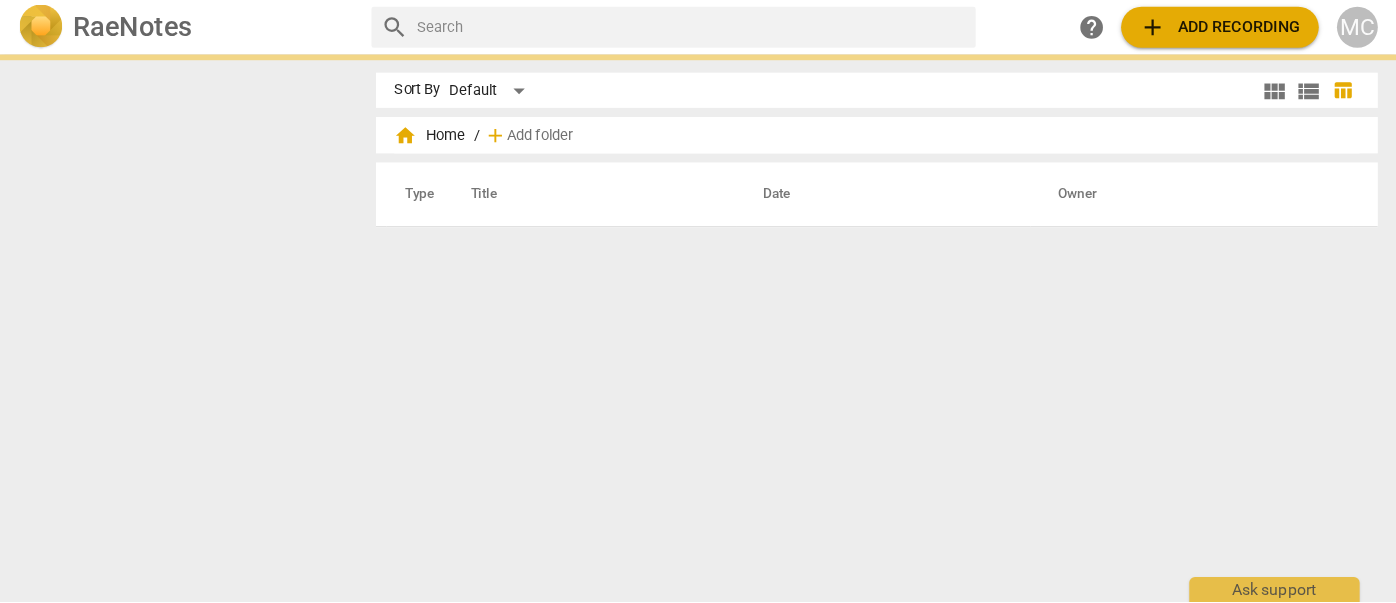 scroll, scrollTop: 0, scrollLeft: 0, axis: both 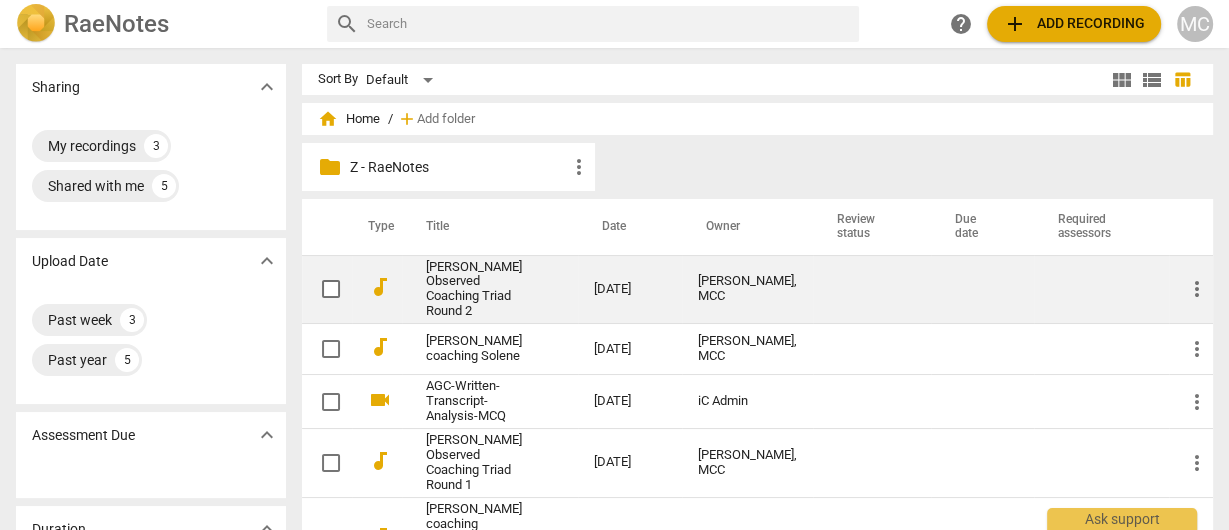 click on "[PERSON_NAME] Observed Coaching Triad Round 2" at bounding box center [474, 290] 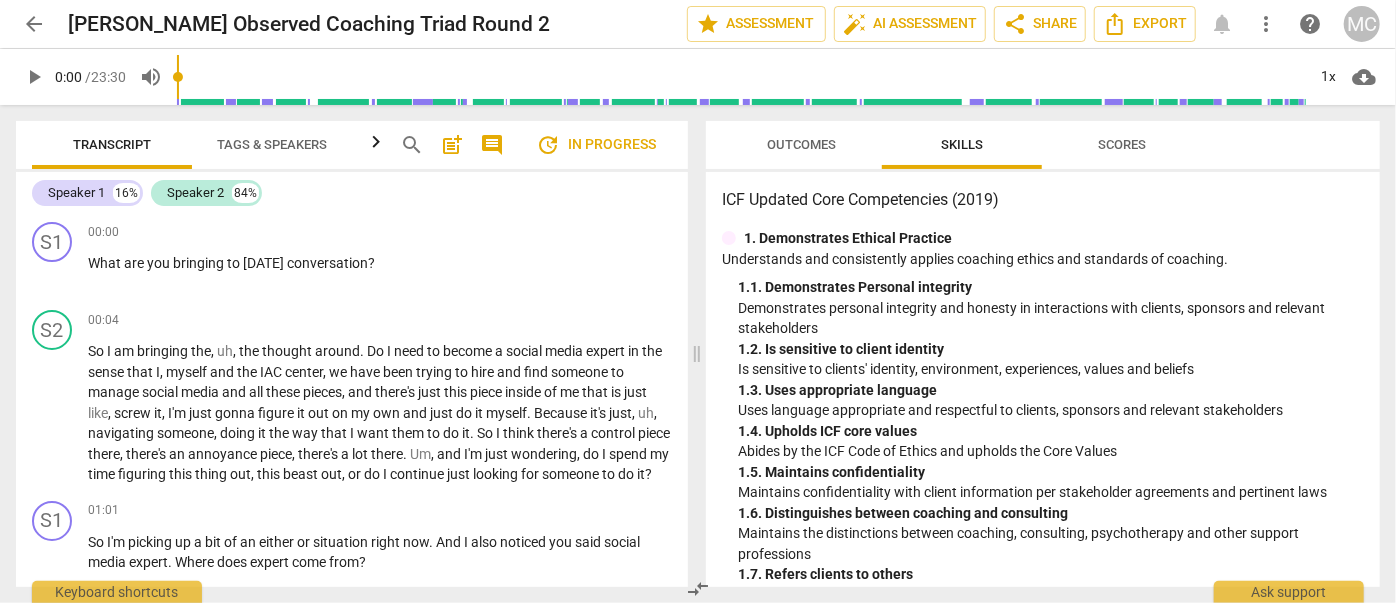 drag, startPoint x: 1189, startPoint y: 12, endPoint x: 411, endPoint y: 156, distance: 791.21423 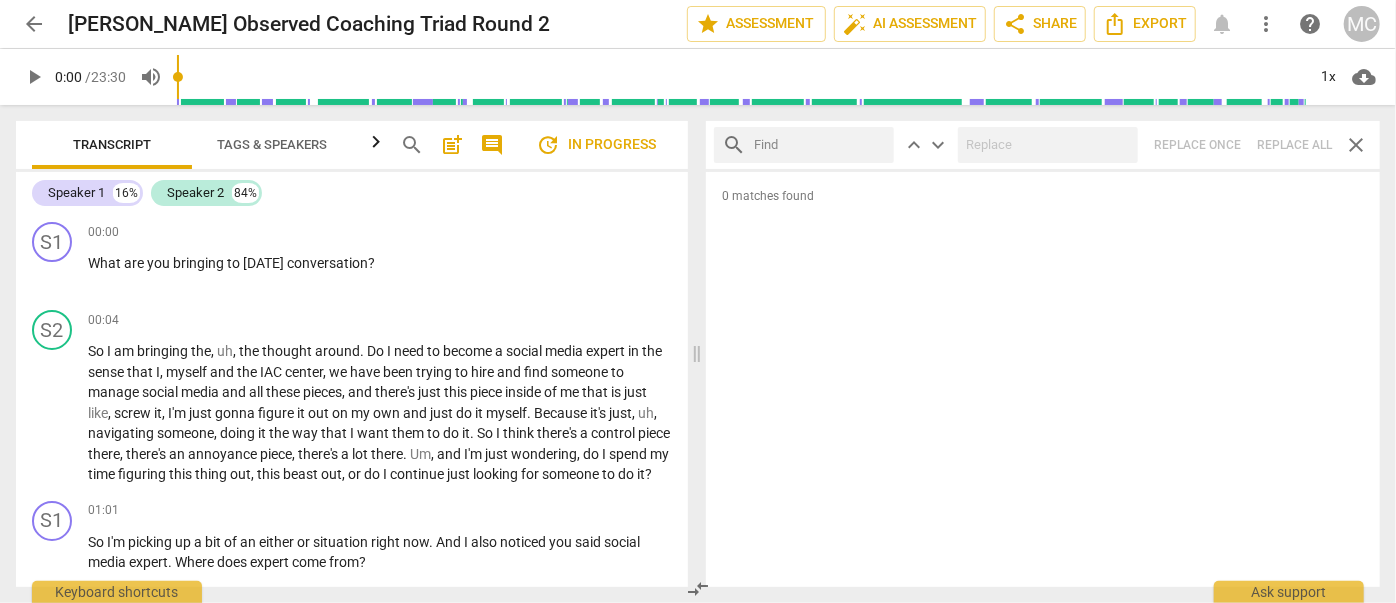 click on "search" at bounding box center [412, 145] 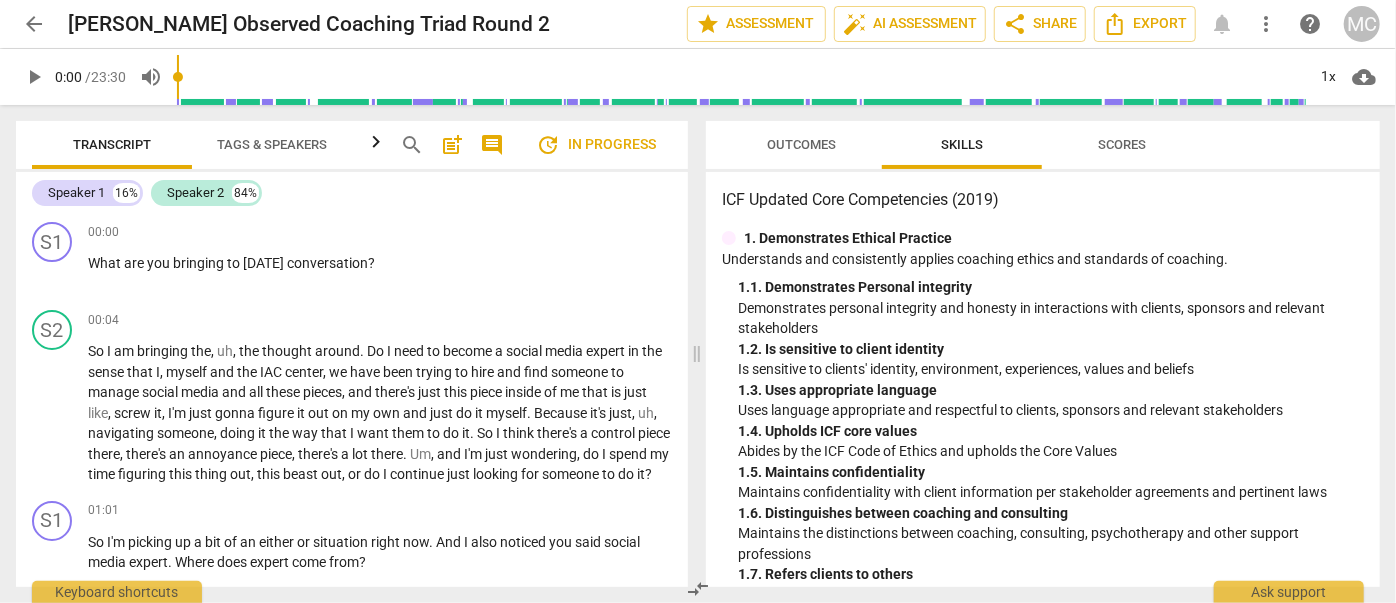 type 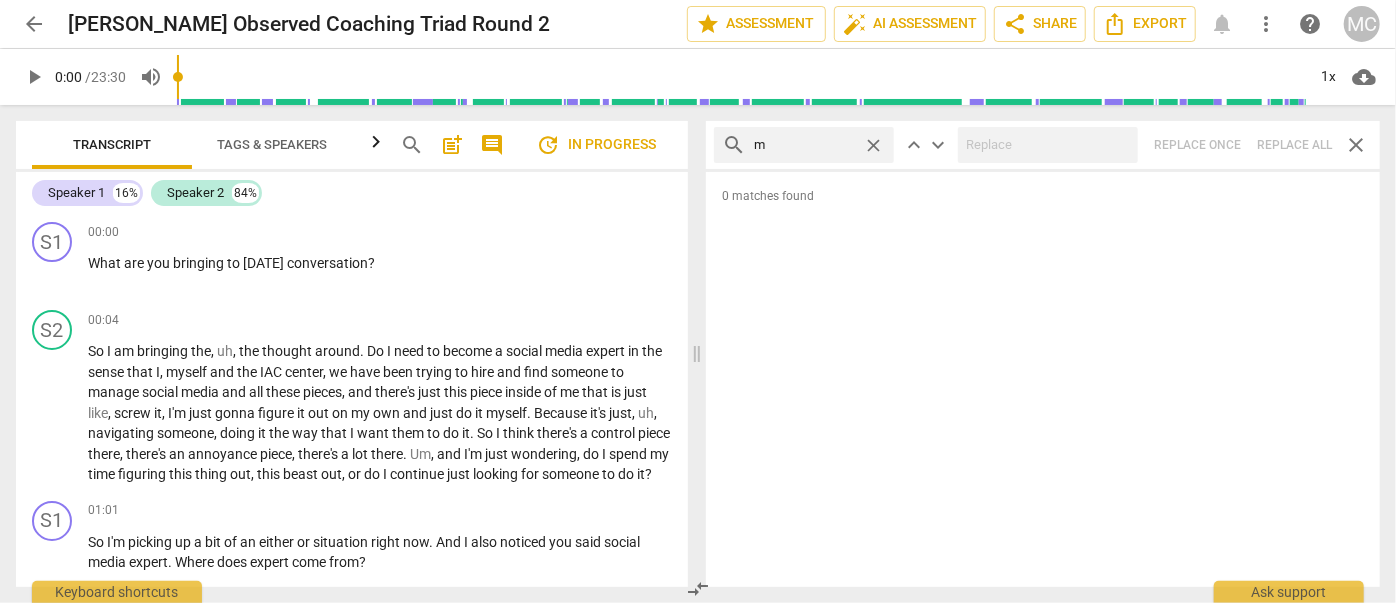 type on "m" 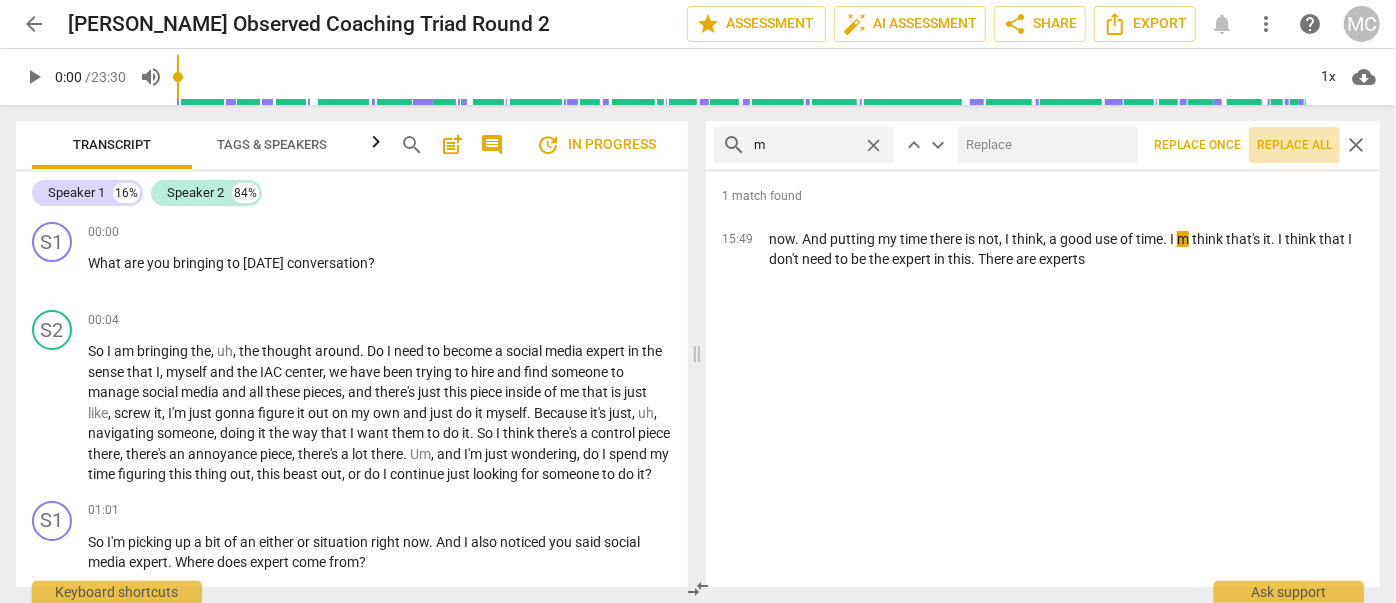 click on "Replace all" at bounding box center (1294, 145) 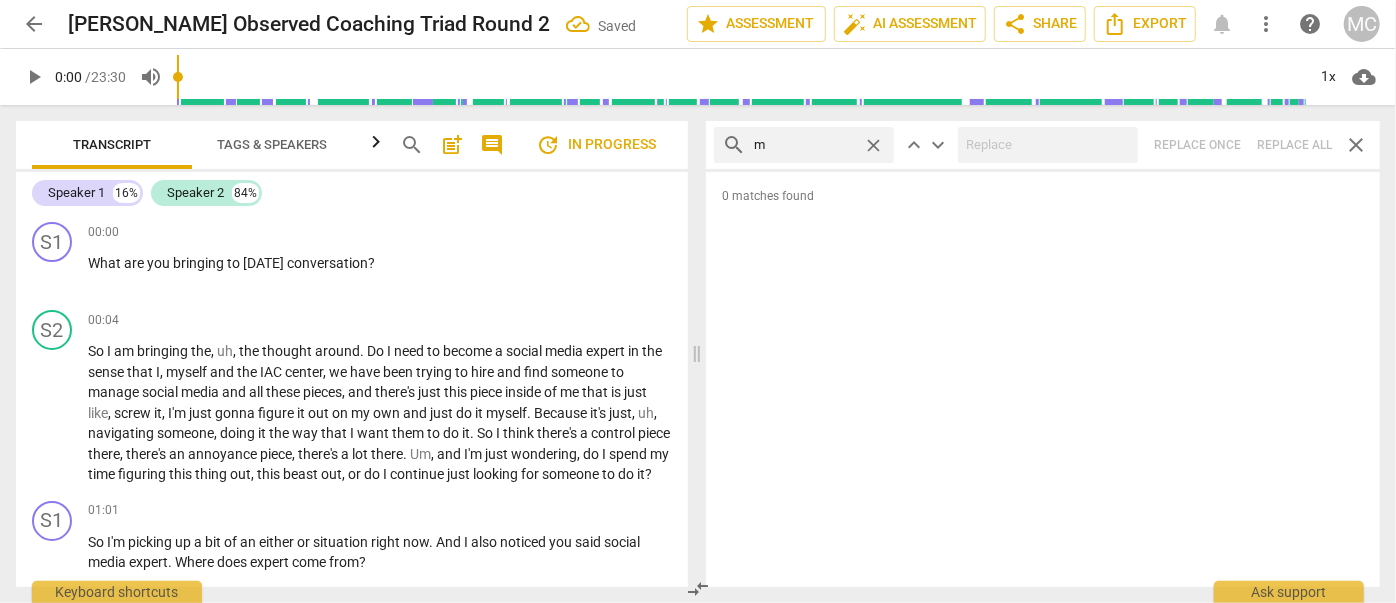 click on "close" at bounding box center (873, 145) 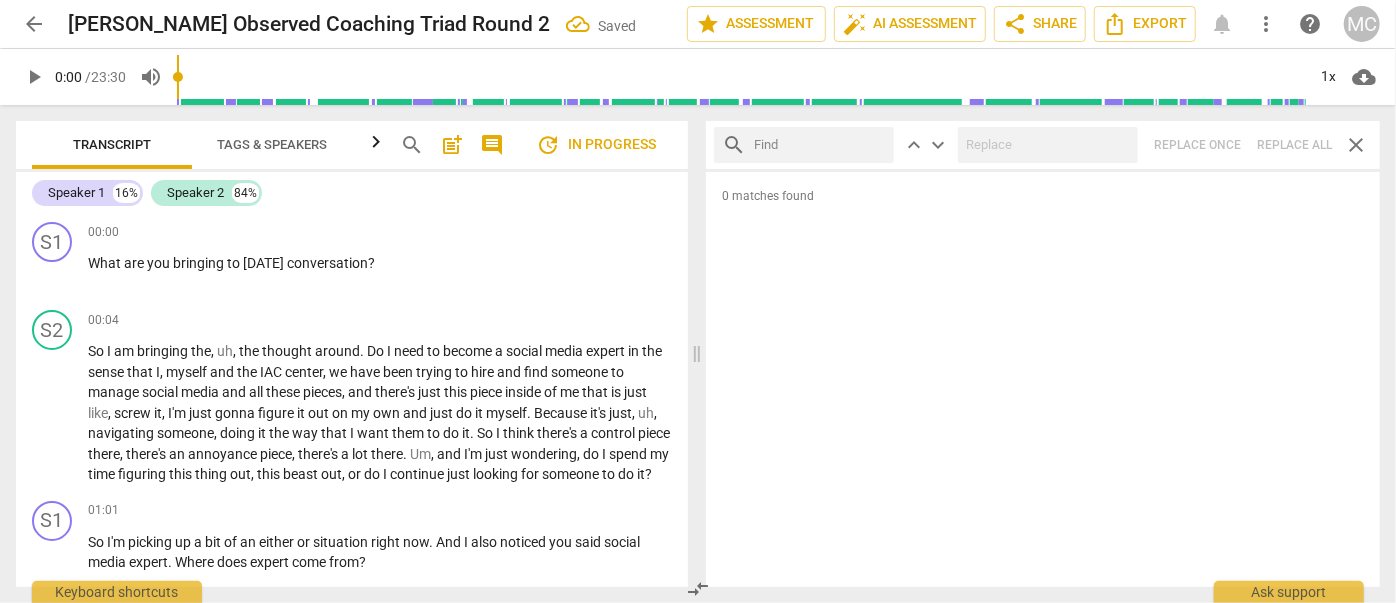 click at bounding box center [820, 145] 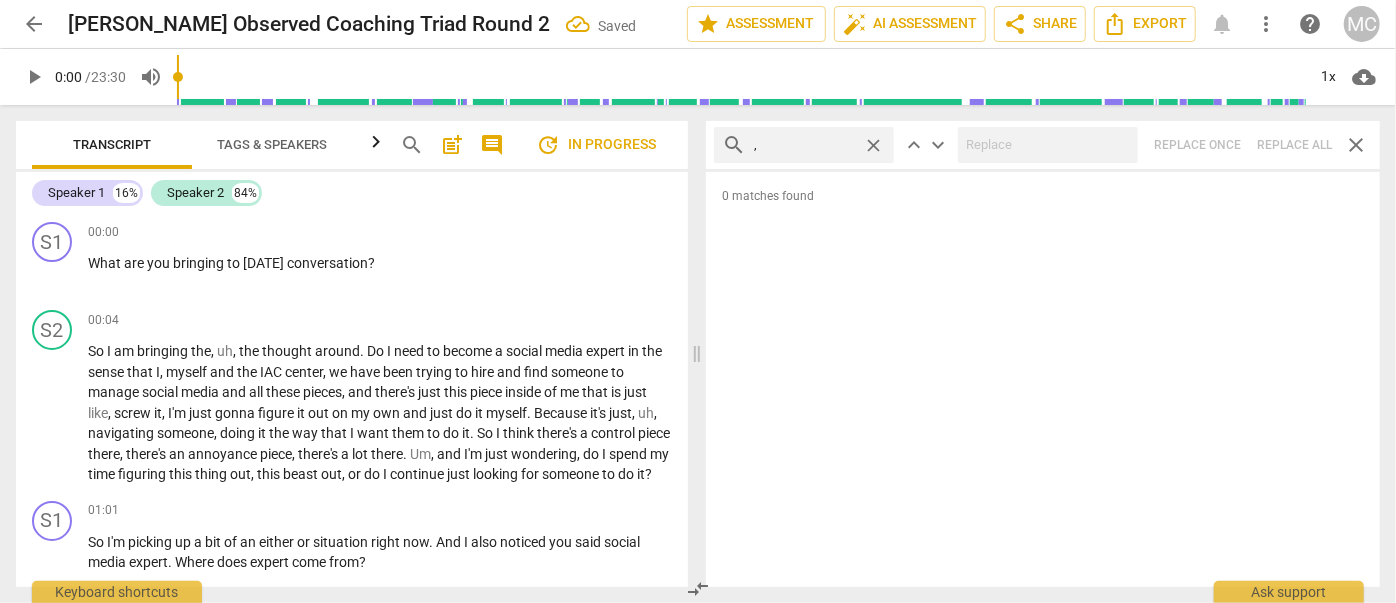 type on "," 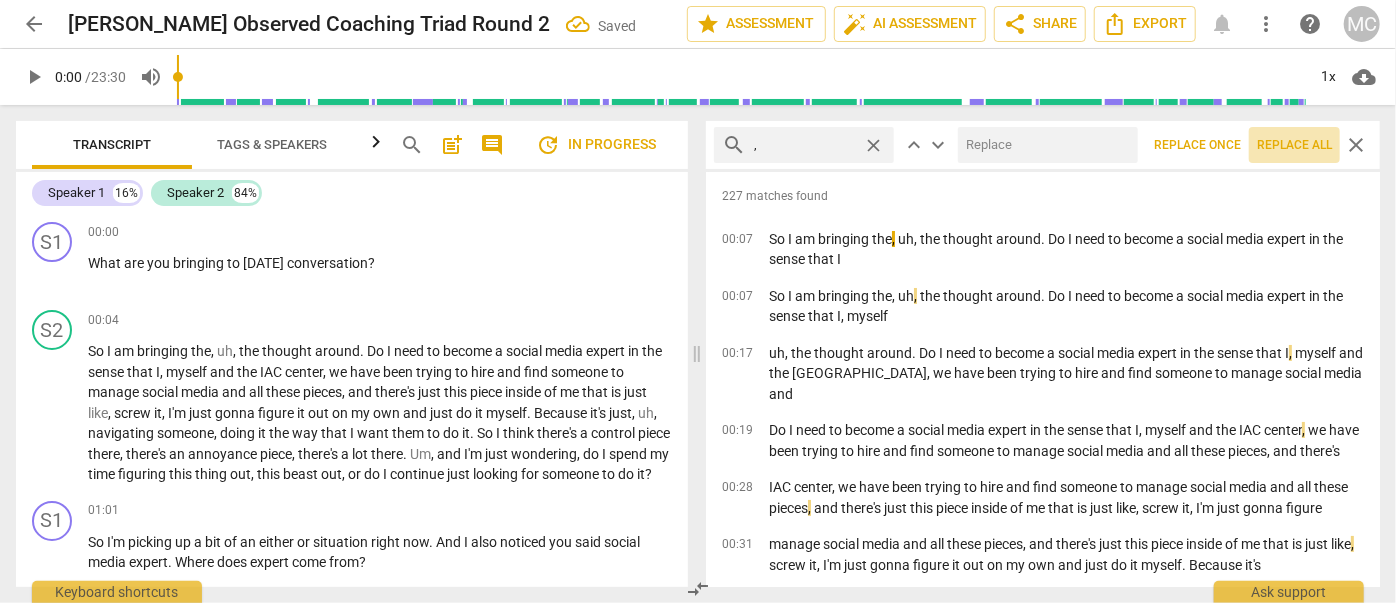 click on "Replace all" at bounding box center [1294, 145] 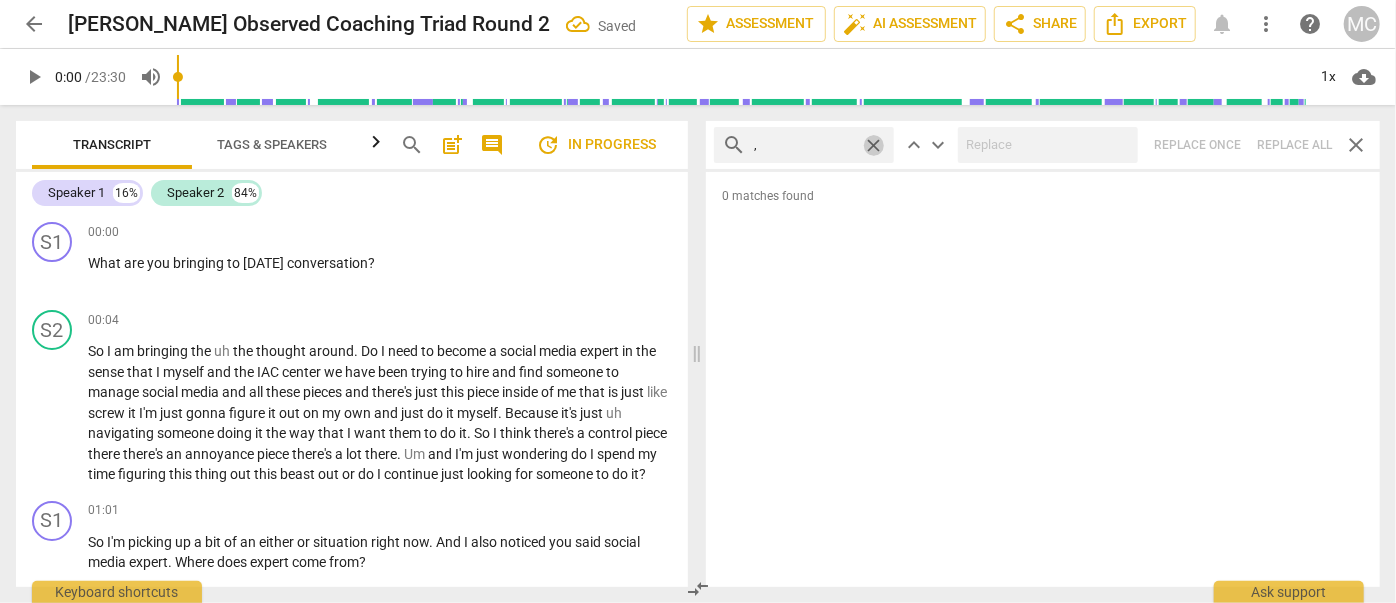 click on "close" at bounding box center (873, 145) 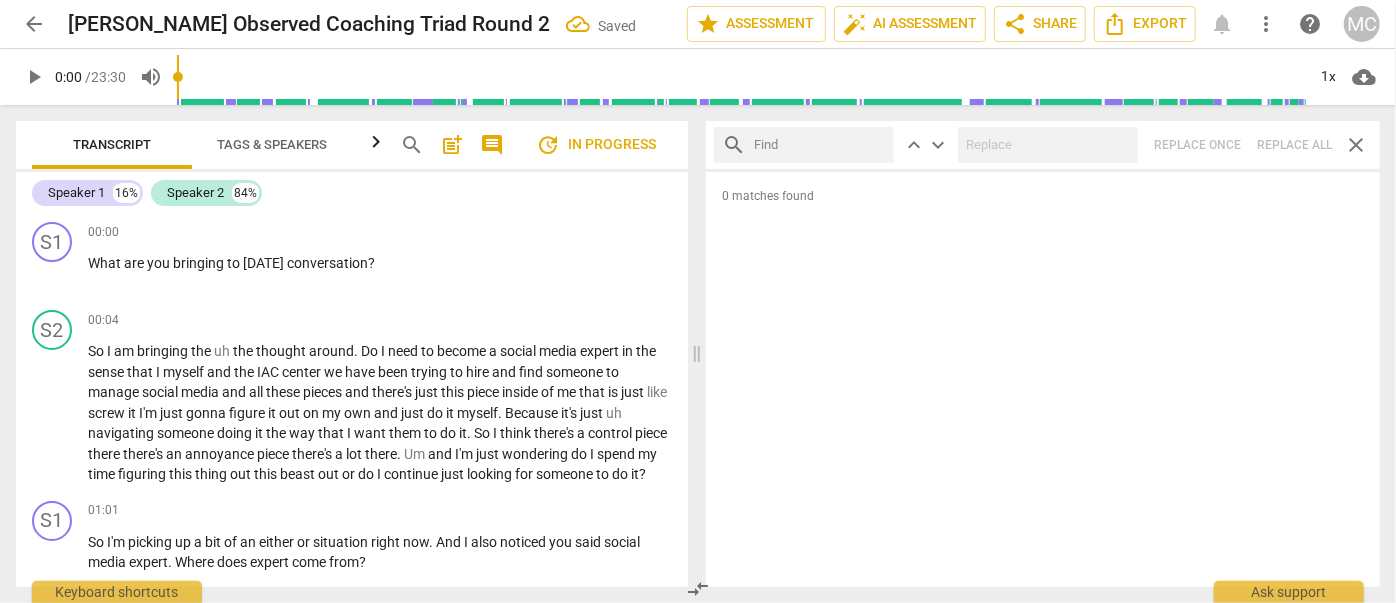 click at bounding box center [820, 145] 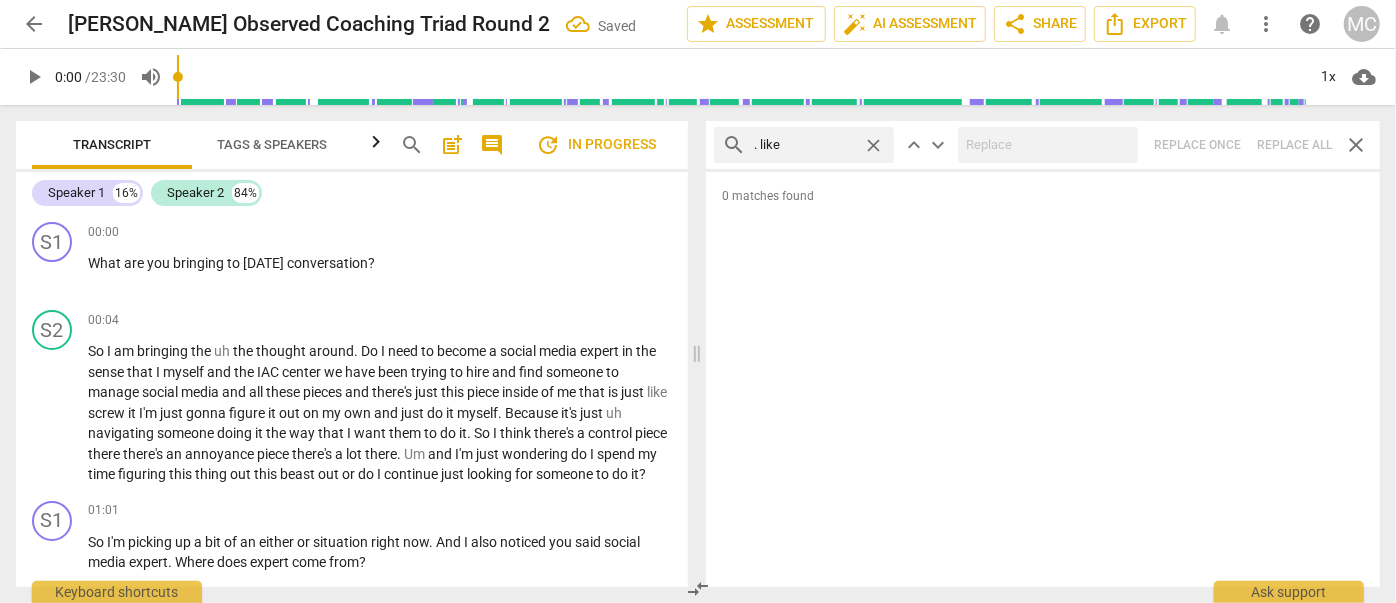 type on ". like" 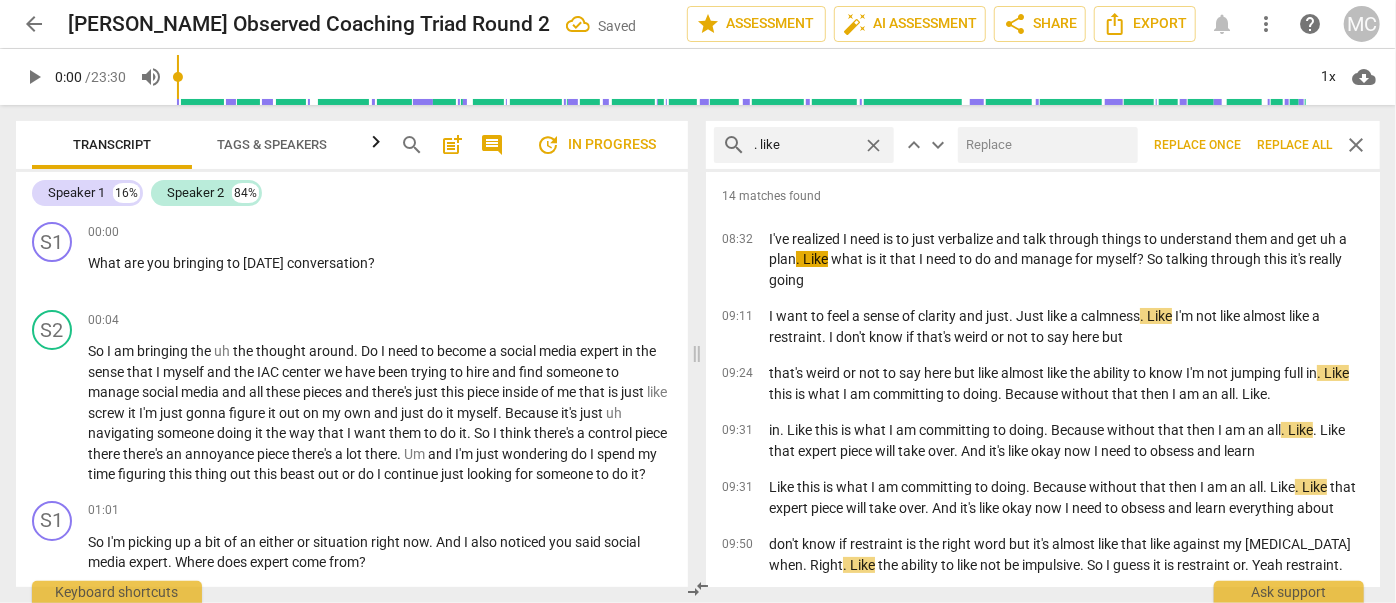 click at bounding box center (1044, 145) 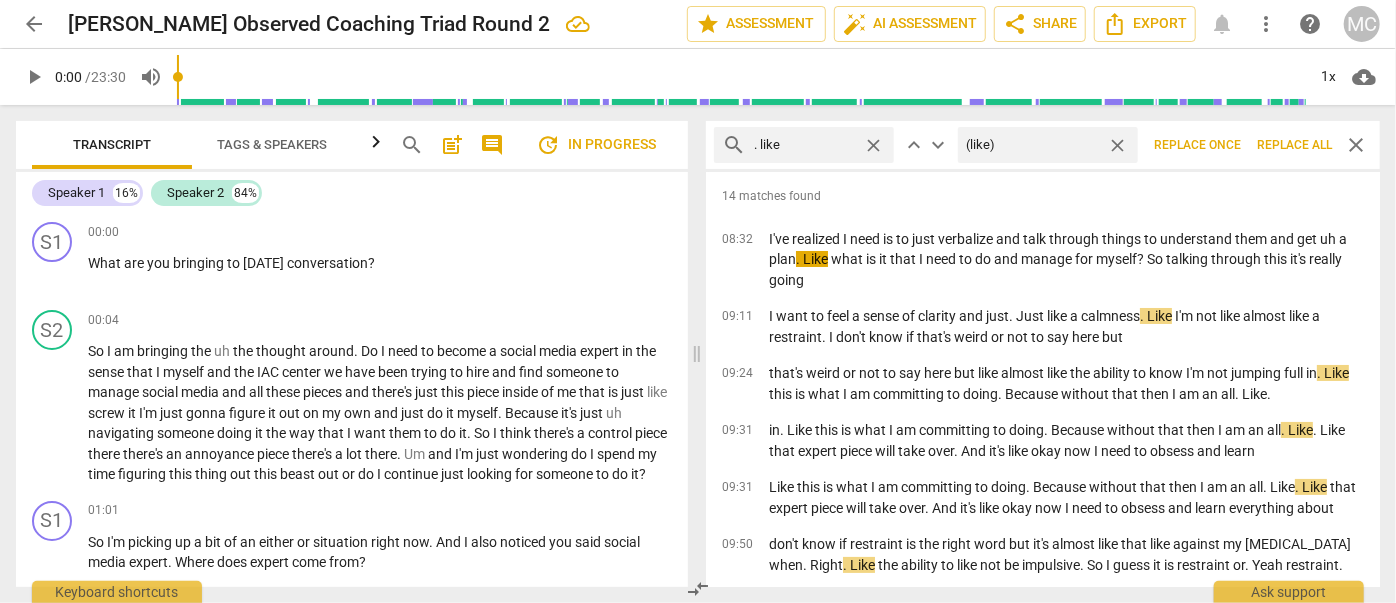 type on "(like)" 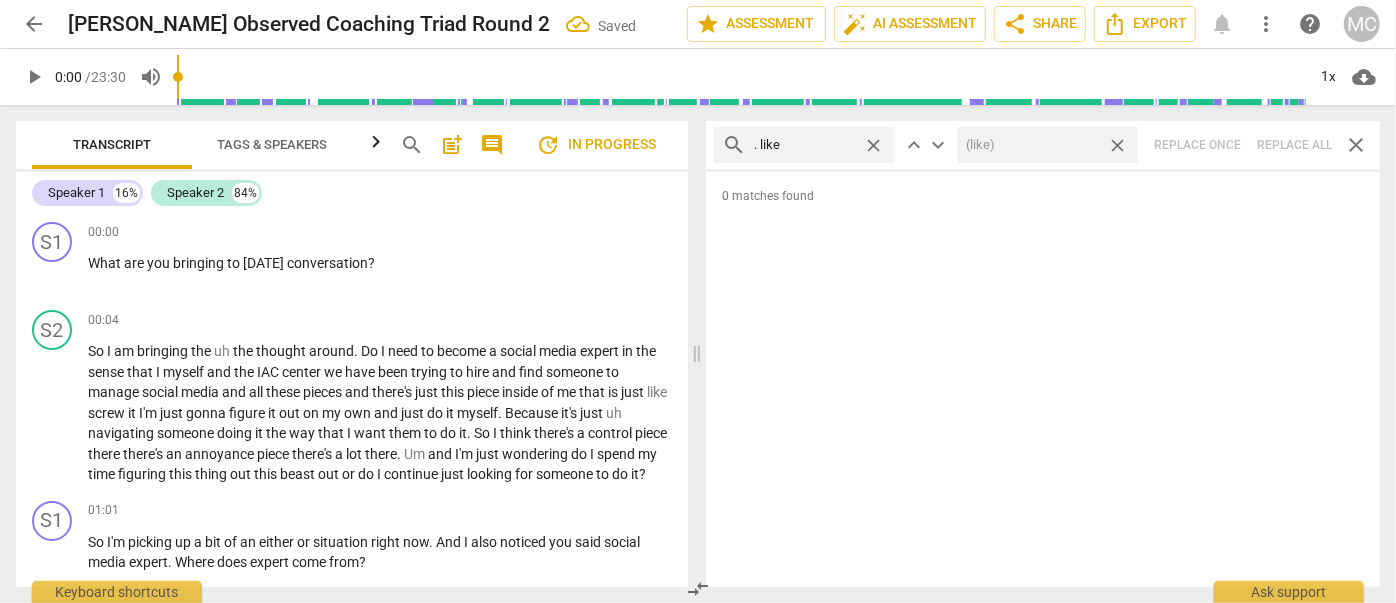 click on "close" at bounding box center (1117, 145) 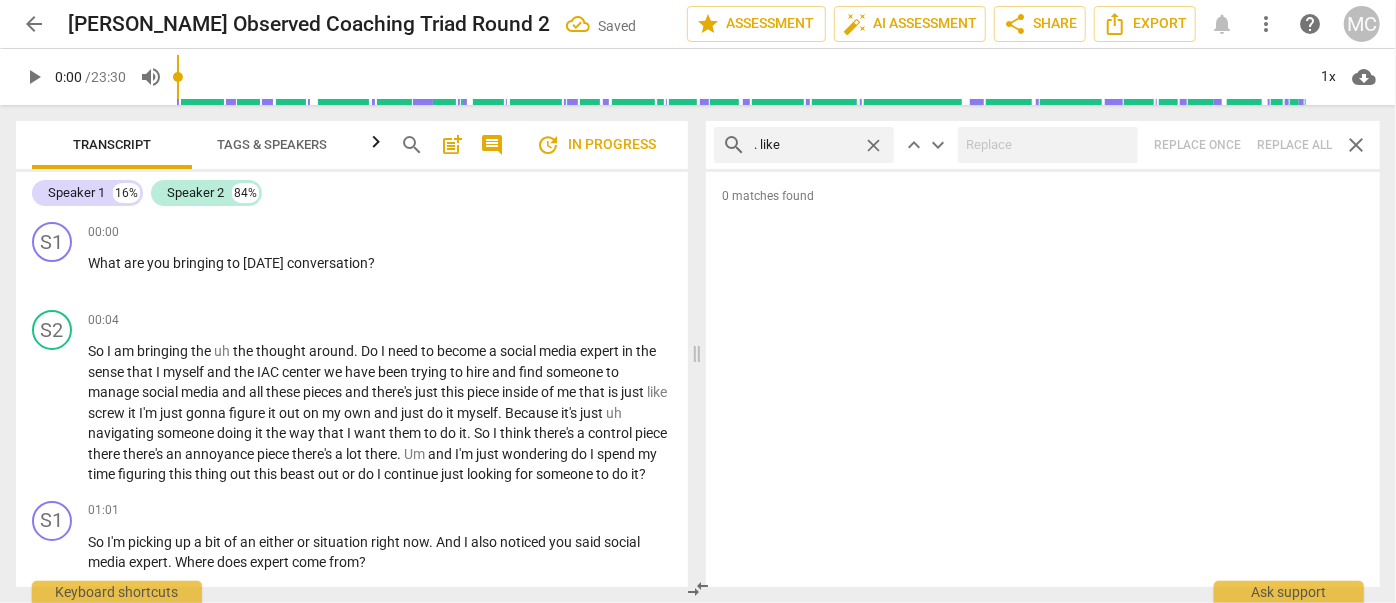 click on "close" at bounding box center [873, 145] 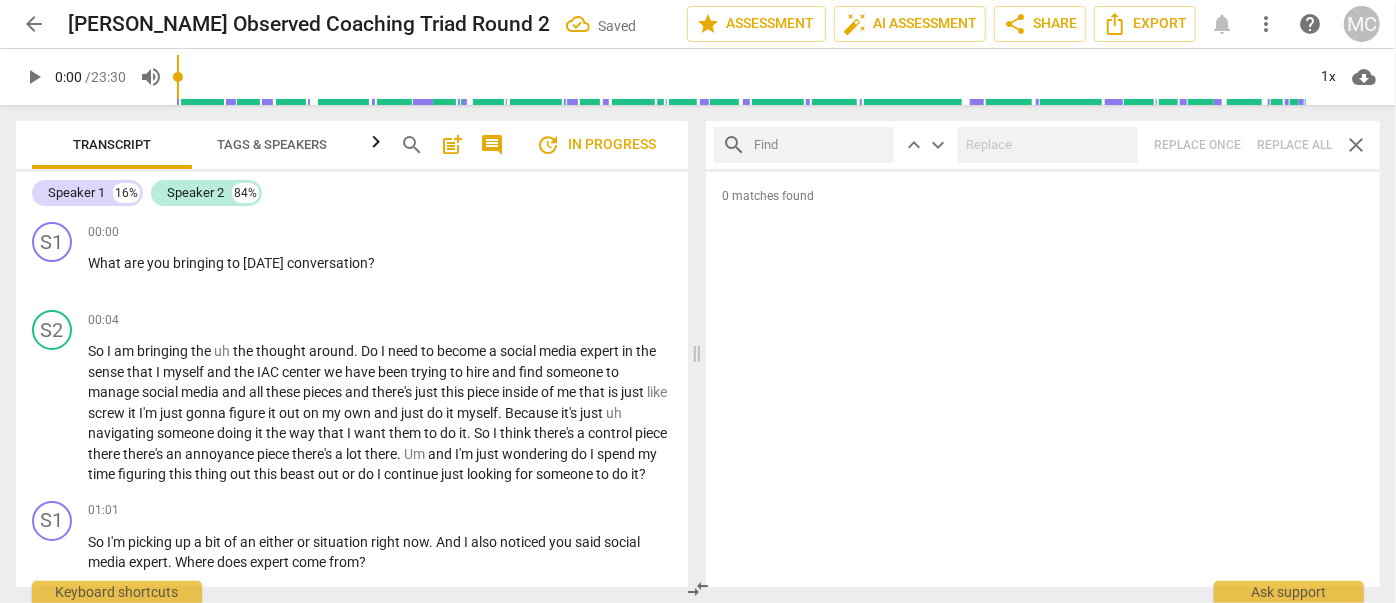 click at bounding box center [820, 145] 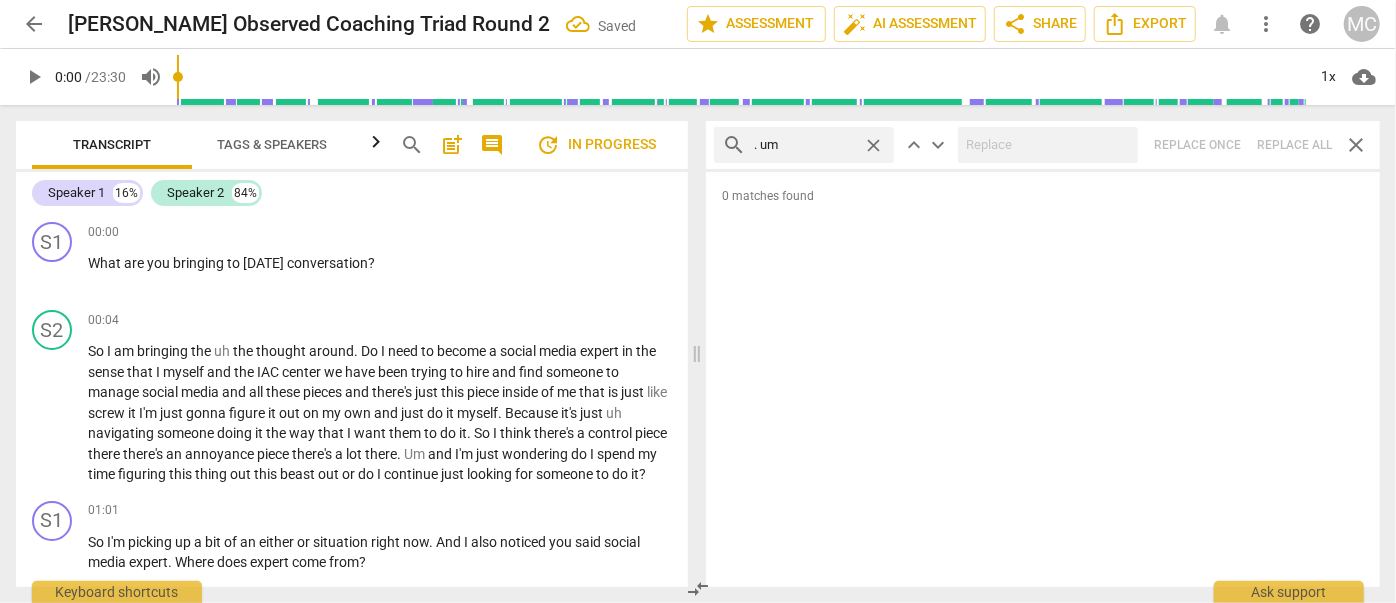 type on ". um" 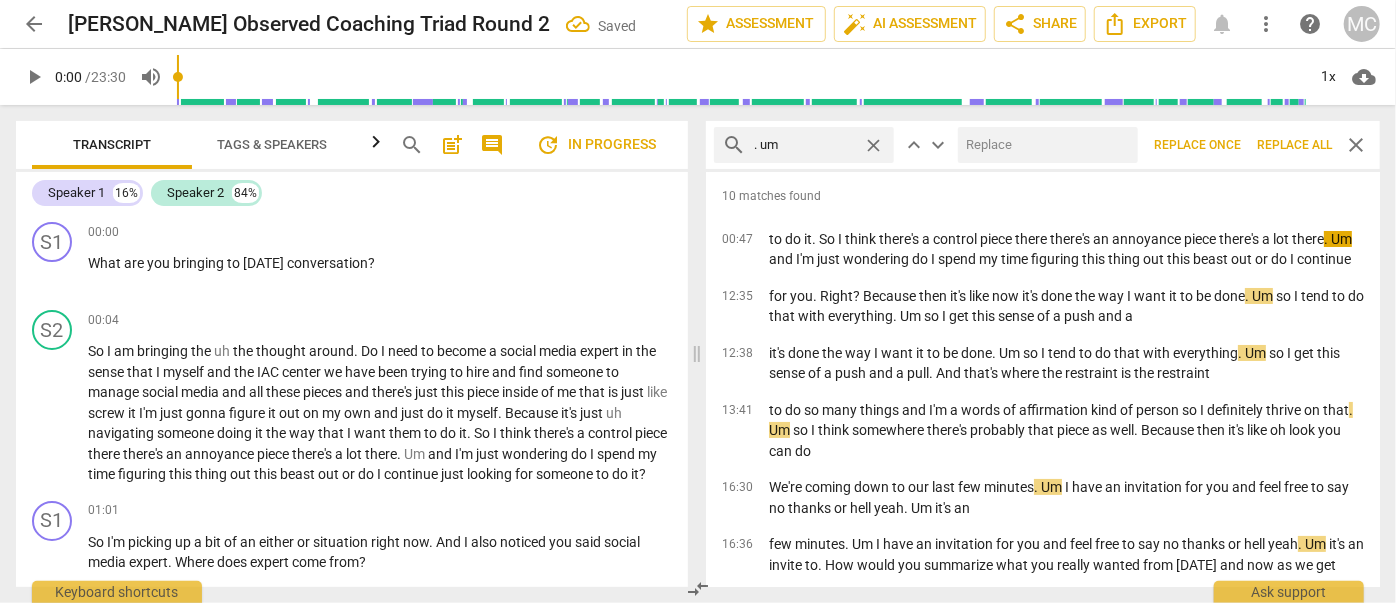 click at bounding box center (1044, 145) 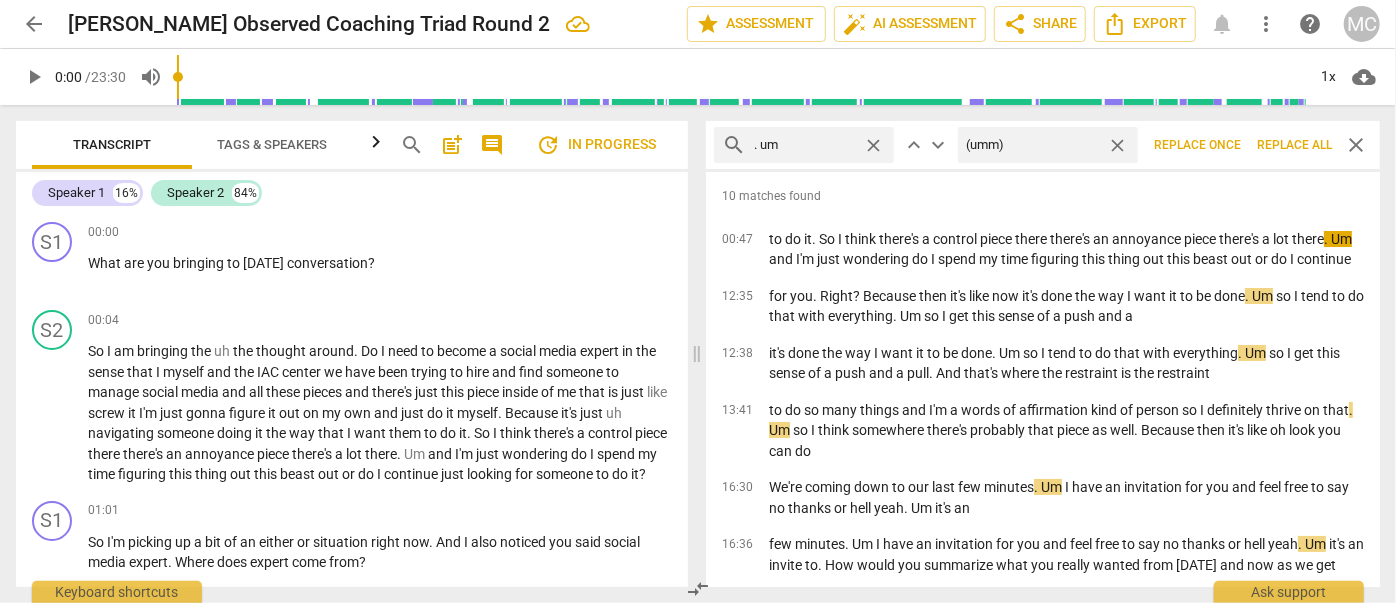type on "(umm)" 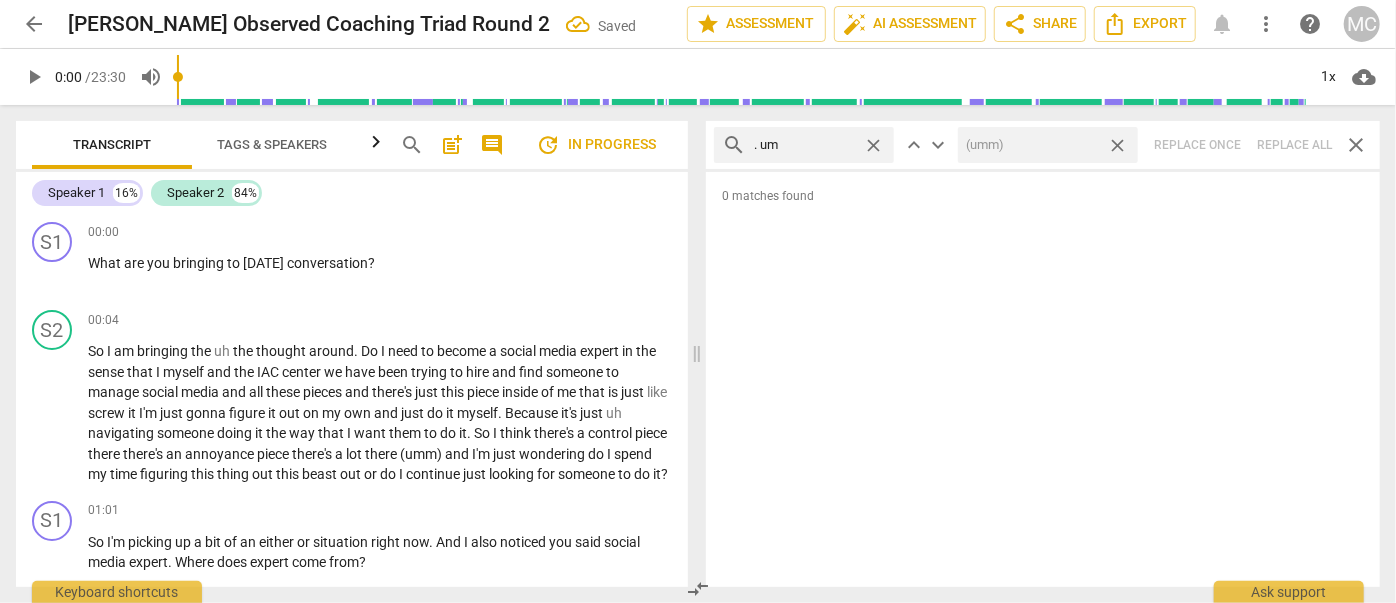 click on "close" at bounding box center (1117, 145) 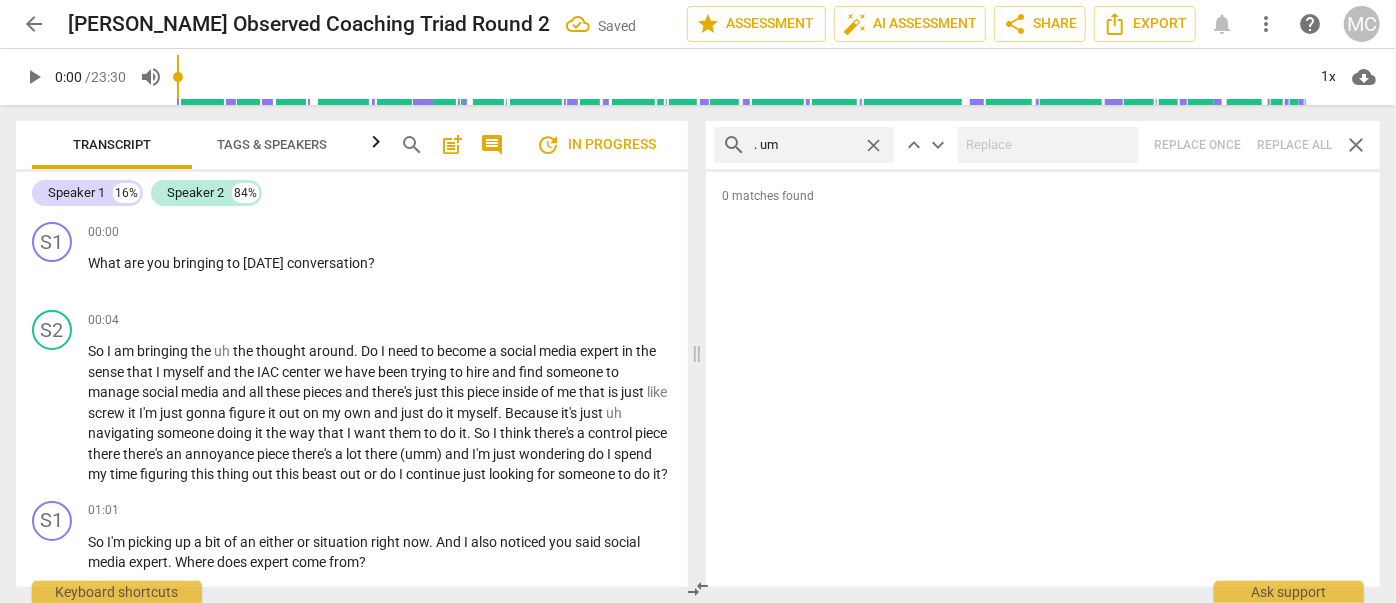 click on "close" at bounding box center [873, 145] 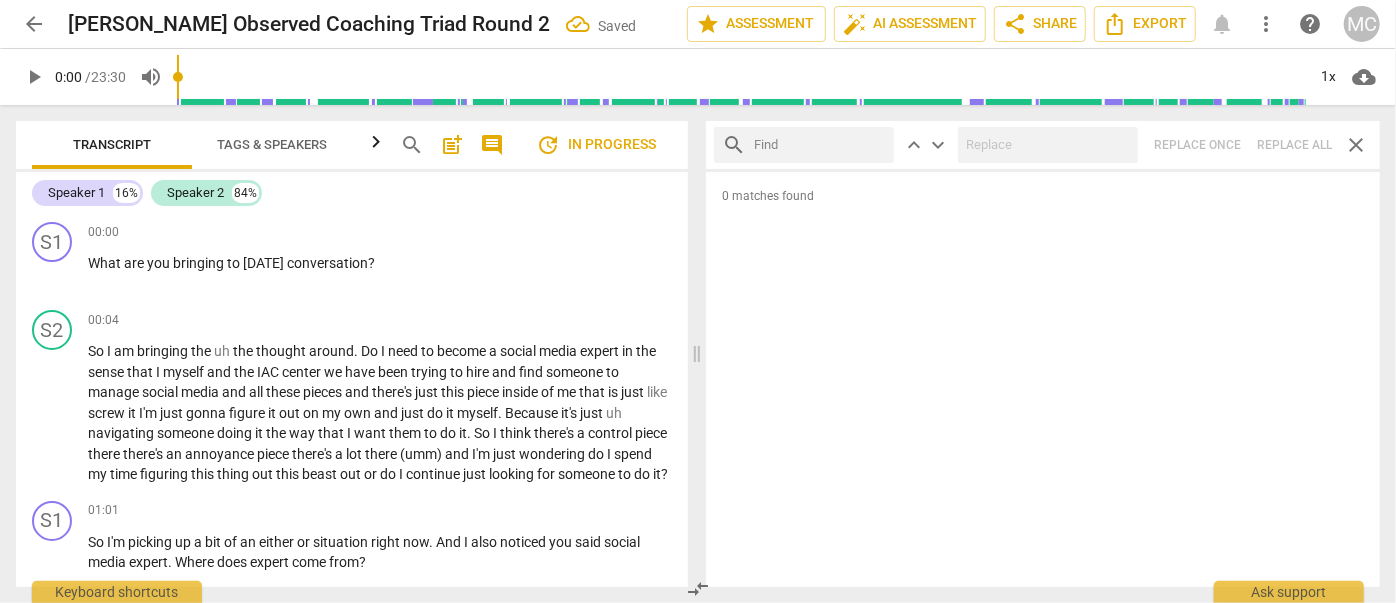 click at bounding box center (820, 145) 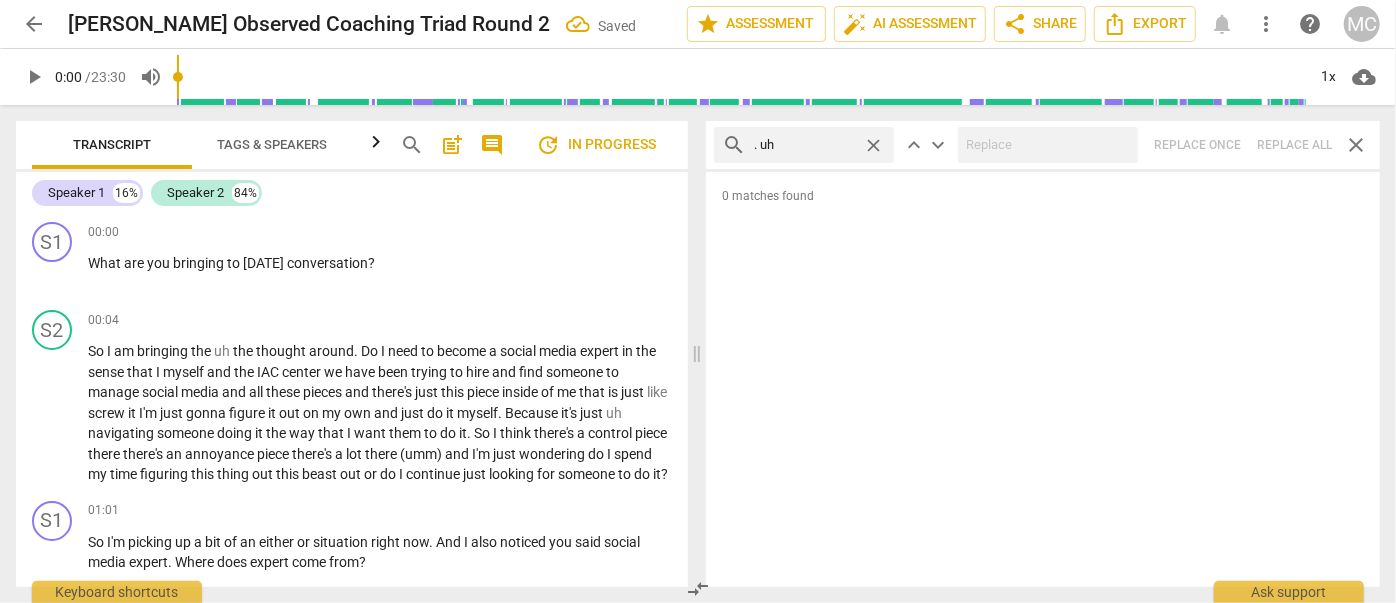 type on ". uh" 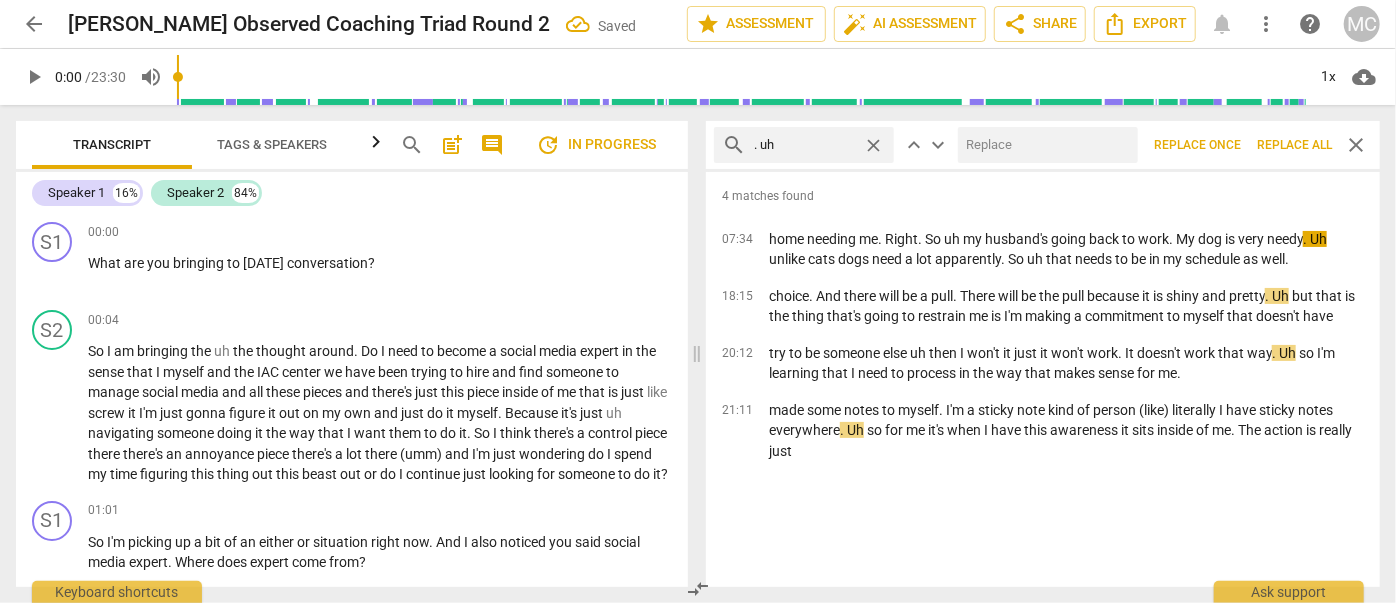 click at bounding box center [1044, 145] 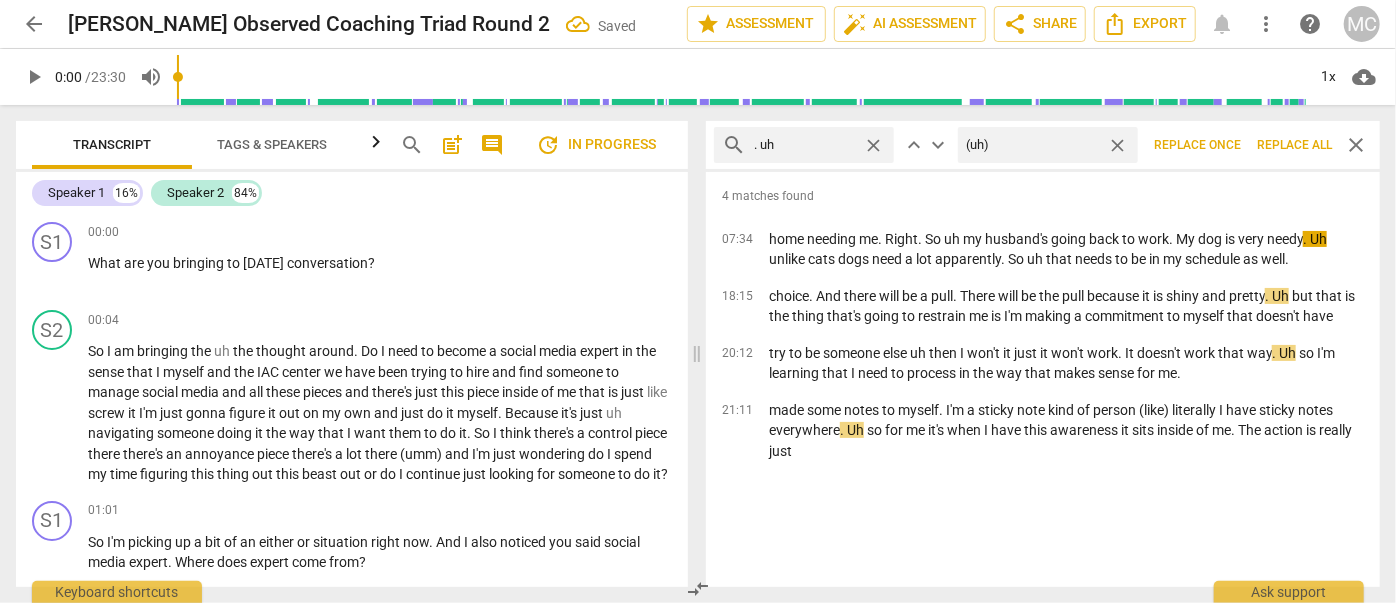 type on "(uh)" 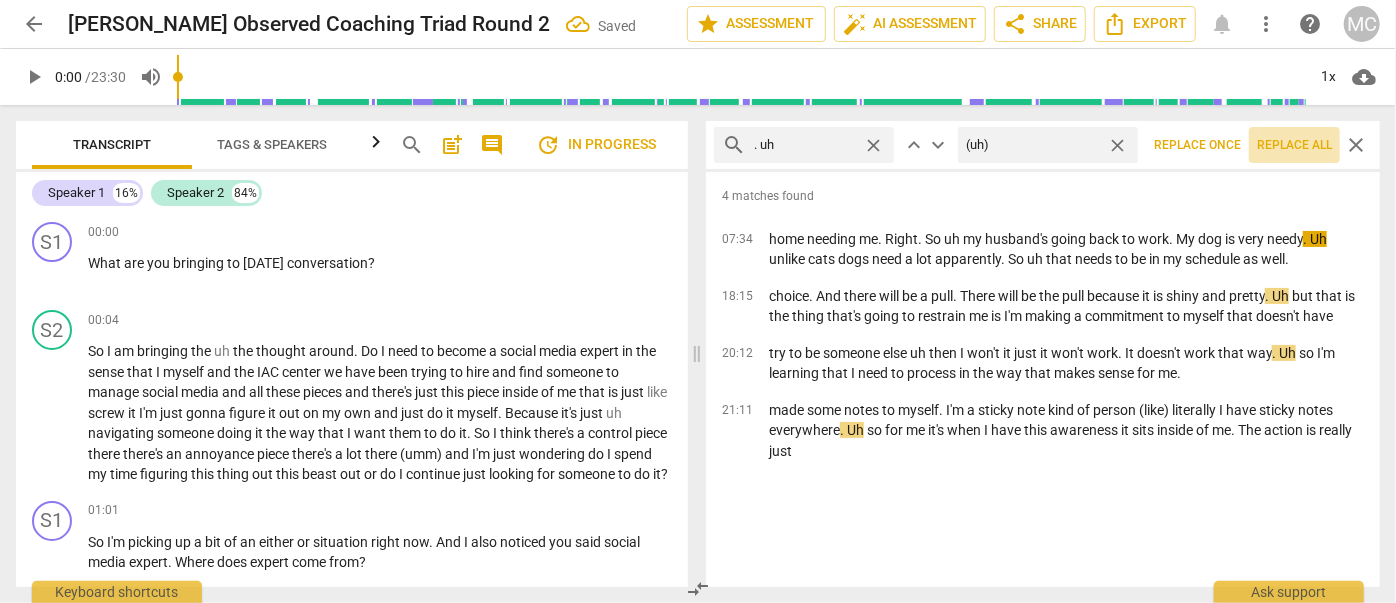 click on "Replace all" at bounding box center [1294, 145] 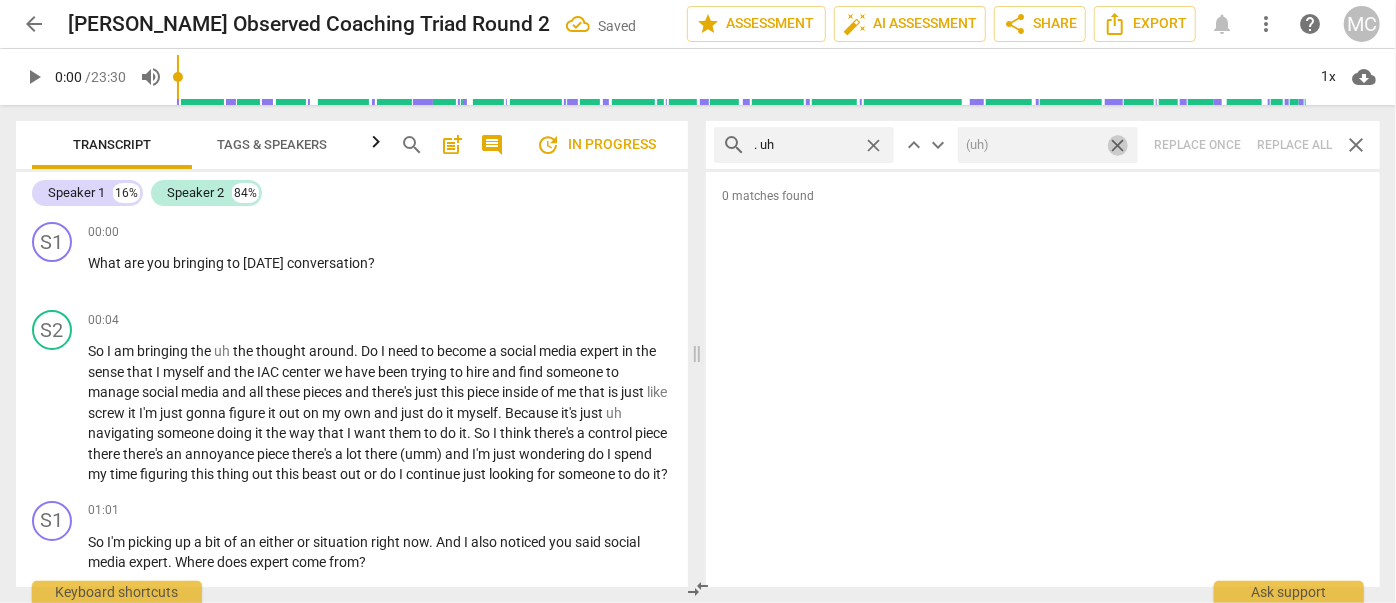 drag, startPoint x: 1119, startPoint y: 145, endPoint x: 1002, endPoint y: 143, distance: 117.01709 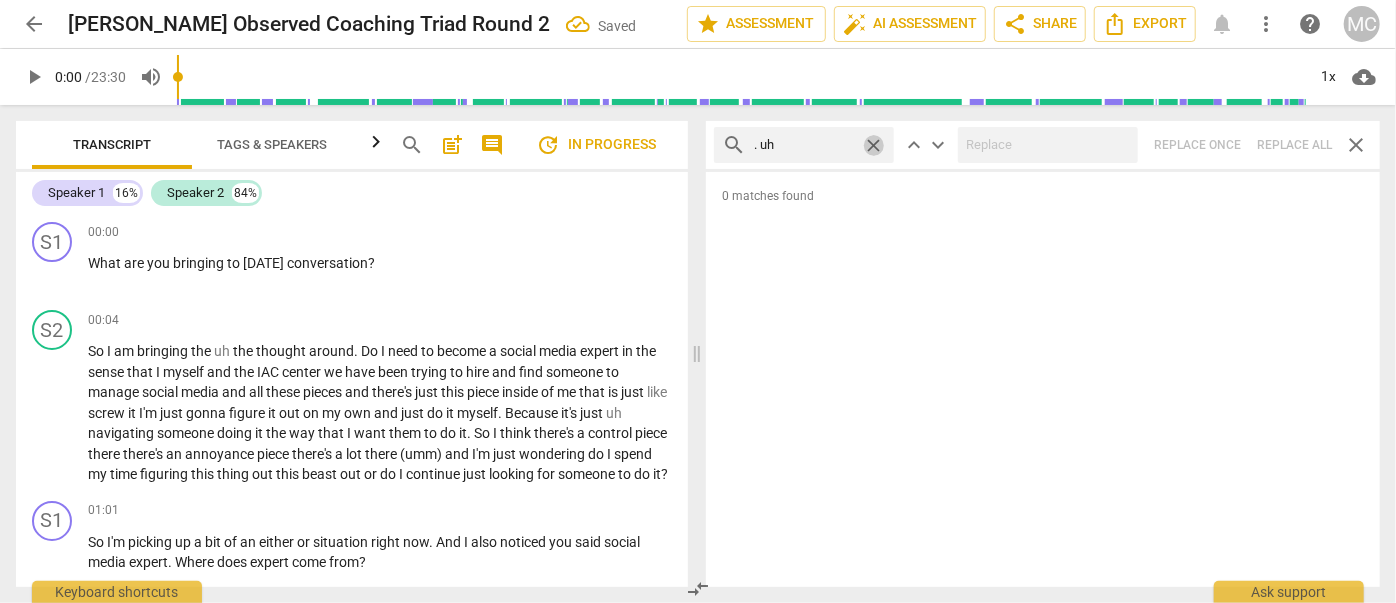 drag, startPoint x: 869, startPoint y: 140, endPoint x: 842, endPoint y: 145, distance: 27.45906 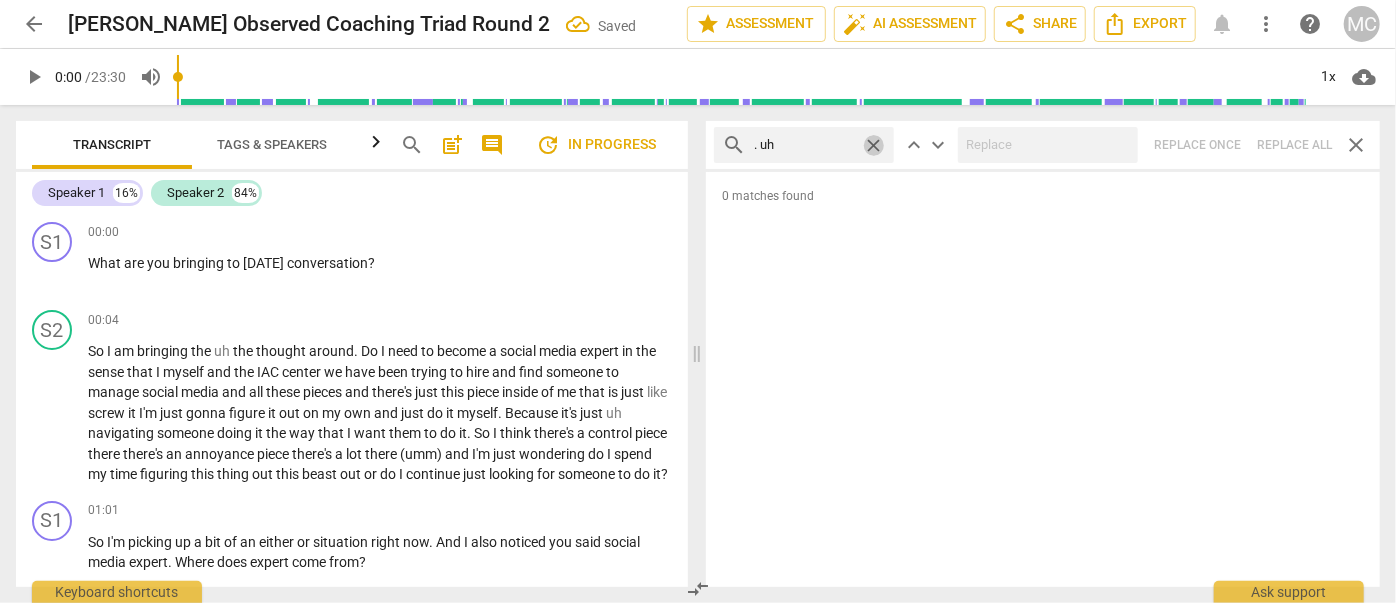 click on "close" at bounding box center [873, 145] 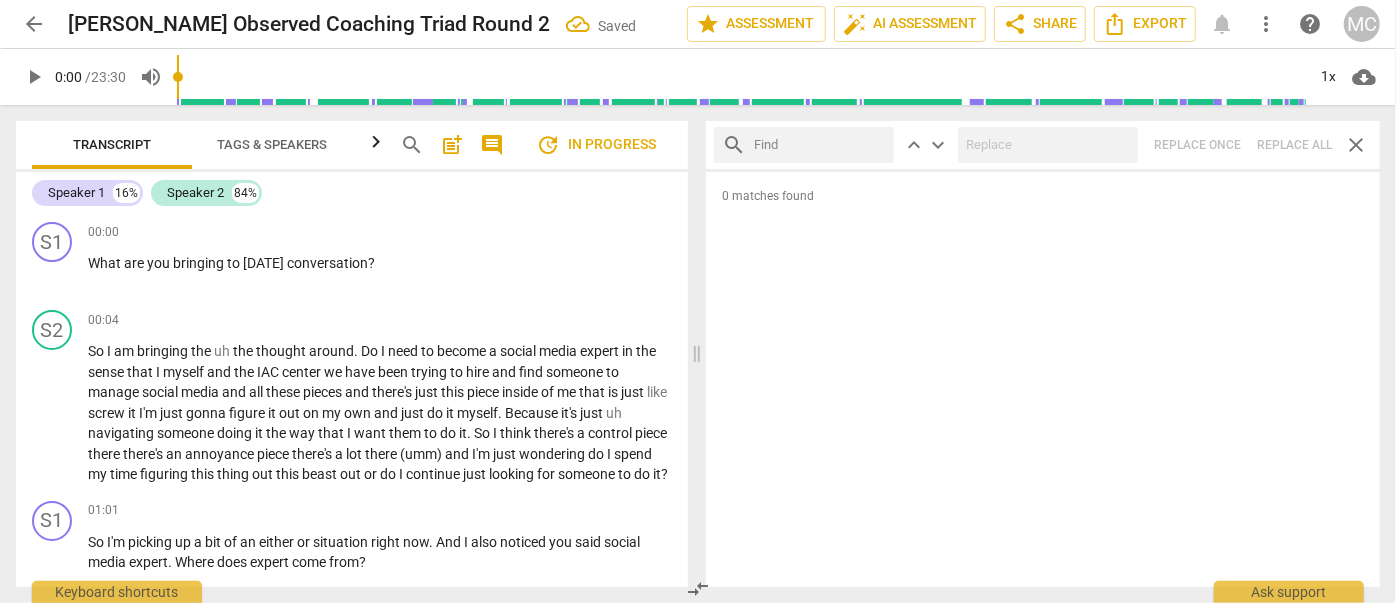 click at bounding box center (820, 145) 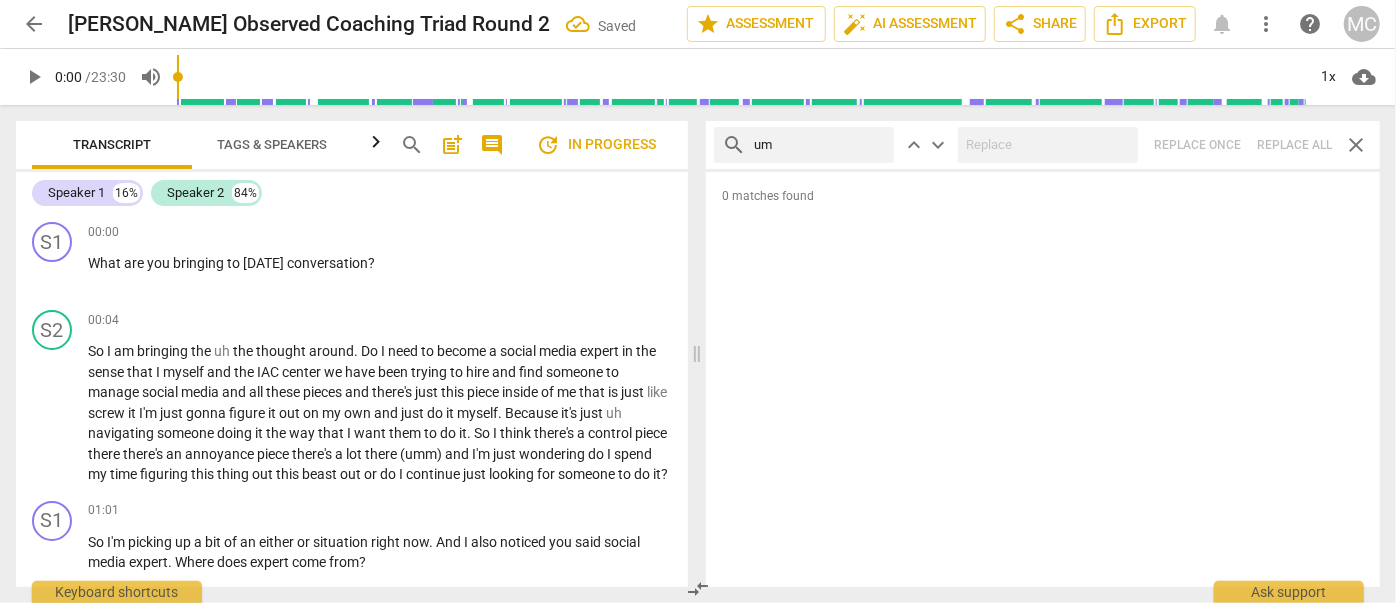 type on "um" 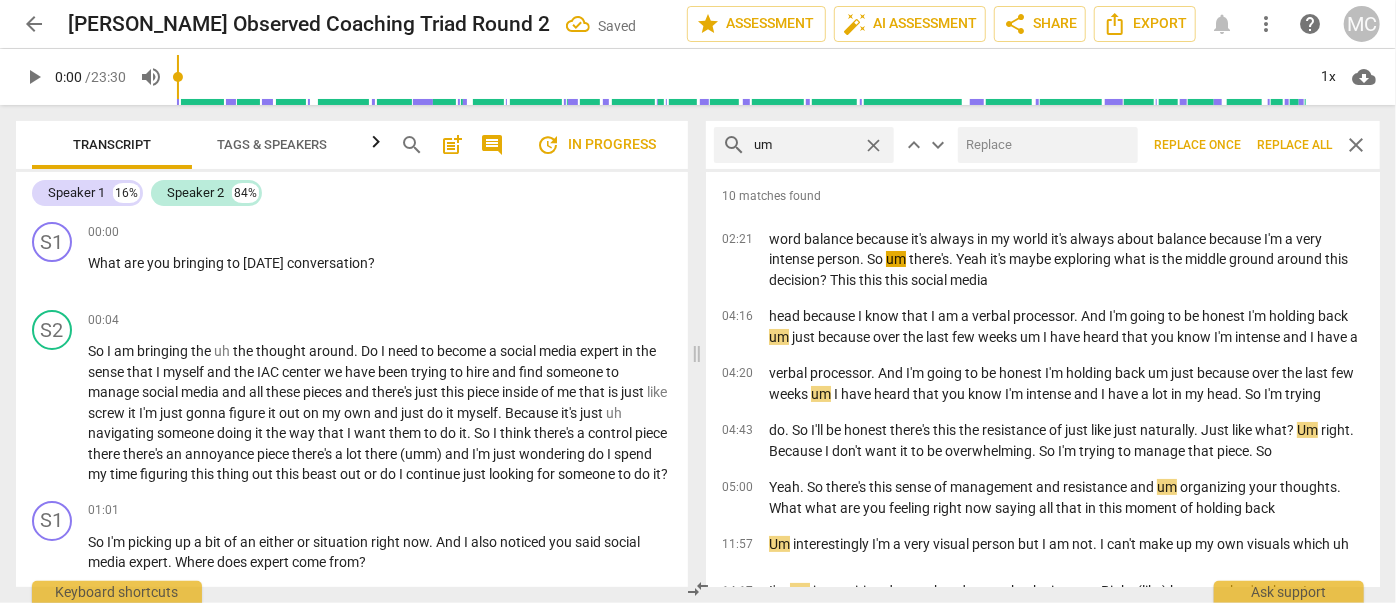 click at bounding box center [1044, 145] 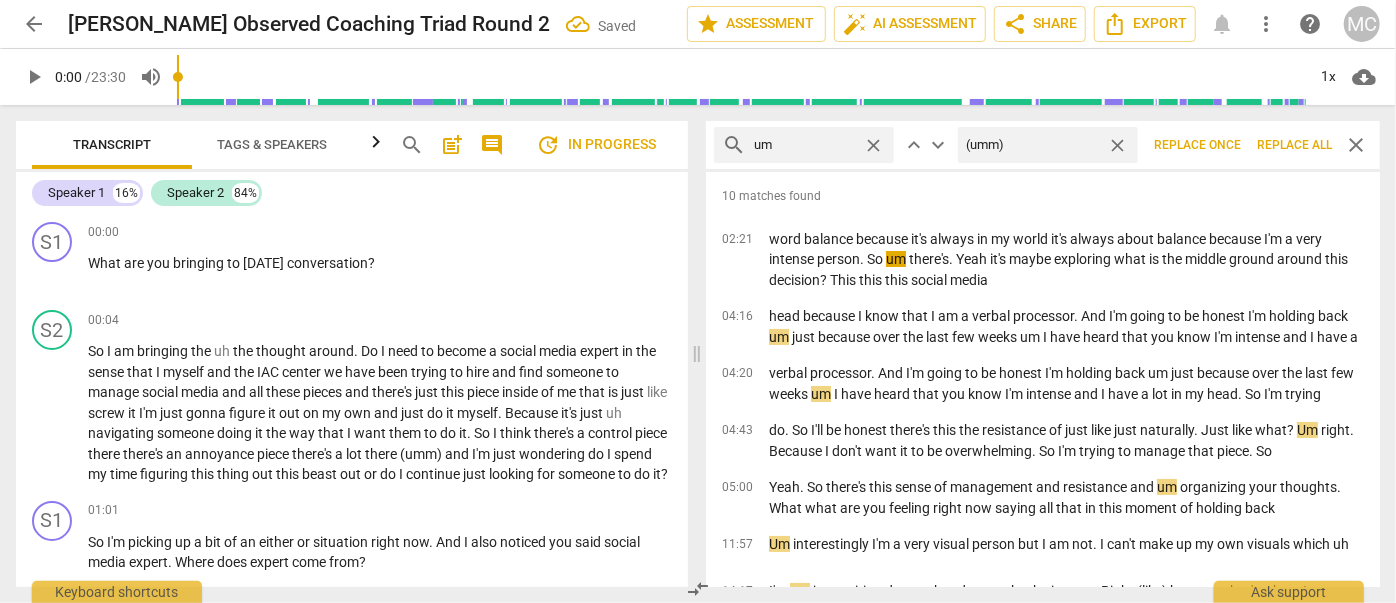 type on "(umm)" 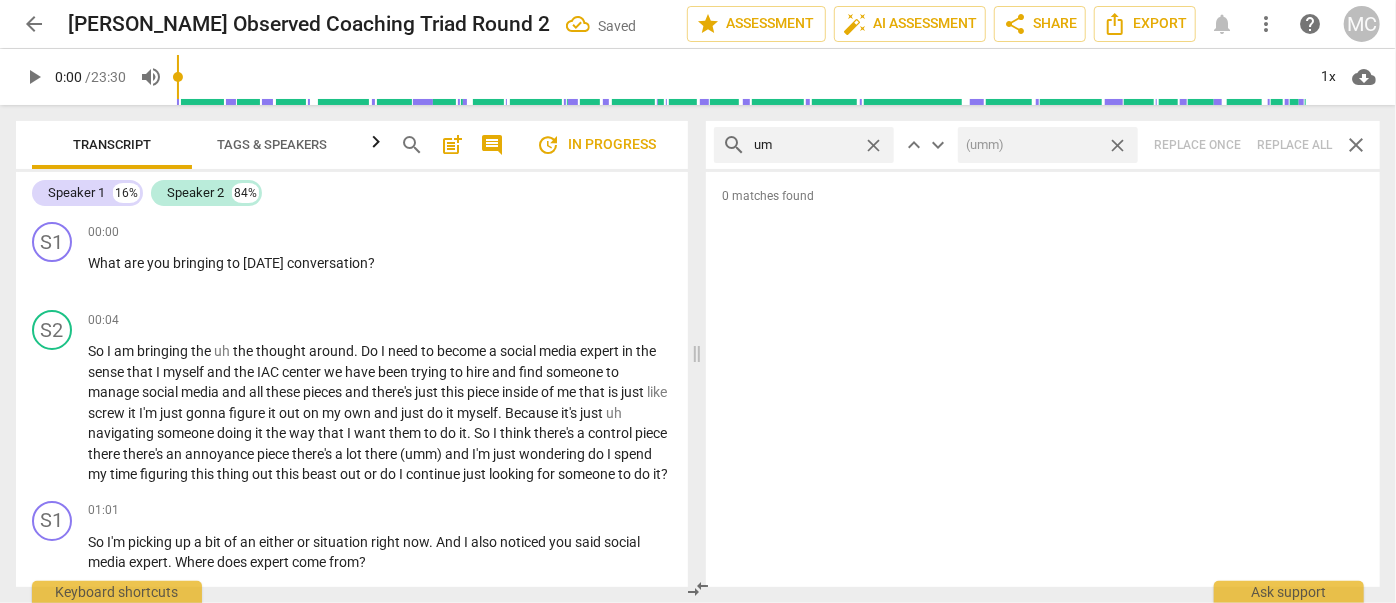 click on "close" at bounding box center [1117, 145] 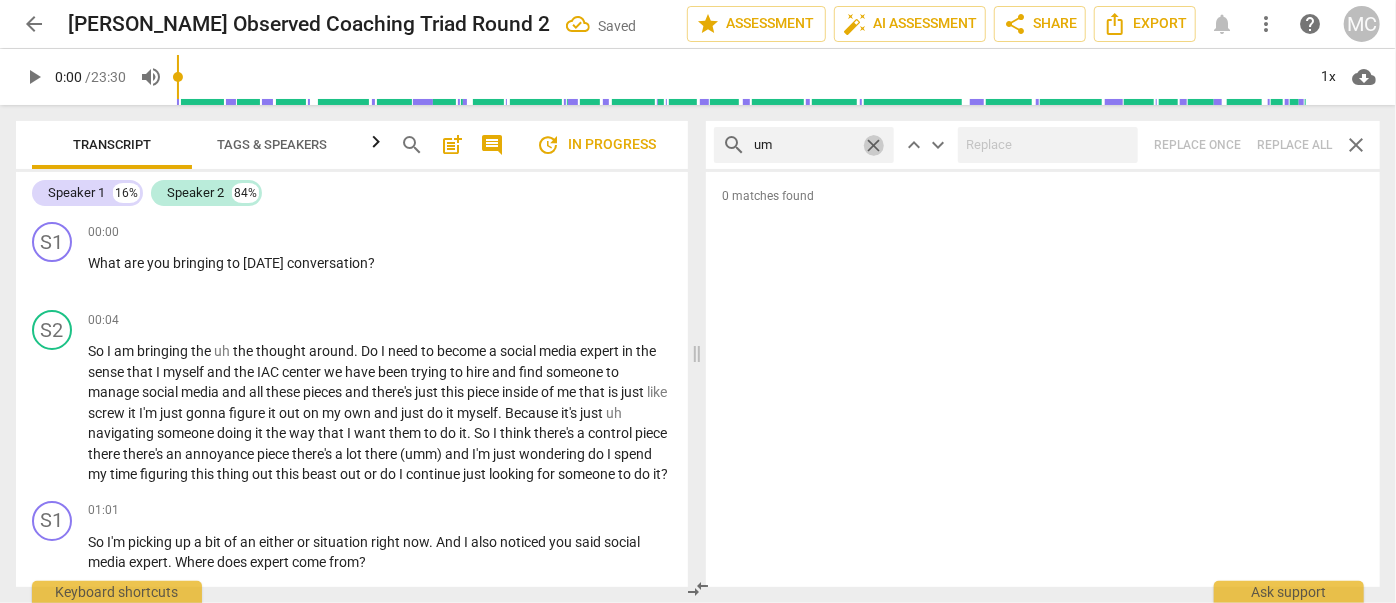 click on "close" at bounding box center [873, 145] 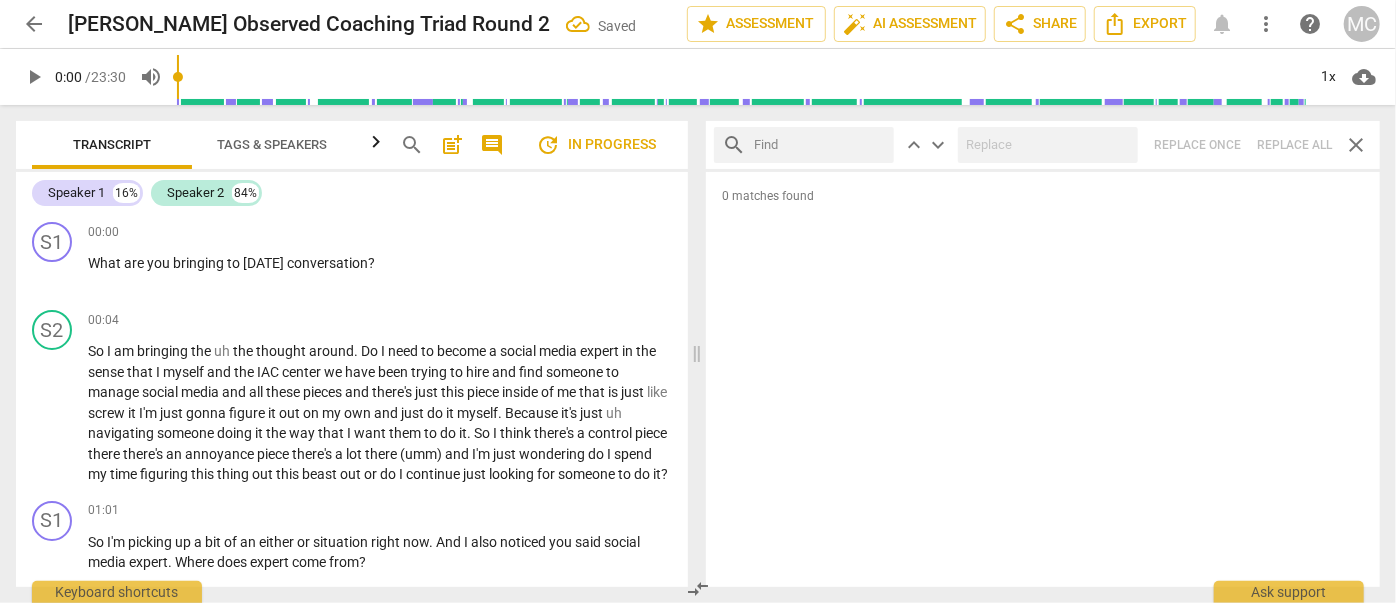 click at bounding box center [820, 145] 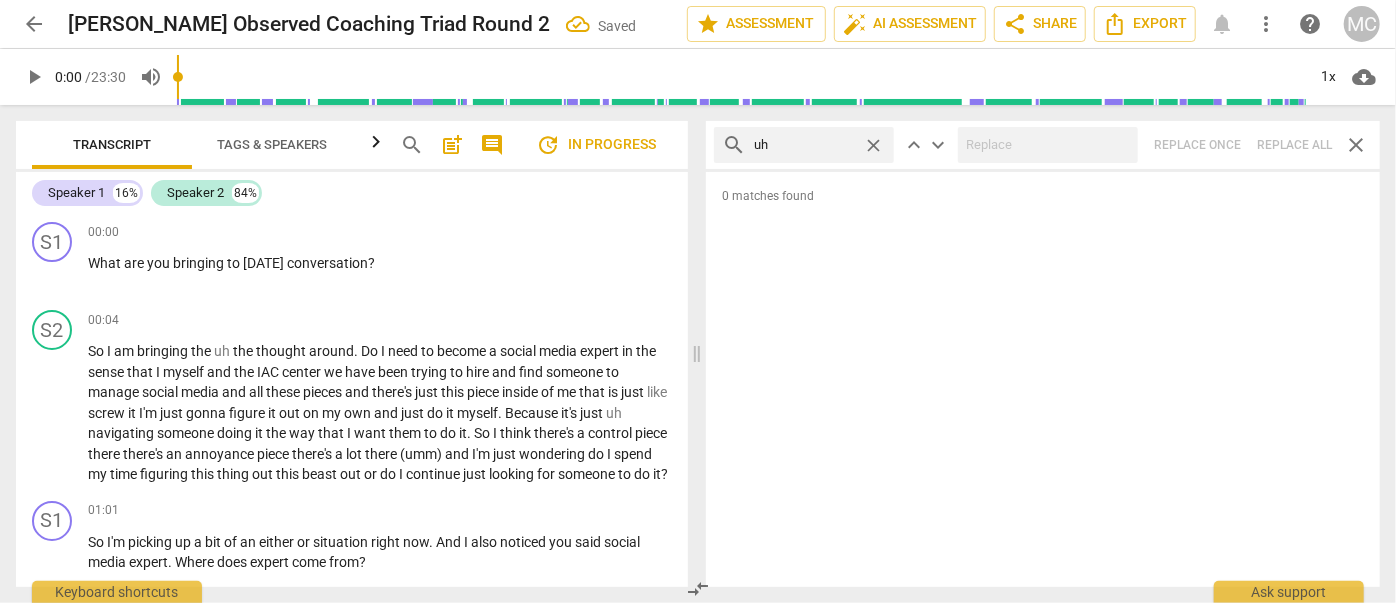 type on "uh" 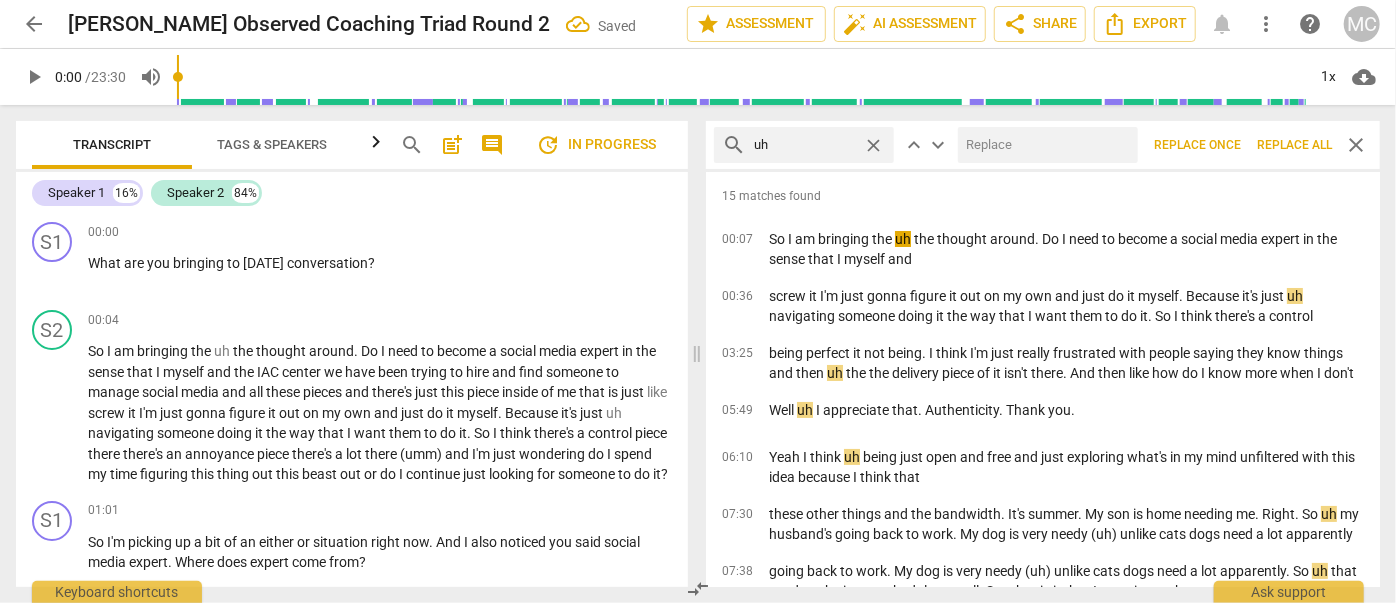 click at bounding box center [1044, 145] 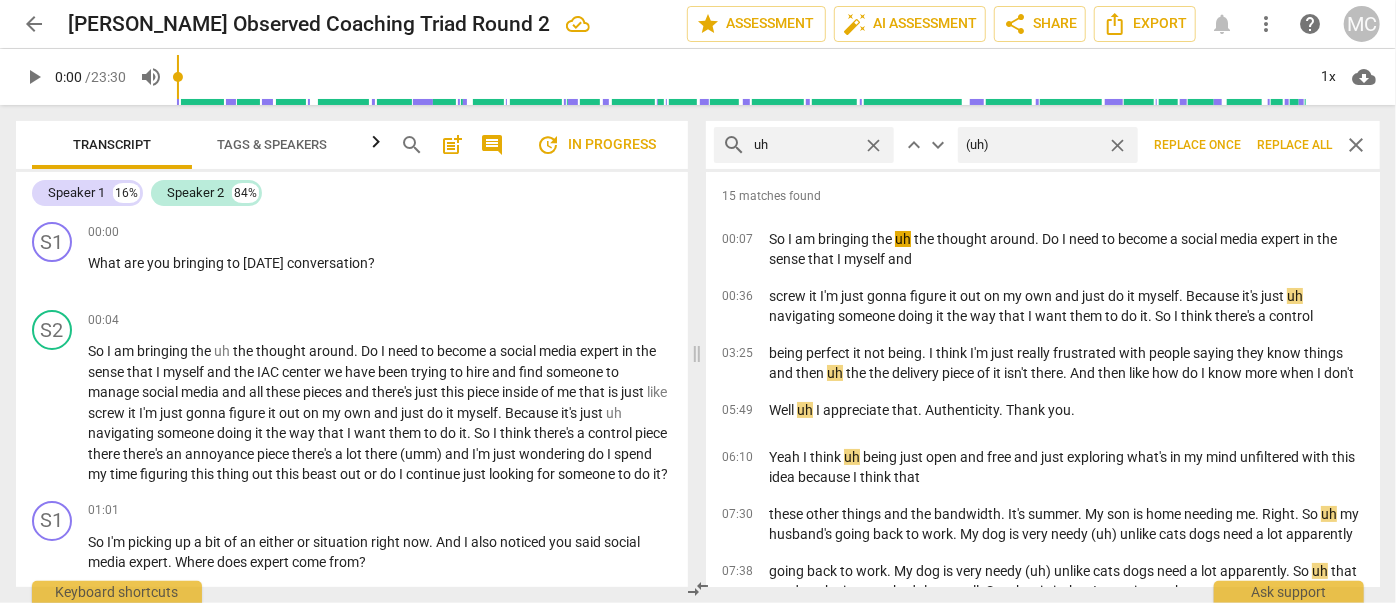 type on "(uh)" 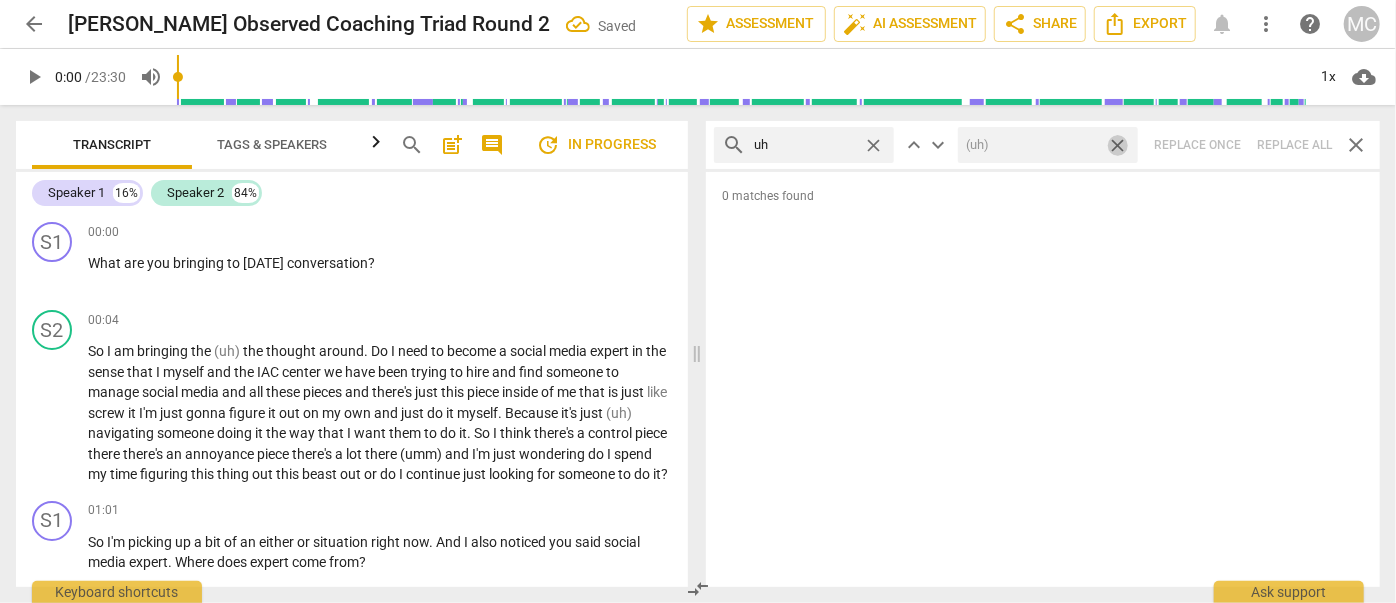 click on "close" at bounding box center [1117, 145] 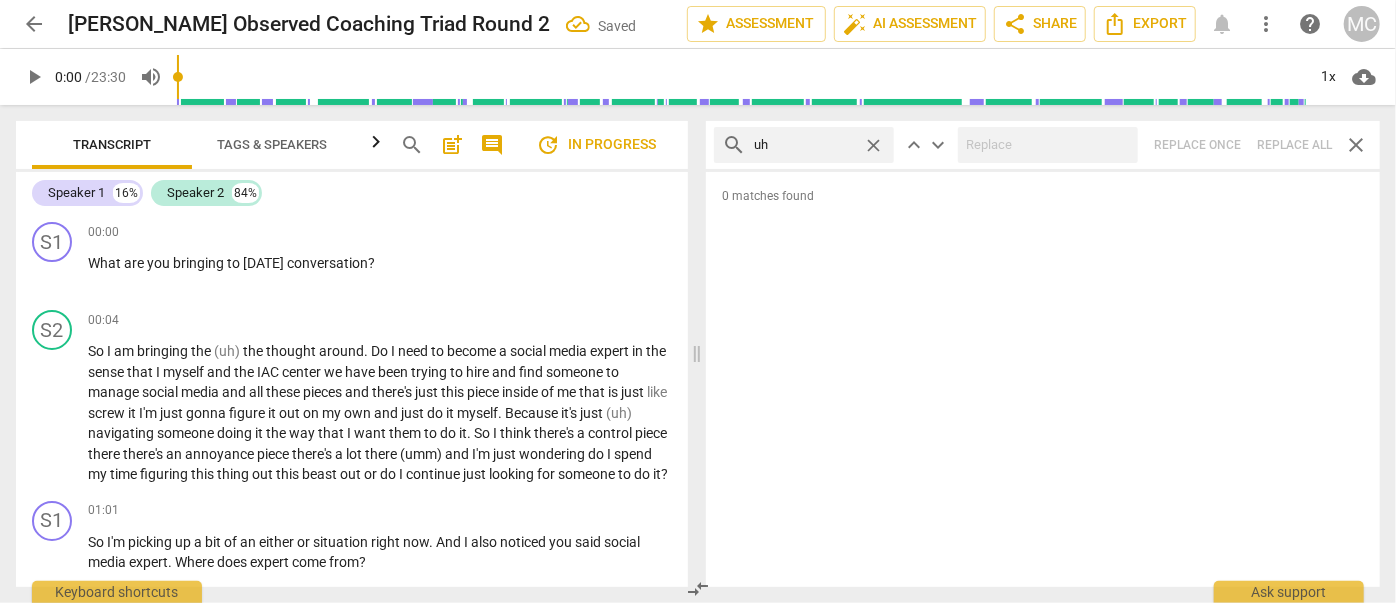 click on "close" at bounding box center (873, 145) 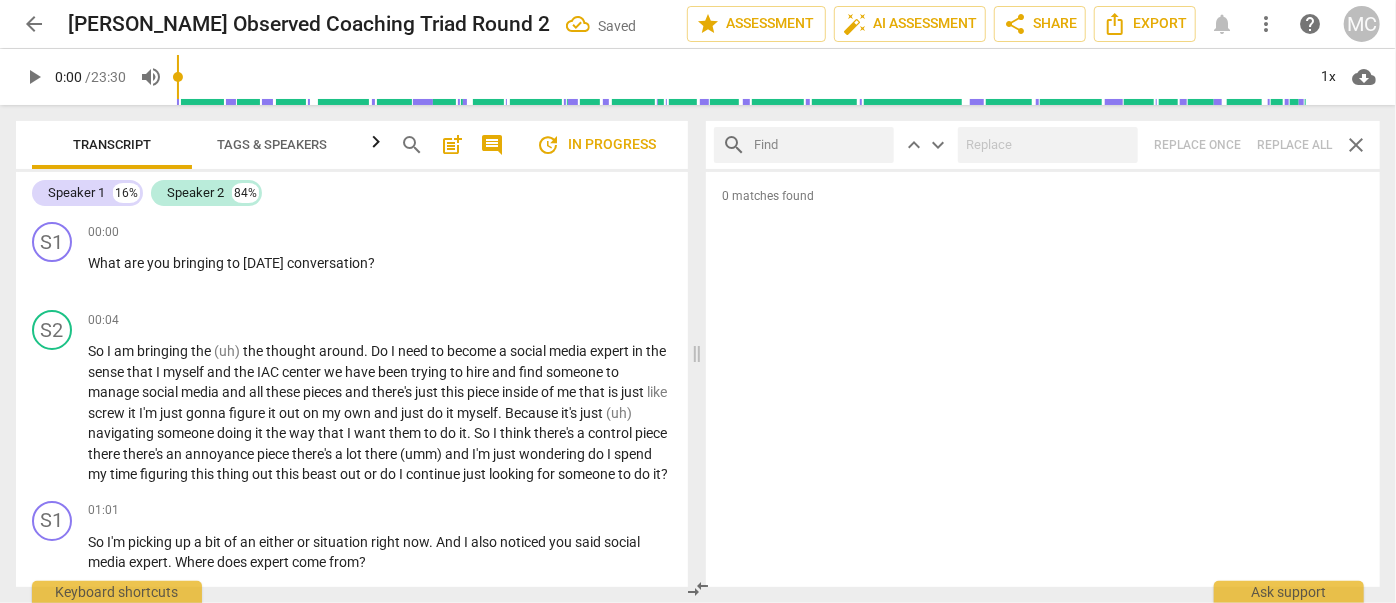 click at bounding box center [820, 145] 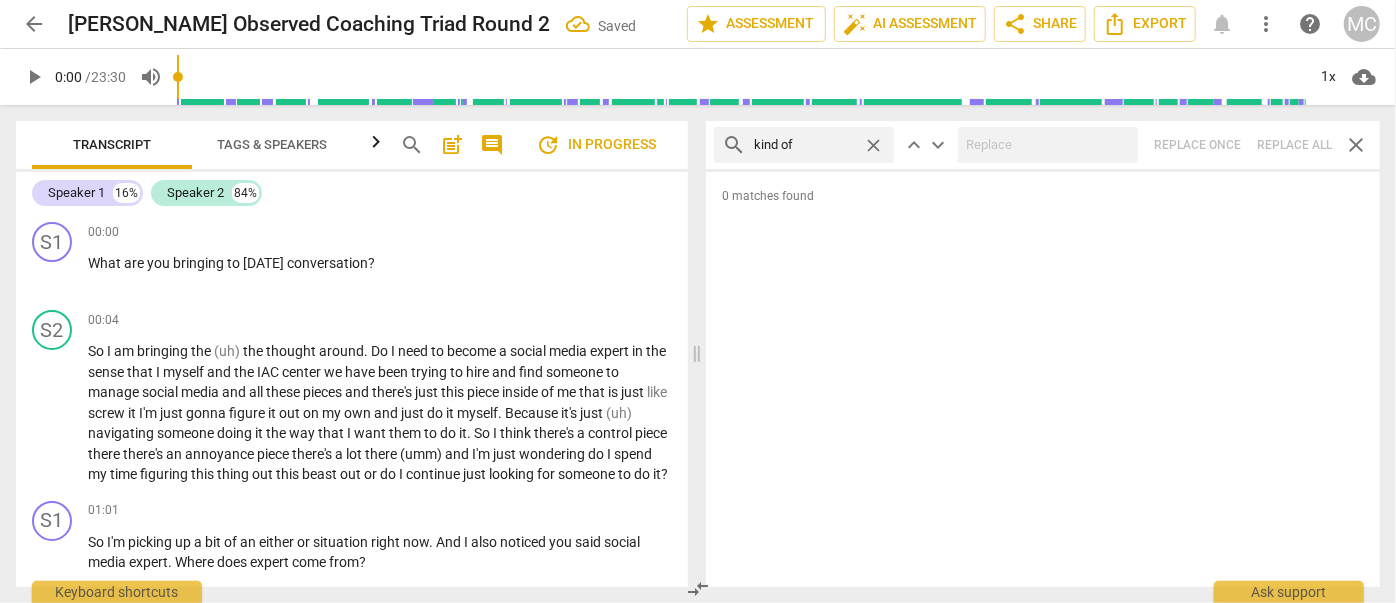 type on "kind of" 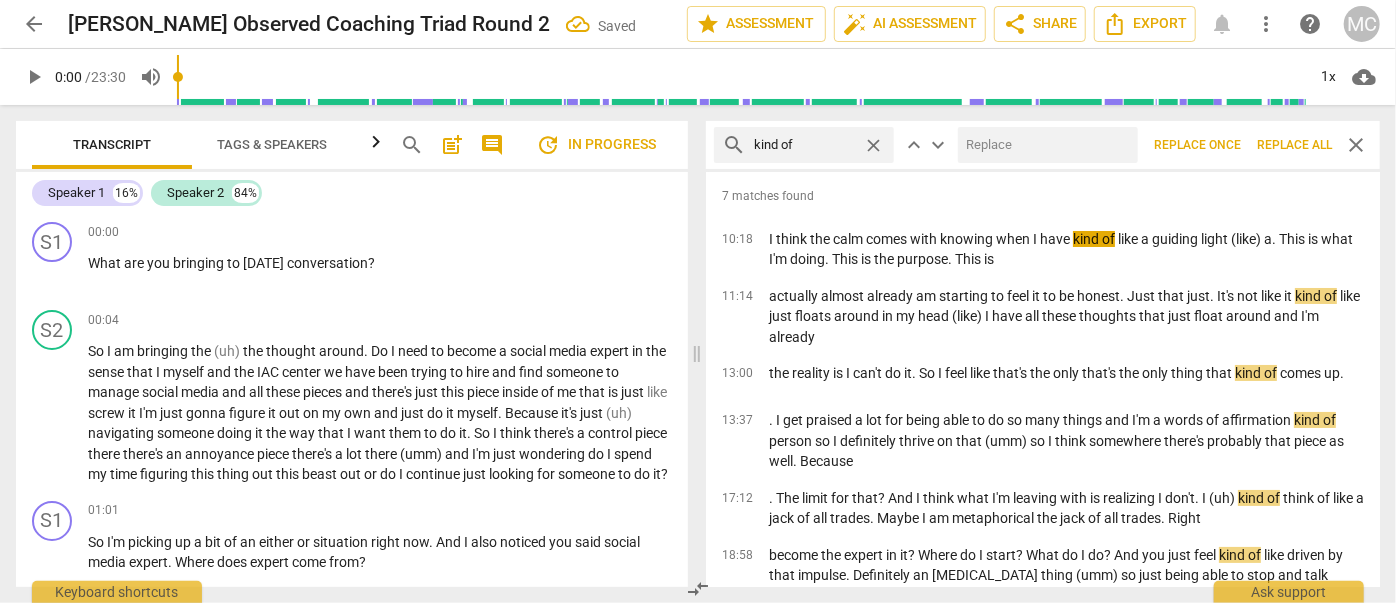 click at bounding box center [1044, 145] 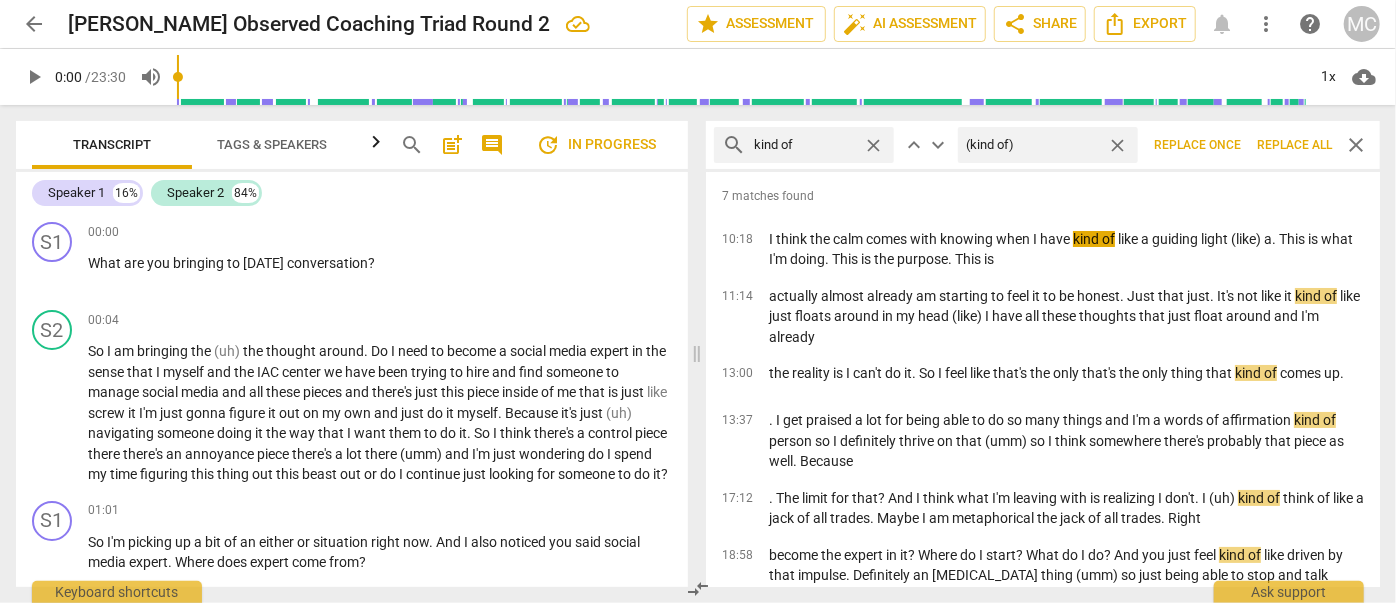 type on "(kind of)" 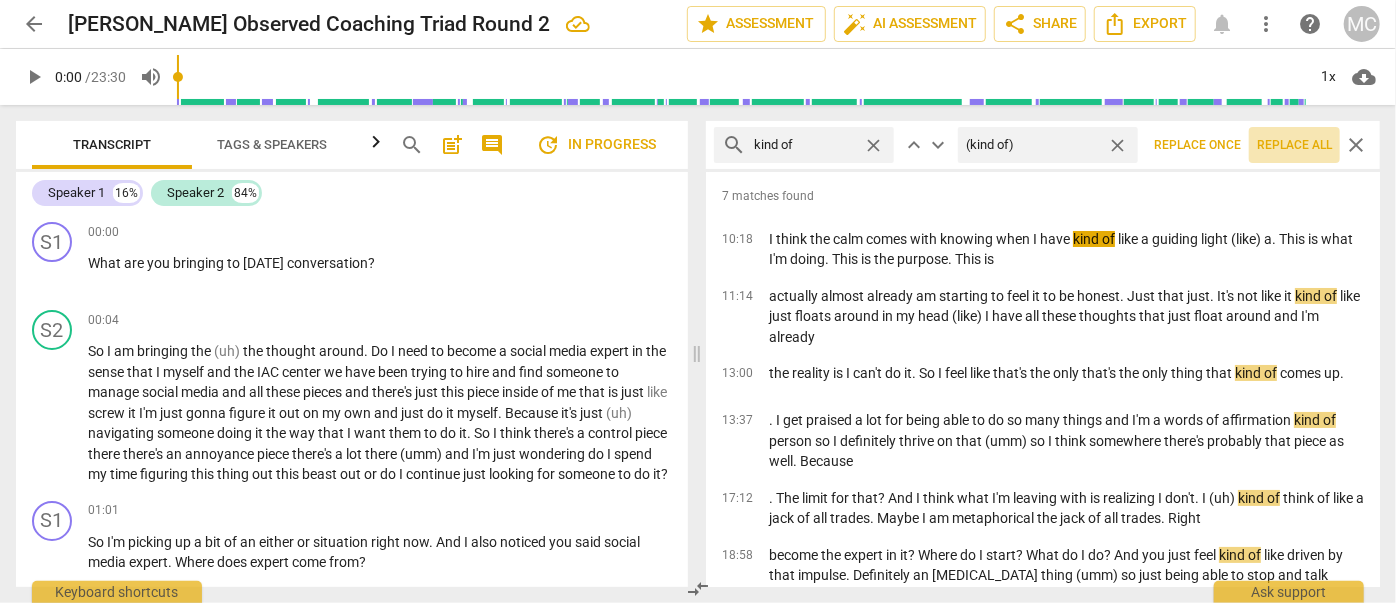 click on "Replace all" at bounding box center (1294, 145) 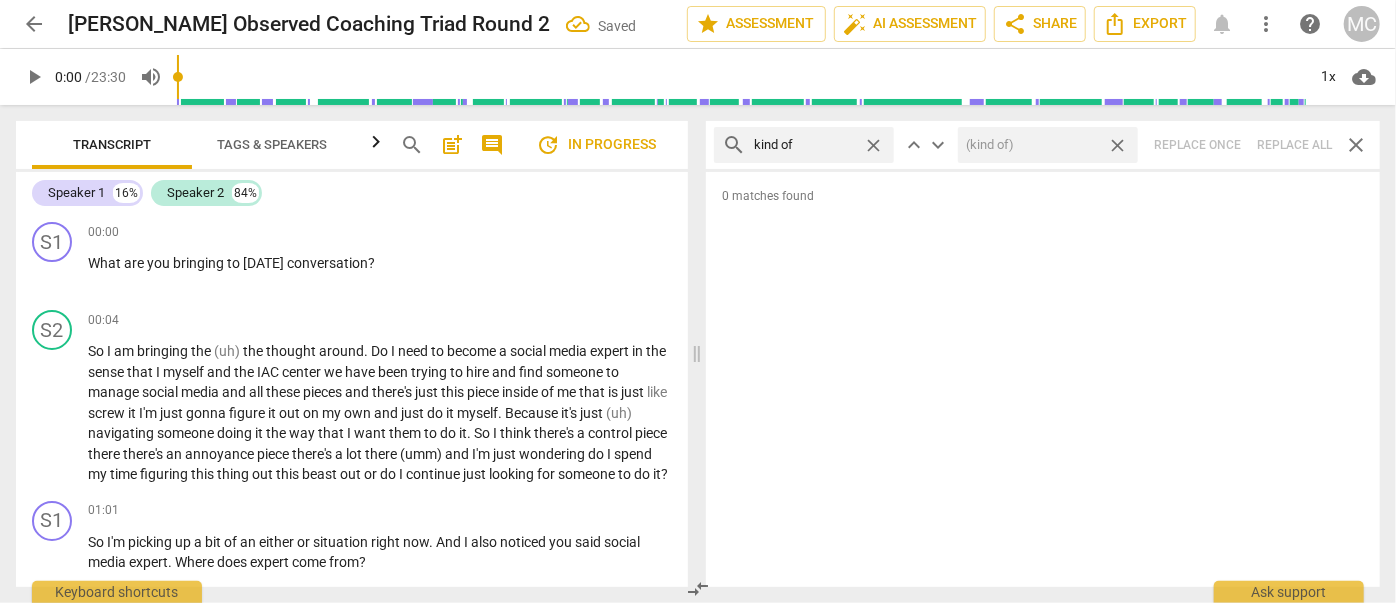 drag, startPoint x: 1121, startPoint y: 146, endPoint x: 906, endPoint y: 159, distance: 215.39267 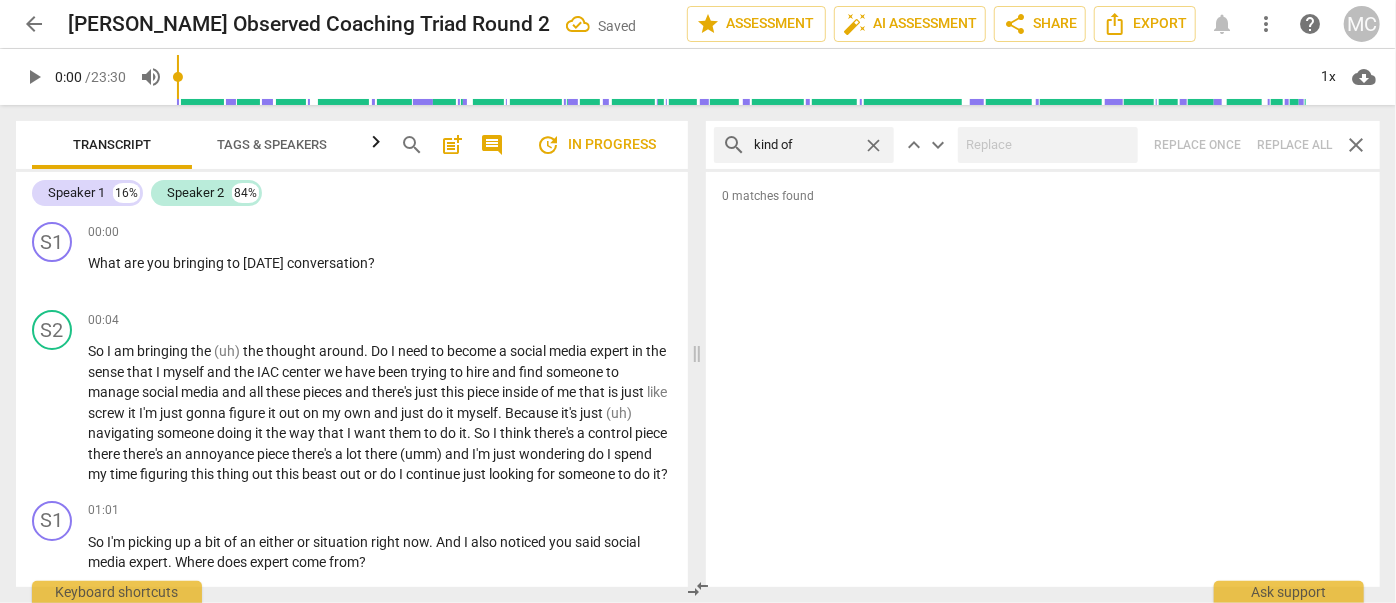 click on "close" at bounding box center (873, 145) 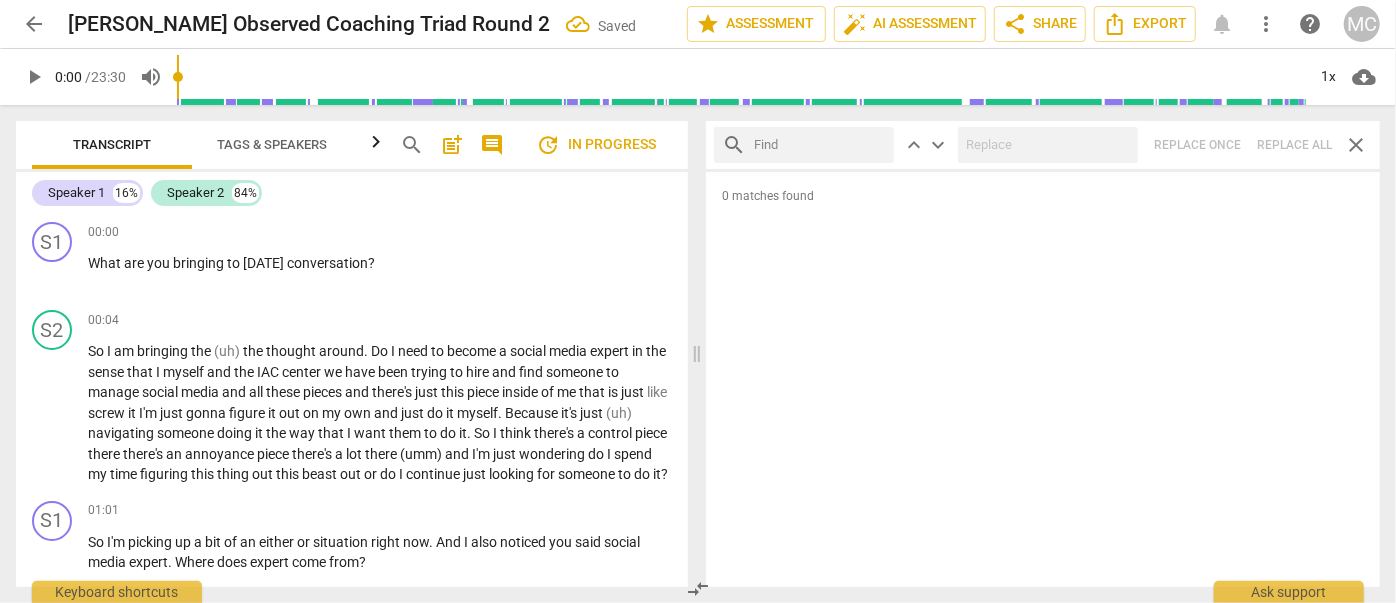 click at bounding box center (820, 145) 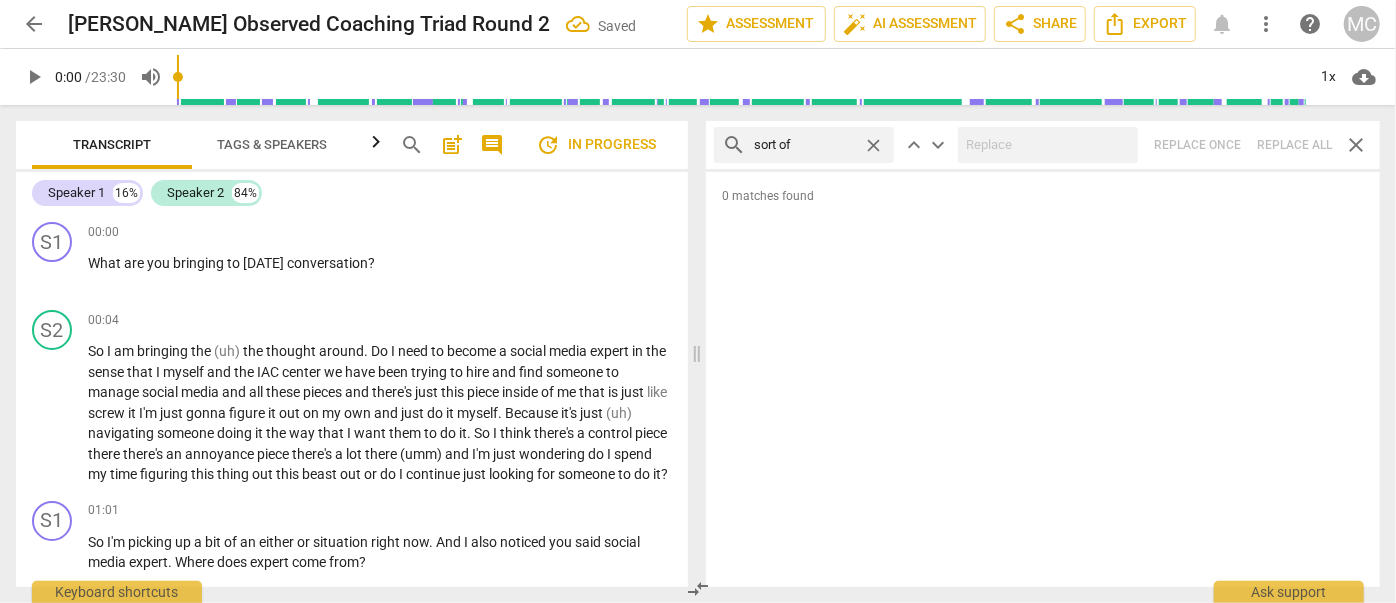 type on "sort of" 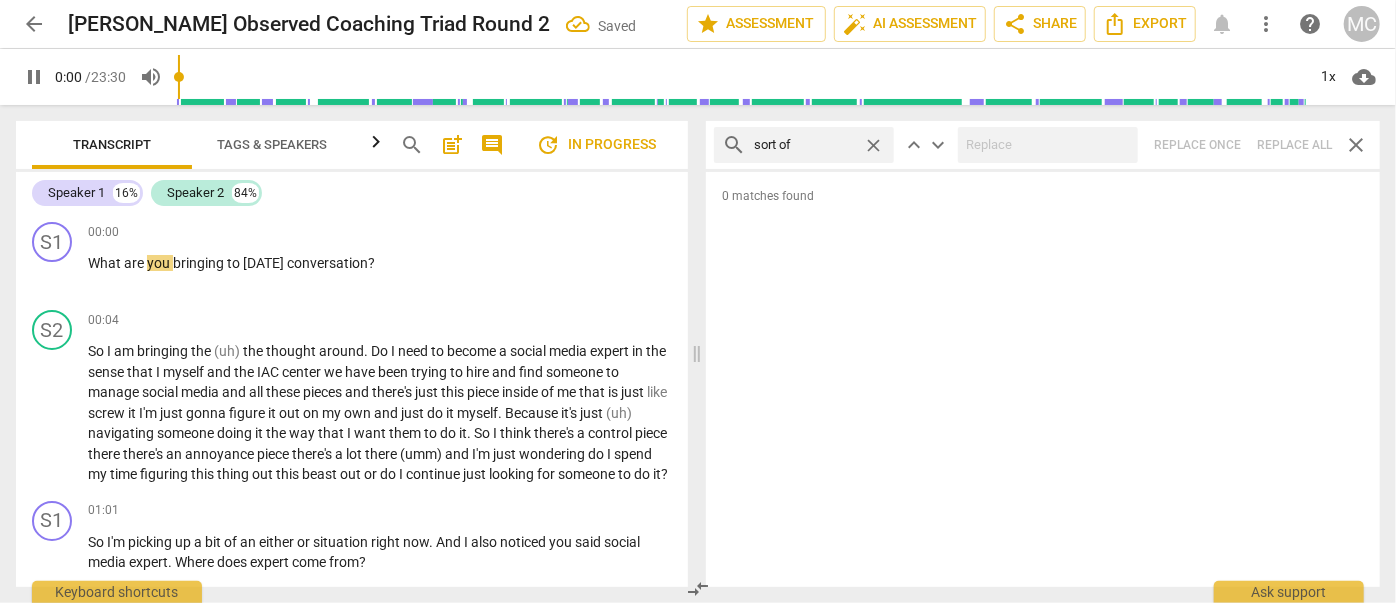 click on "search sort of close keyboard_arrow_up keyboard_arrow_down Replace once Replace all close" at bounding box center [1043, 145] 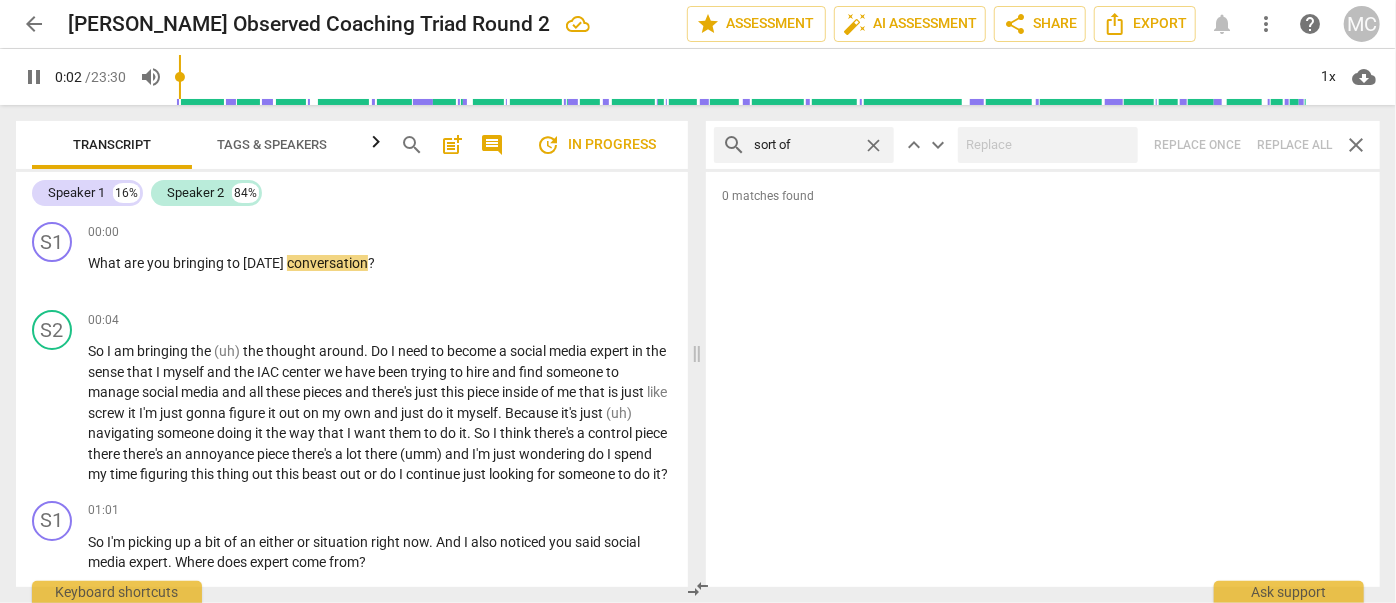 type on "2" 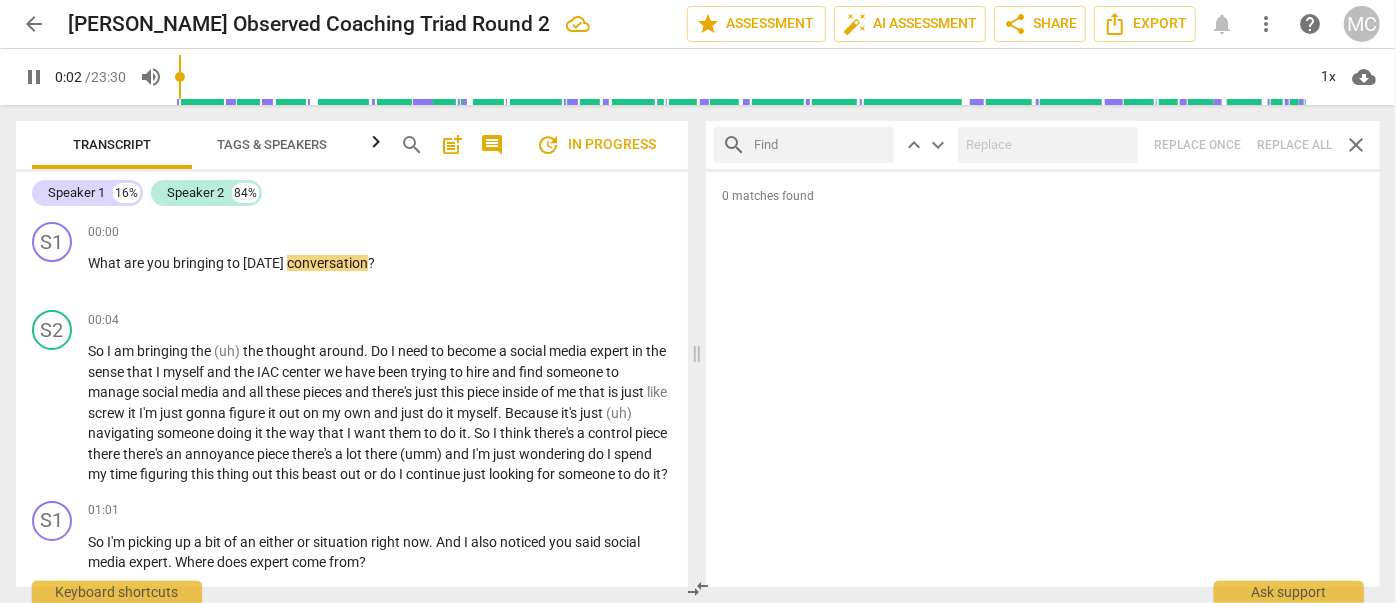 click at bounding box center (820, 145) 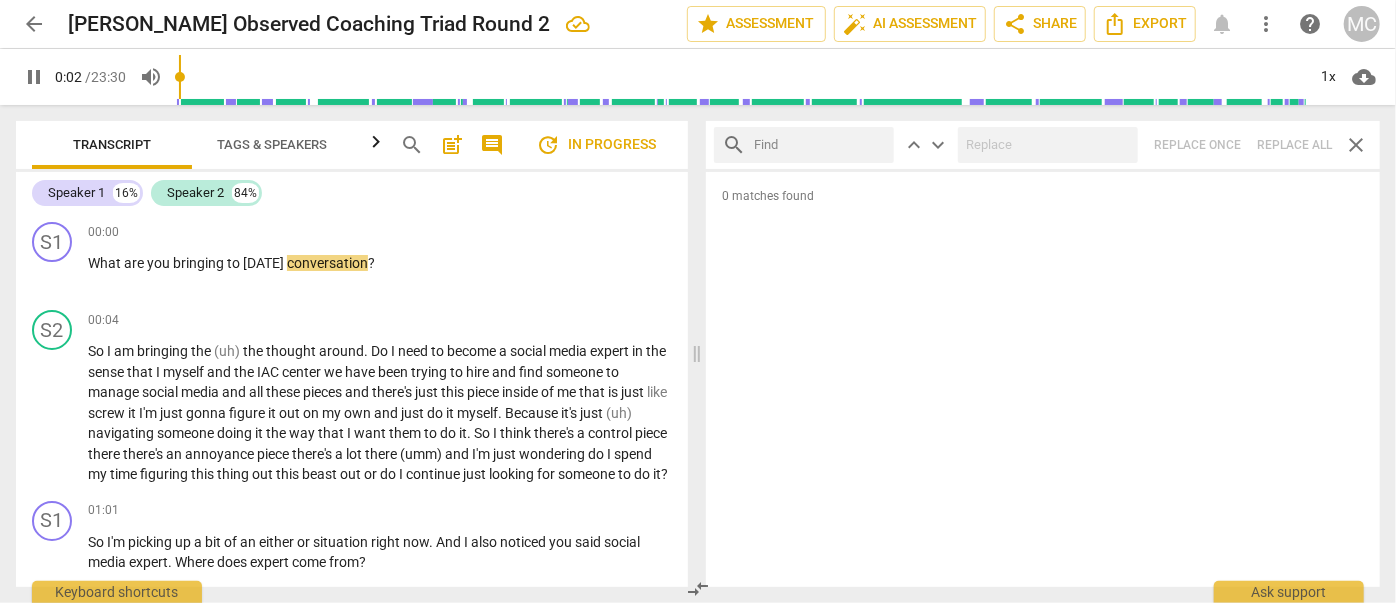 type on "3" 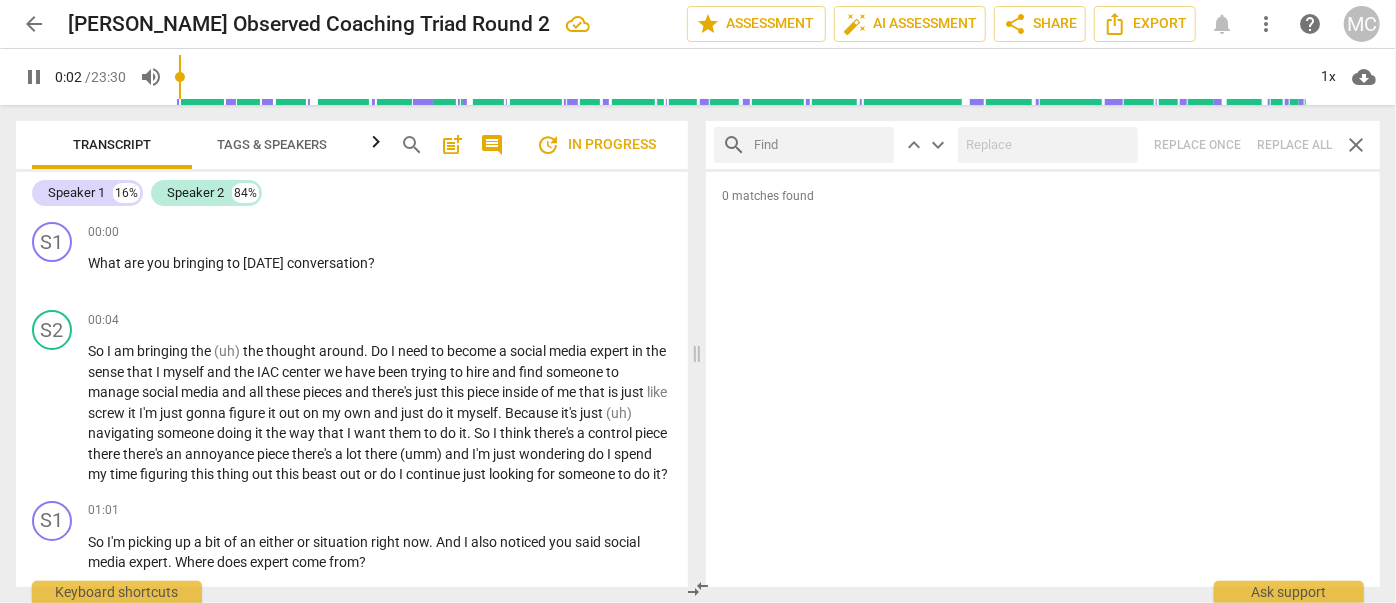 type on "a" 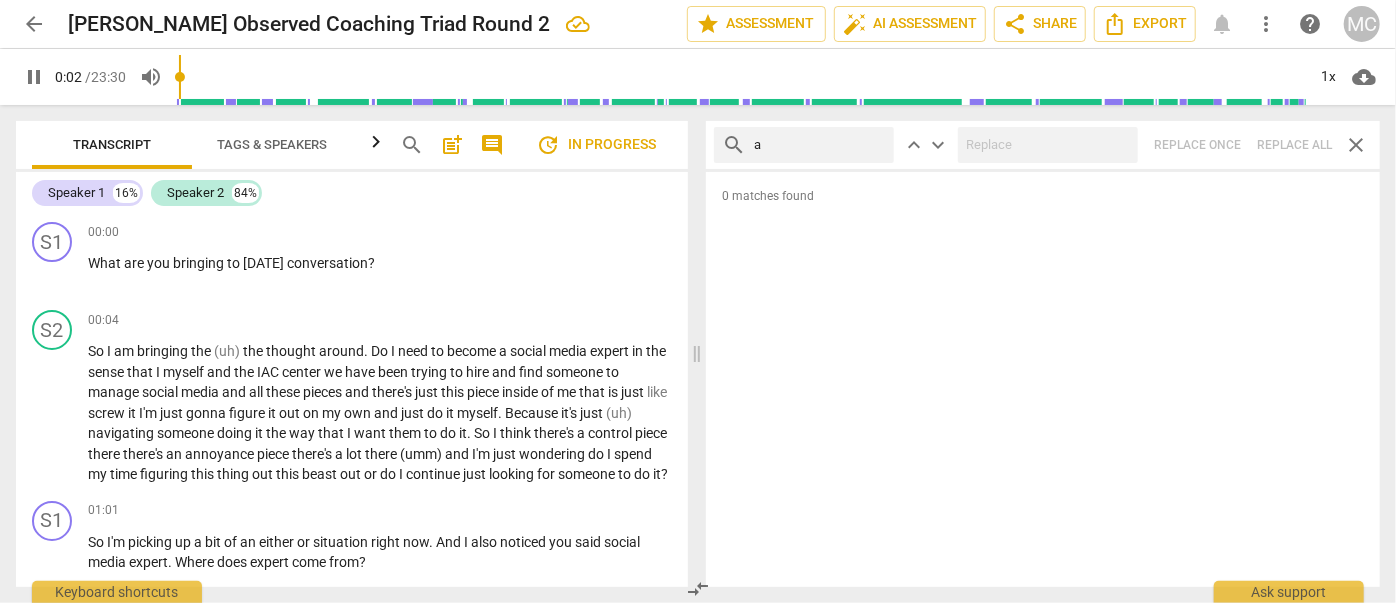 type on "3" 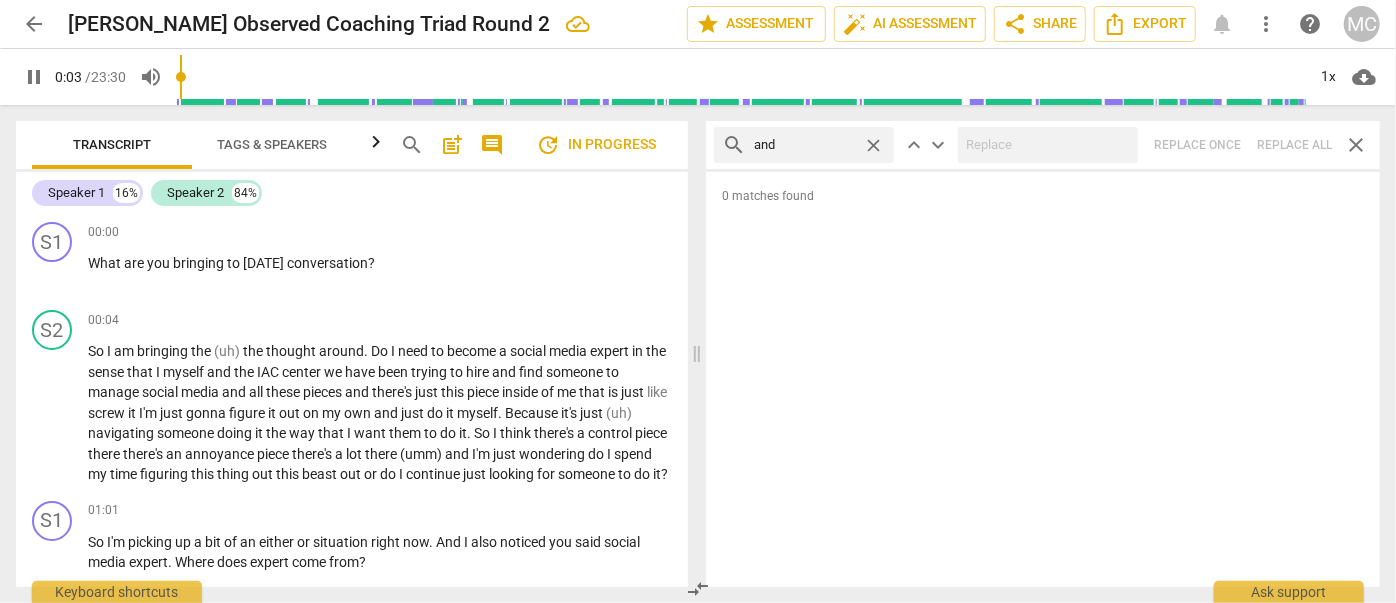 type on "and t" 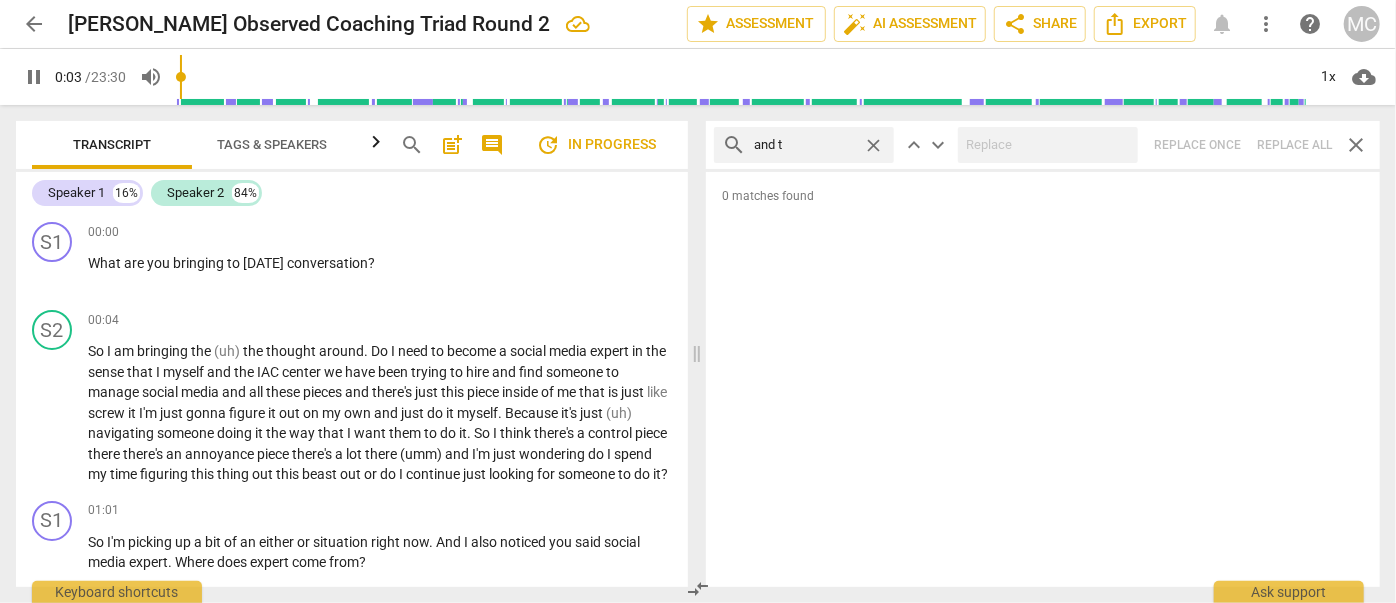 type on "3" 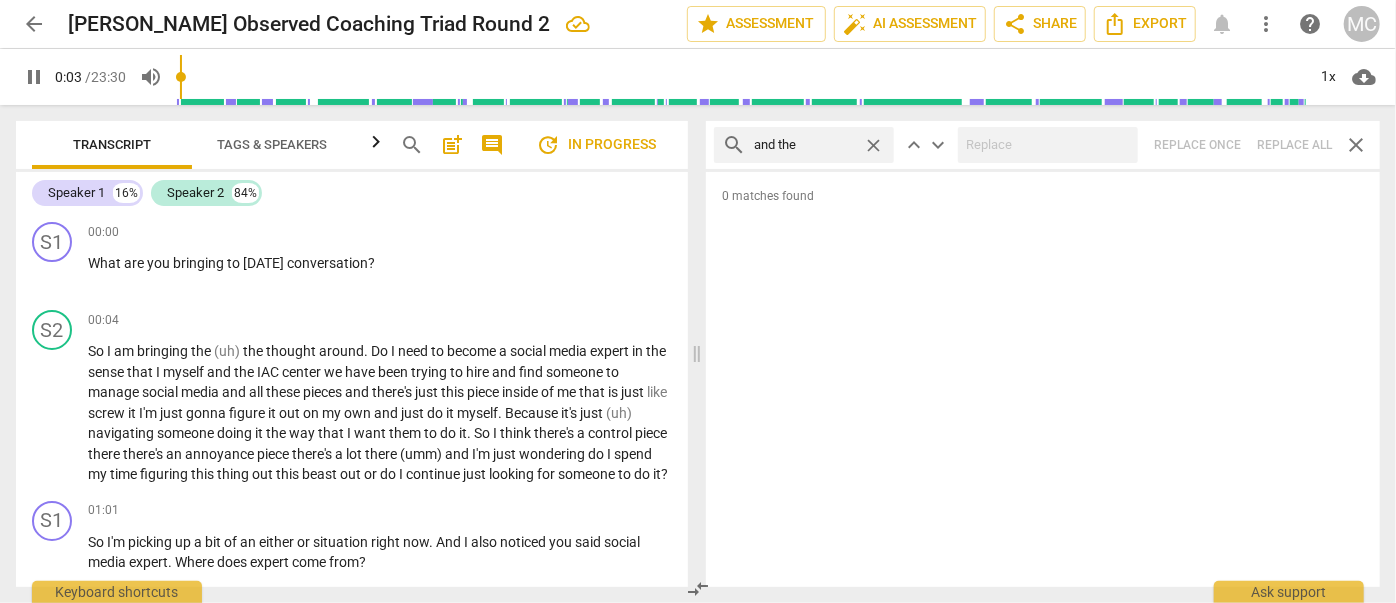 type on "and then" 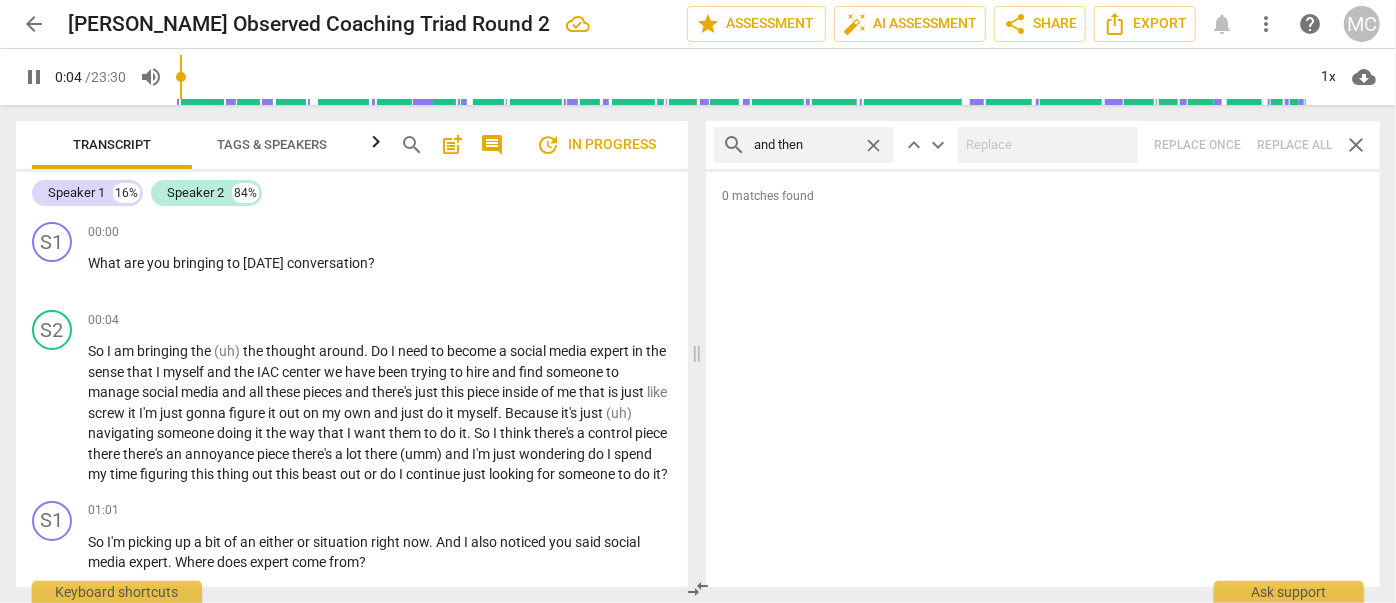 type on "4" 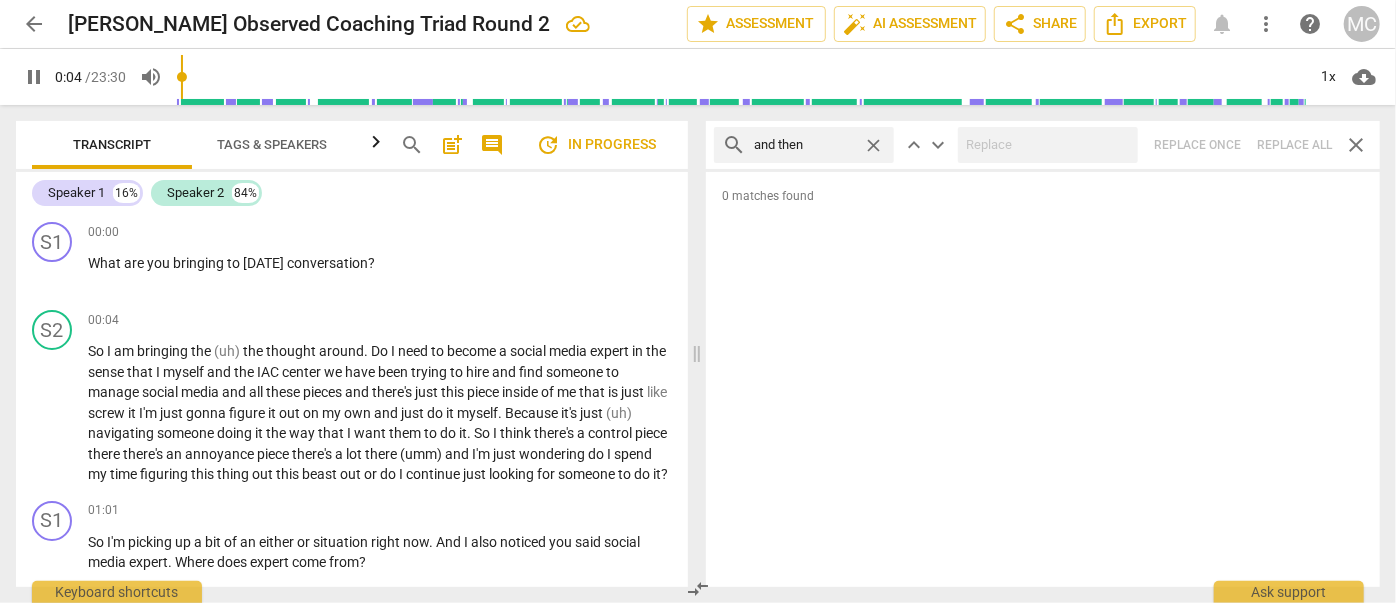 type on "and then" 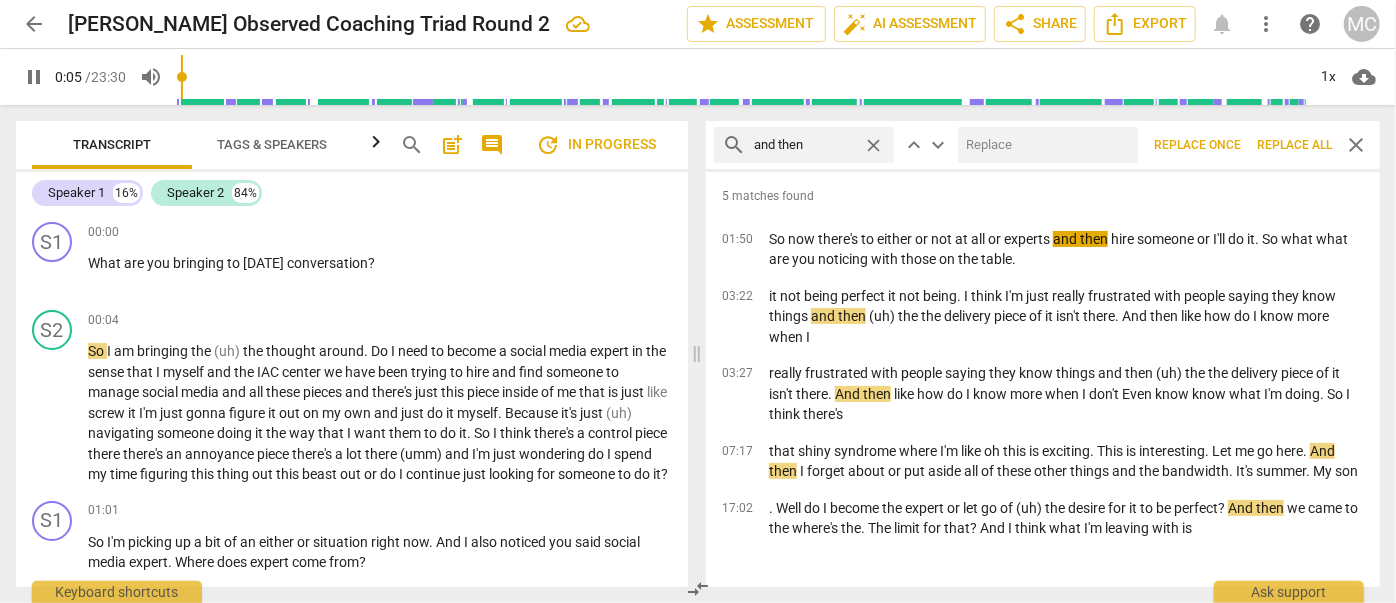click at bounding box center (1044, 145) 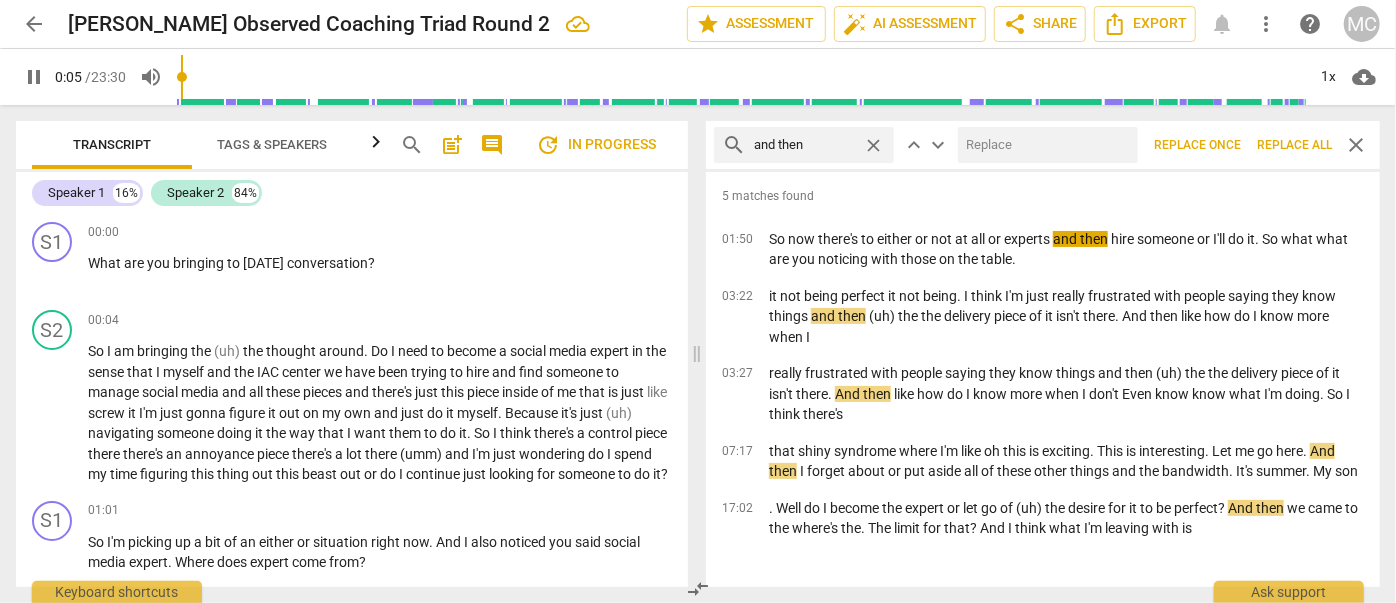 type on "6" 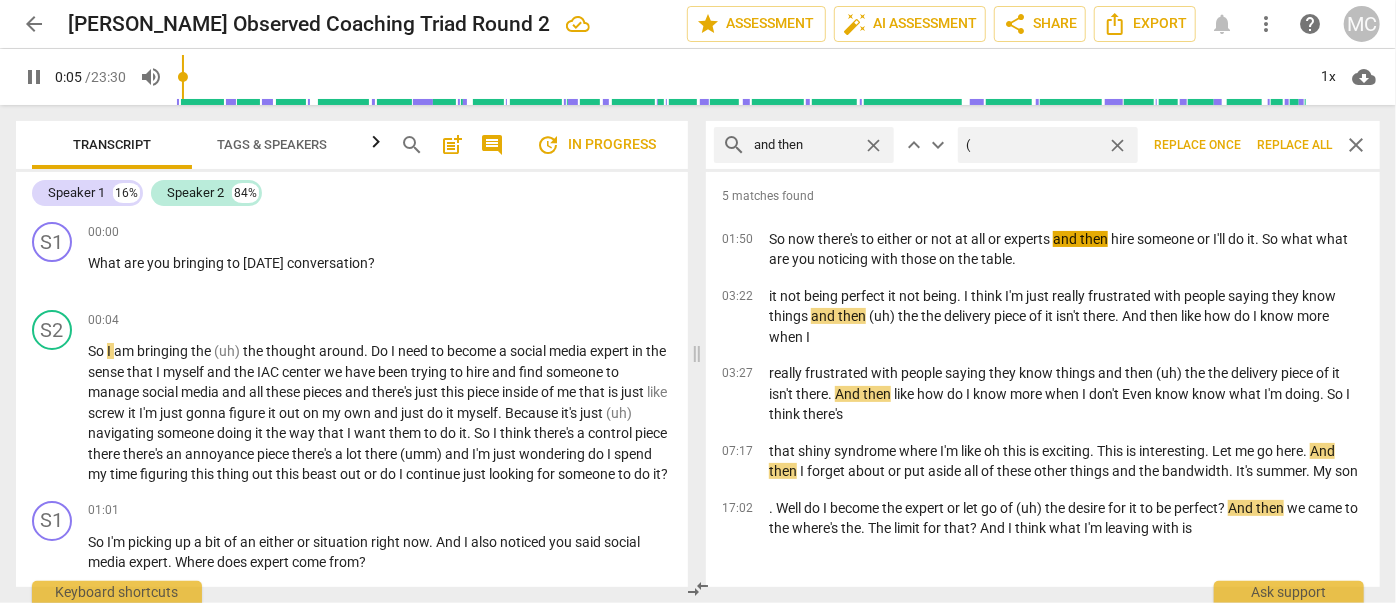 type on "6" 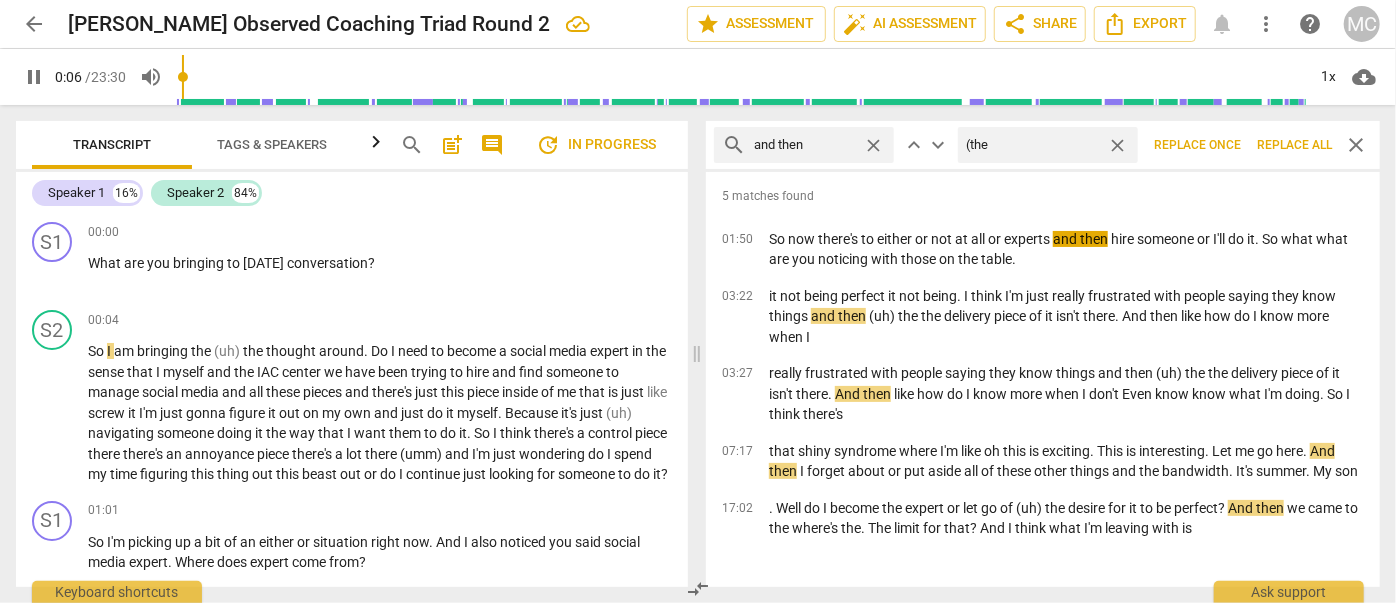 type on "(then" 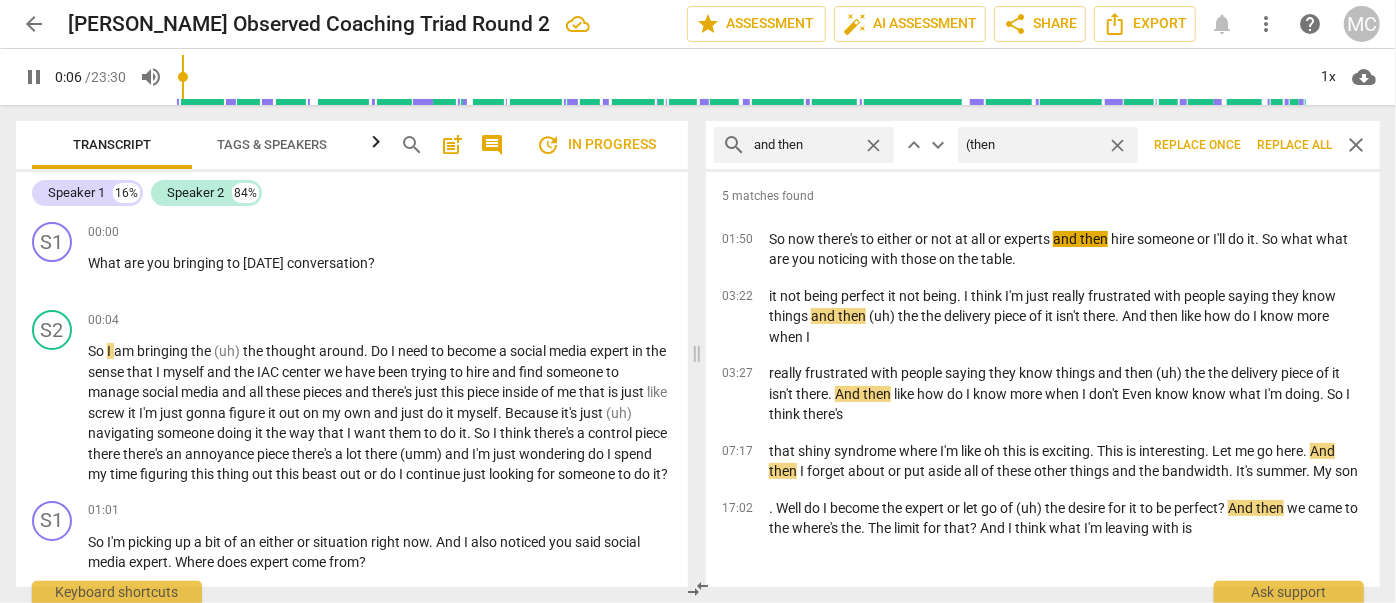 type on "6" 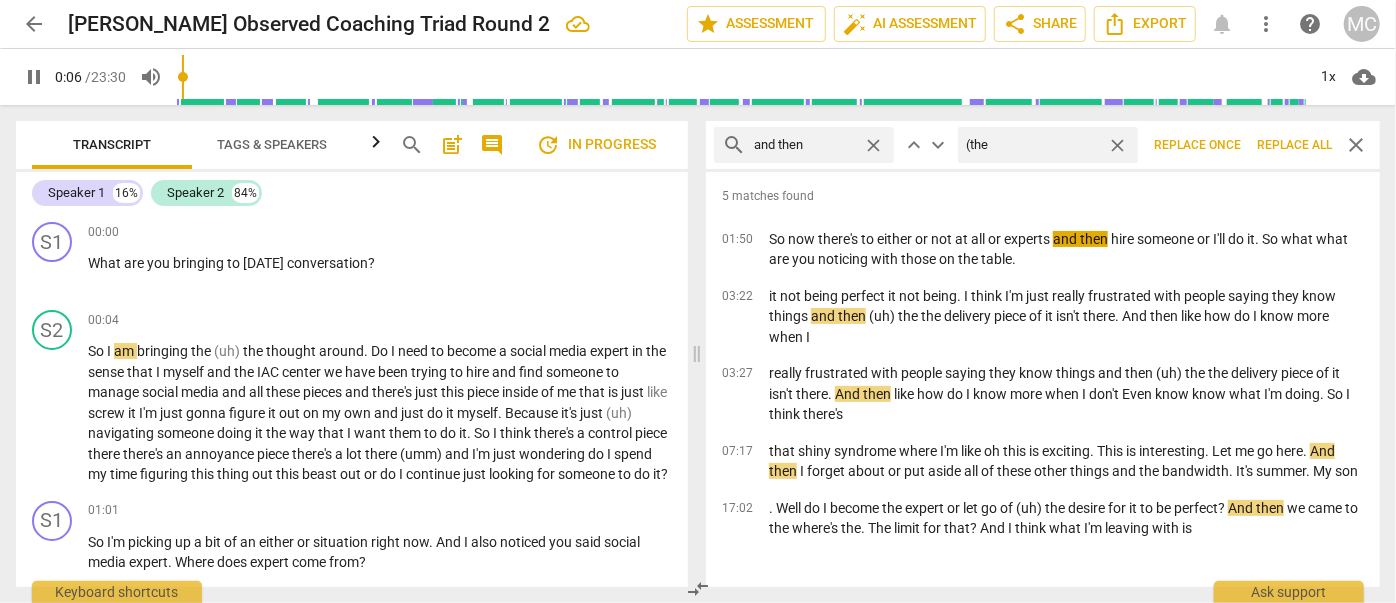 type on "(th" 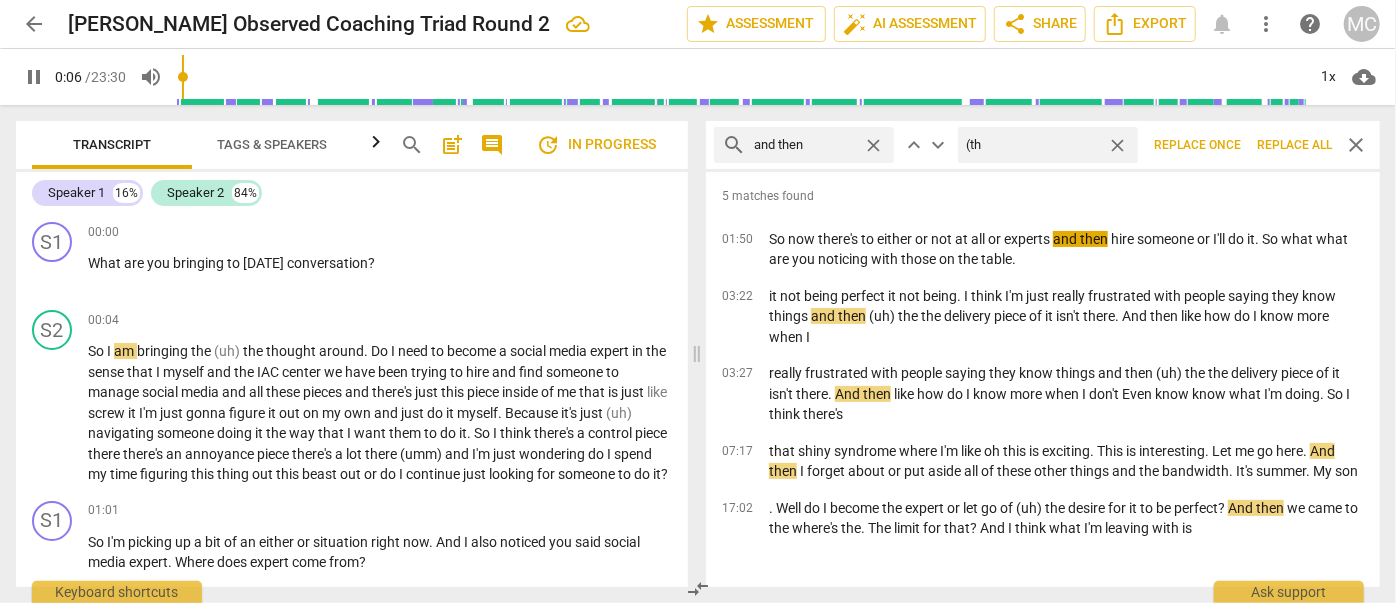 type on "7" 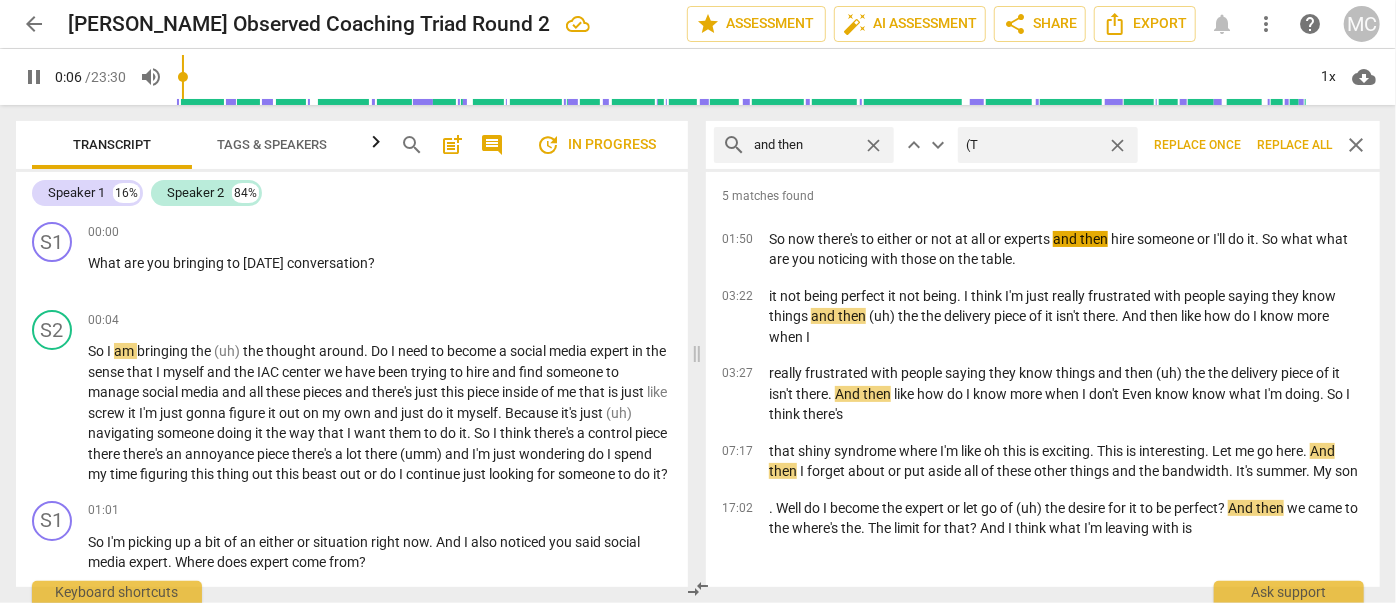 type on "(Th" 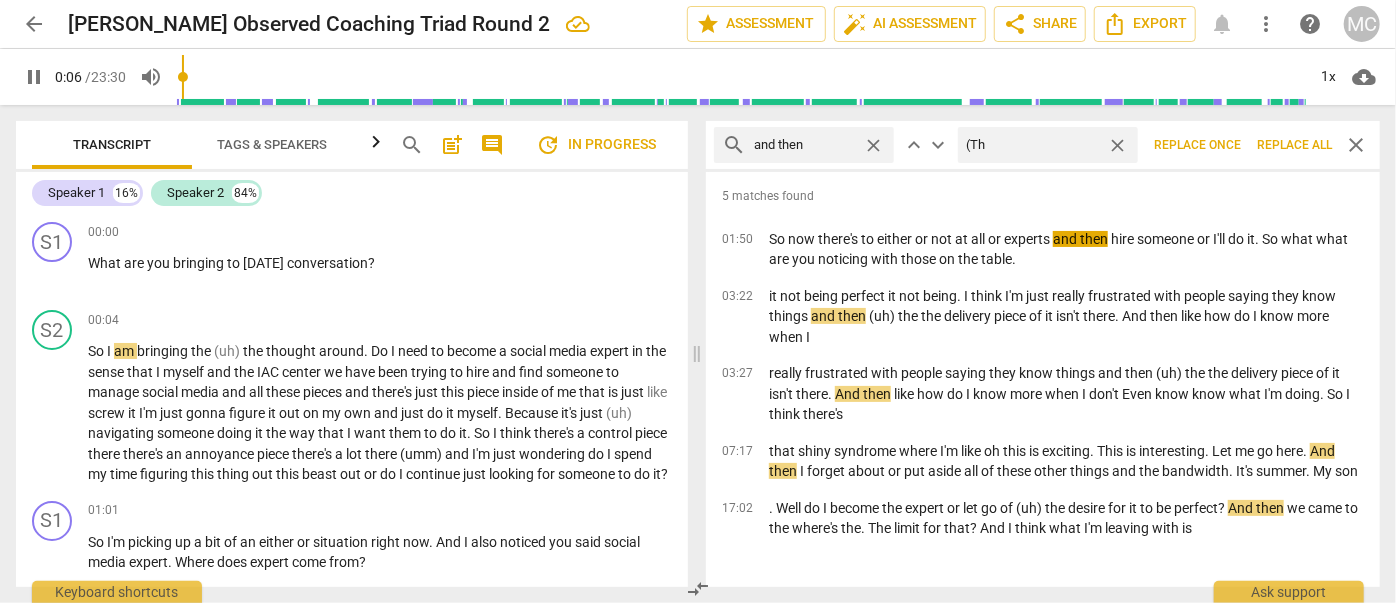 type on "7" 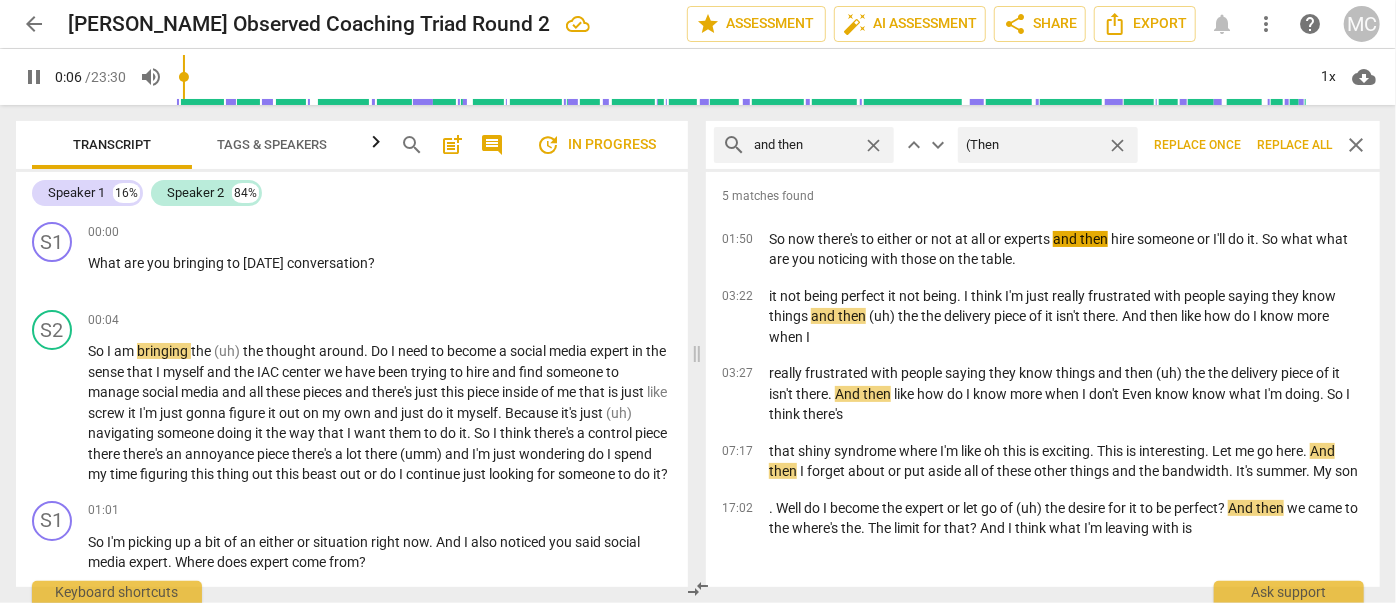 type on "(Then)" 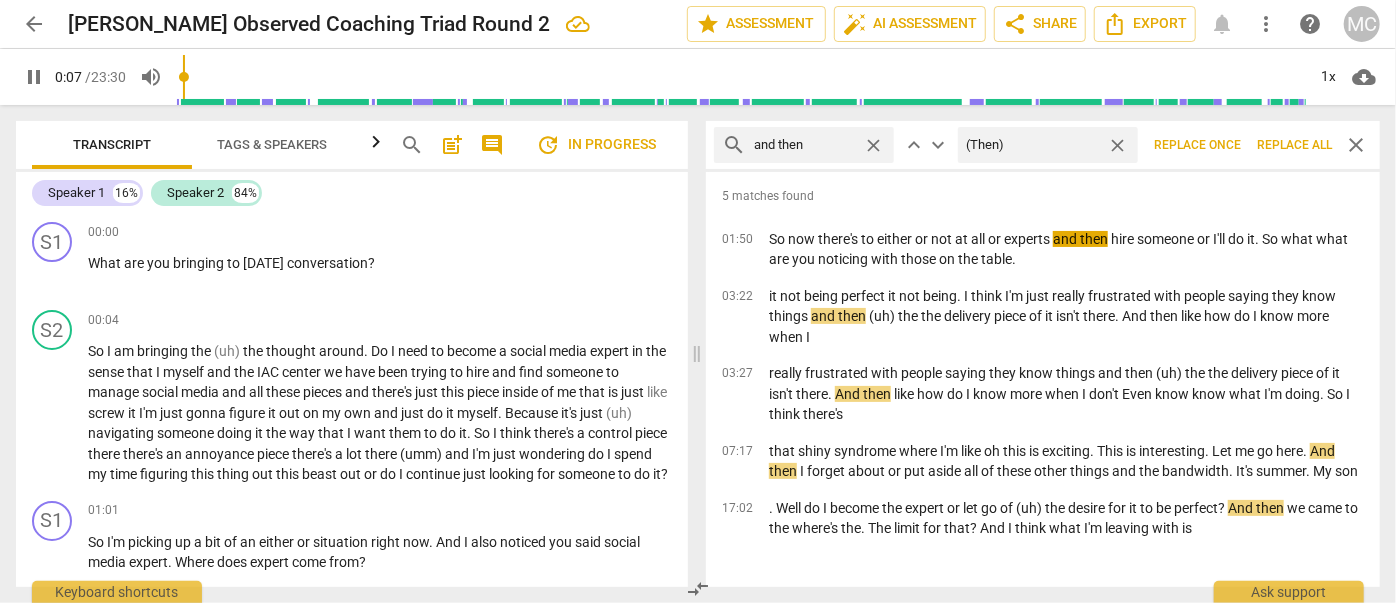 type on "8" 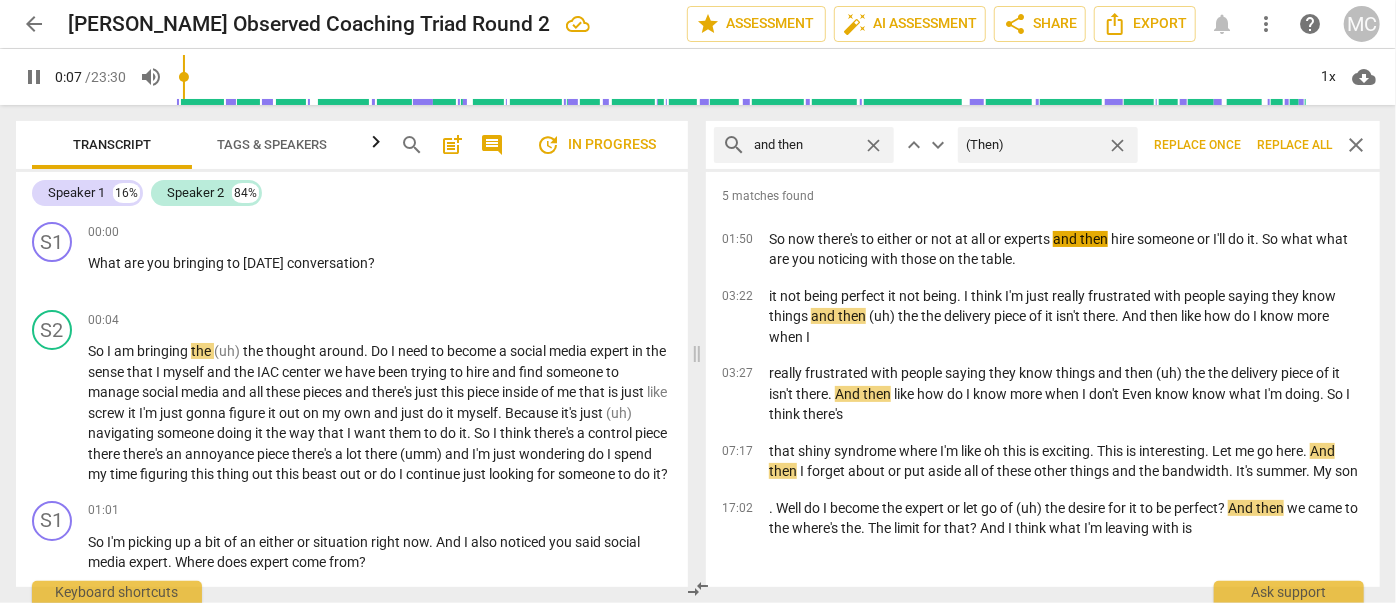 type on "(Then)" 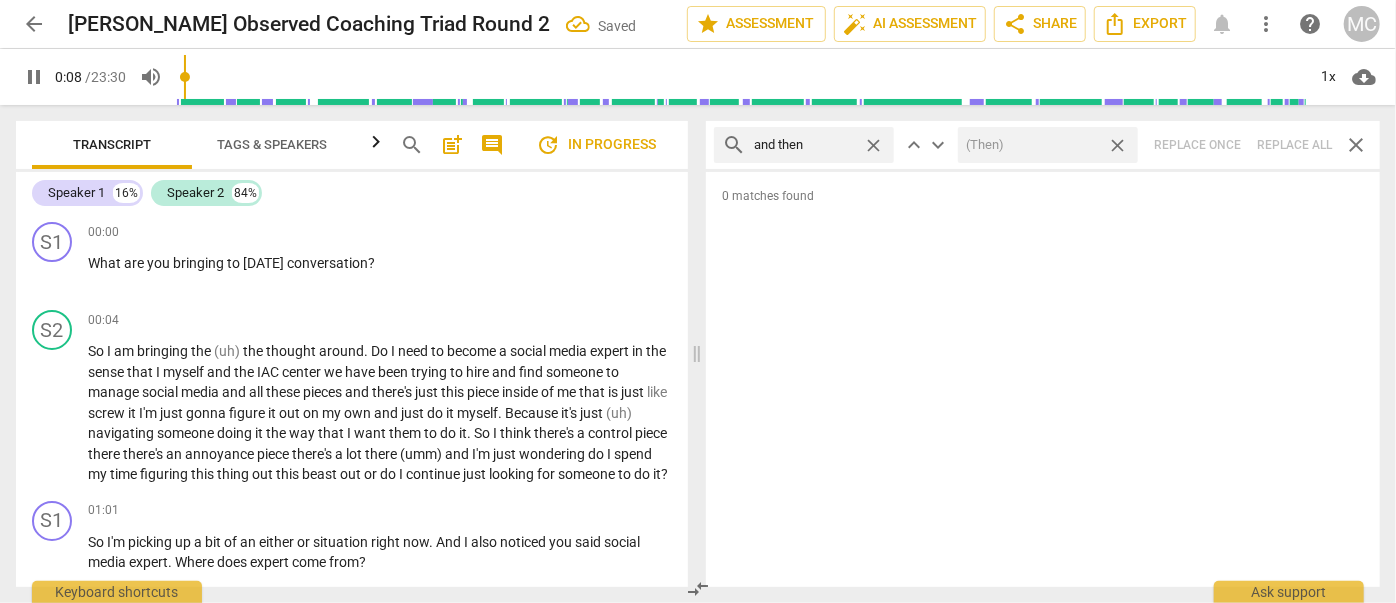 type on "8" 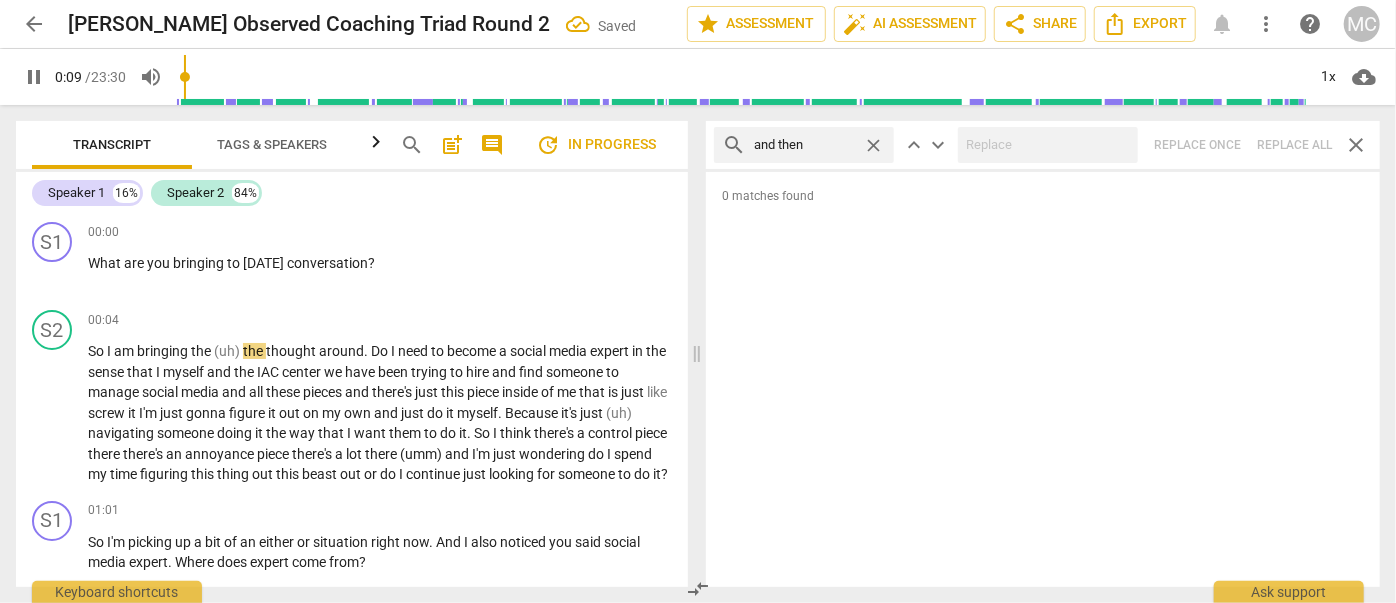 type on "9" 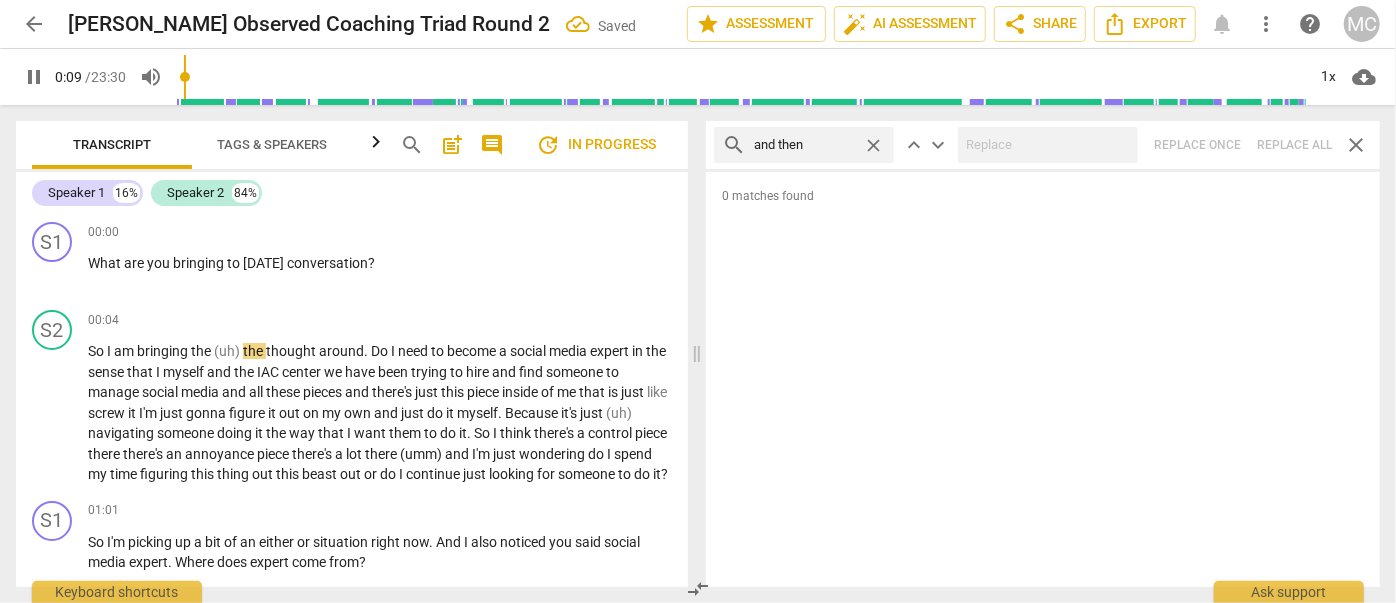 click on "close" at bounding box center [873, 145] 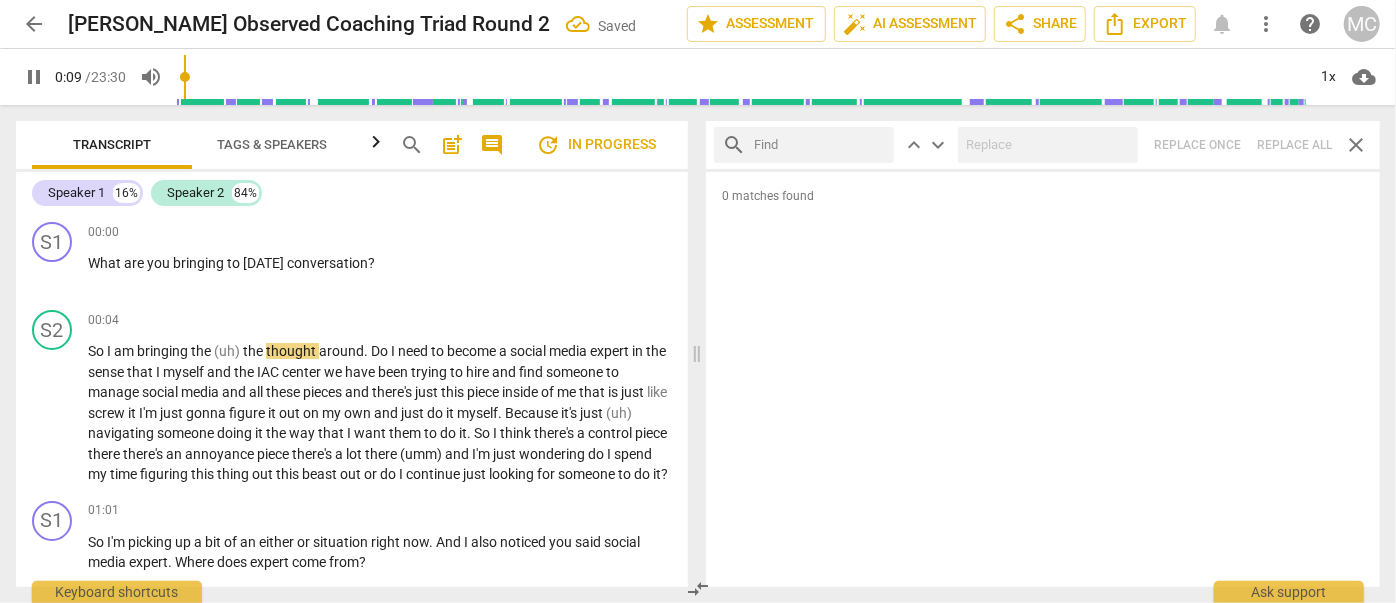 click at bounding box center [820, 145] 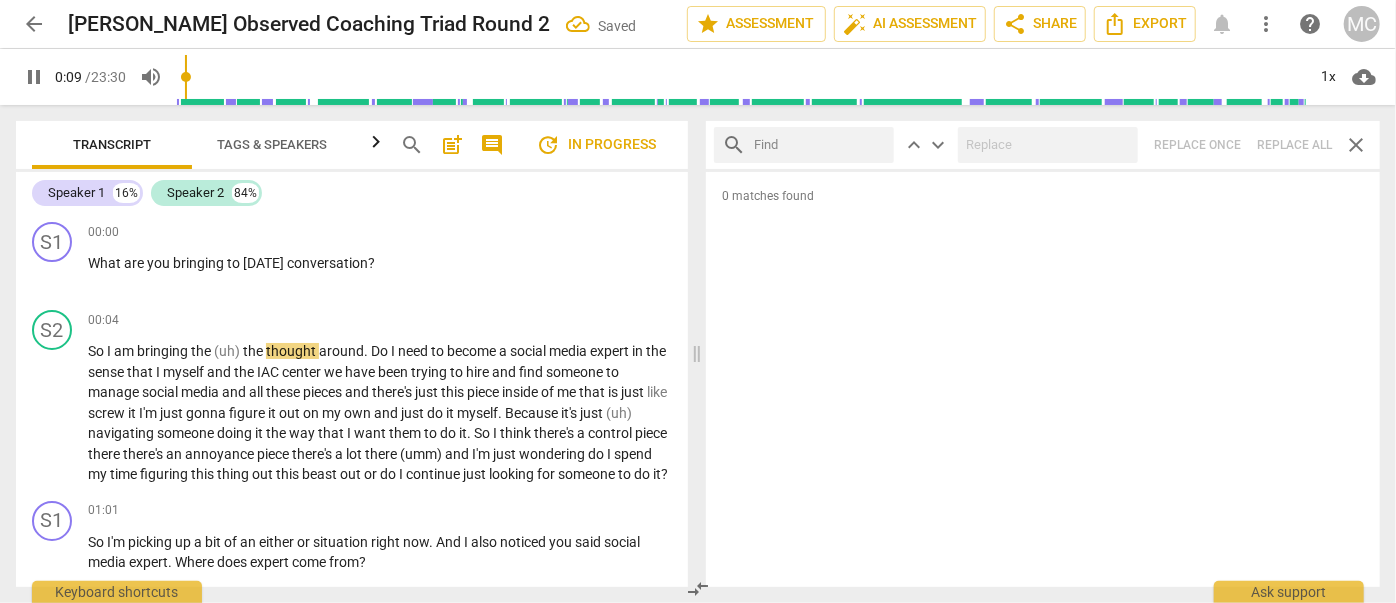 type on "10" 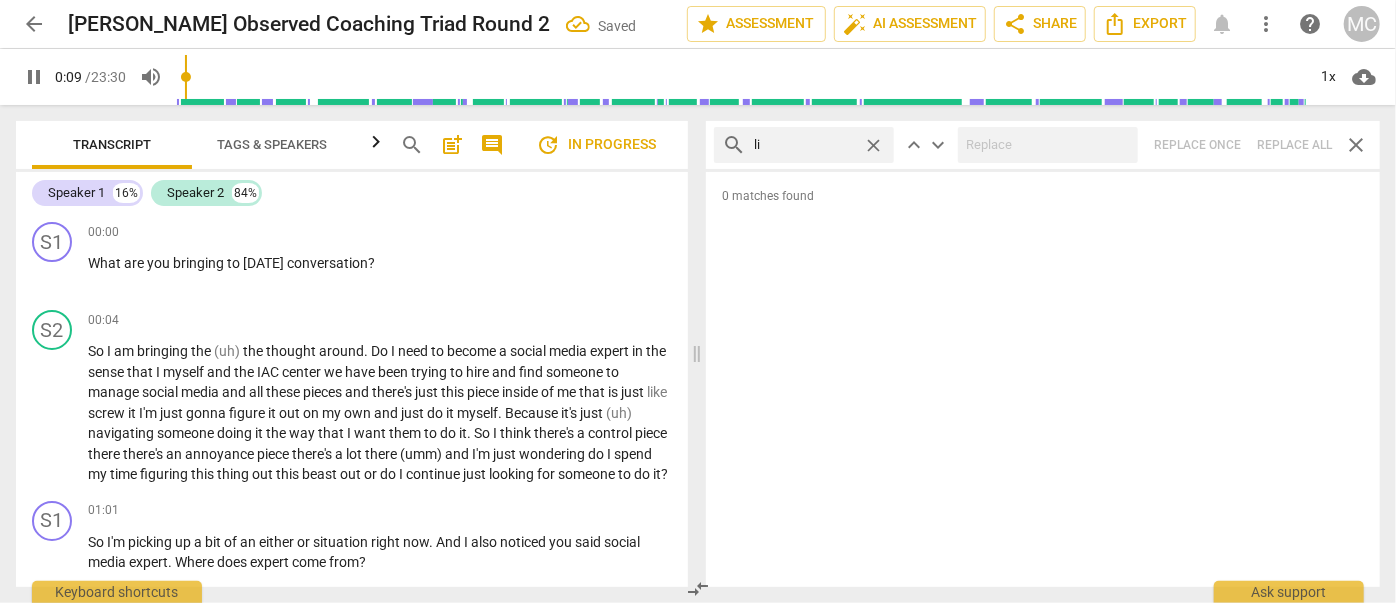 type on "lik" 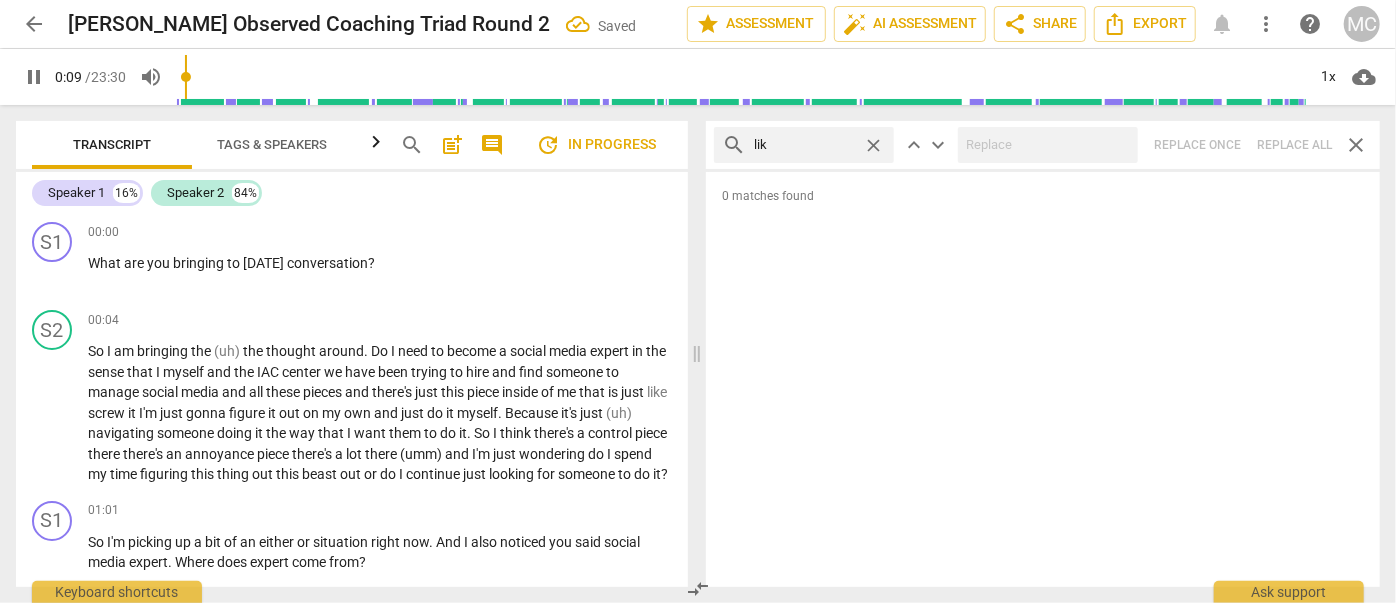 type on "10" 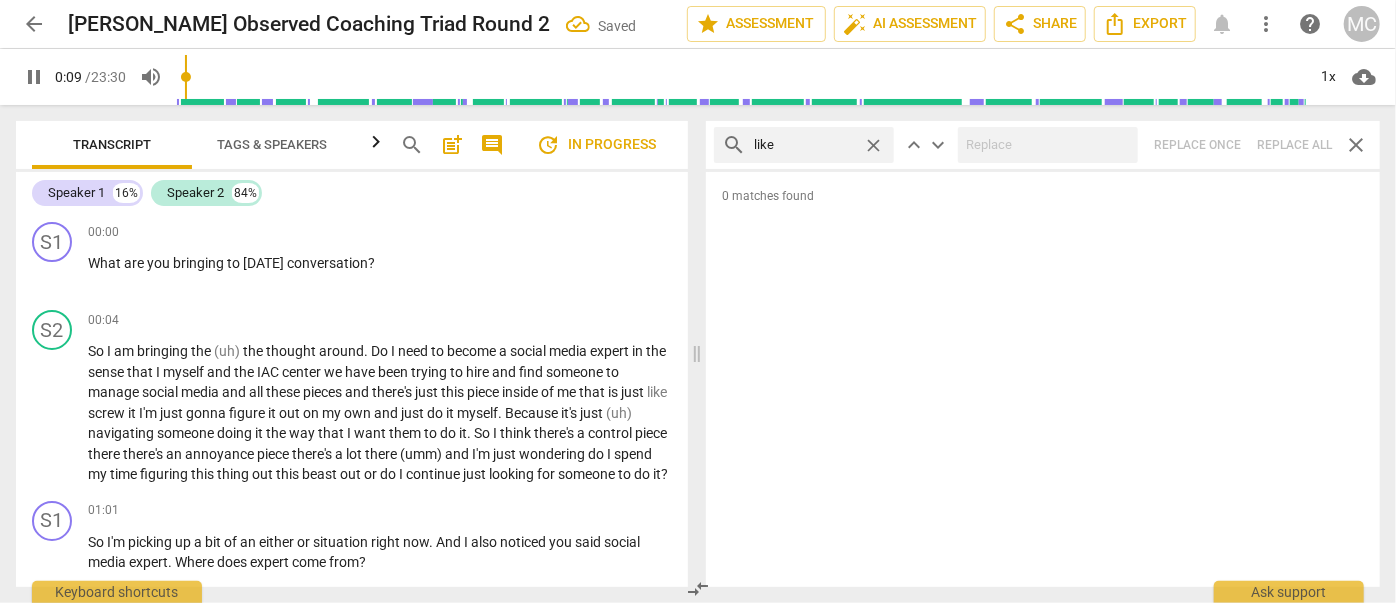 type on "like" 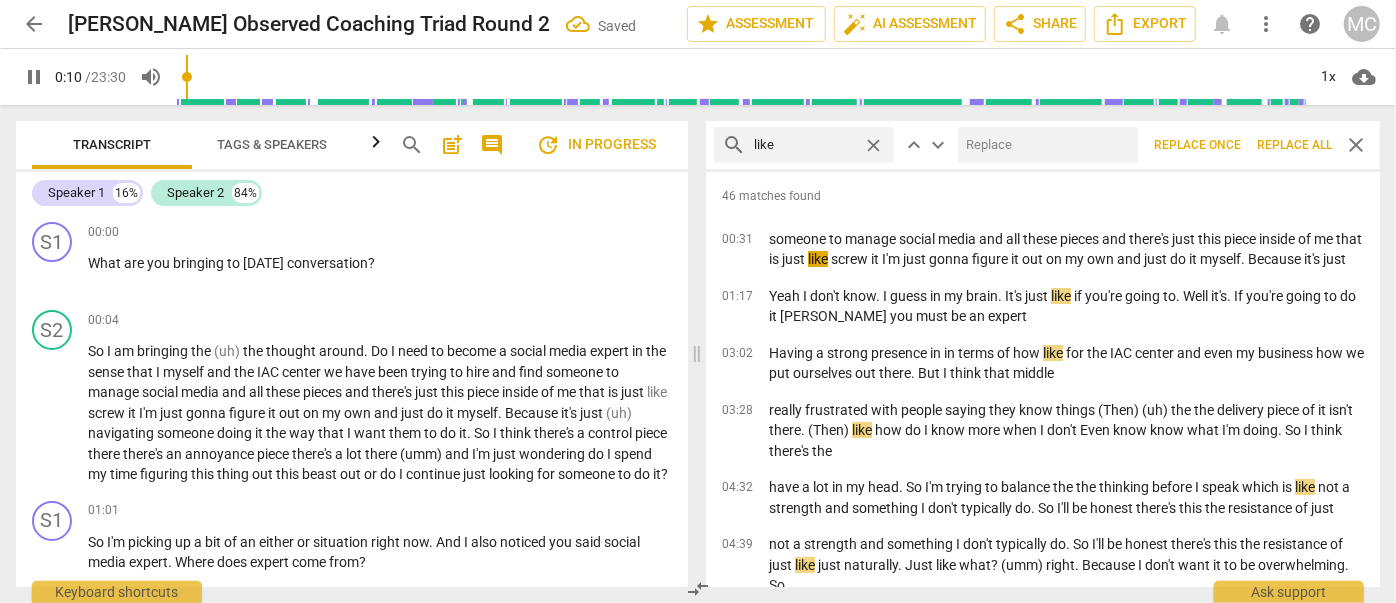 click at bounding box center [1044, 145] 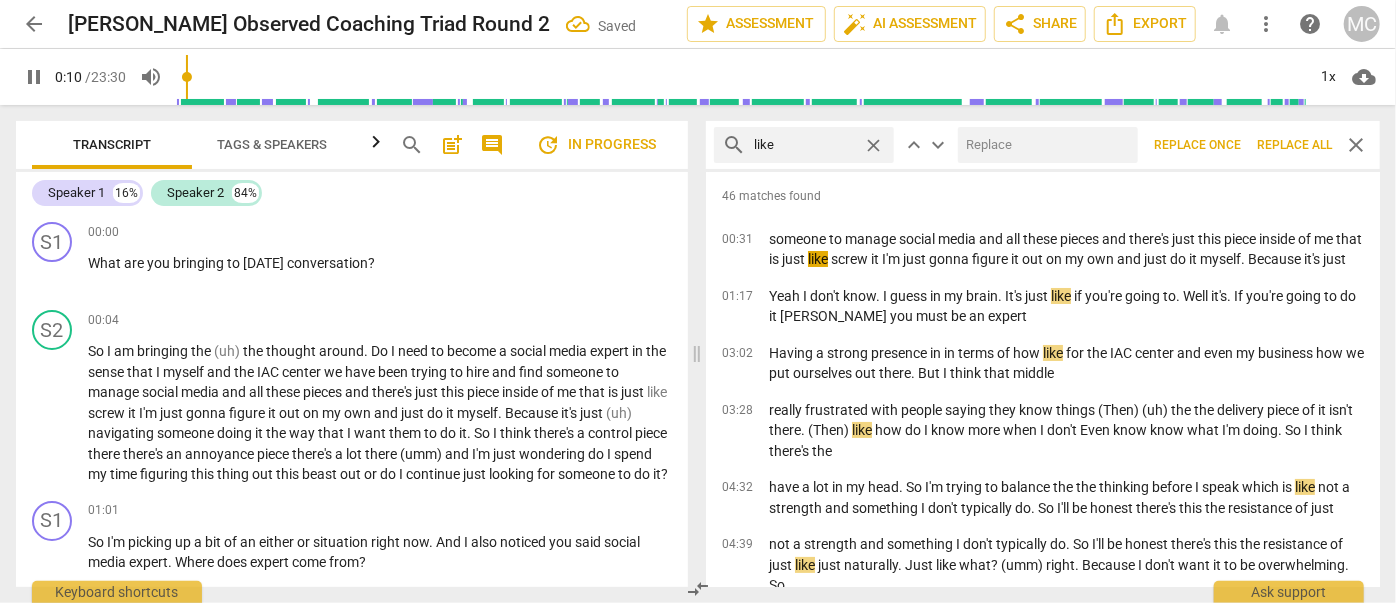 type on "11" 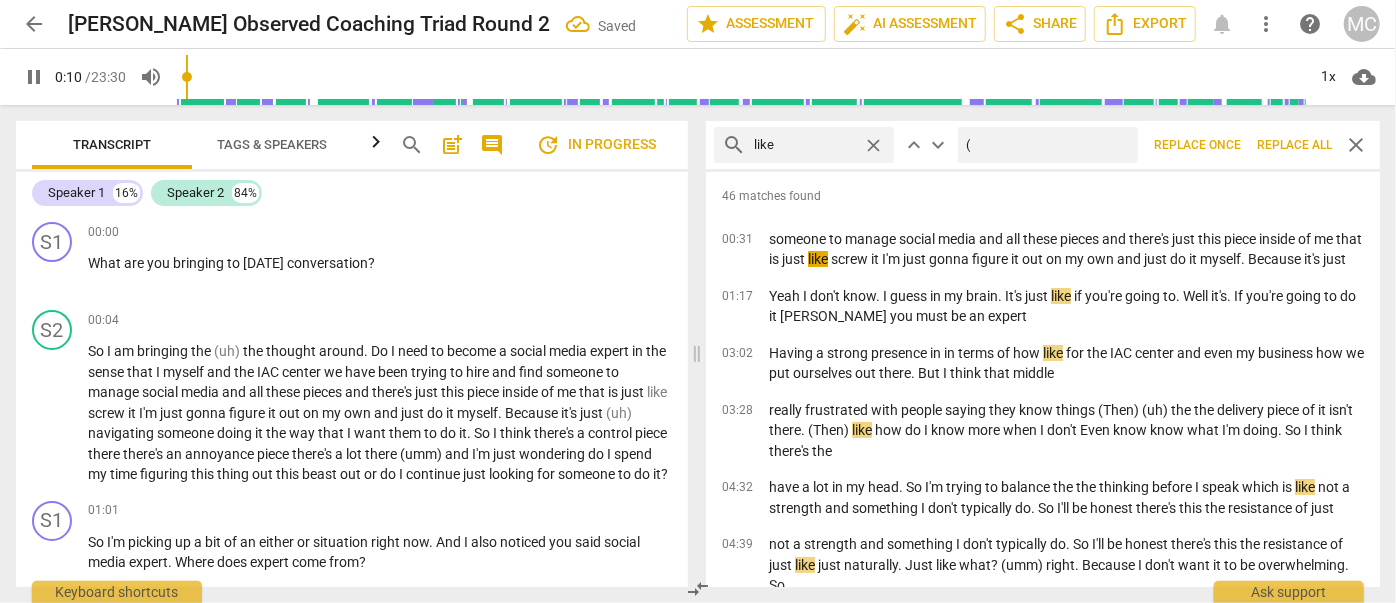type on "11" 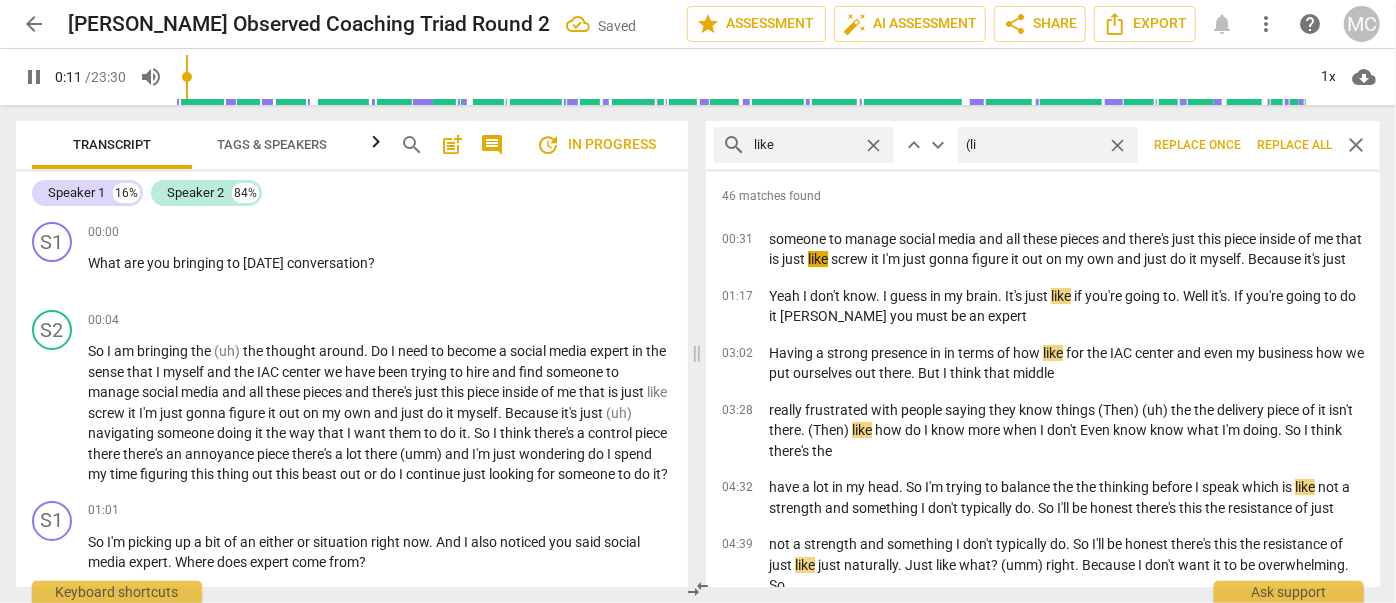 type on "(lik" 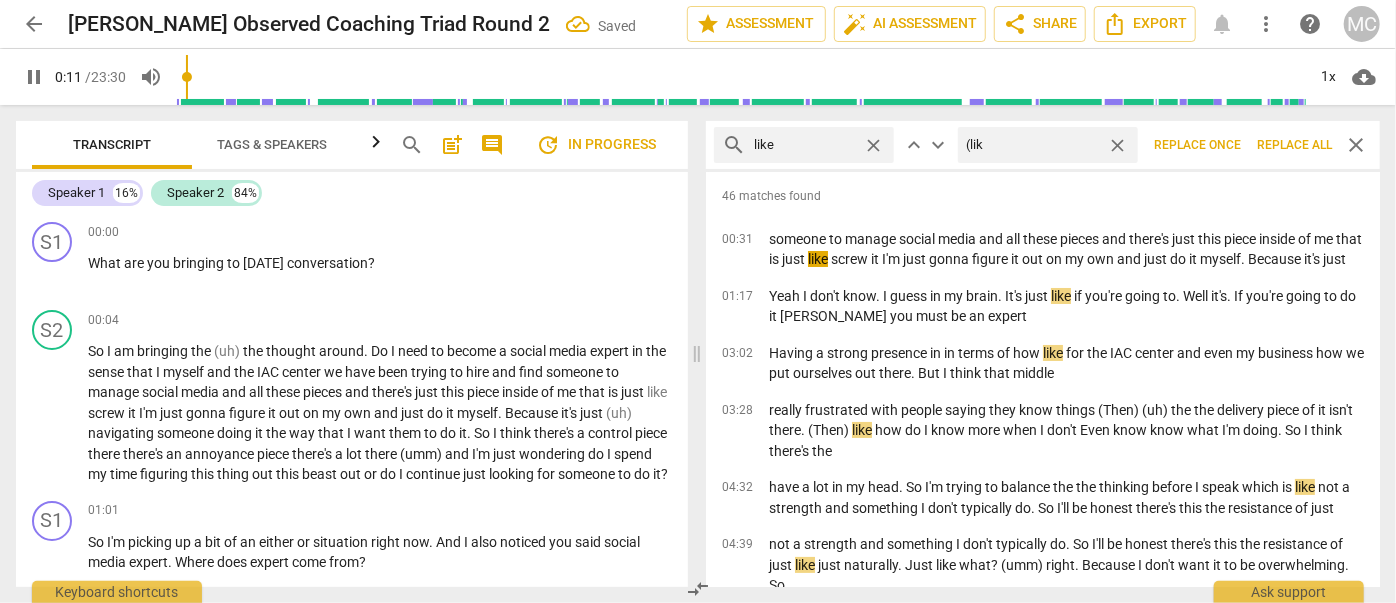 type on "11" 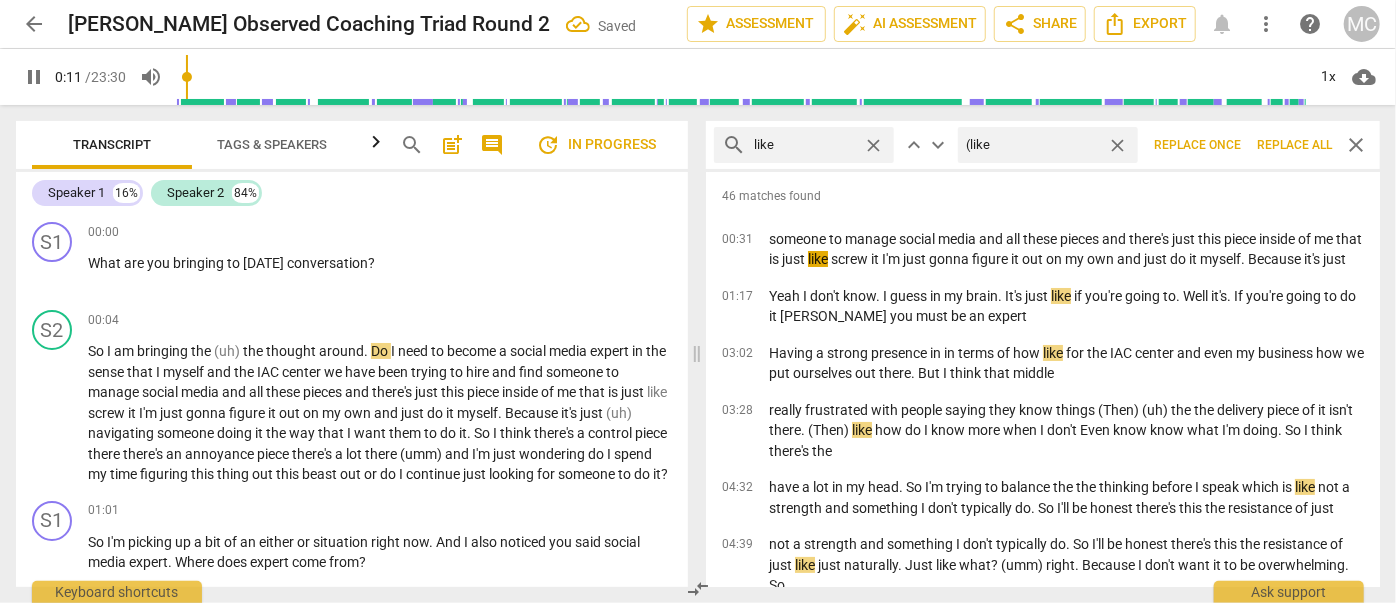 type on "(like)" 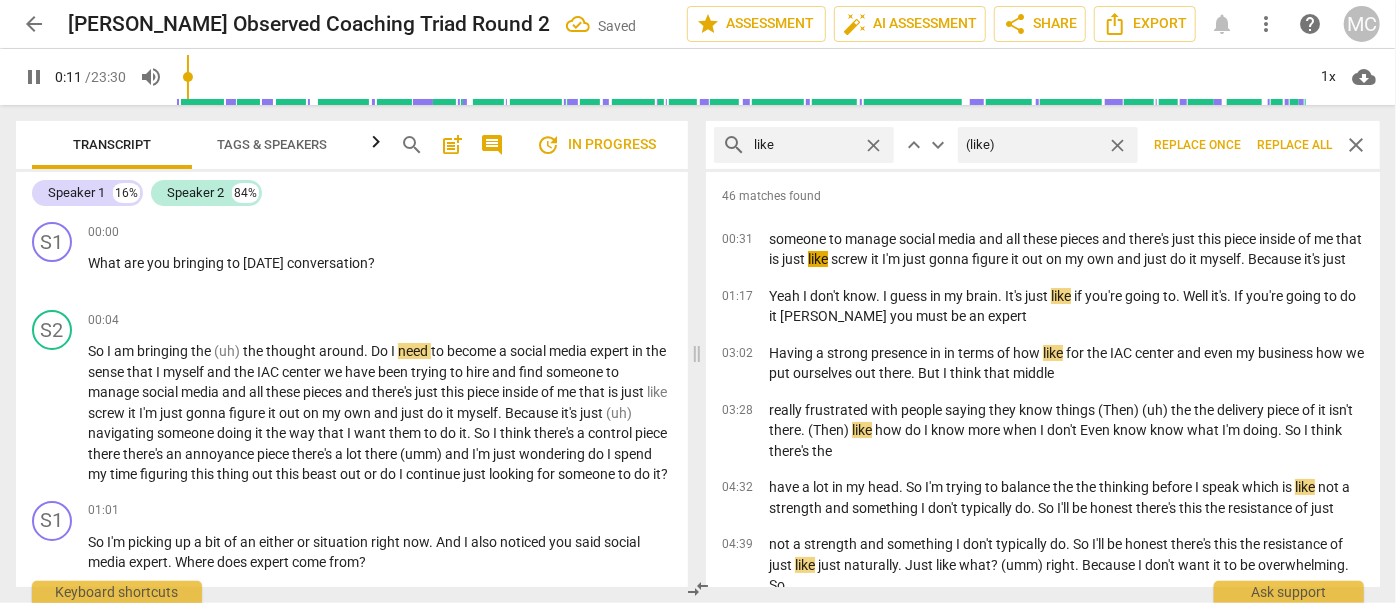type on "12" 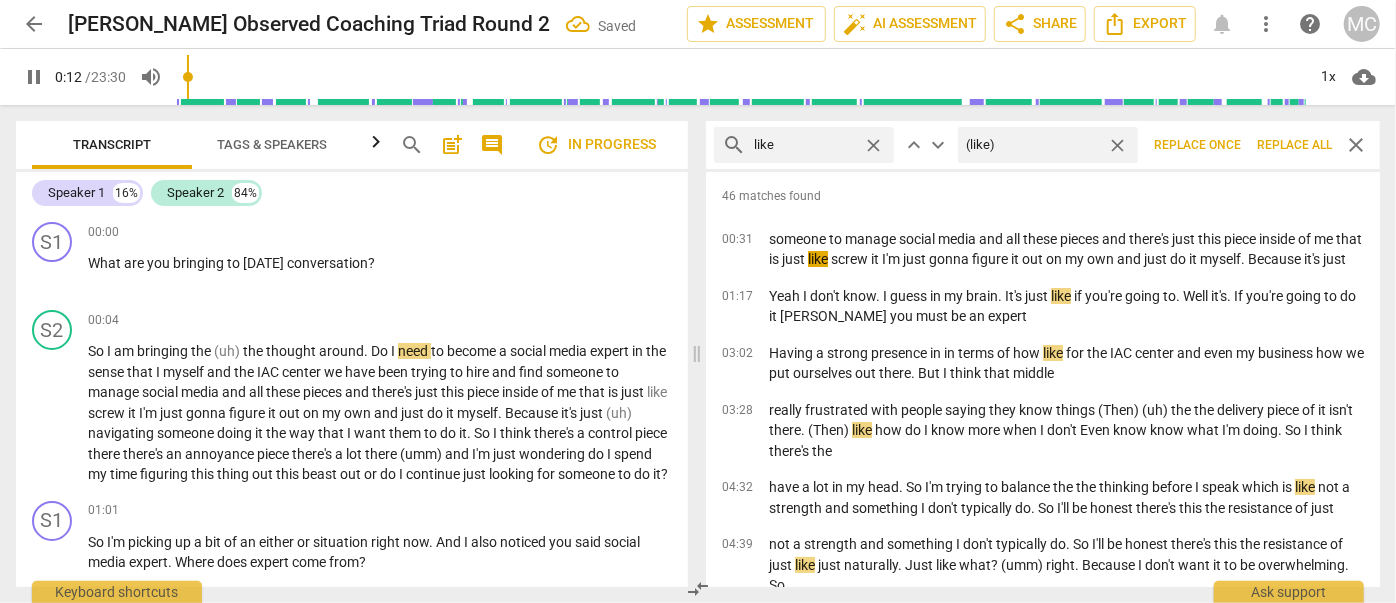 type on "(like)" 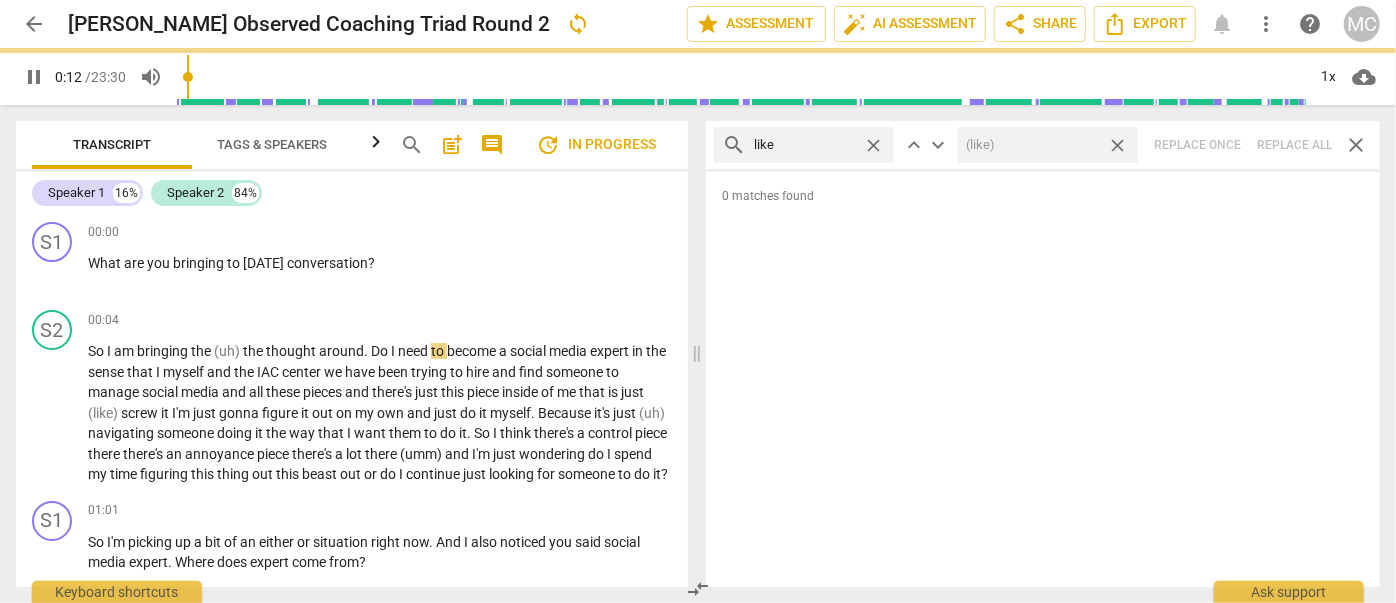 type on "13" 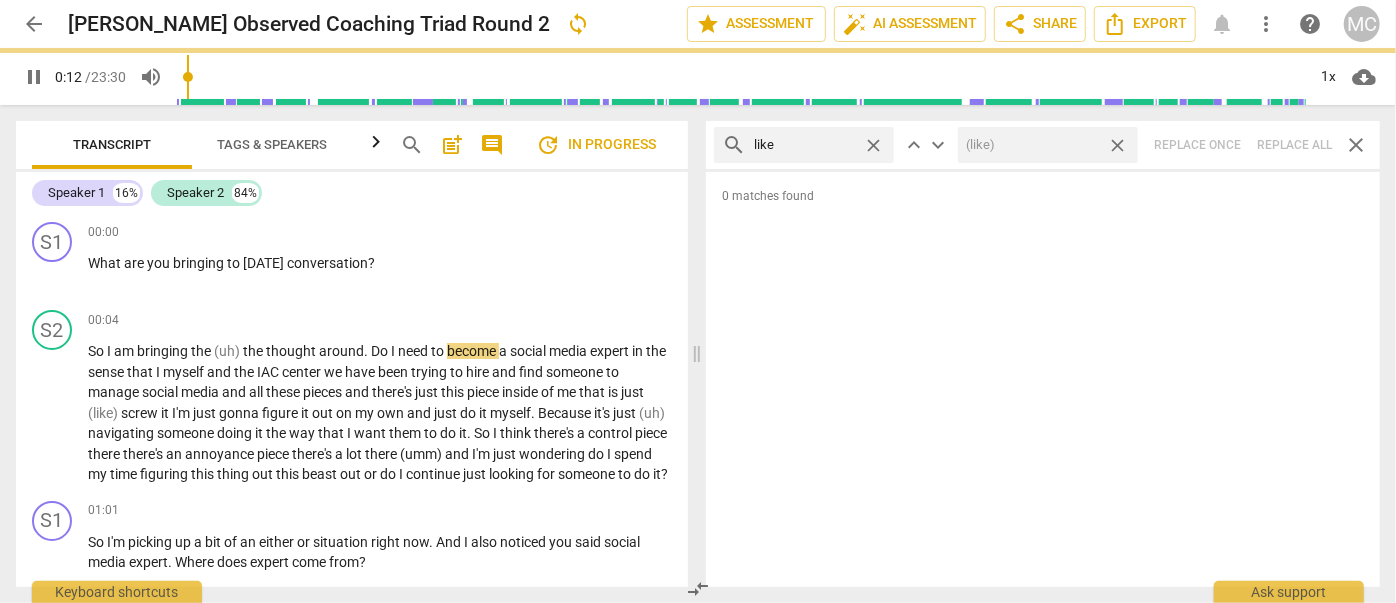 drag, startPoint x: 1122, startPoint y: 144, endPoint x: 997, endPoint y: 131, distance: 125.67418 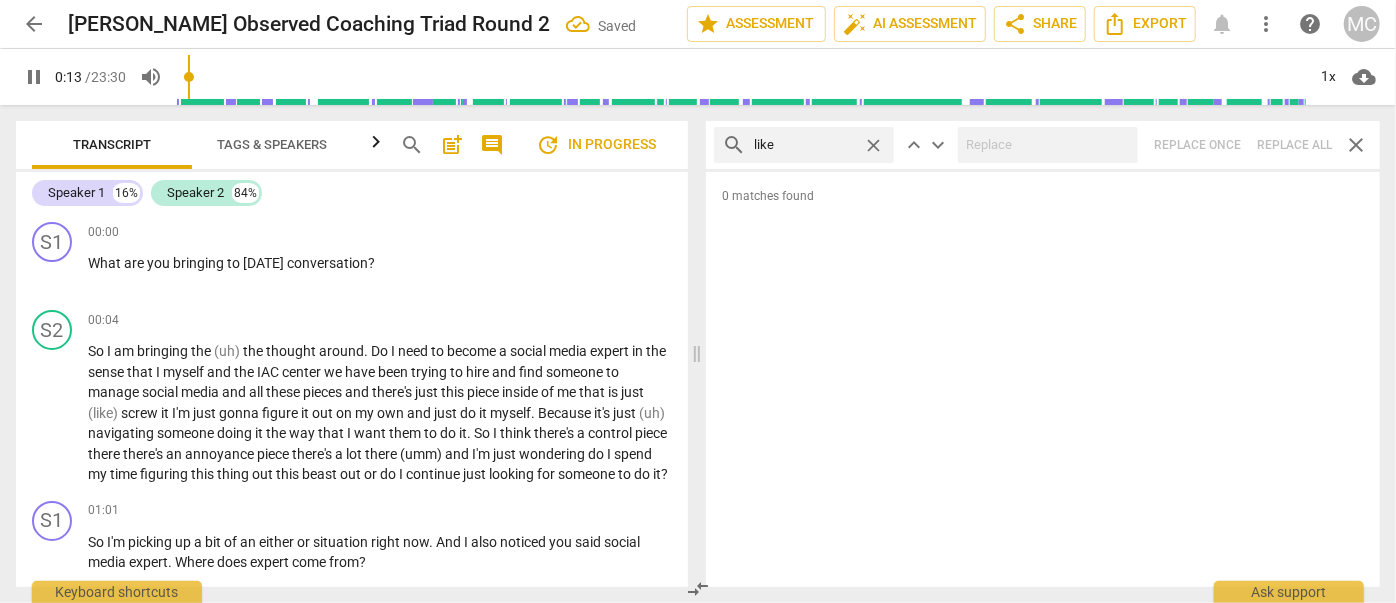 type on "14" 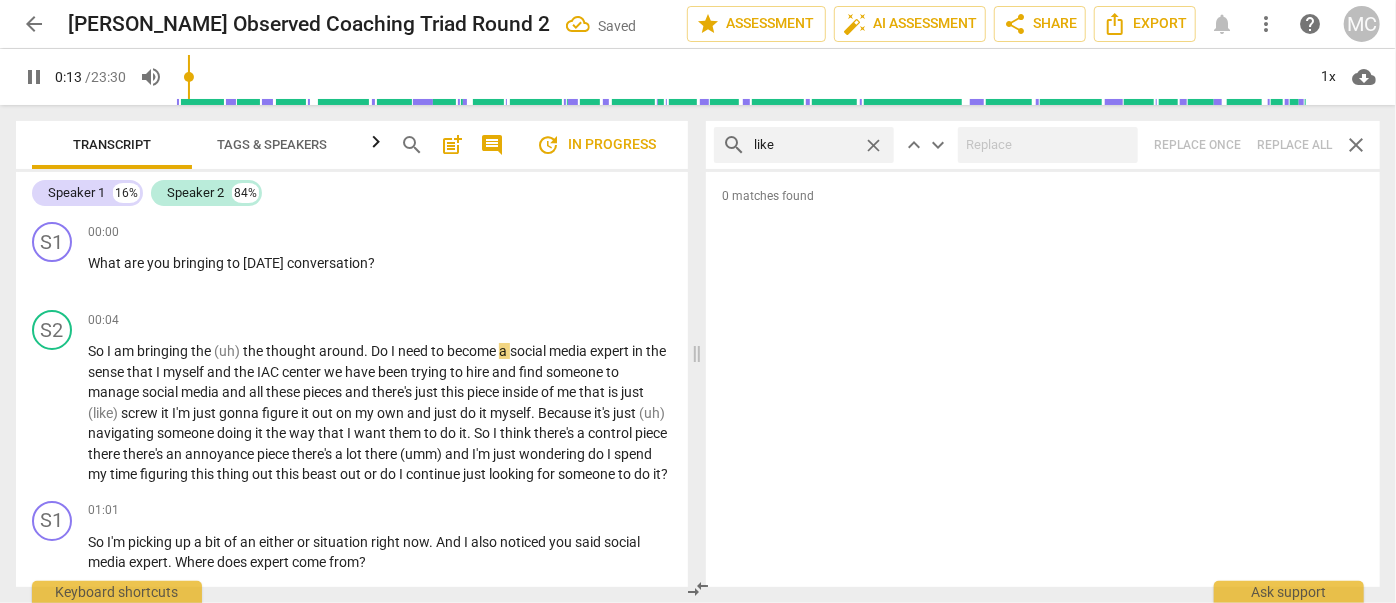 click on "close" at bounding box center (873, 145) 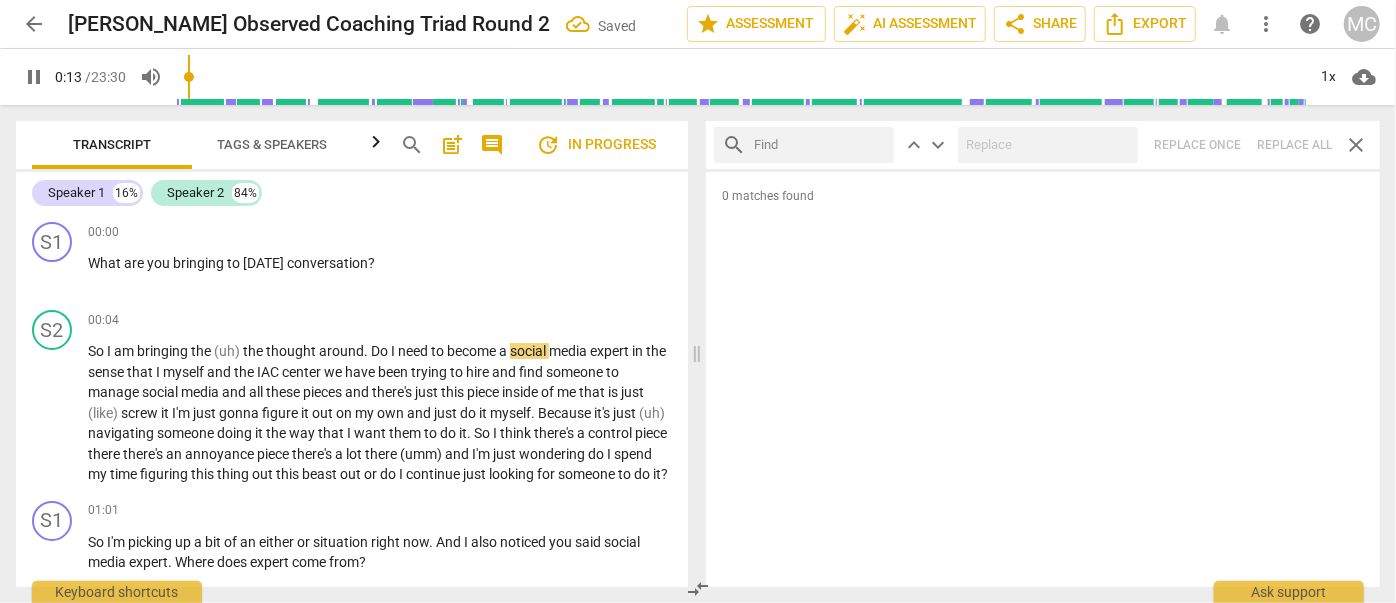 click at bounding box center (820, 145) 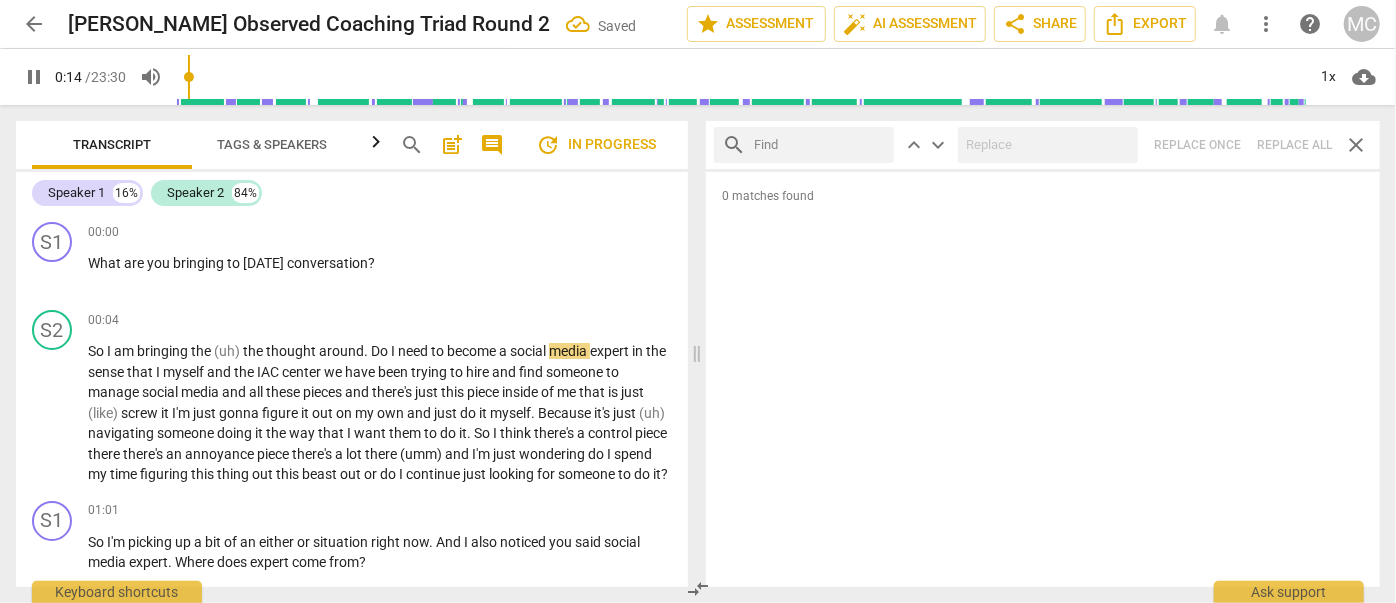 type on "15" 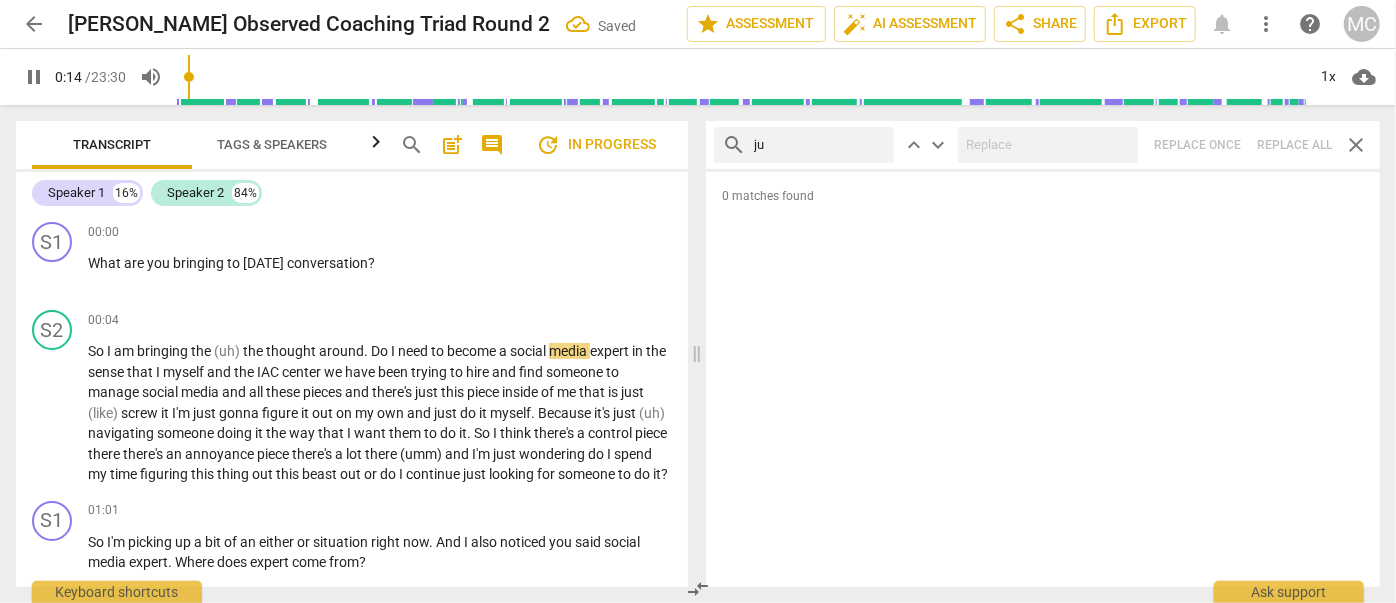type on "jus" 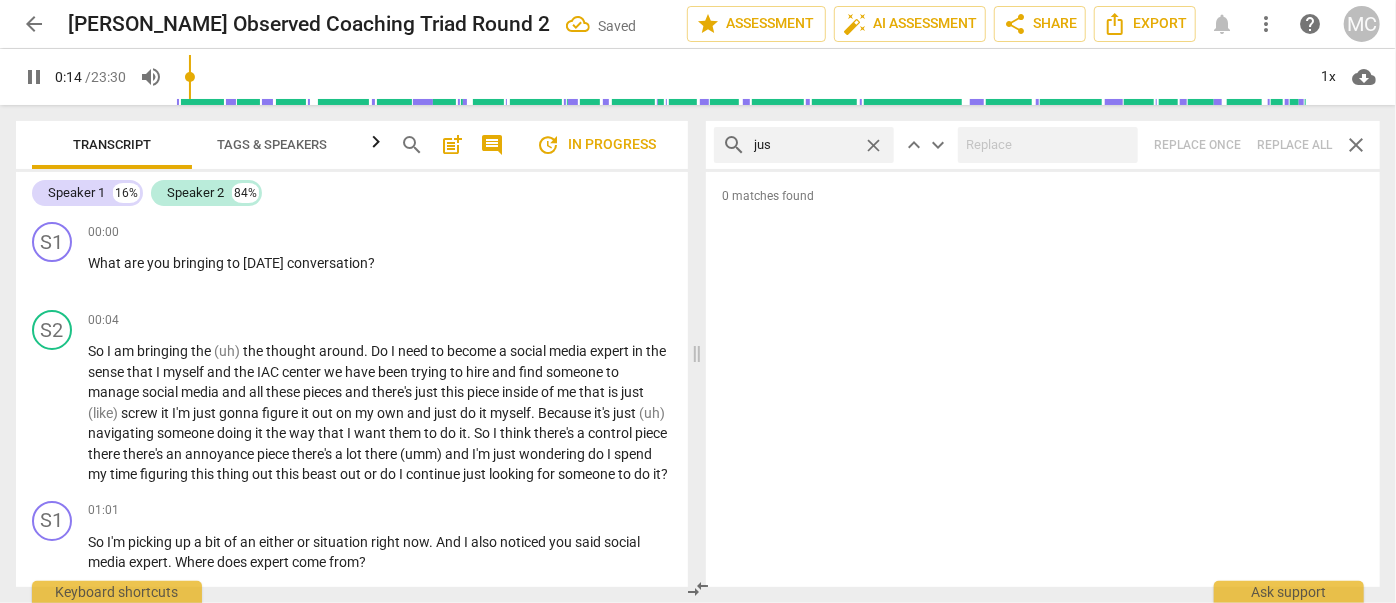 type on "15" 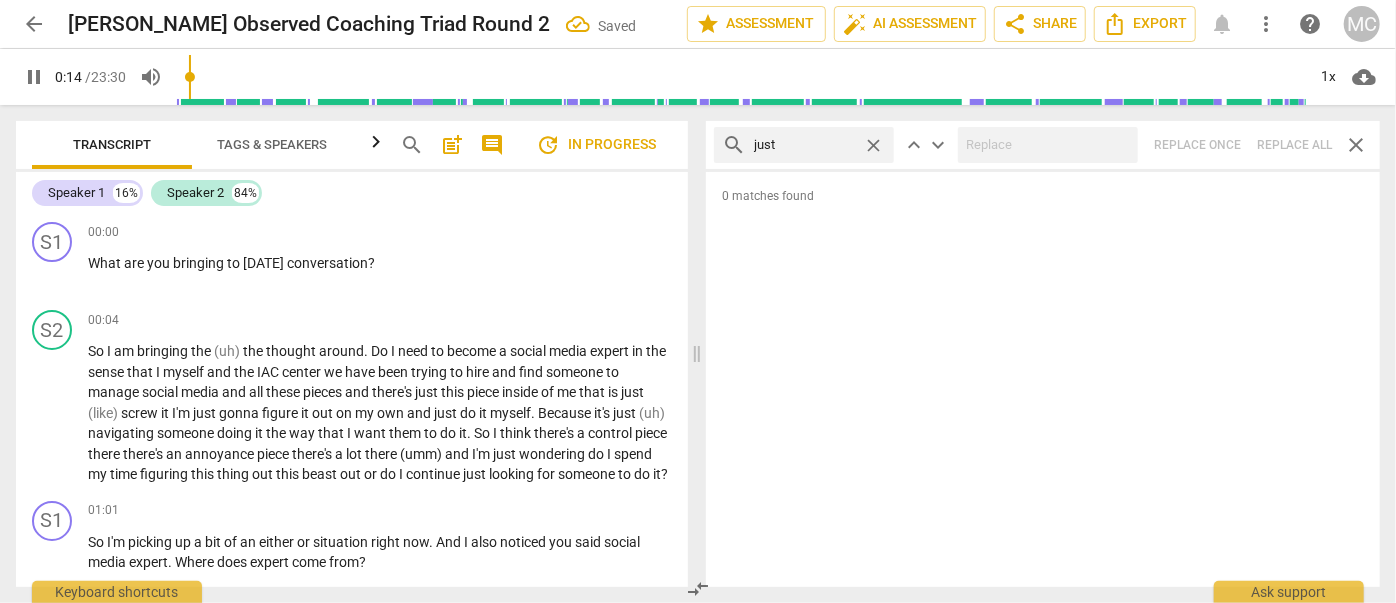 type on "just" 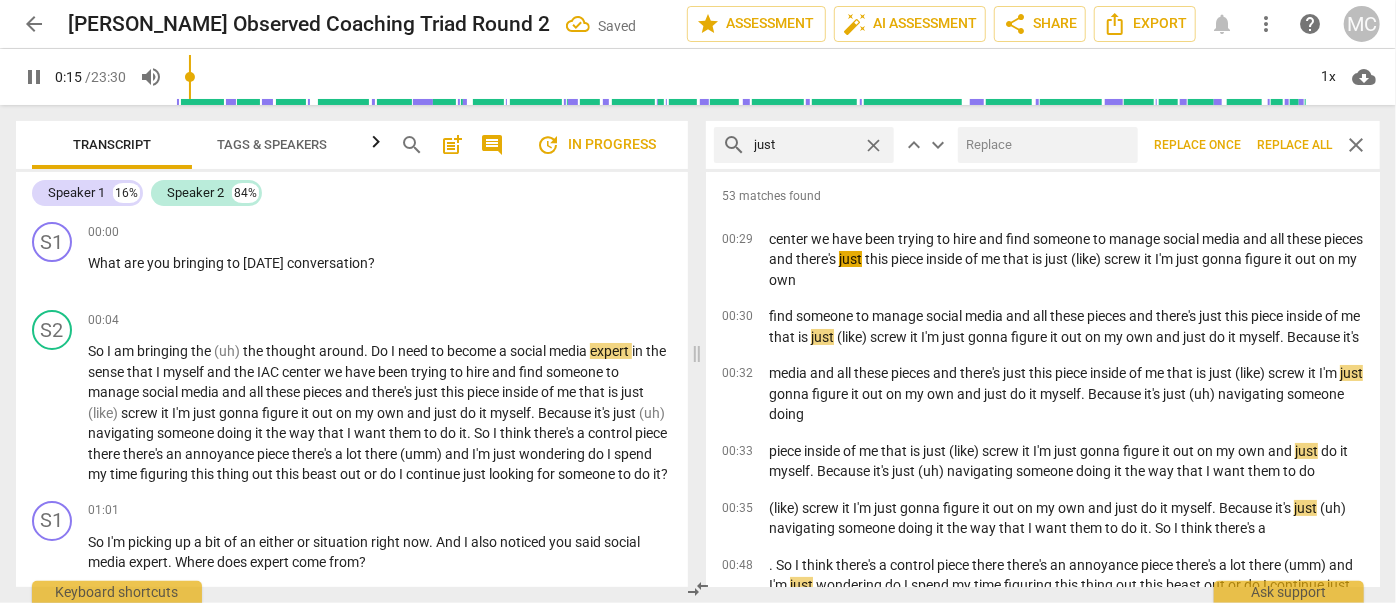 click at bounding box center (1044, 145) 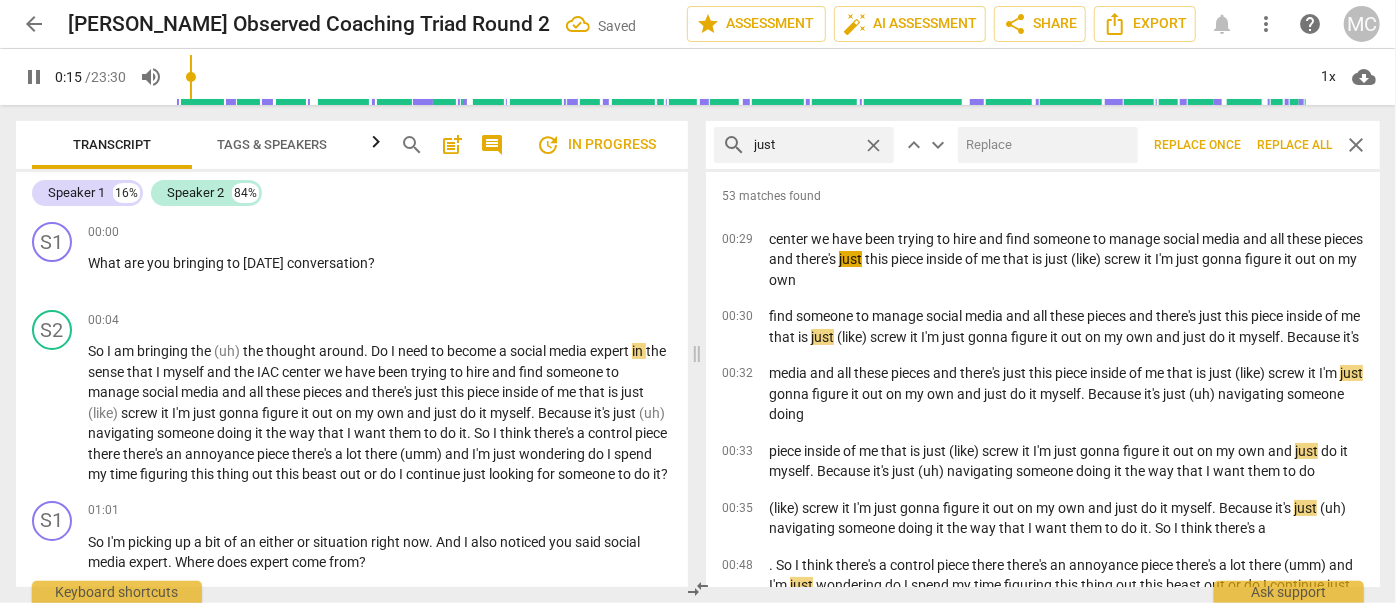type on "16" 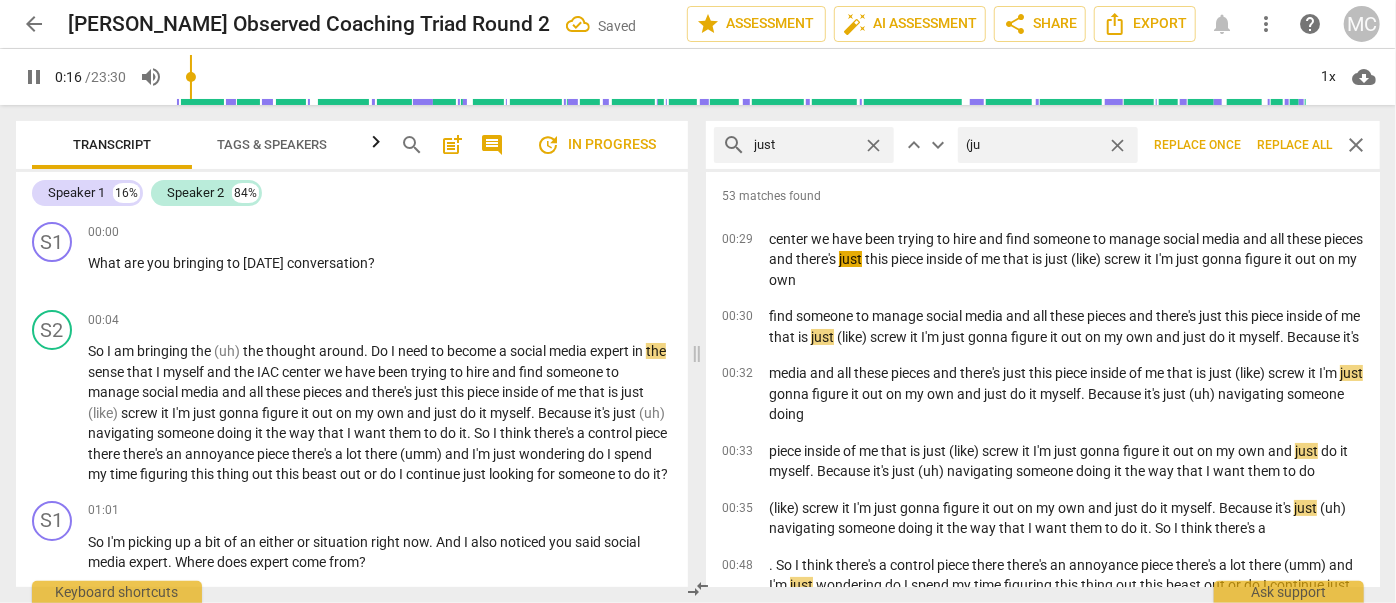 type on "(jus" 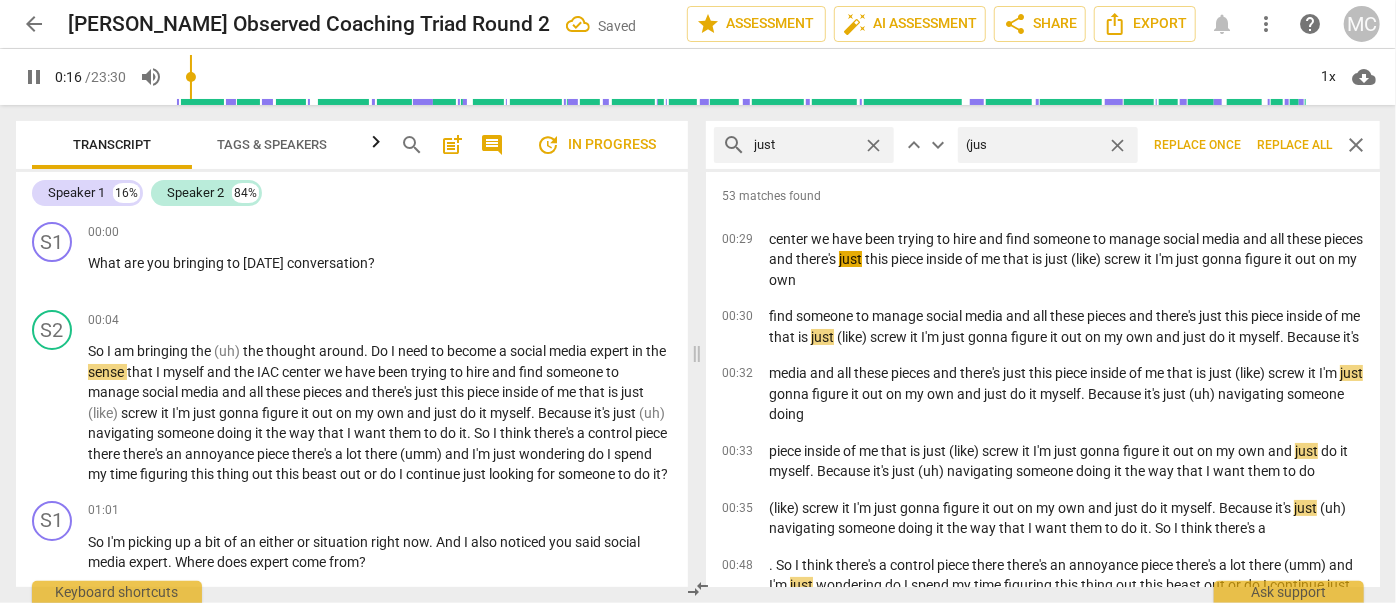 type on "17" 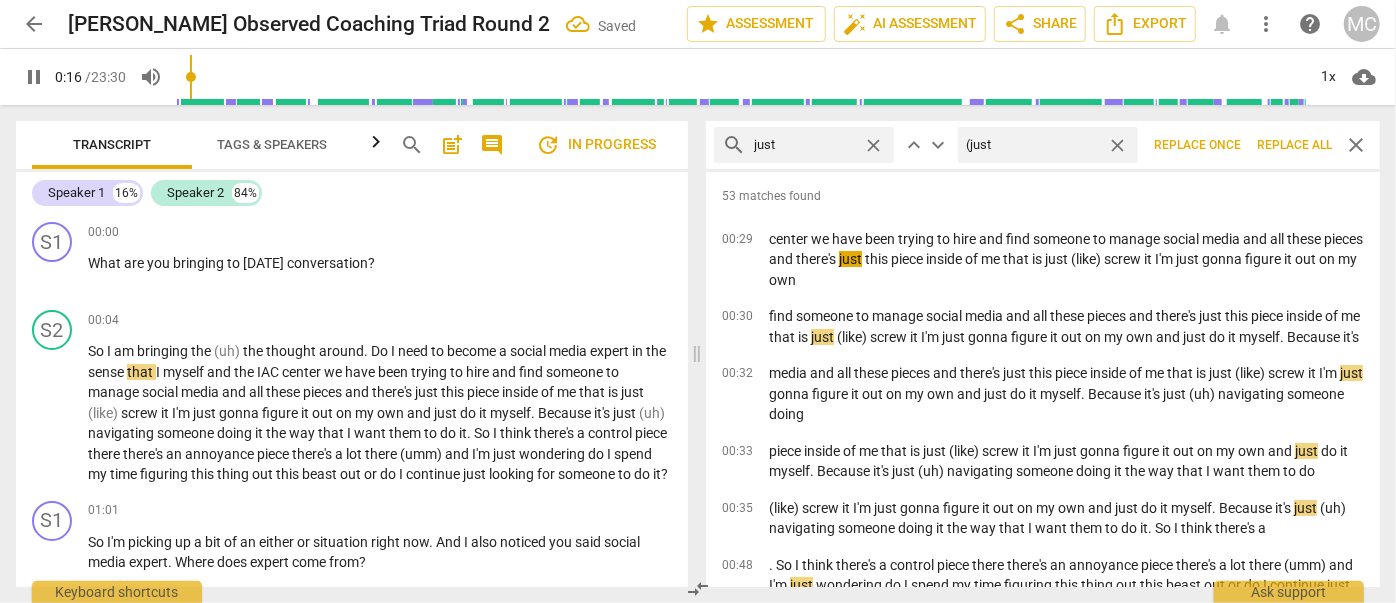 type on "(just)" 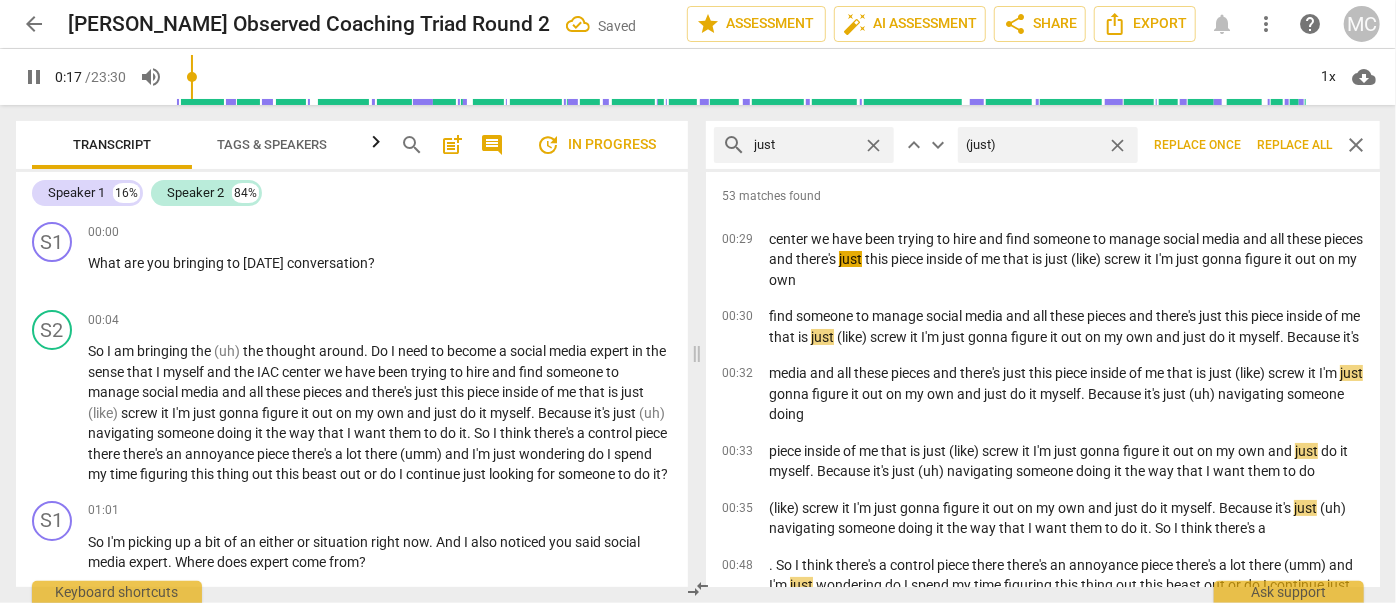 type on "17" 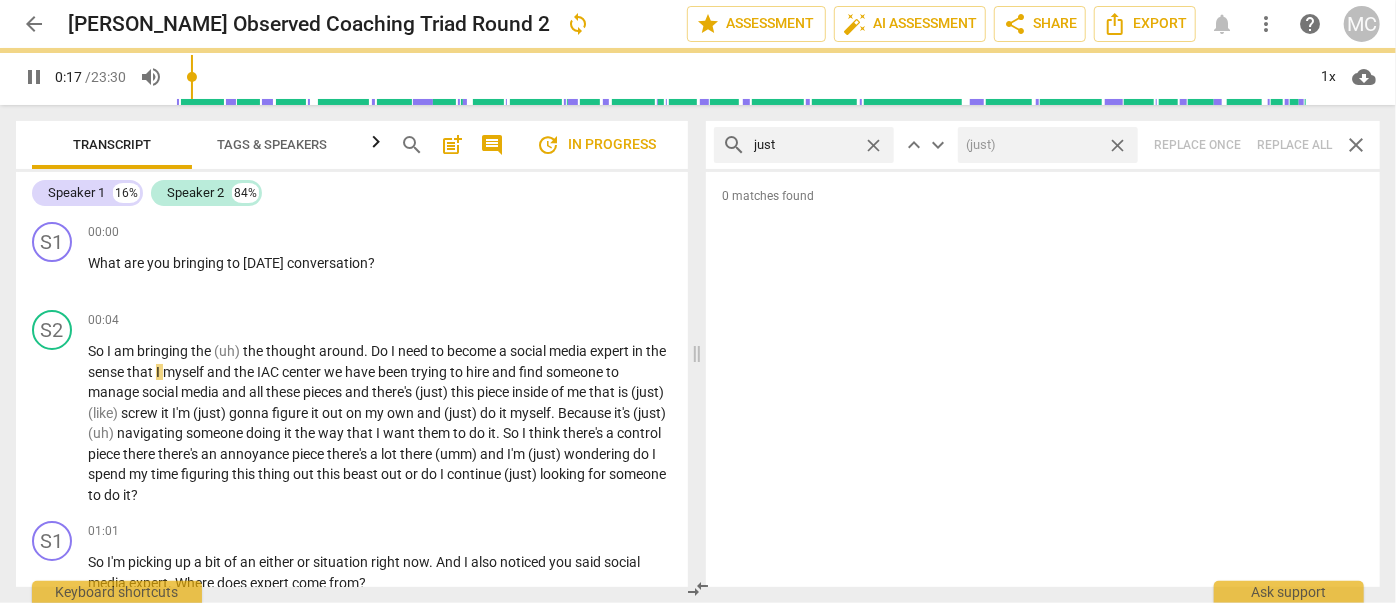 type on "18" 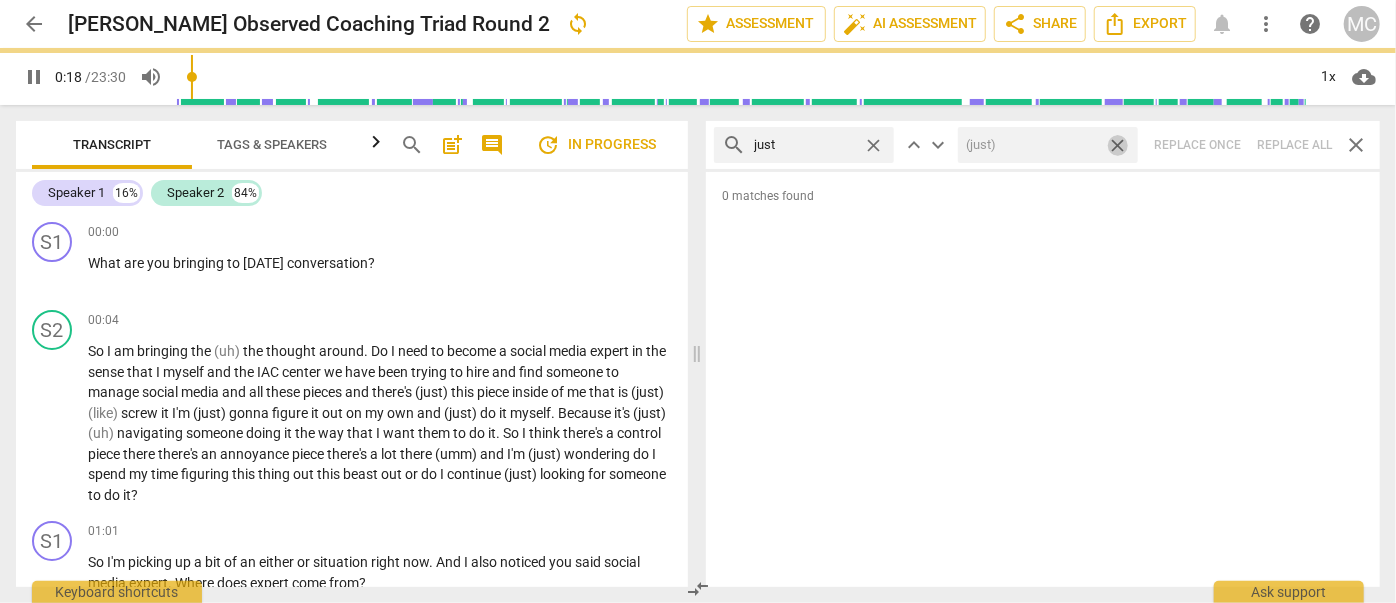drag, startPoint x: 1120, startPoint y: 143, endPoint x: 946, endPoint y: 147, distance: 174.04597 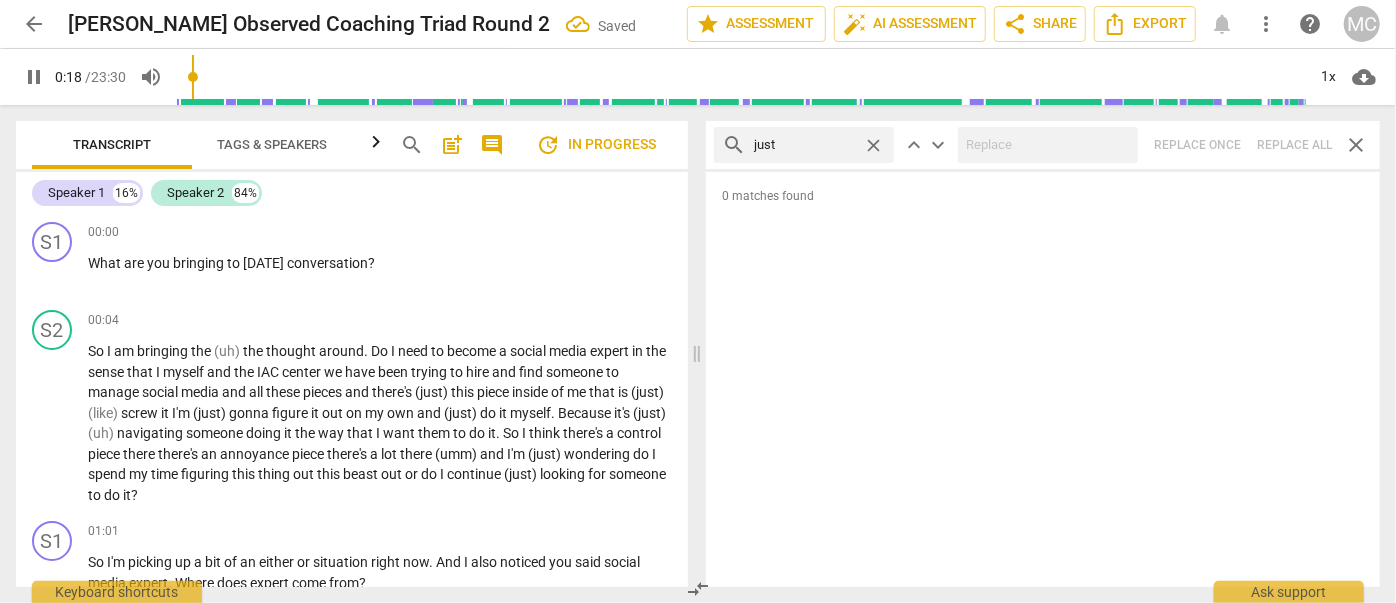 type on "19" 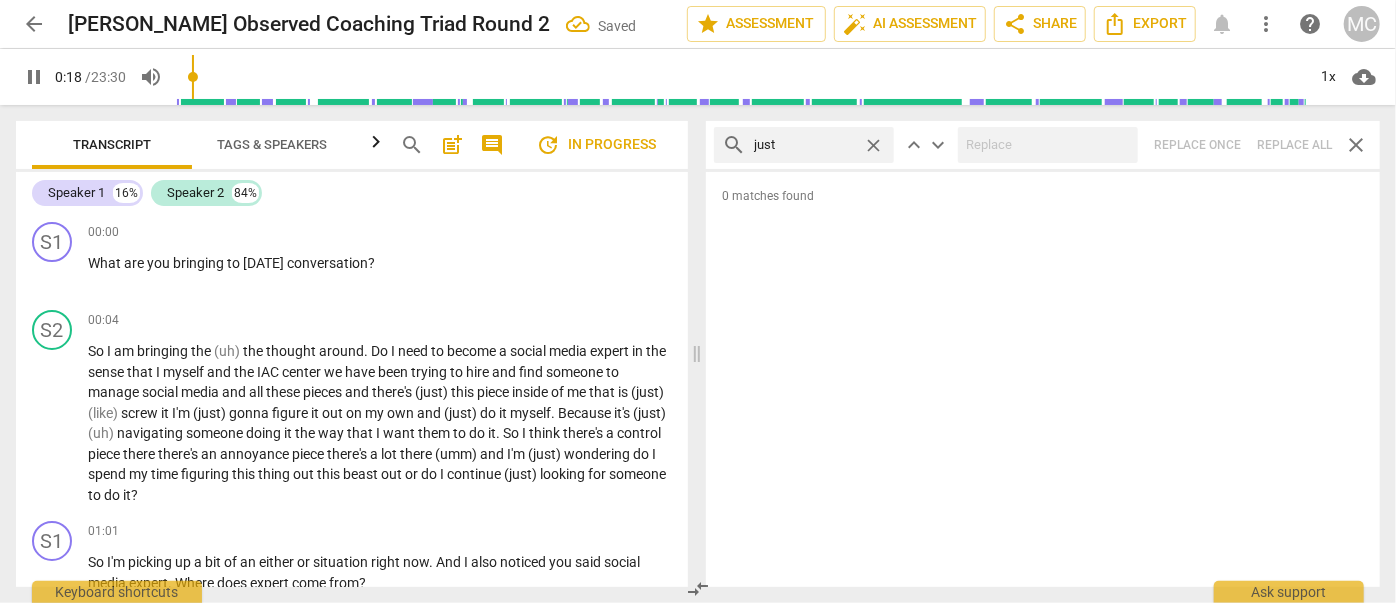 click on "close" at bounding box center (873, 145) 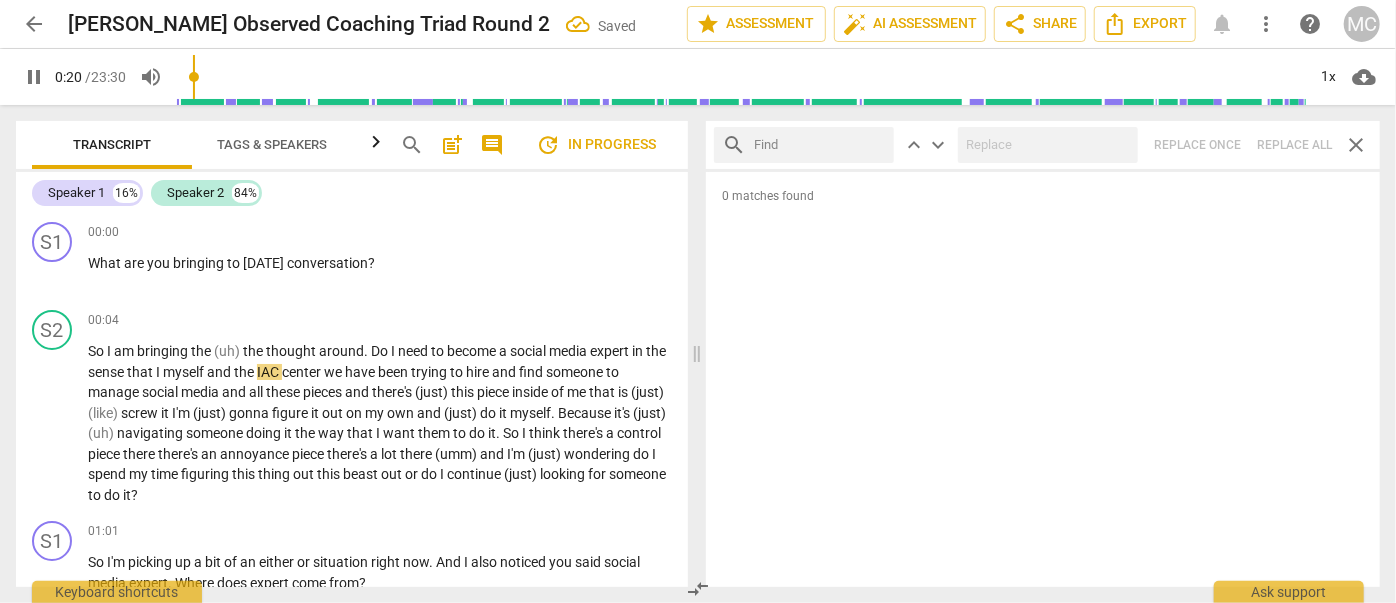 click at bounding box center (820, 145) 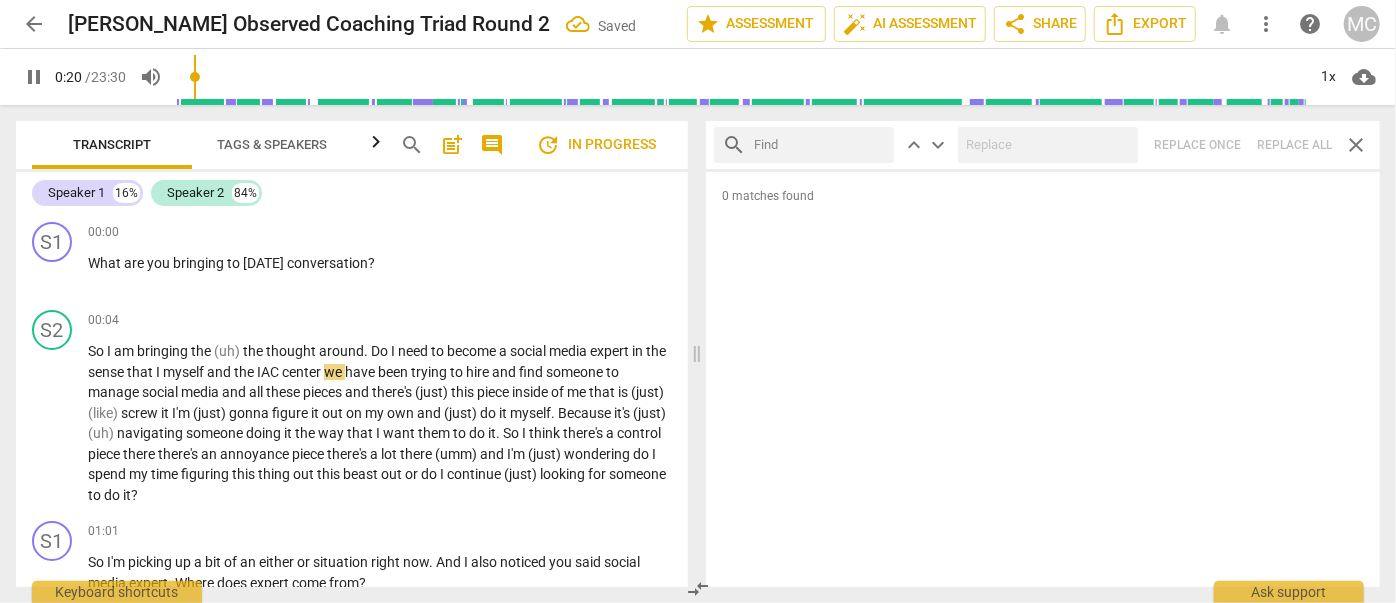 type on "21" 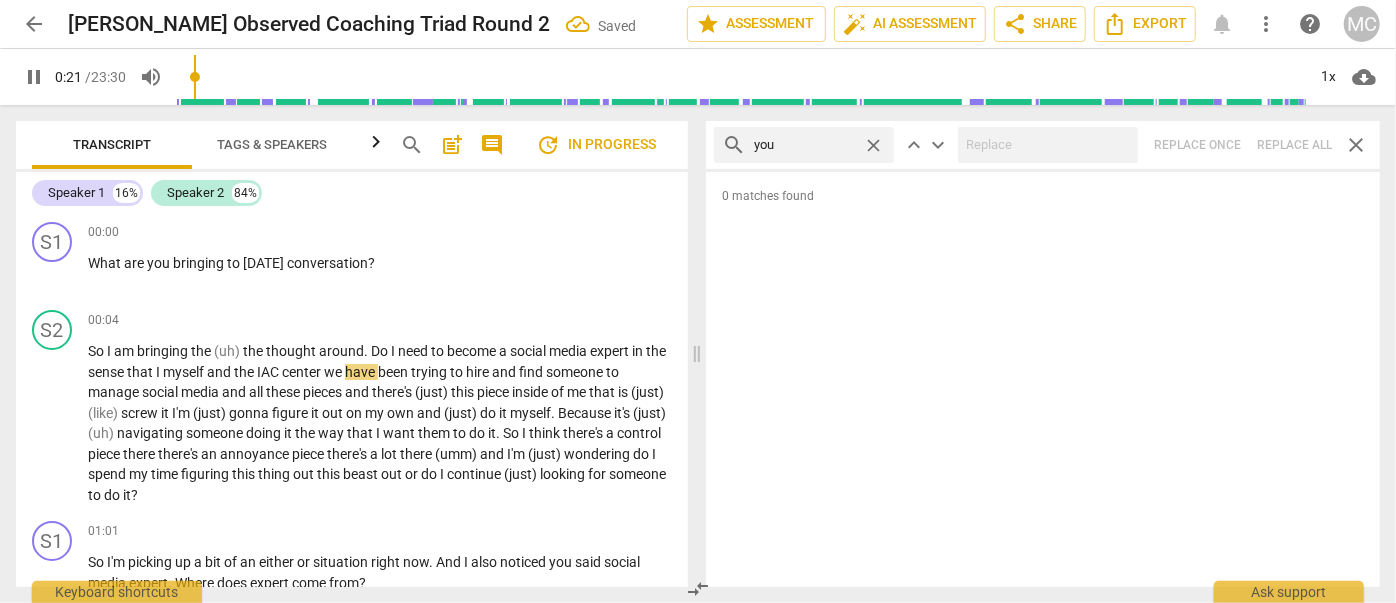 type on "you" 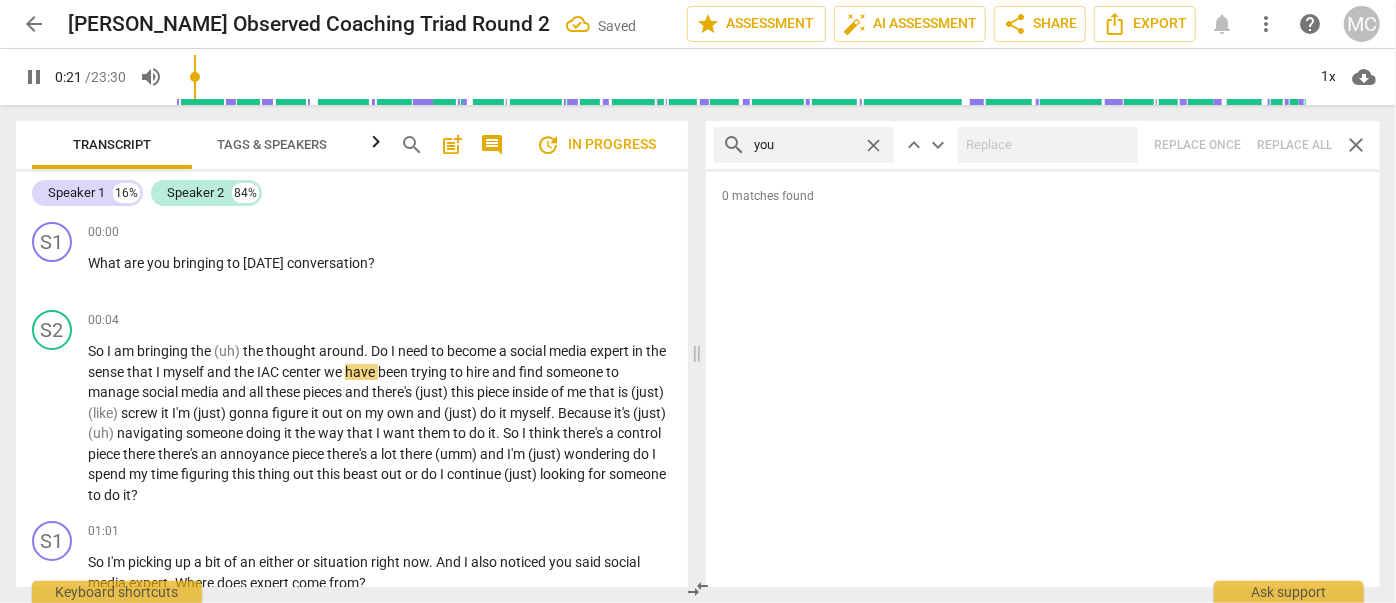 type on "21" 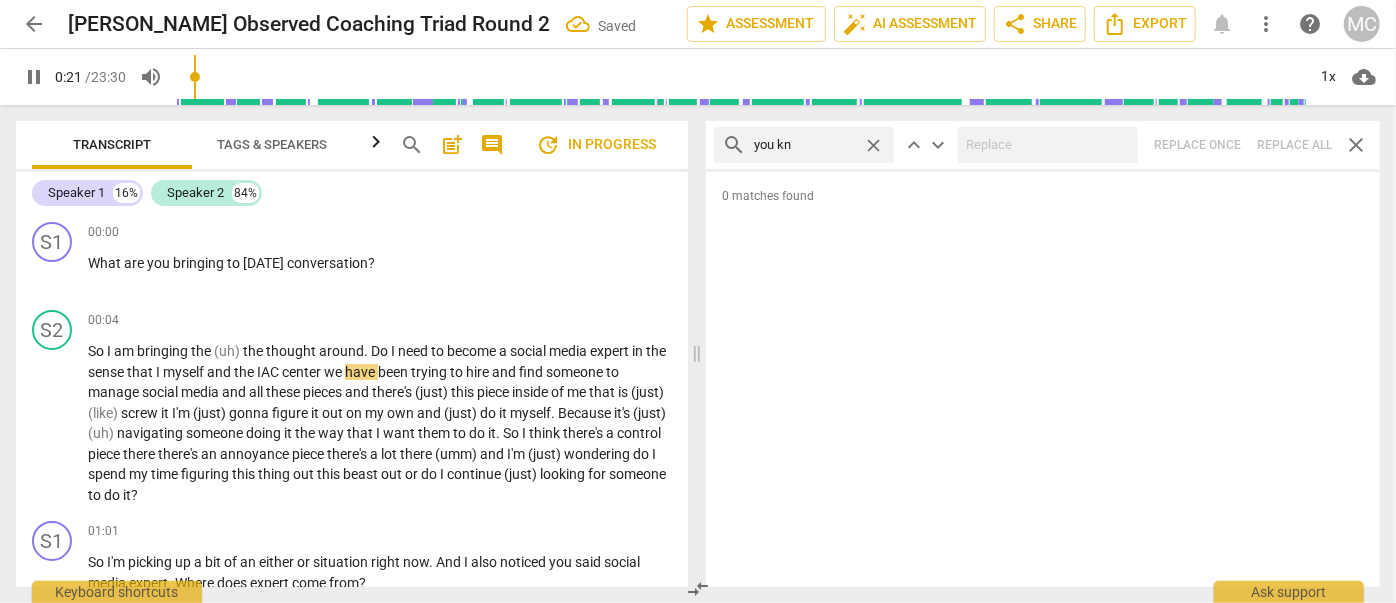 type on "you kno" 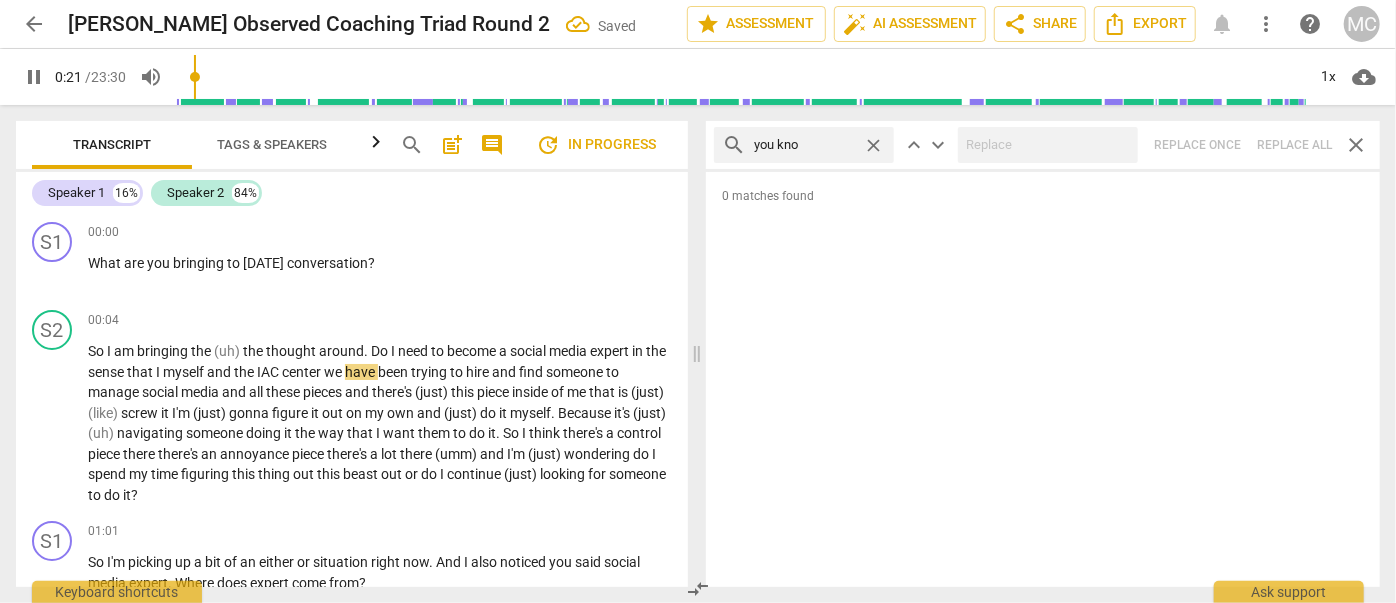 type on "22" 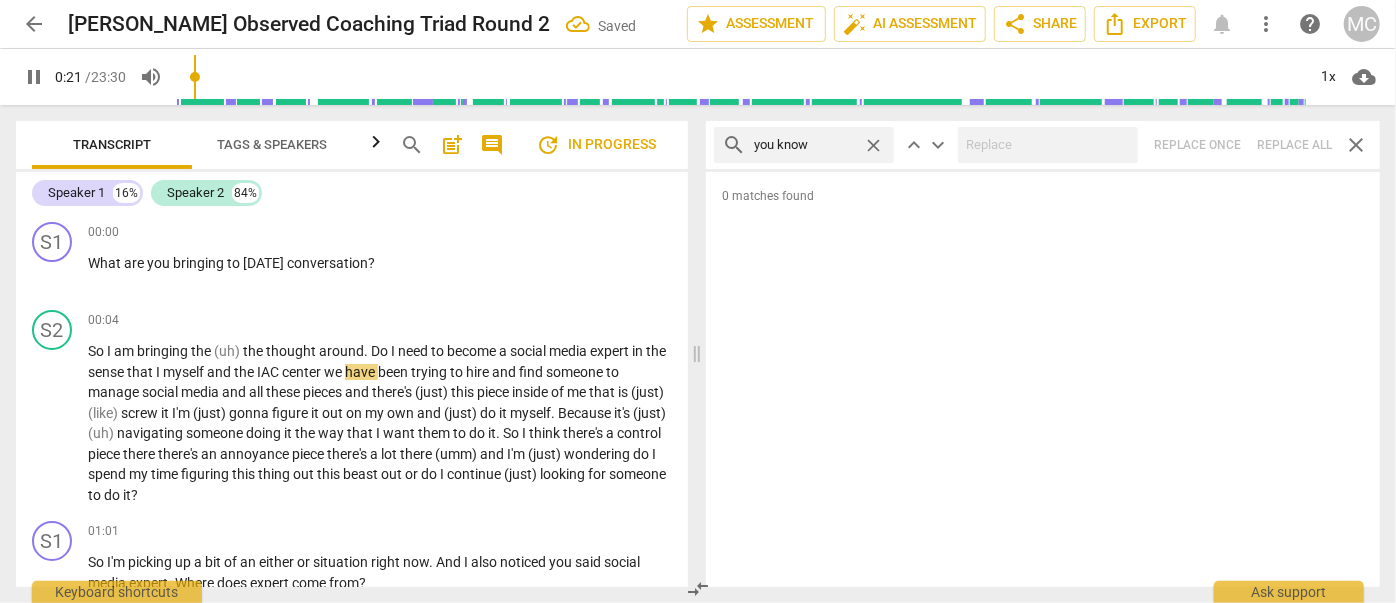 type on "you know" 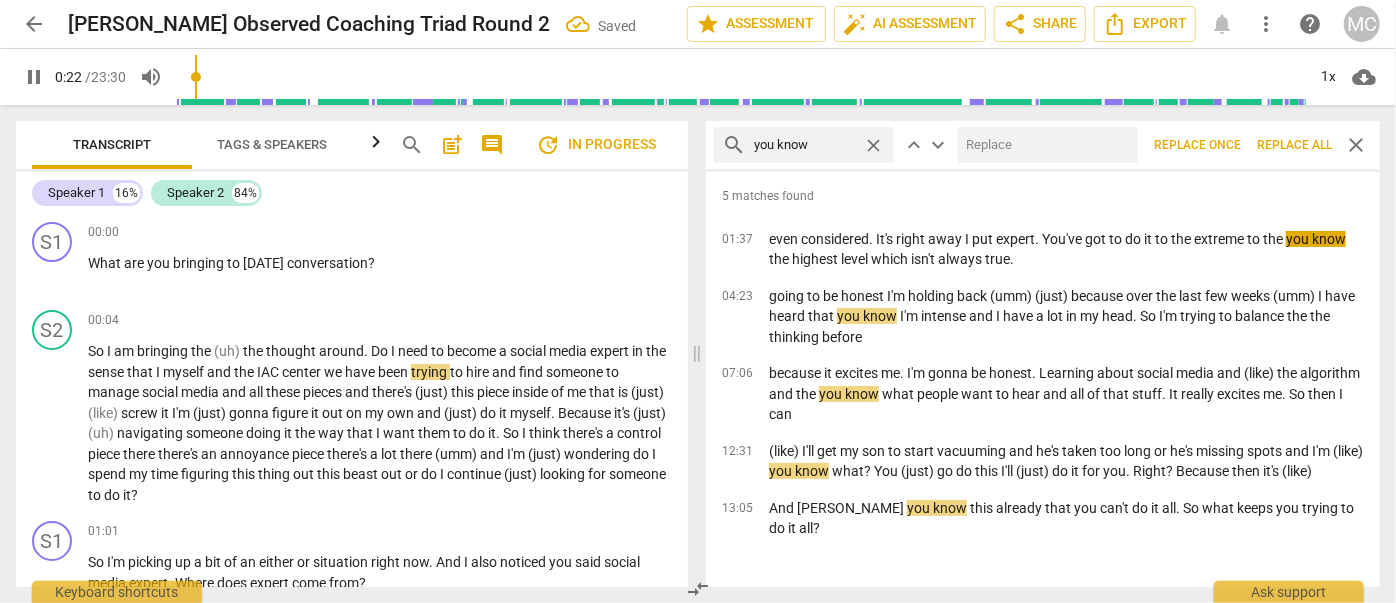 click at bounding box center (1044, 145) 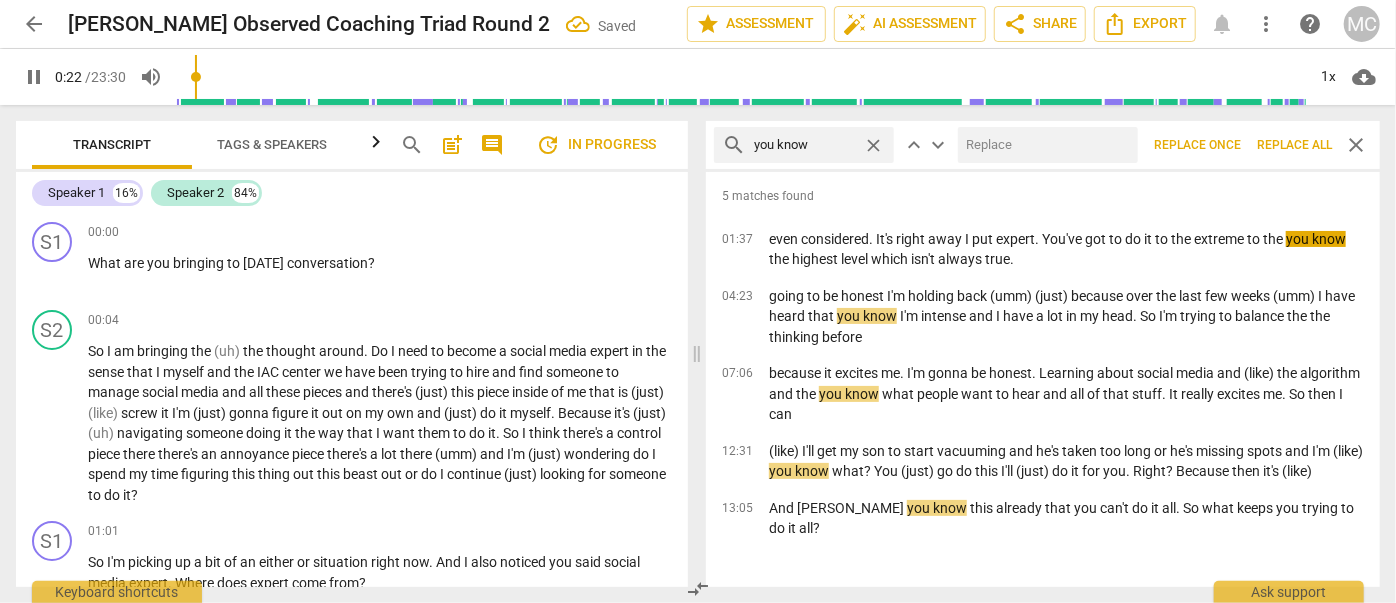 type on "23" 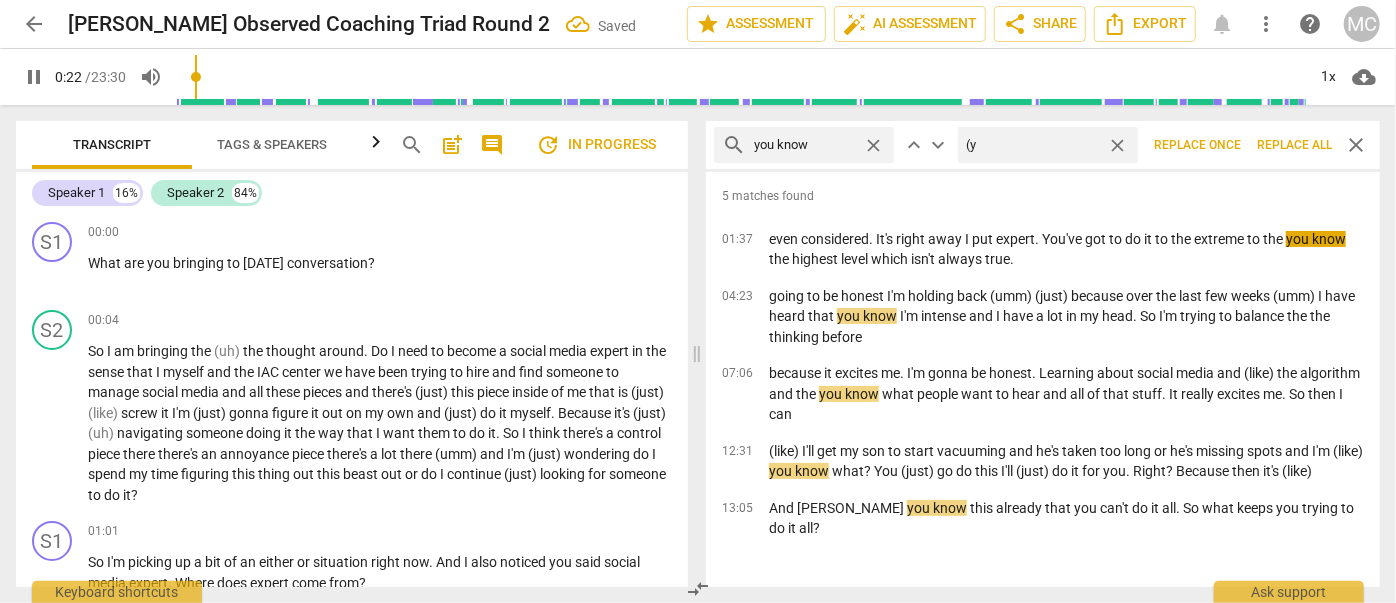 type on "(yo" 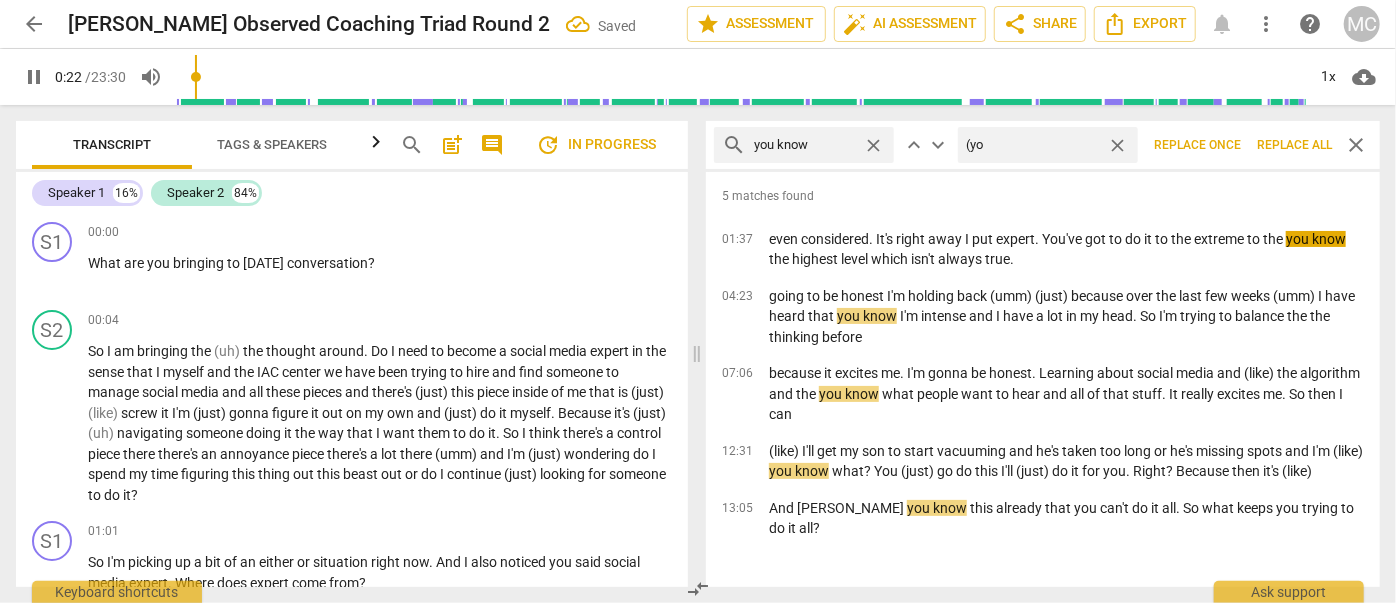 type on "23" 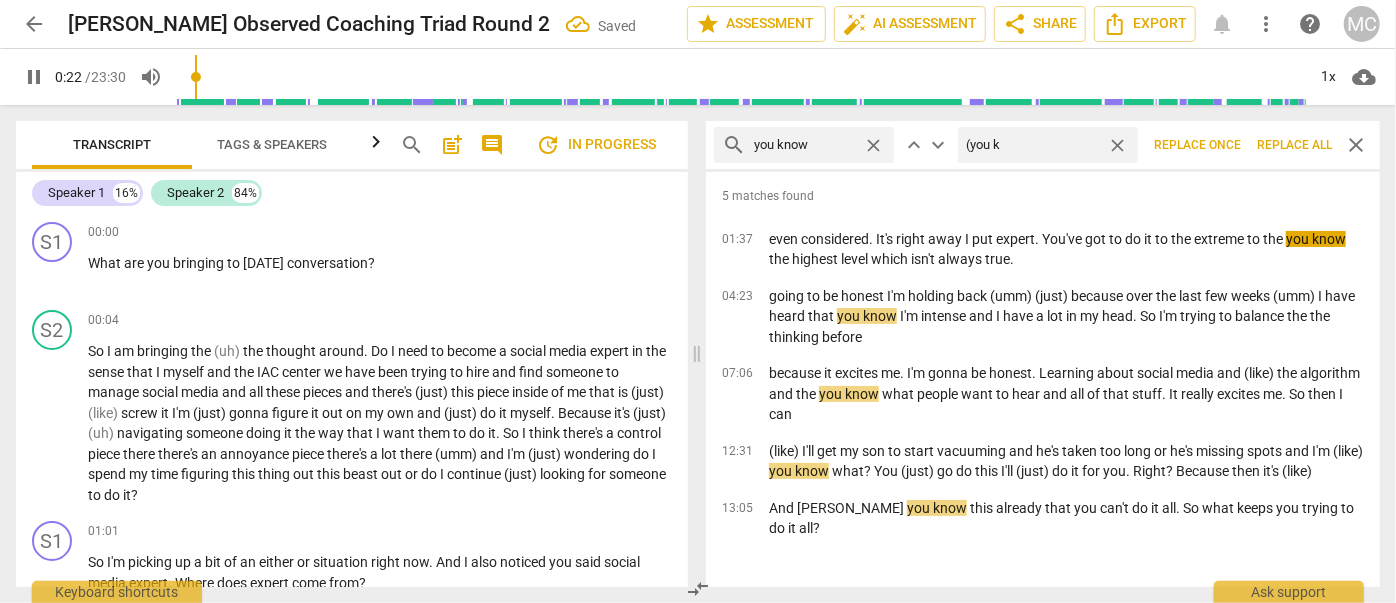 type on "(you kn" 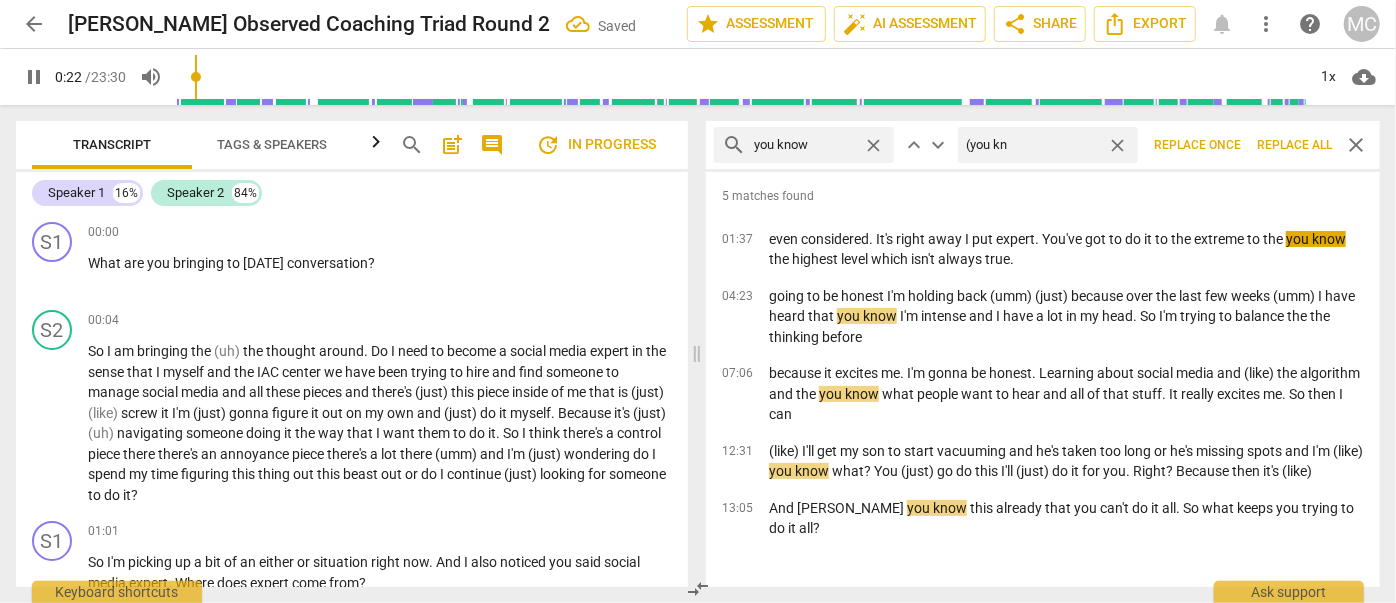 type on "23" 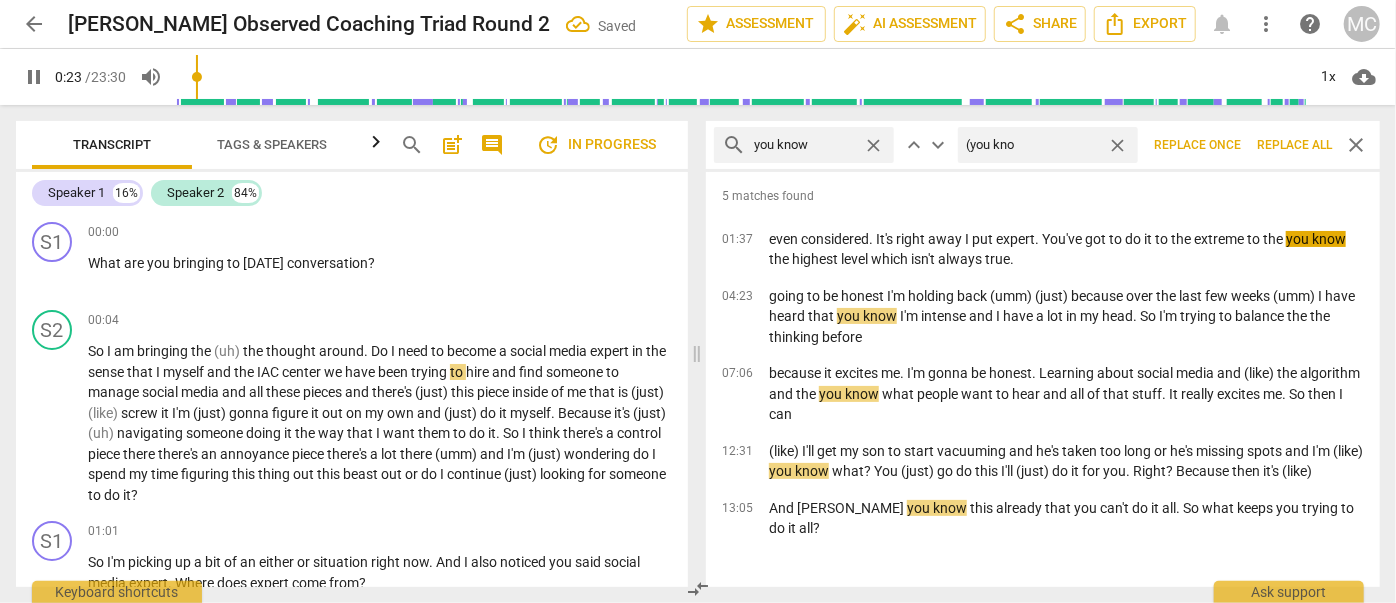 type on "(you know" 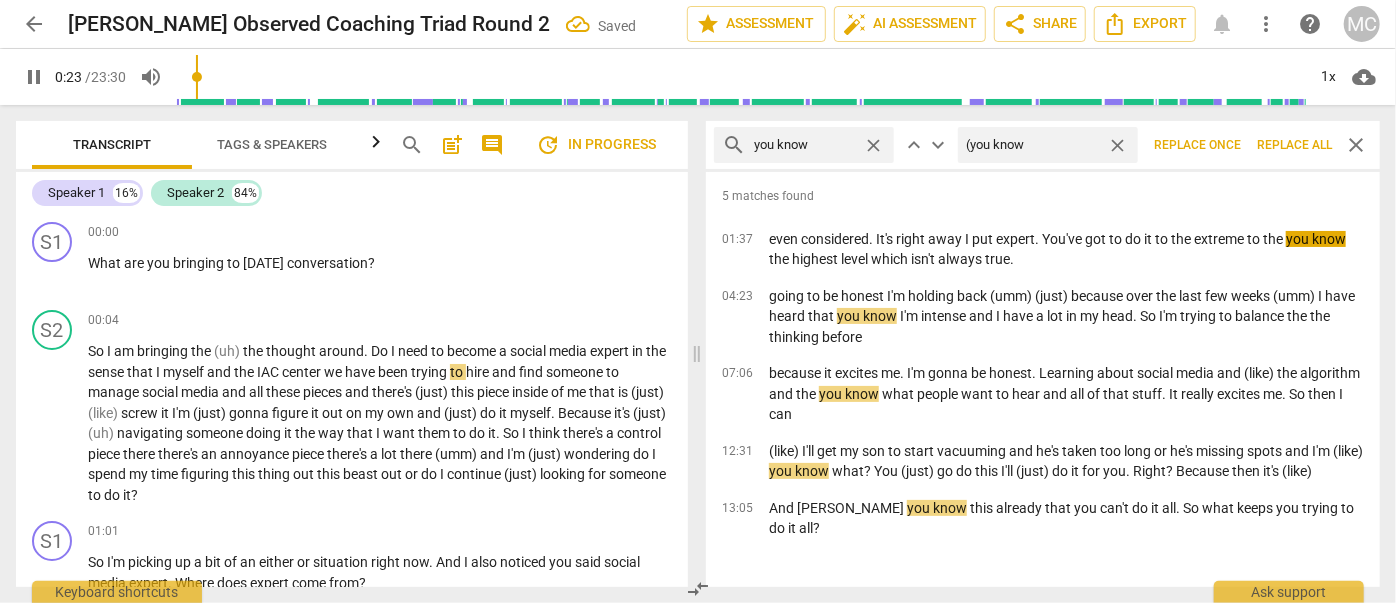 type on "23" 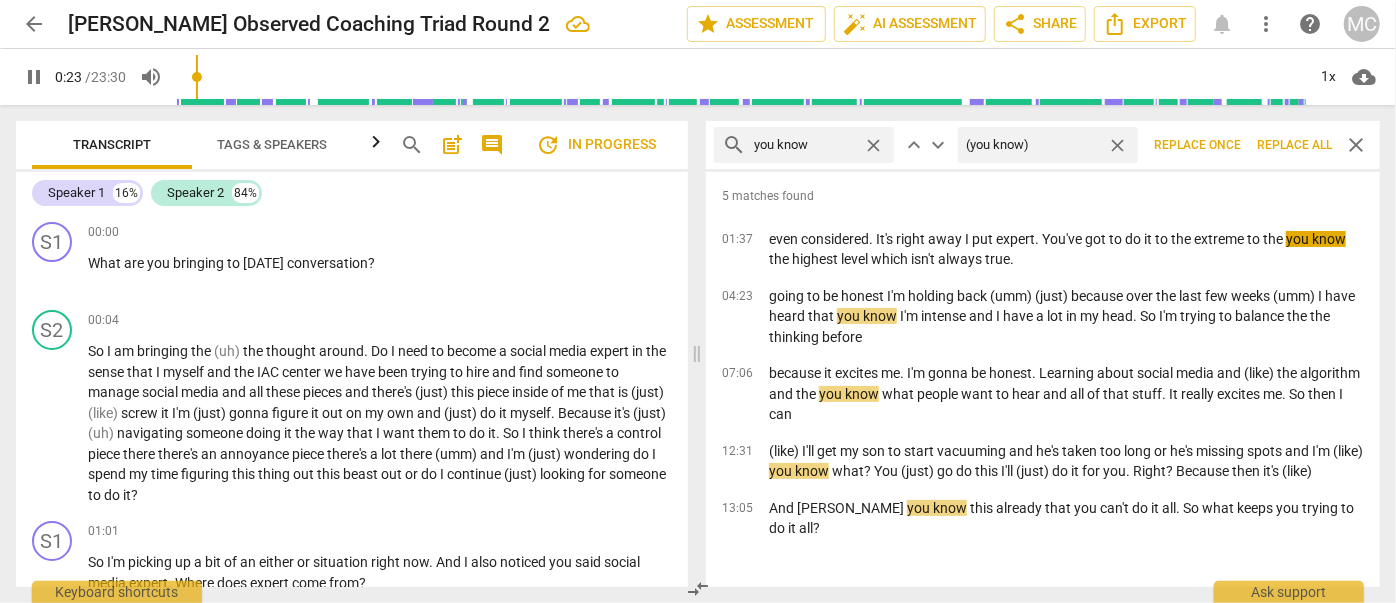 type on "24" 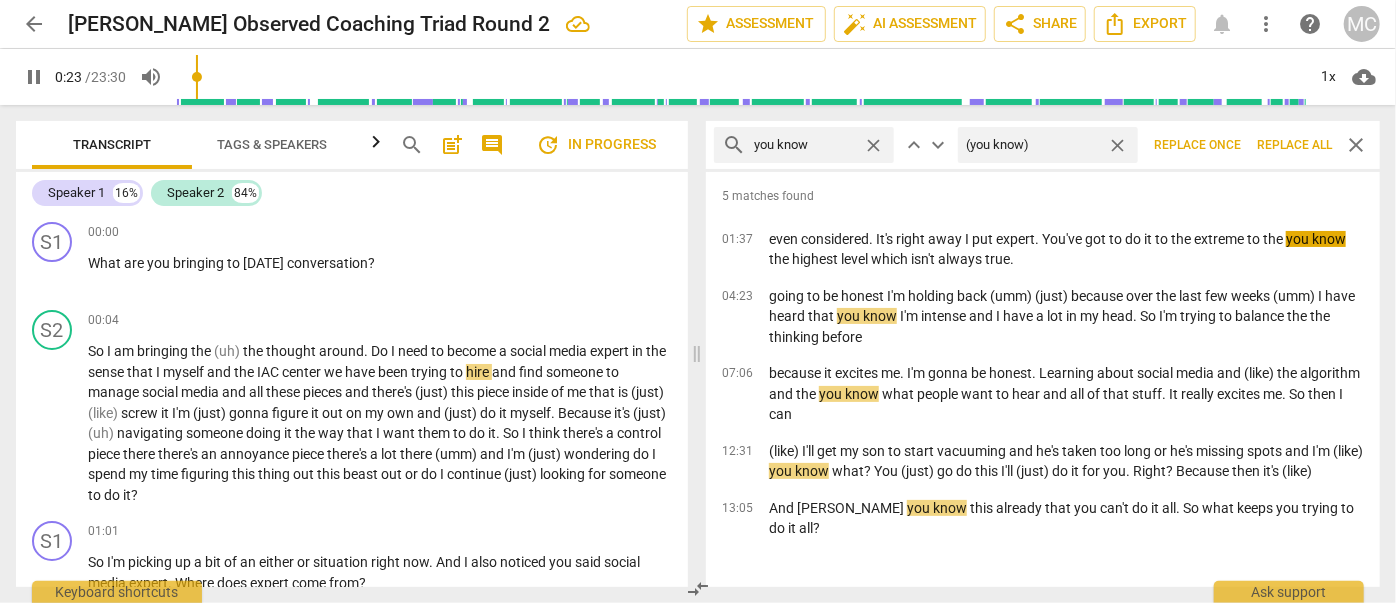 type on "(you know)" 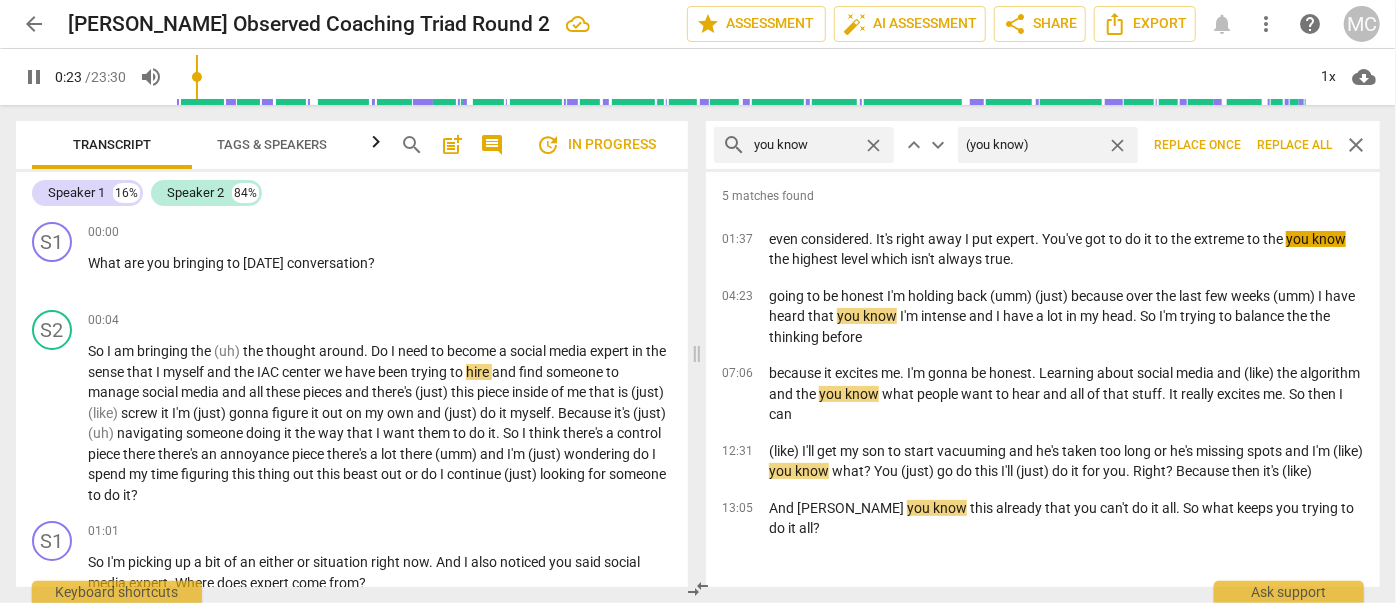 click on "Replace all" at bounding box center (1294, 145) 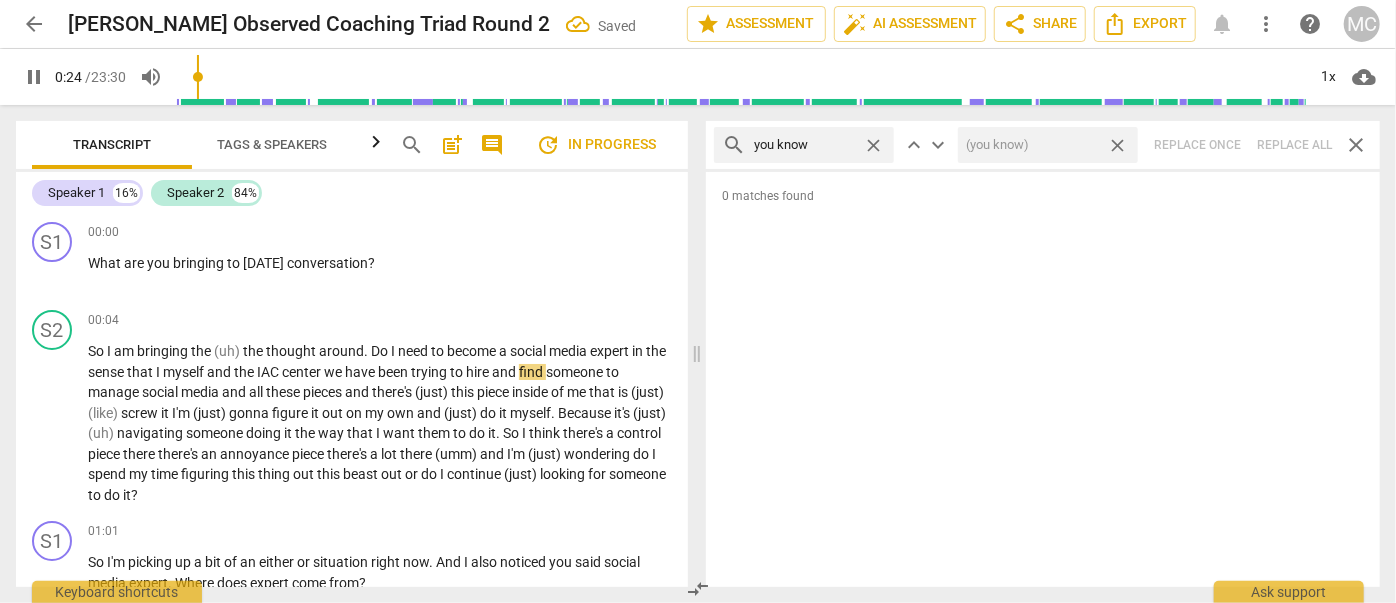 type on "25" 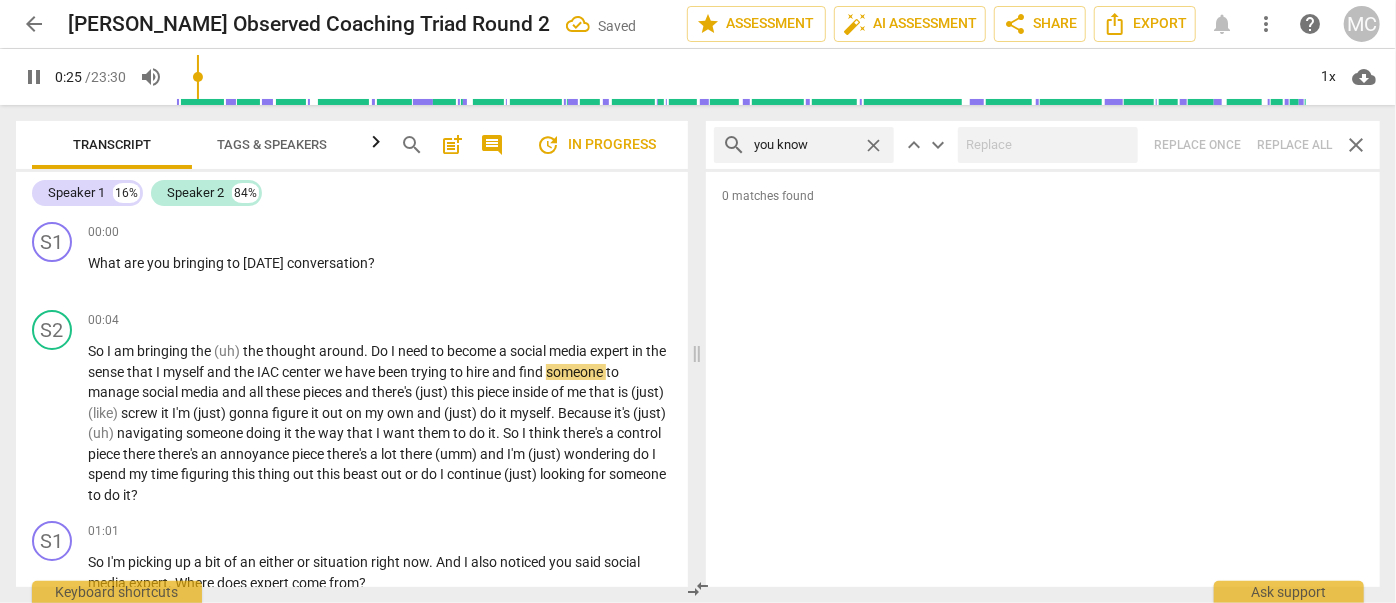 type on "26" 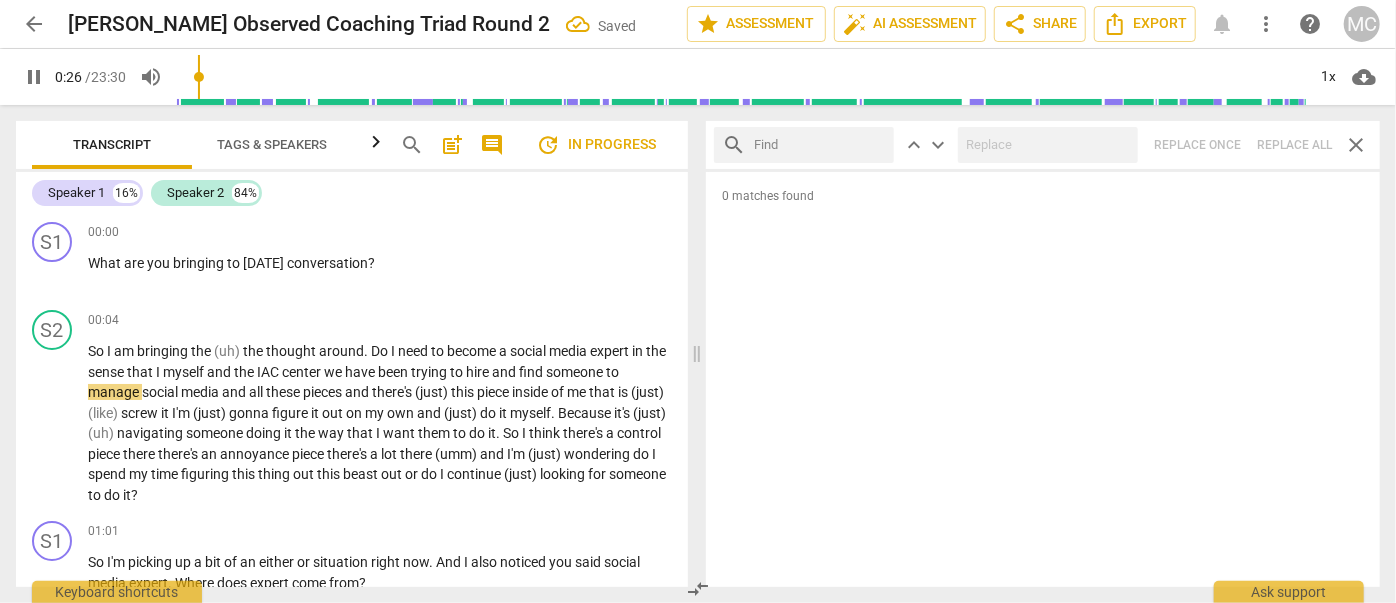 click at bounding box center [820, 145] 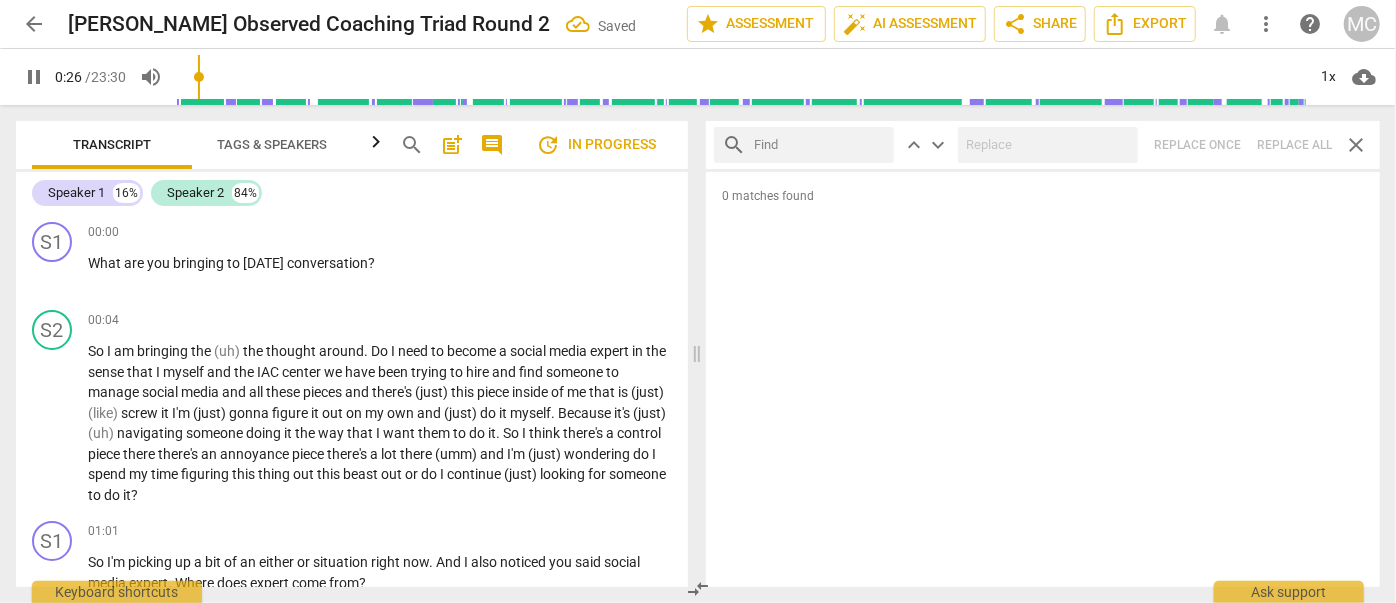 type on "27" 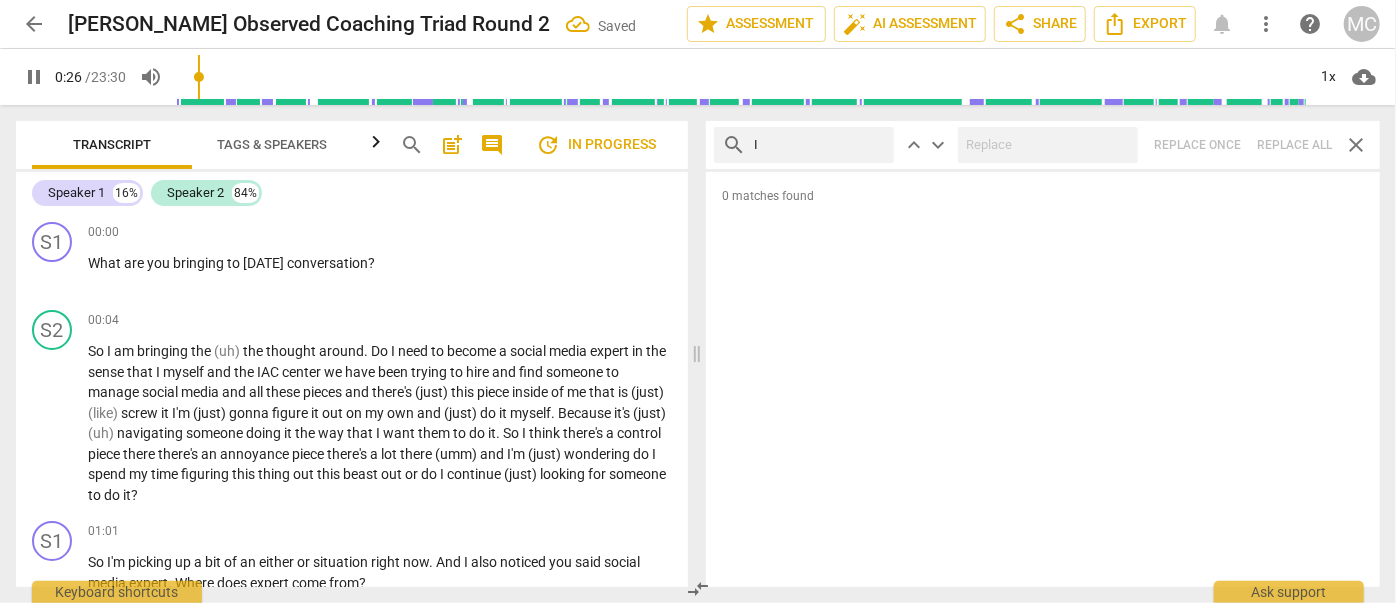 type on "27" 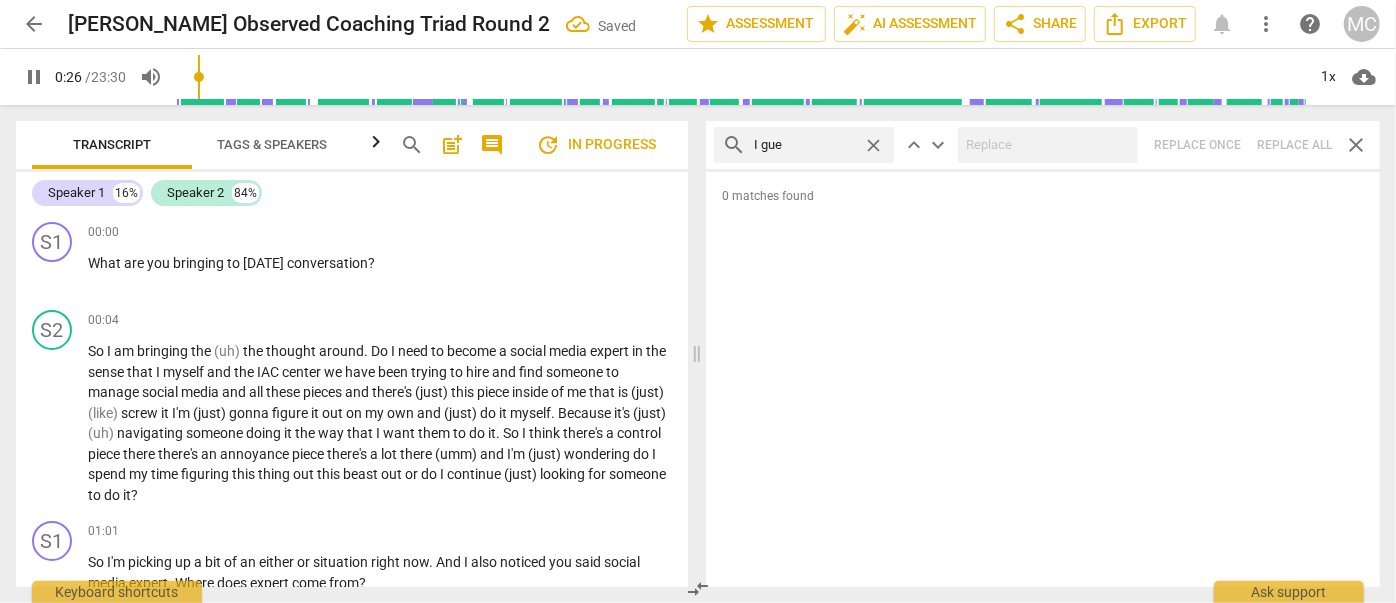 type on "I gues" 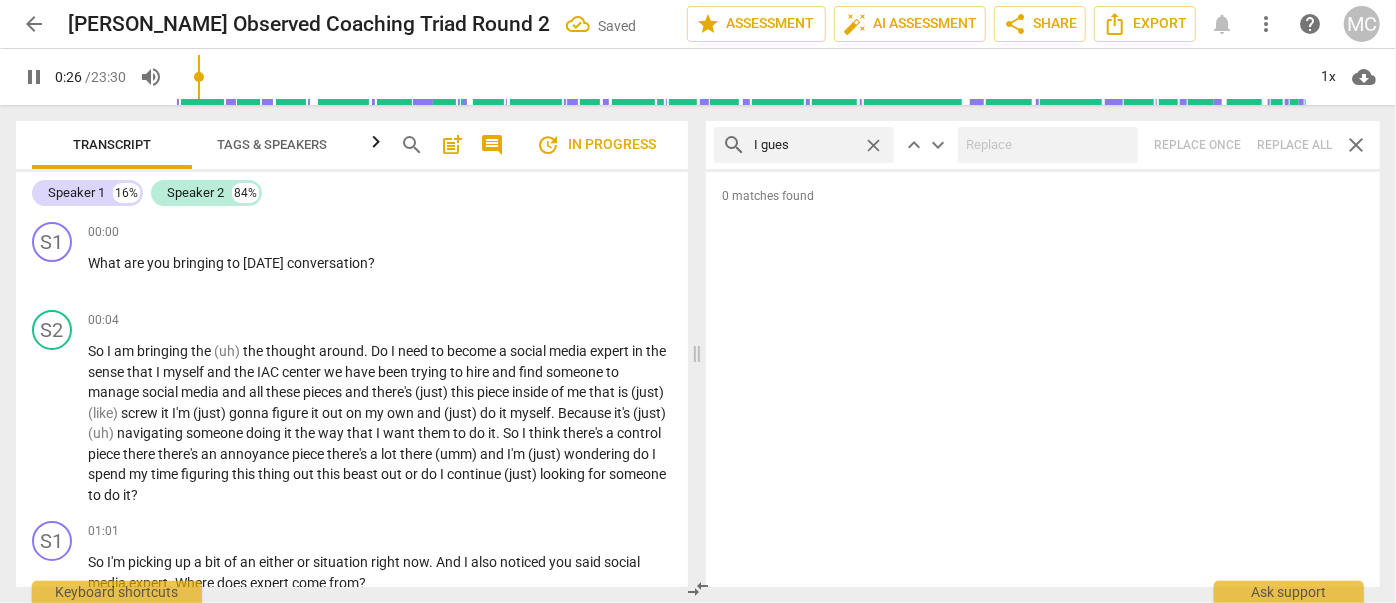 type on "27" 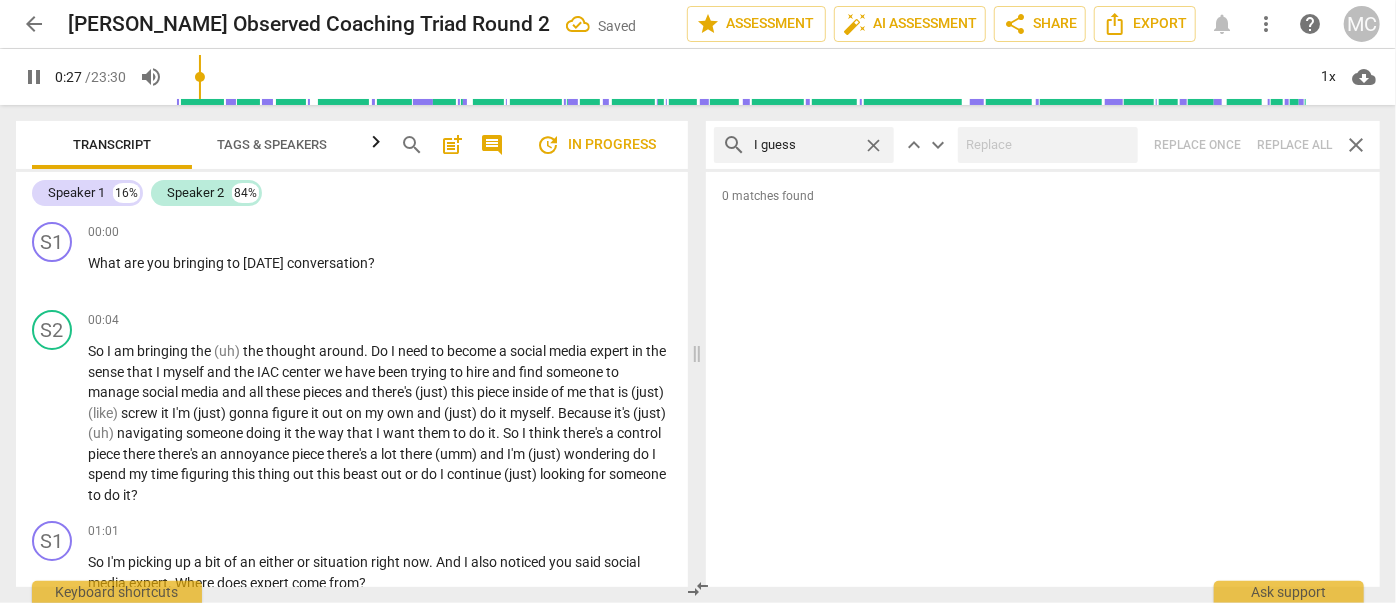 type on "I guess" 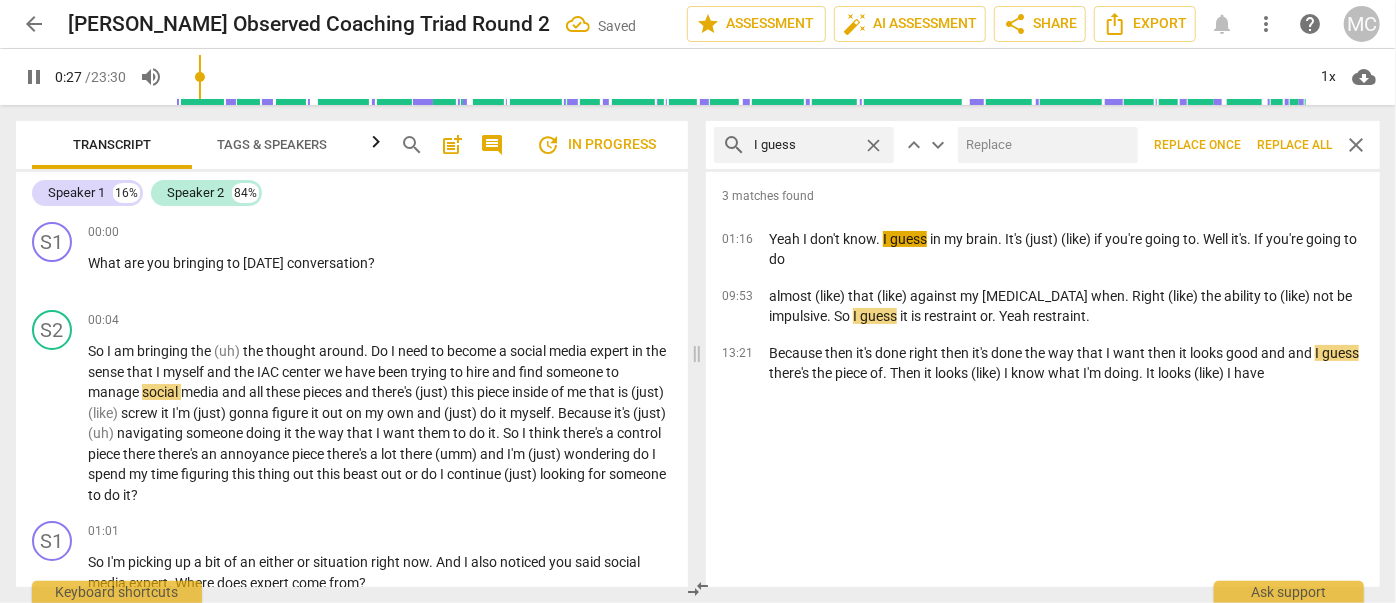 click at bounding box center (1044, 145) 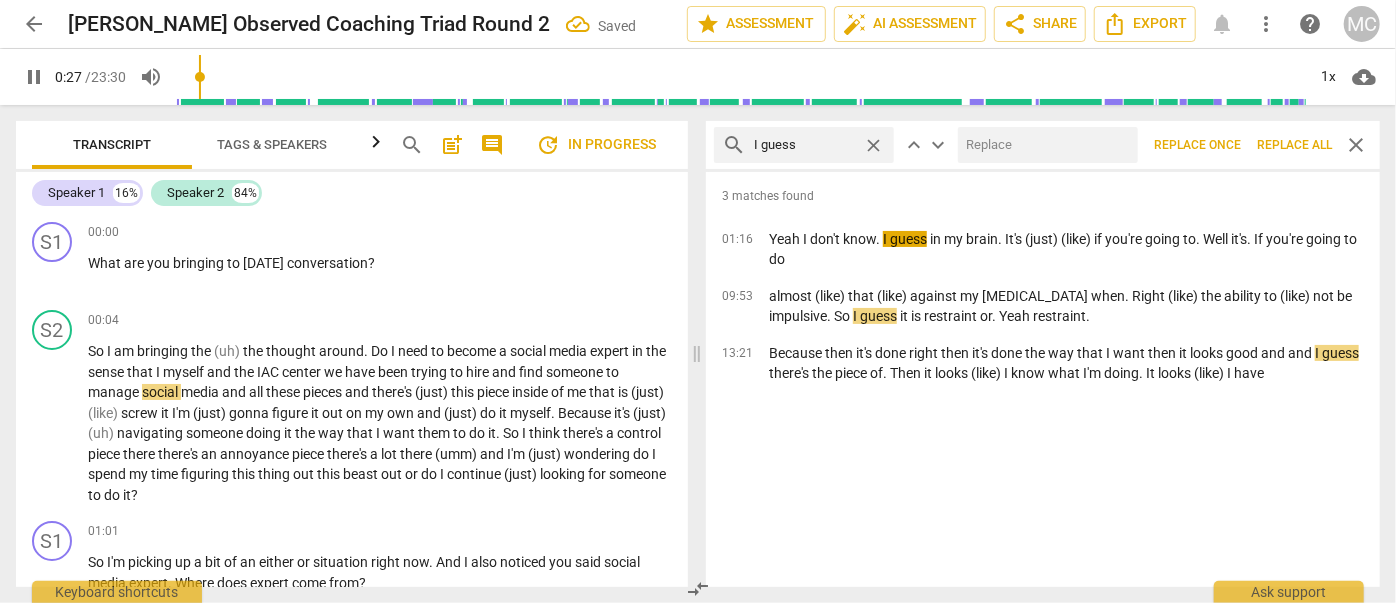 type on "28" 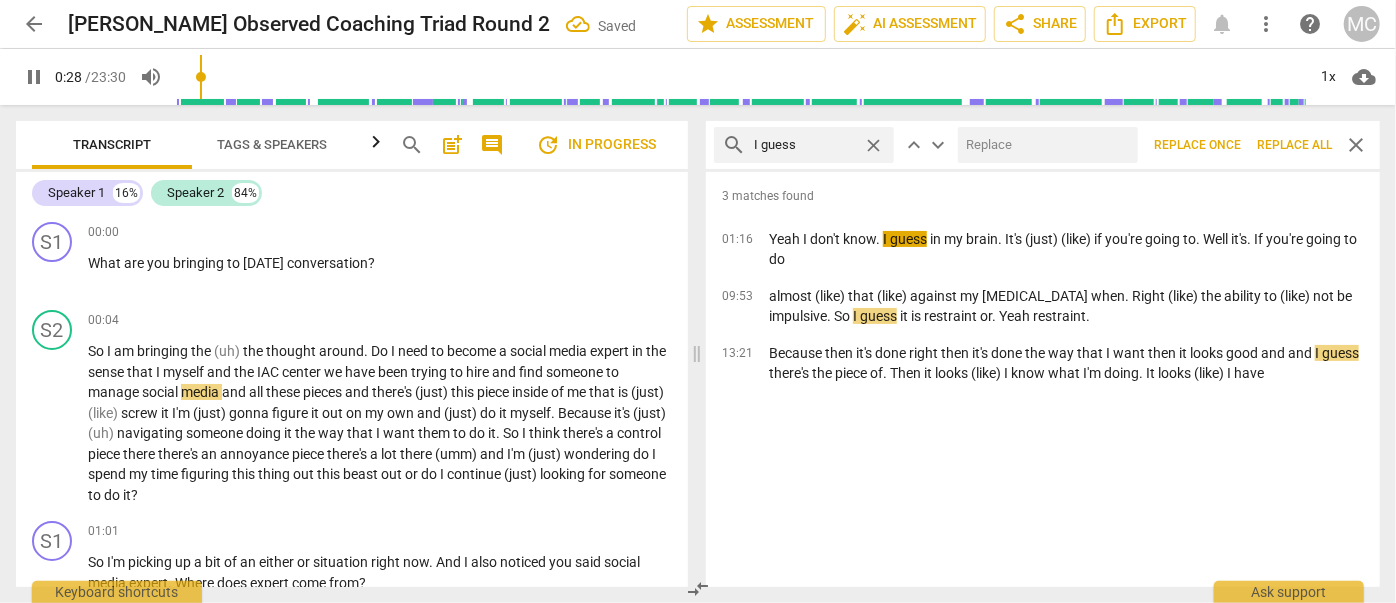 type on "(" 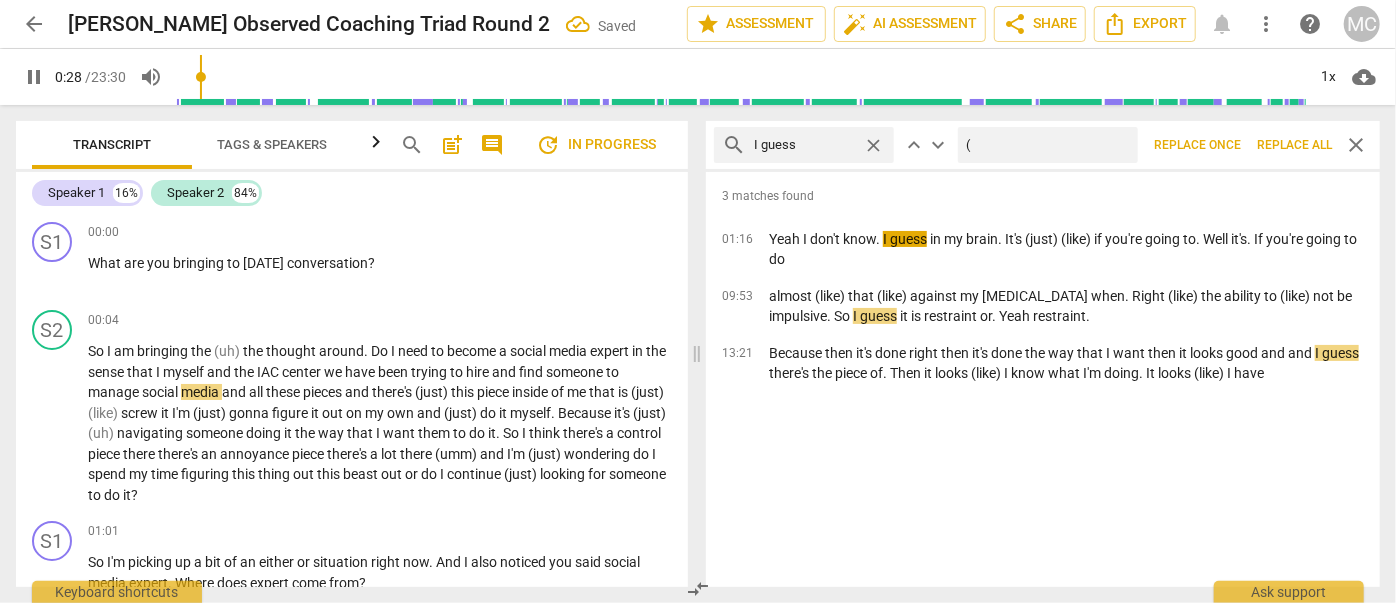 type on "28" 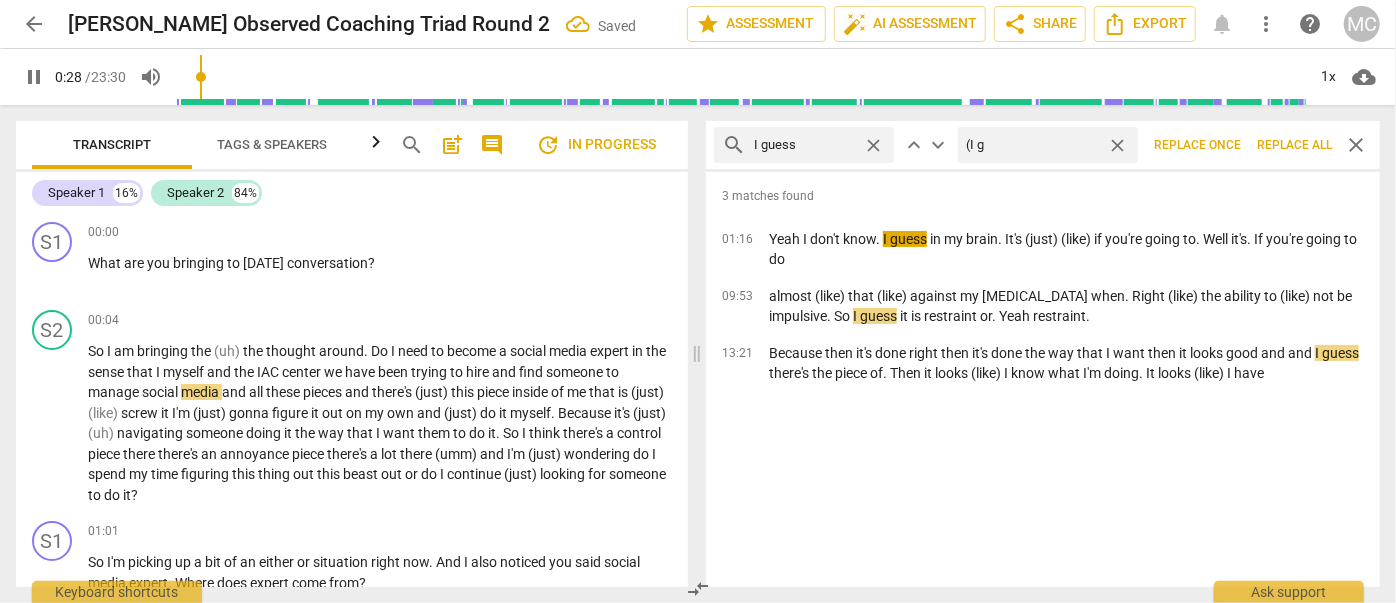 type on "(I gu" 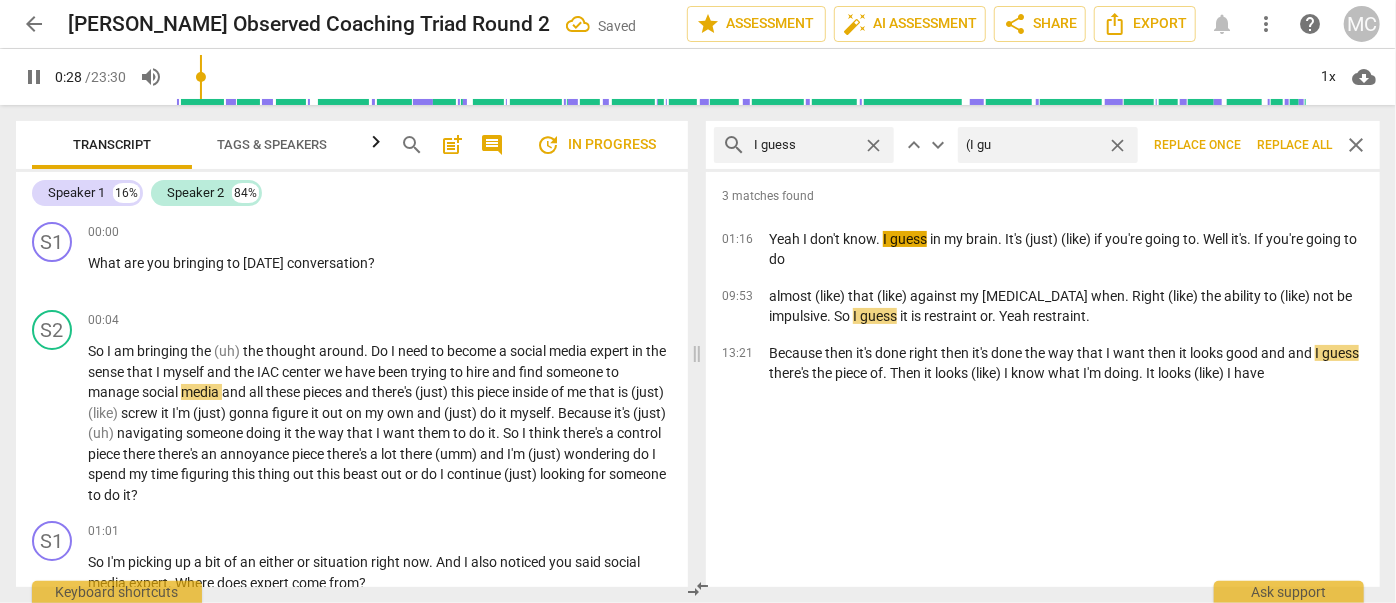 type on "29" 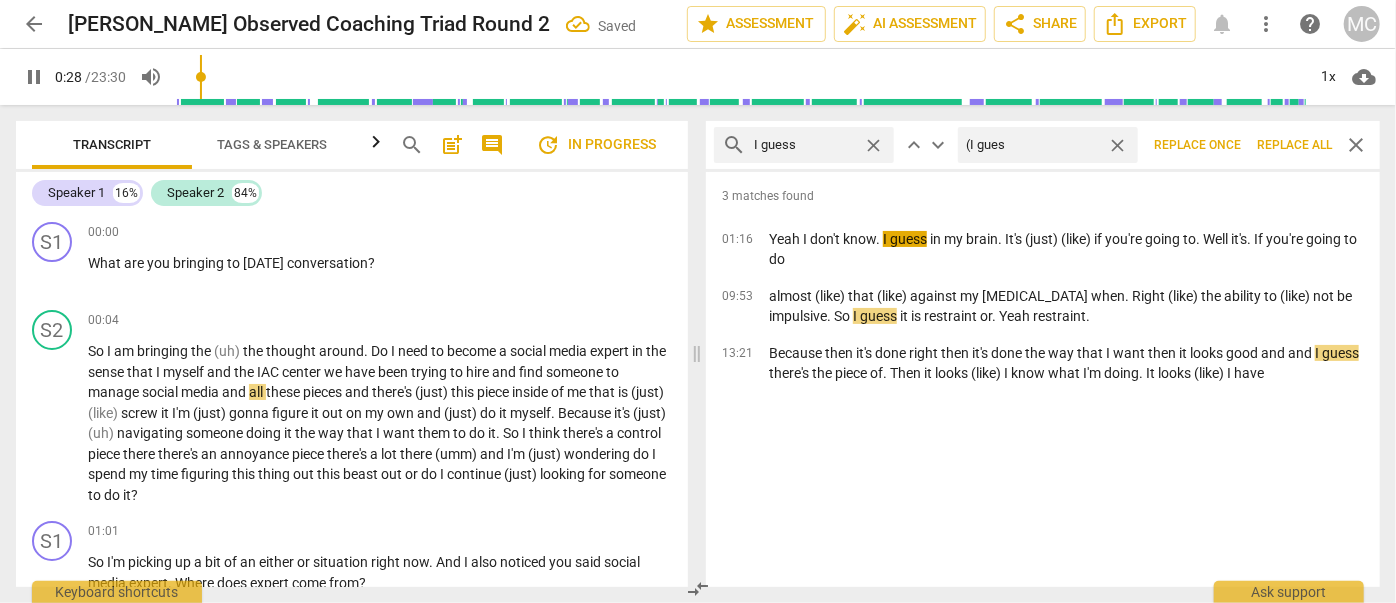 type on "(I guess" 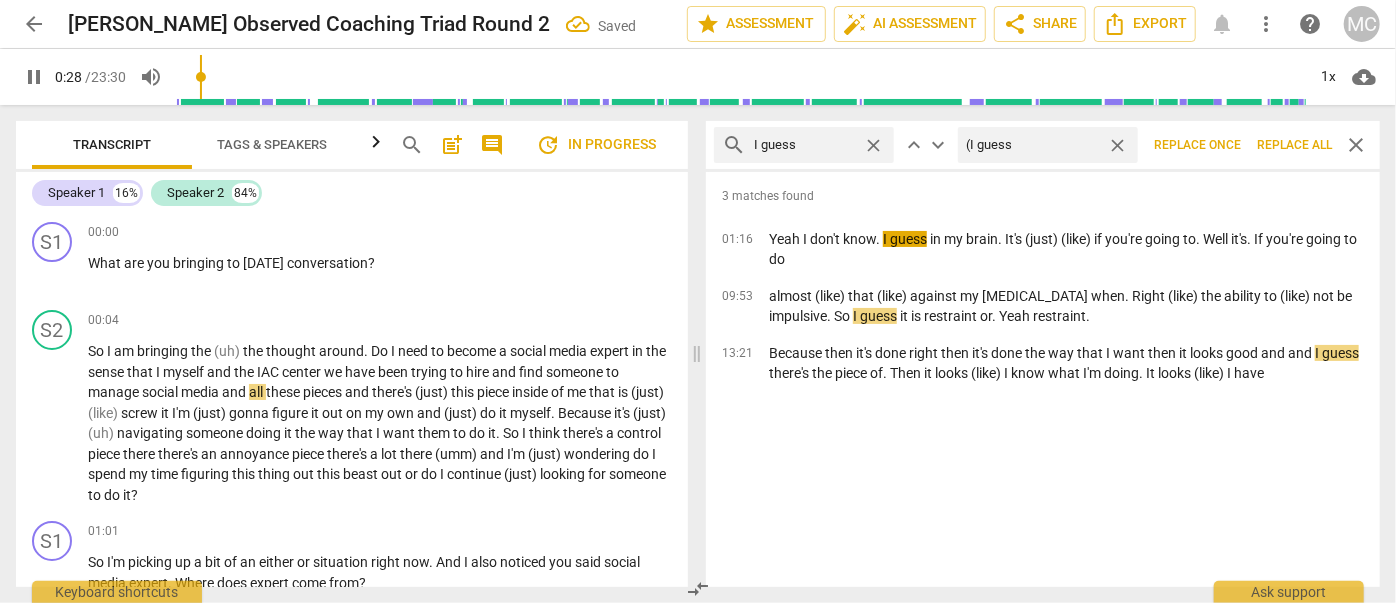 type on "29" 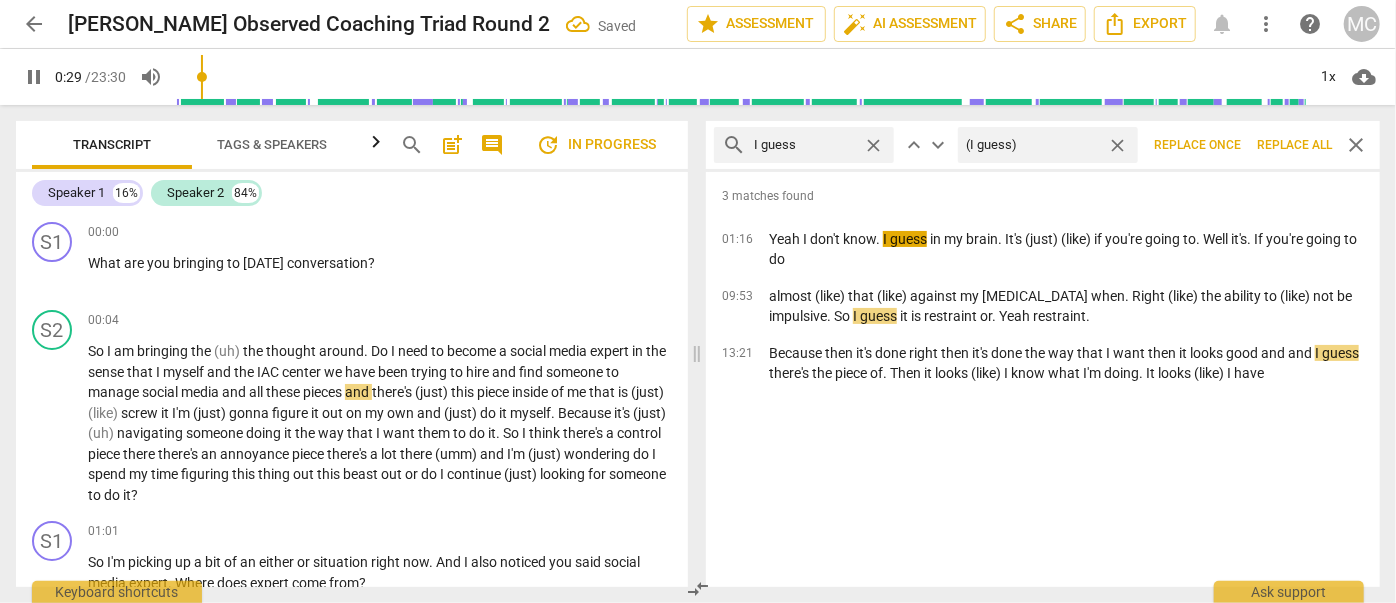 type on "30" 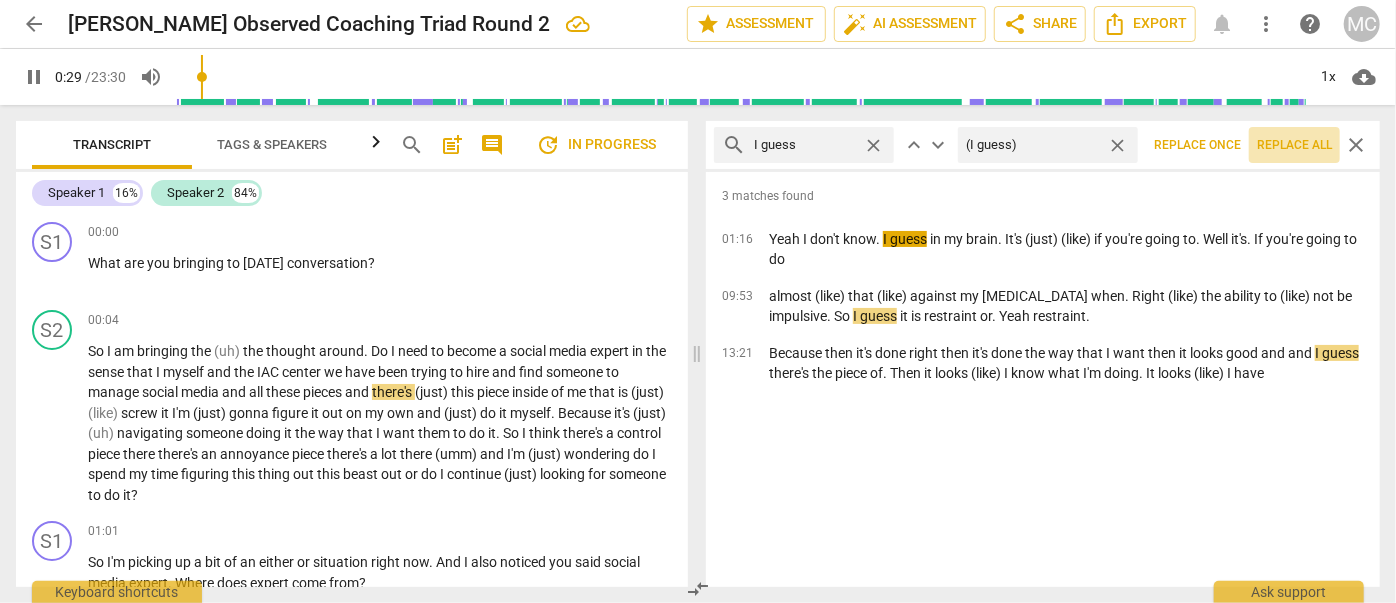 click on "Replace all" at bounding box center [1294, 145] 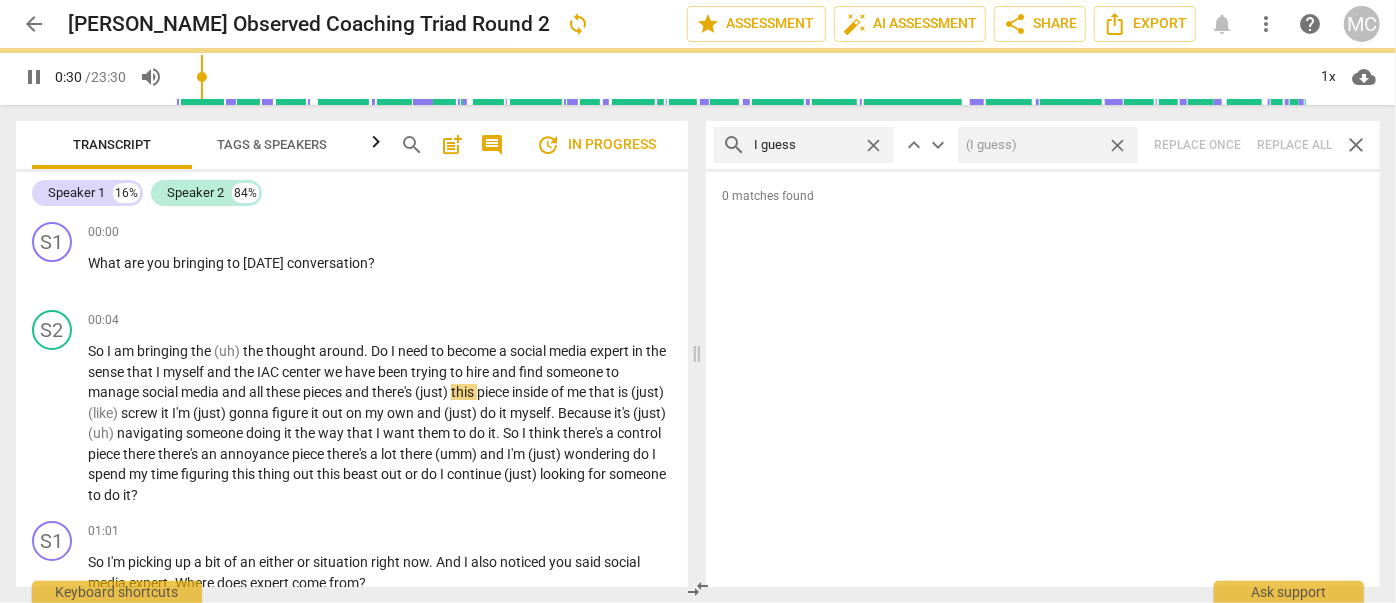 type on "31" 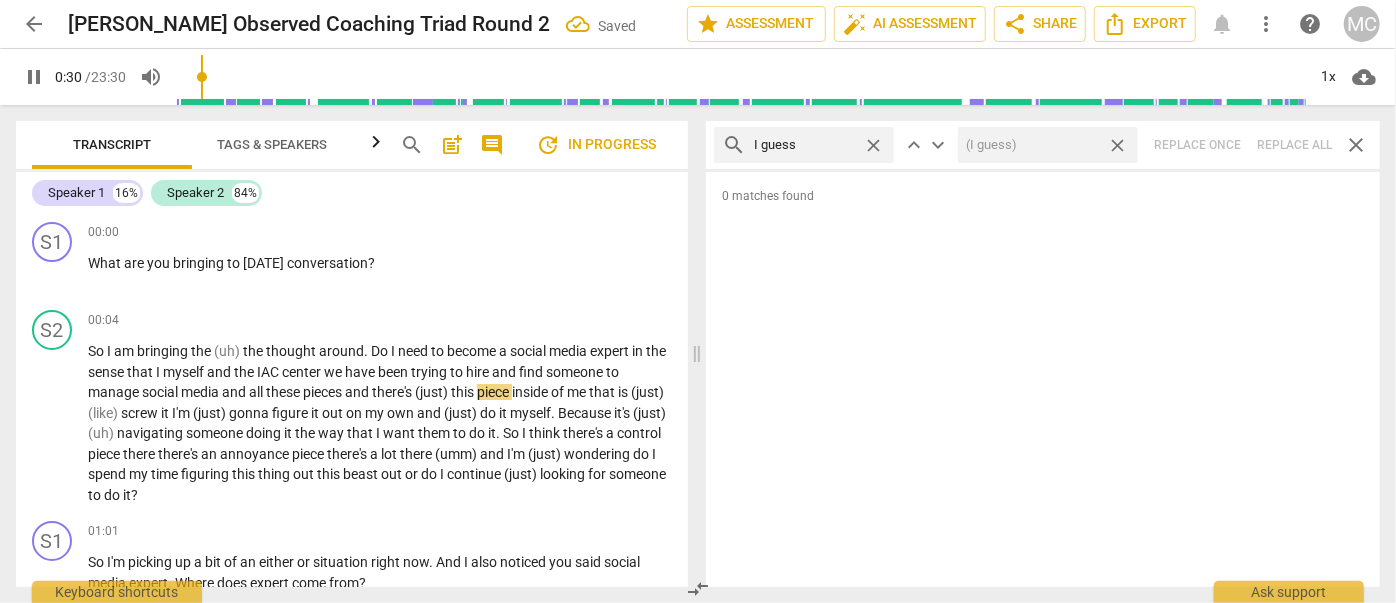 click on "close" at bounding box center [1117, 145] 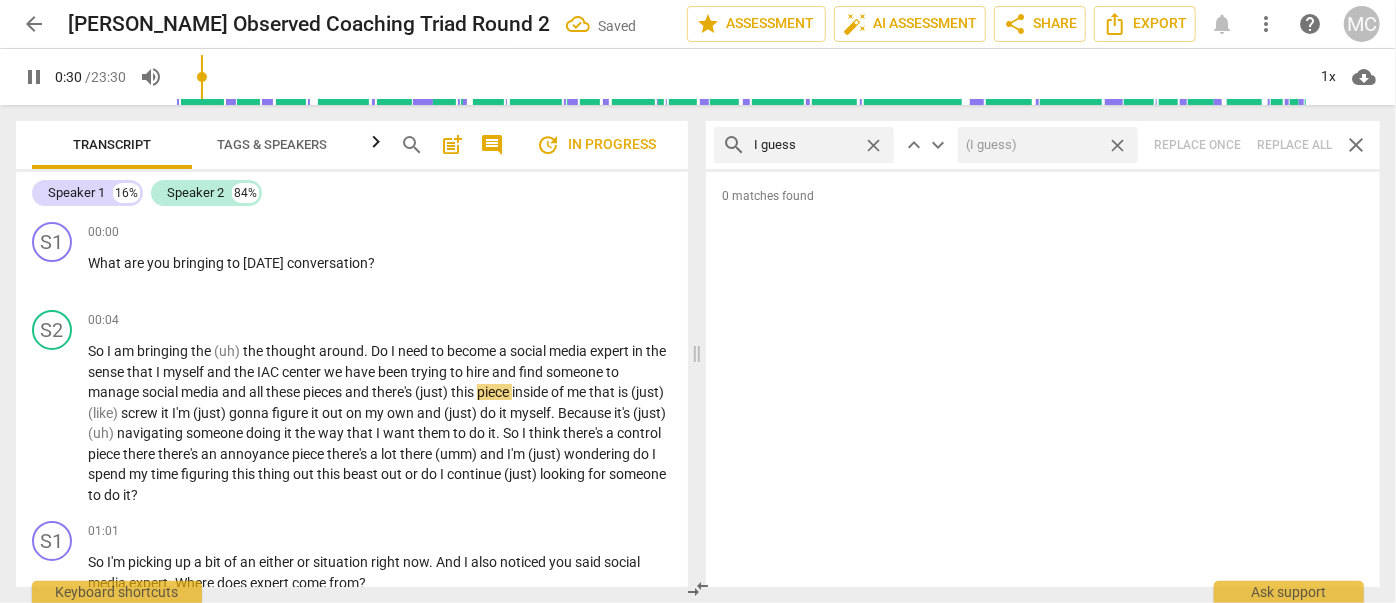 type 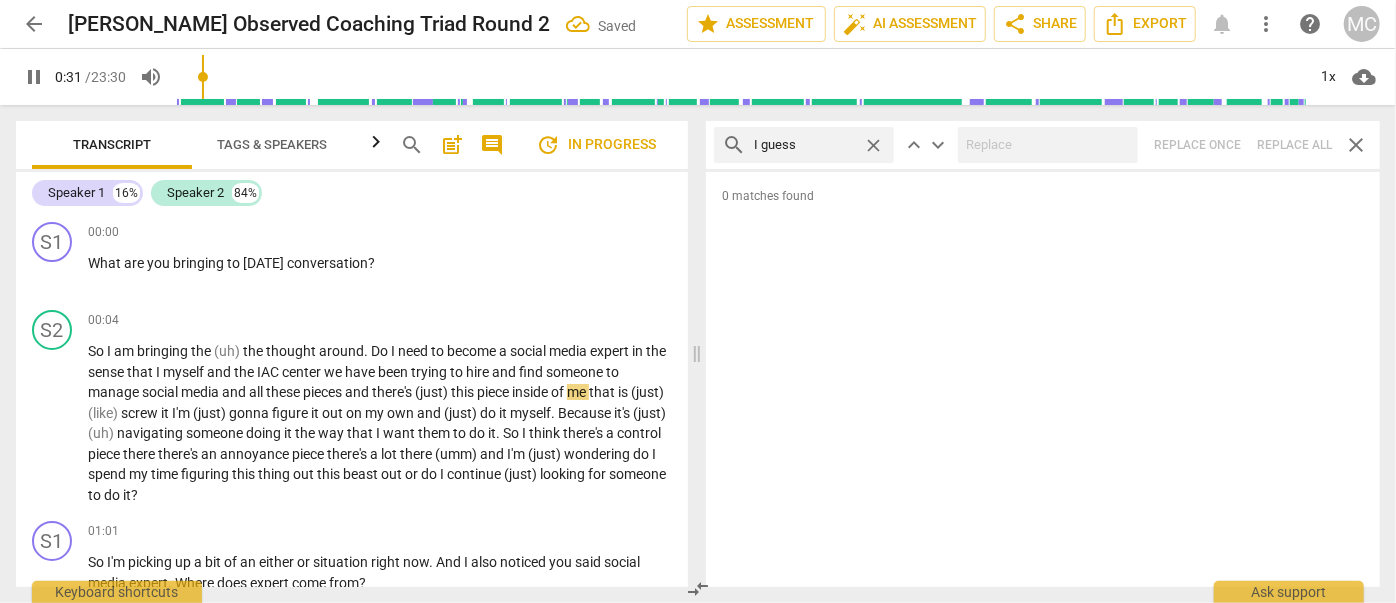 type on "32" 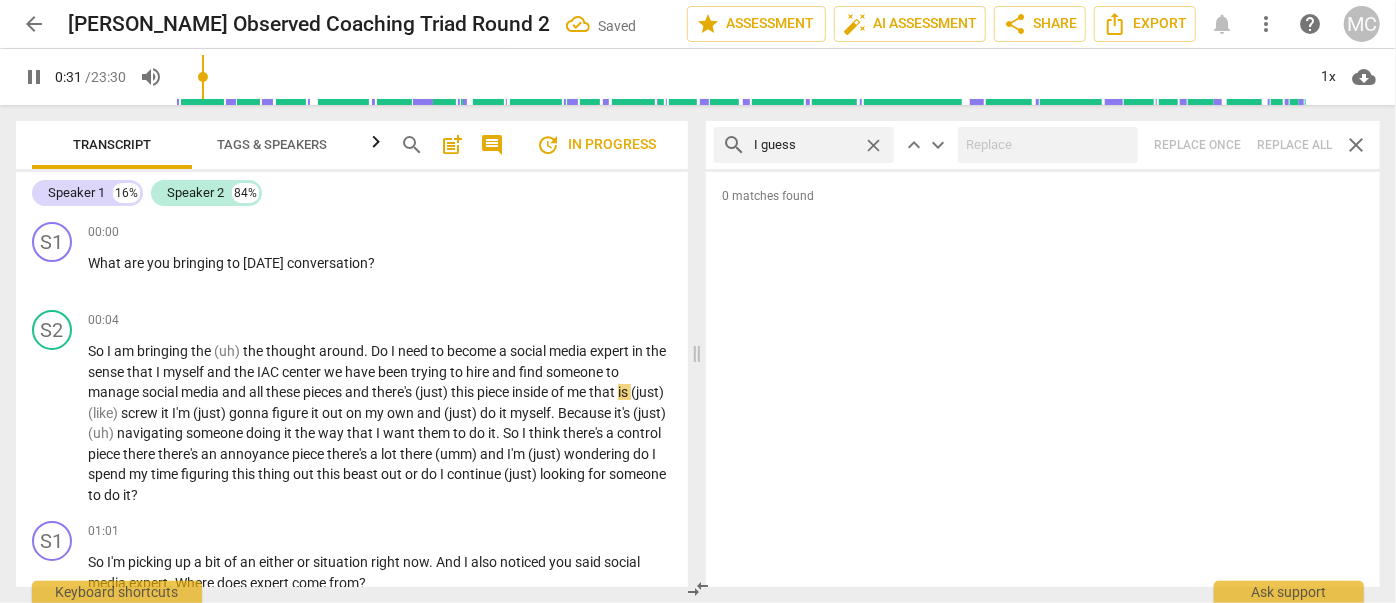 click on "close" at bounding box center [873, 145] 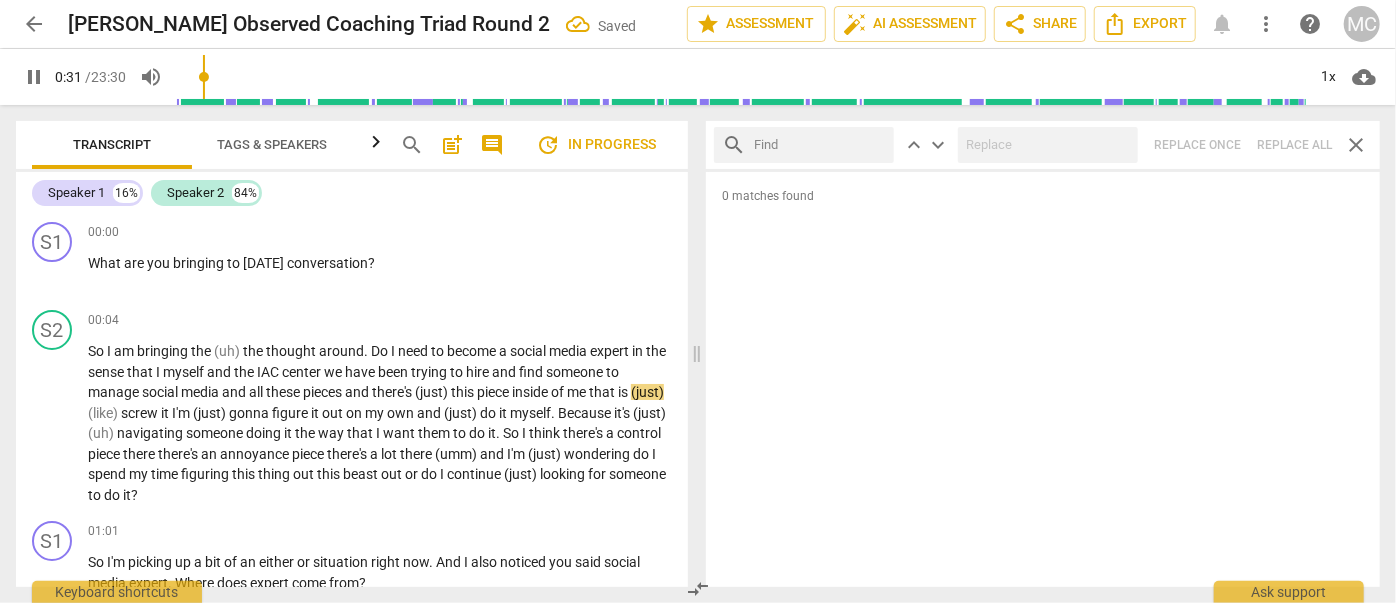 click at bounding box center [820, 145] 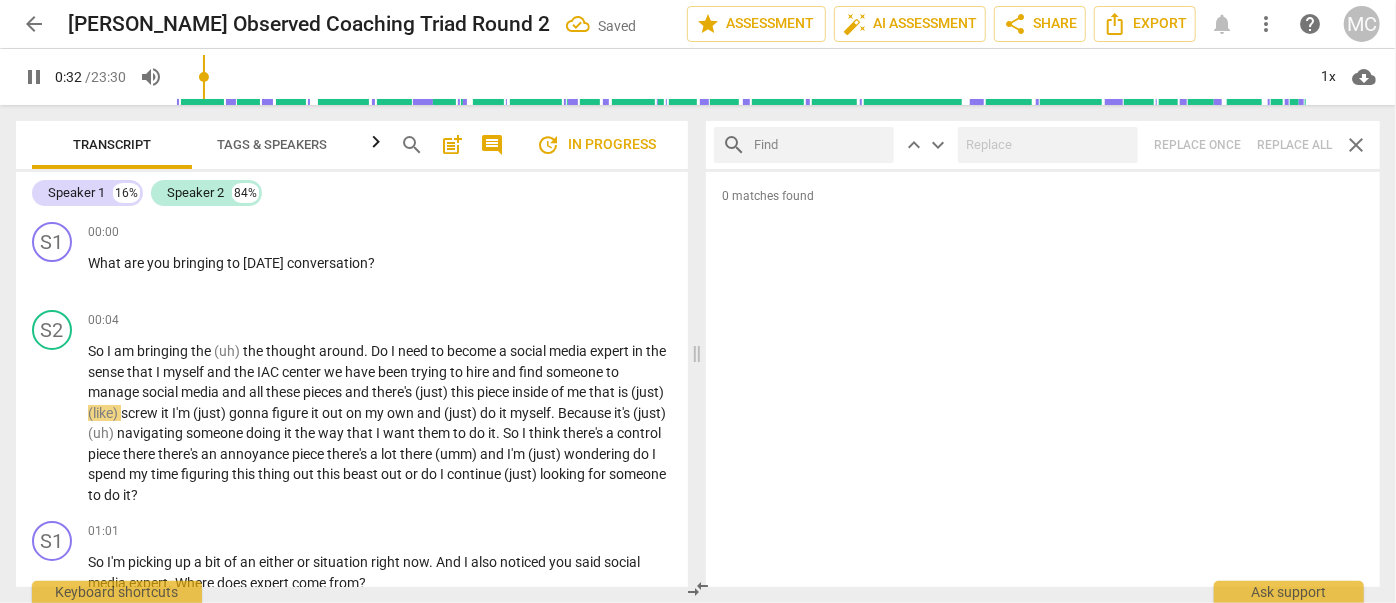 type on "I" 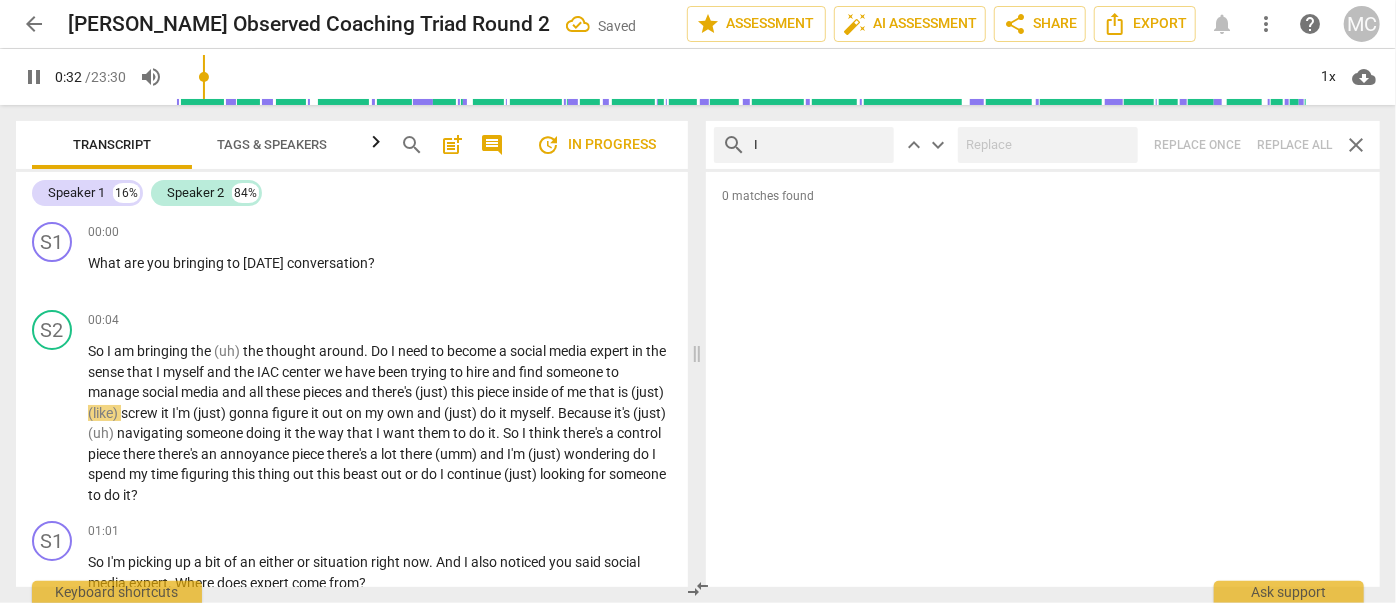 type on "32" 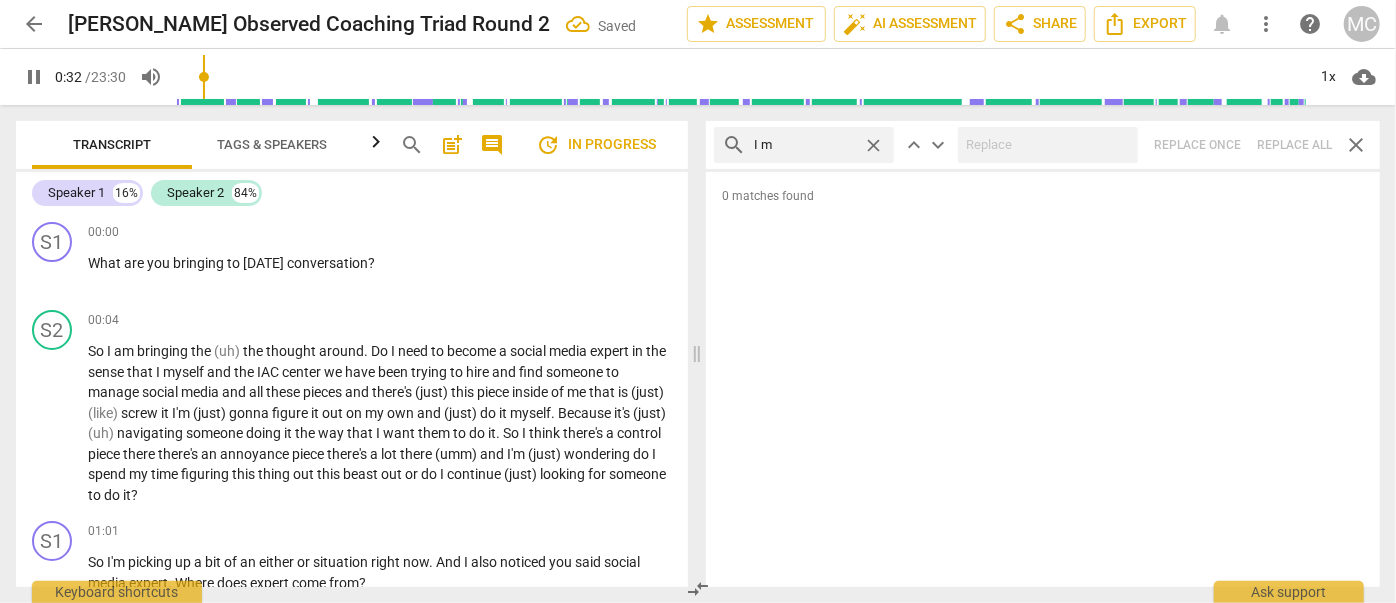 type on "I me" 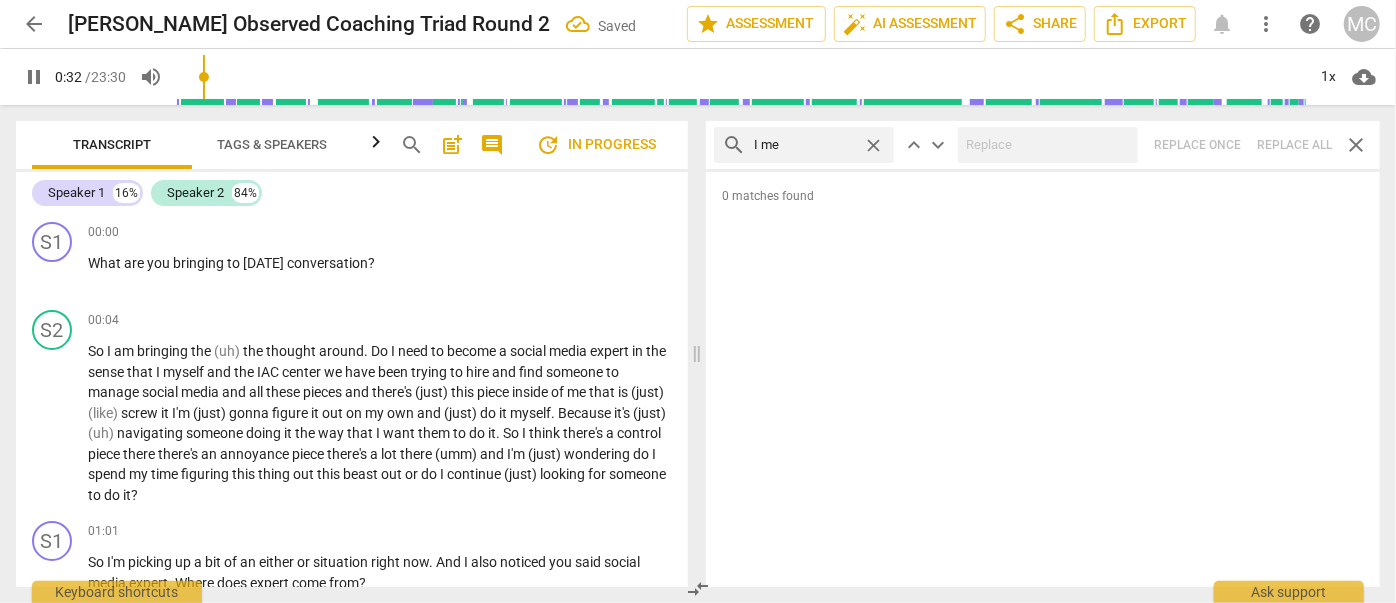 type on "33" 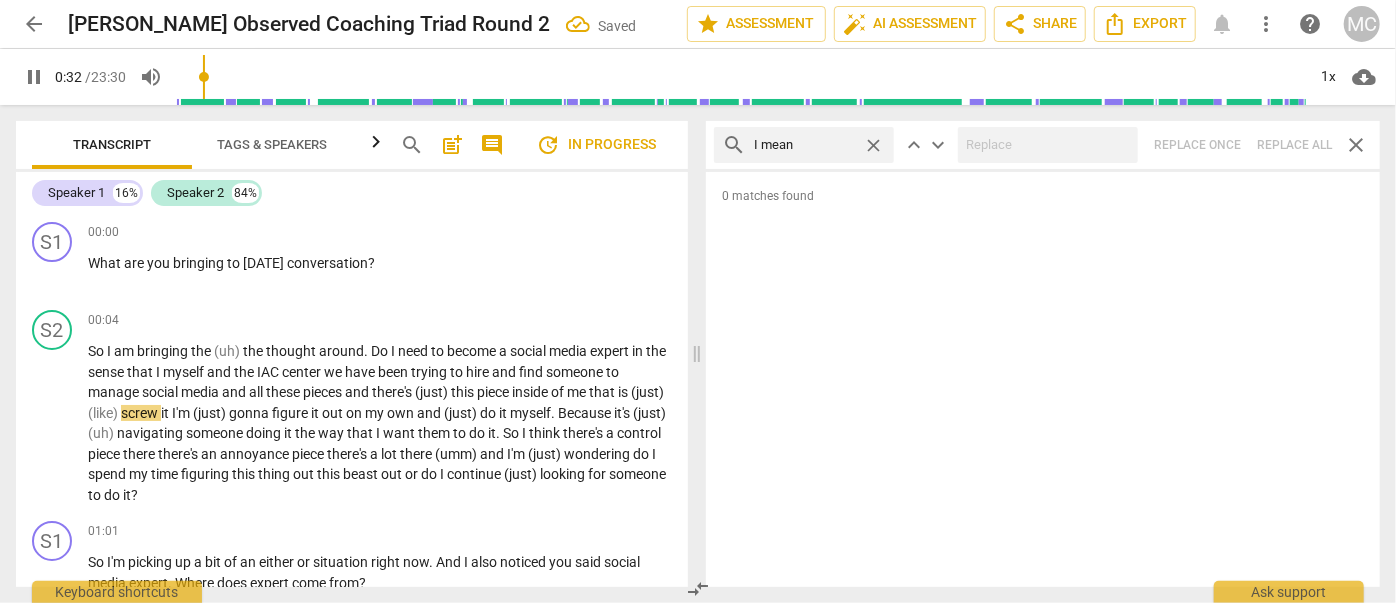 type on "I mean" 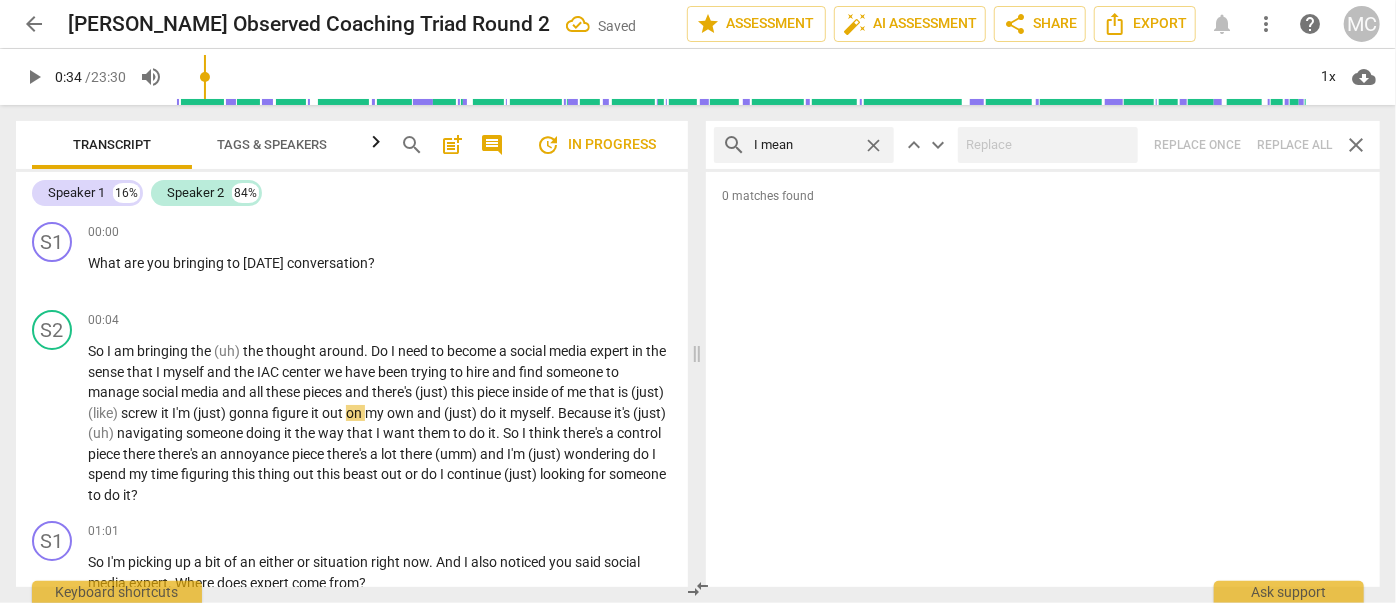 type on "34" 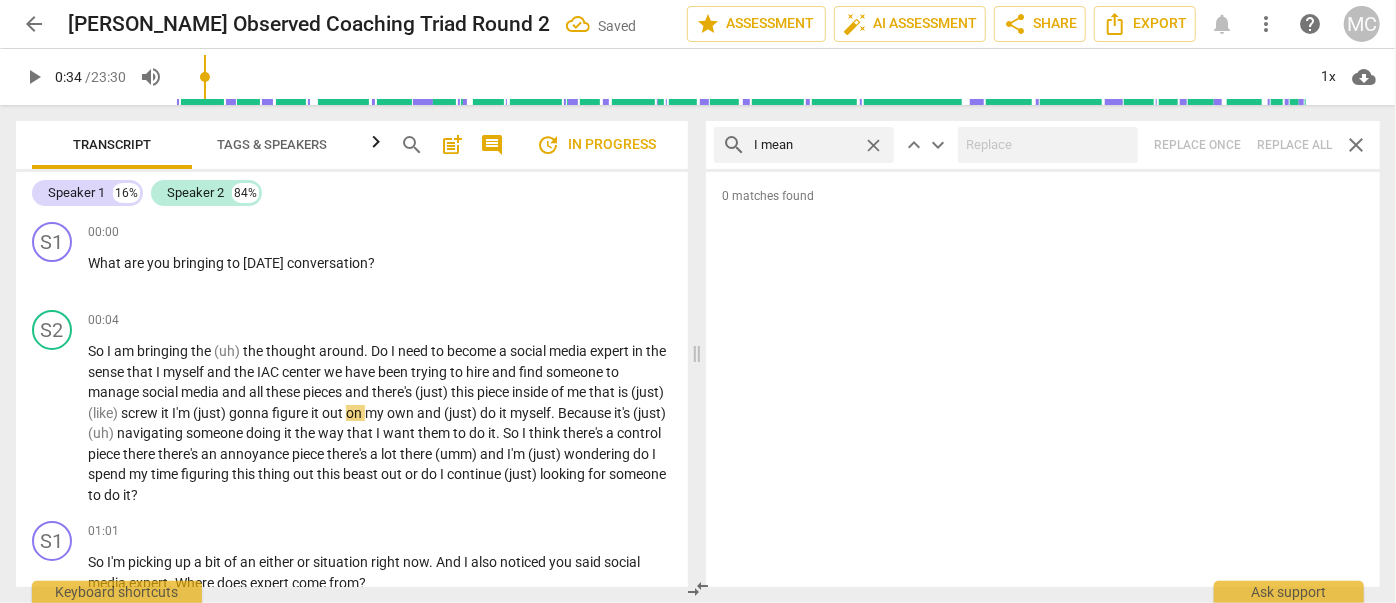 click on "search I mean close keyboard_arrow_up keyboard_arrow_down Replace once Replace all close" at bounding box center (1043, 145) 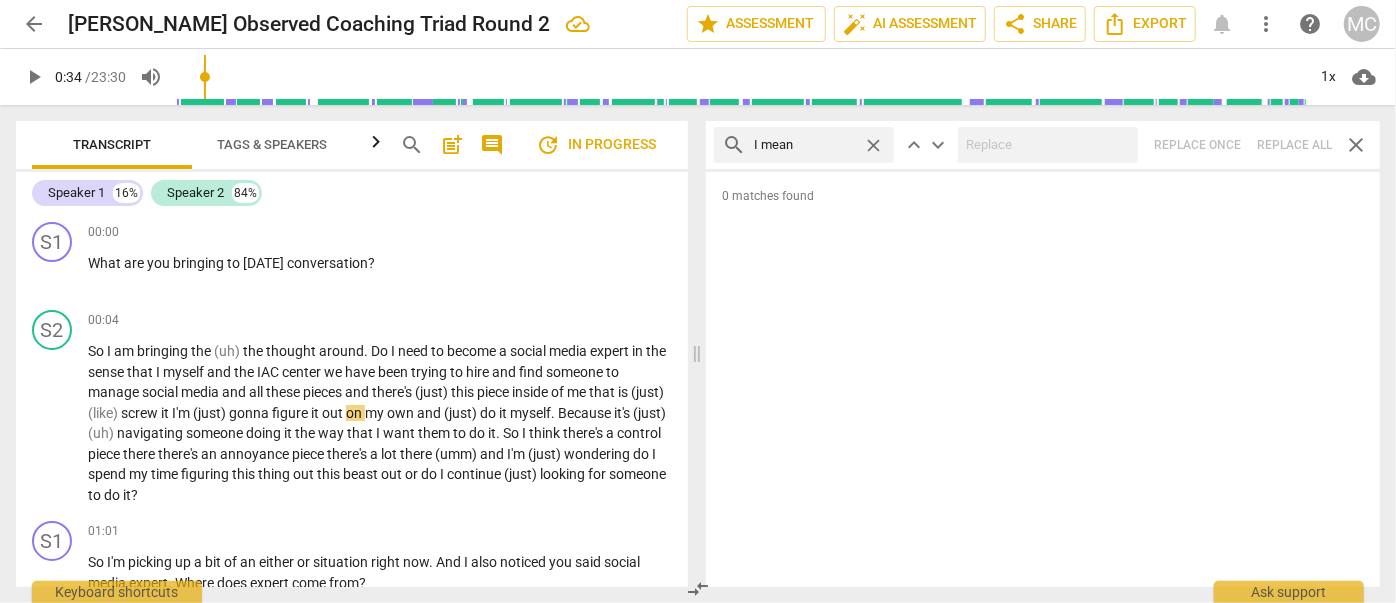click on "close" at bounding box center [873, 145] 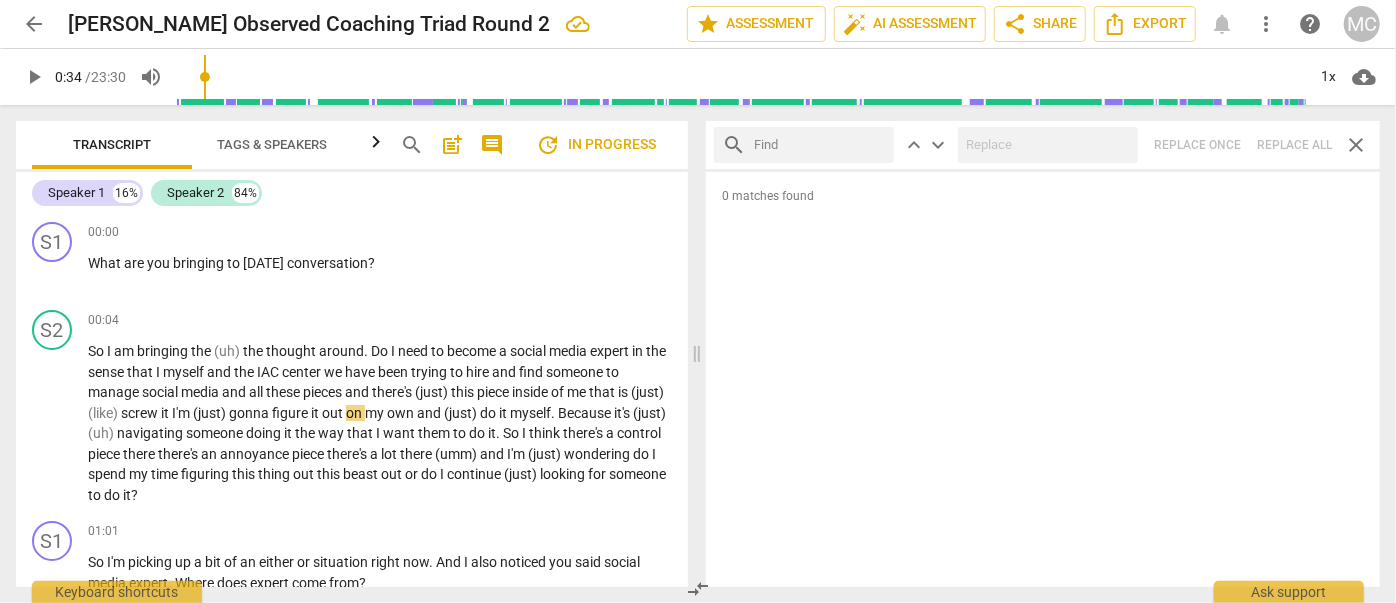 click at bounding box center (820, 145) 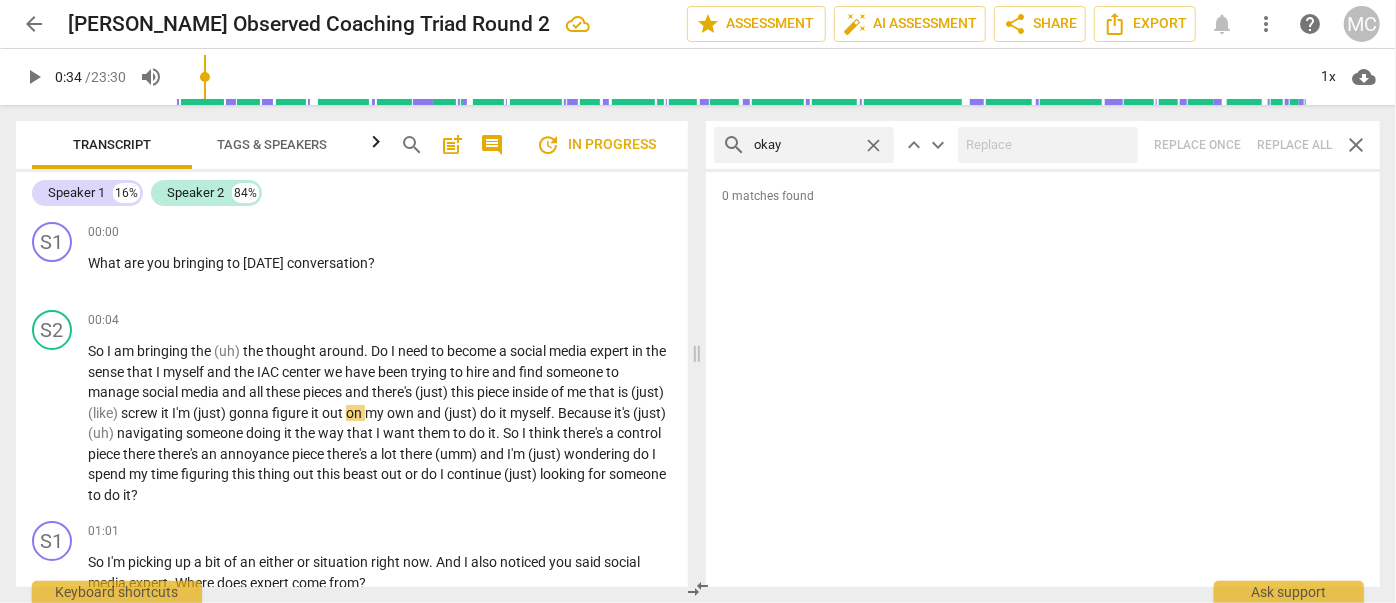 type on "okay" 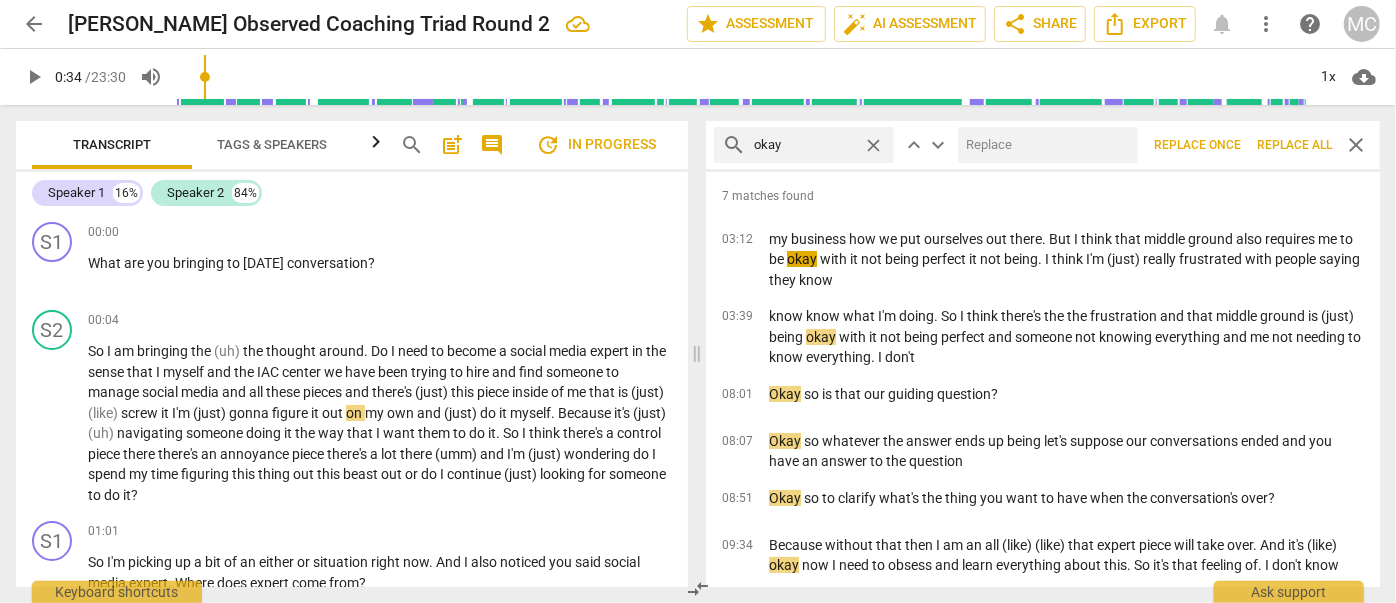 click at bounding box center [1044, 145] 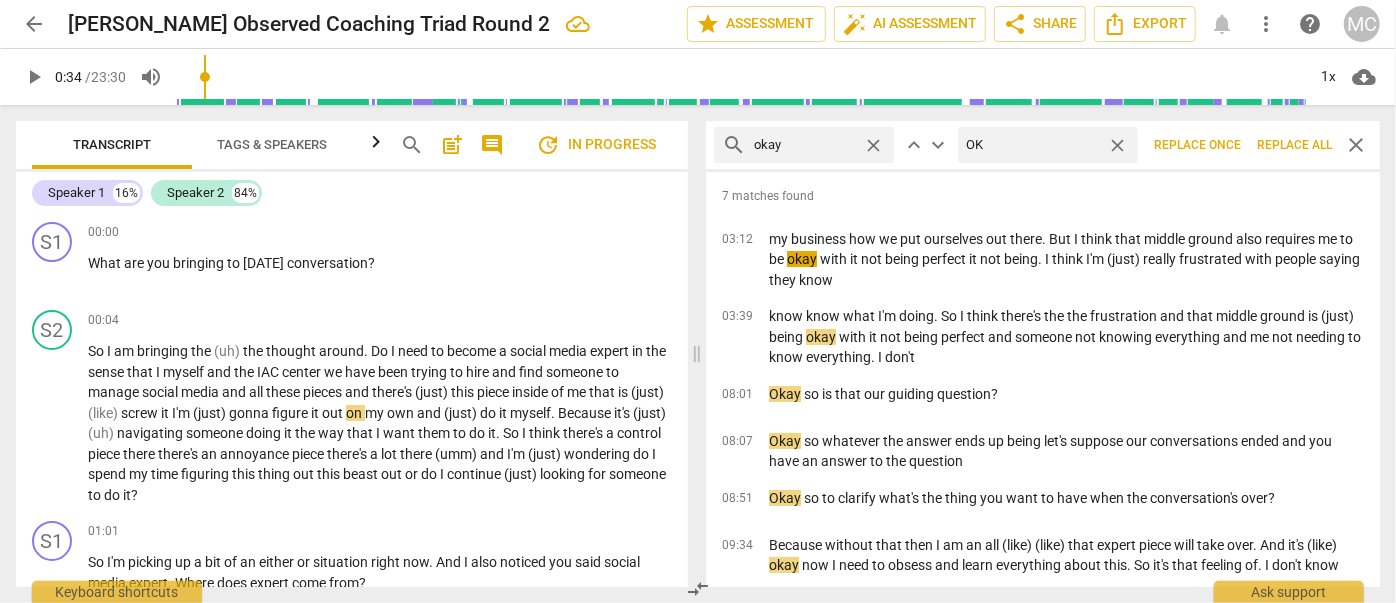 type on "OK" 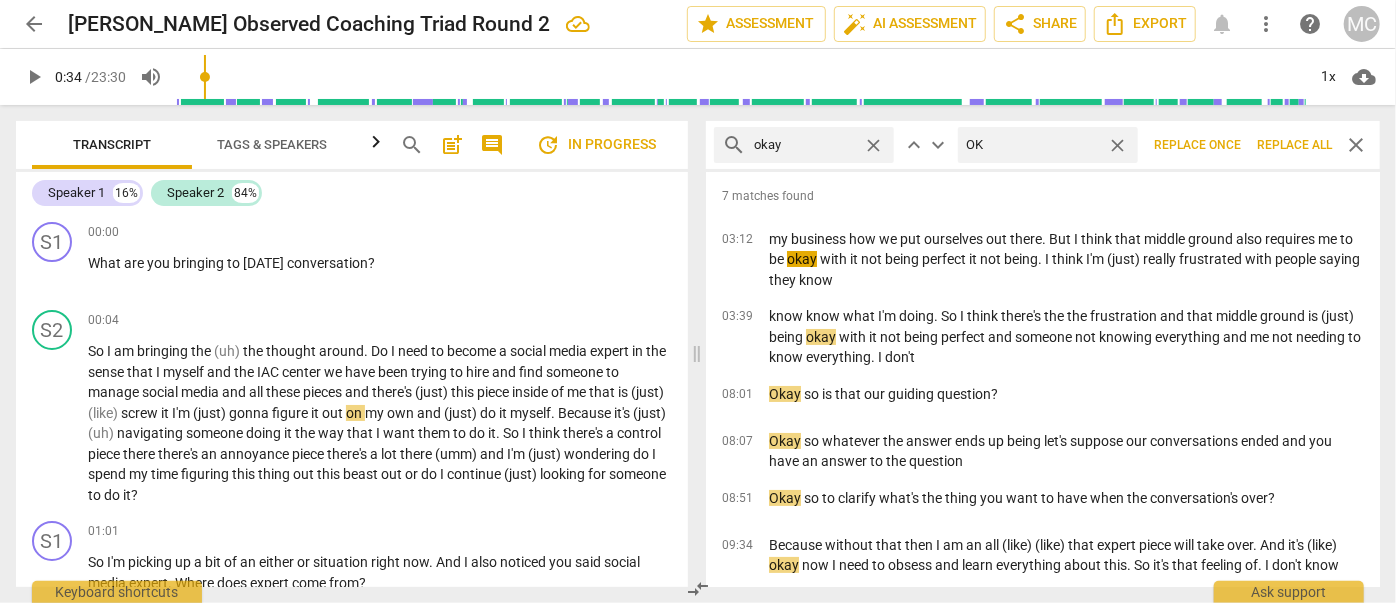 click on "Replace all" at bounding box center [1294, 145] 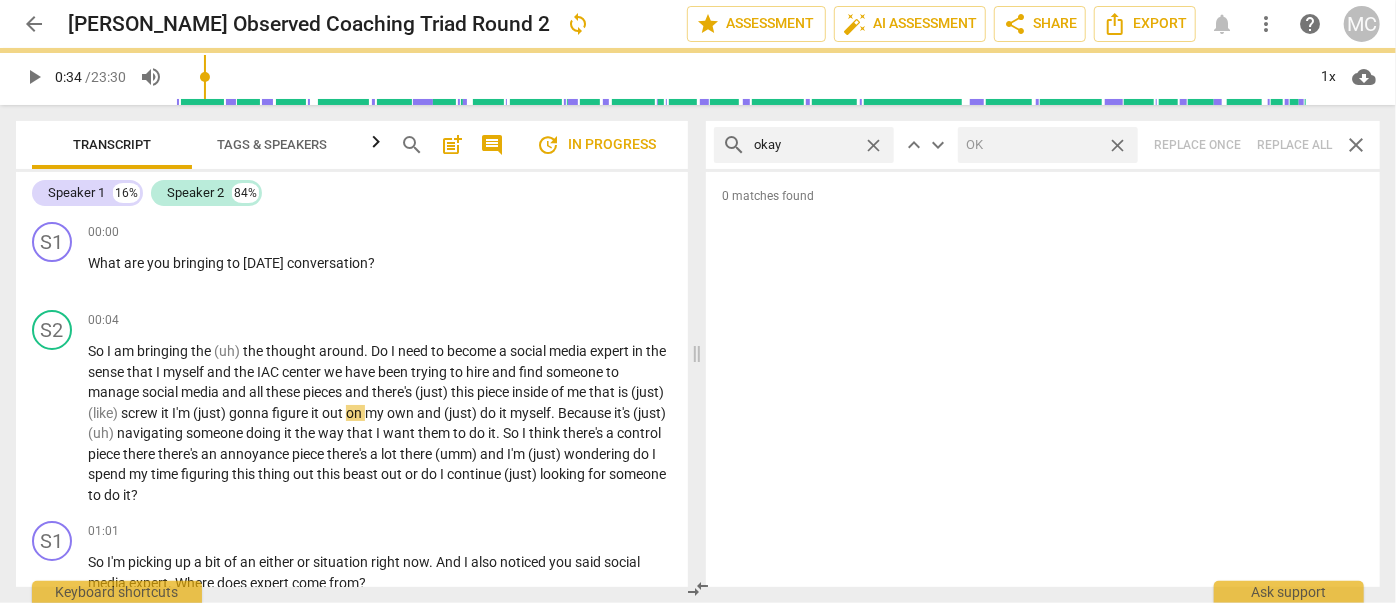 click on "close" at bounding box center (1117, 145) 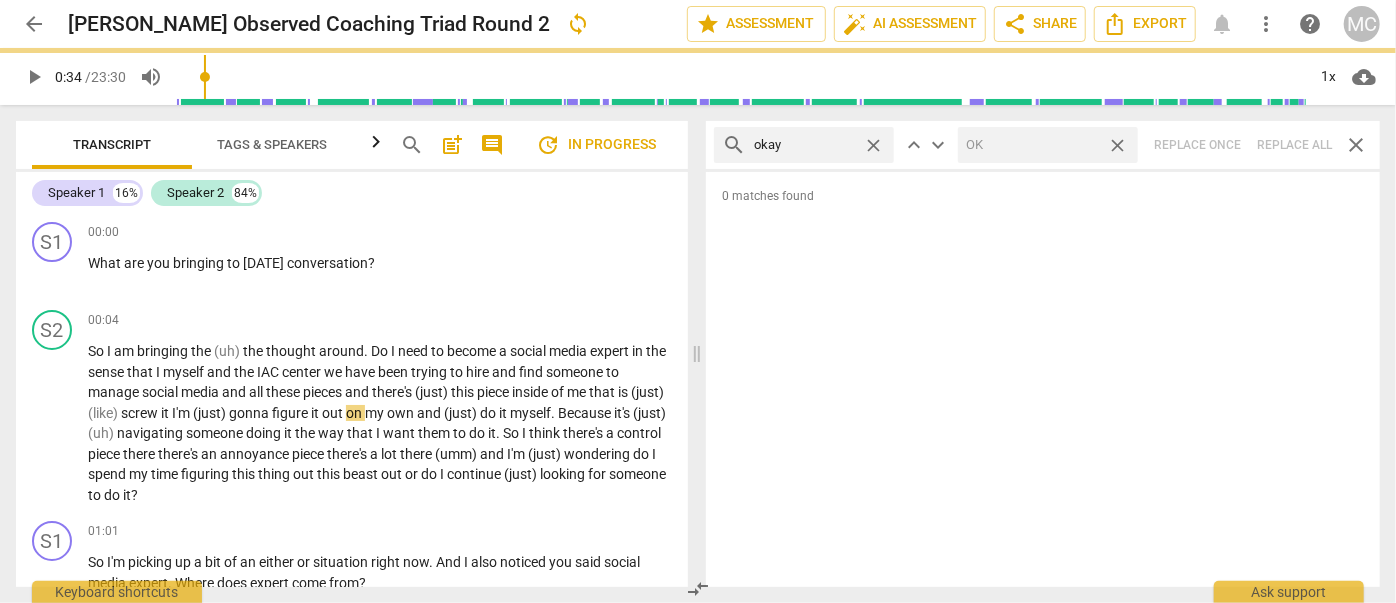type 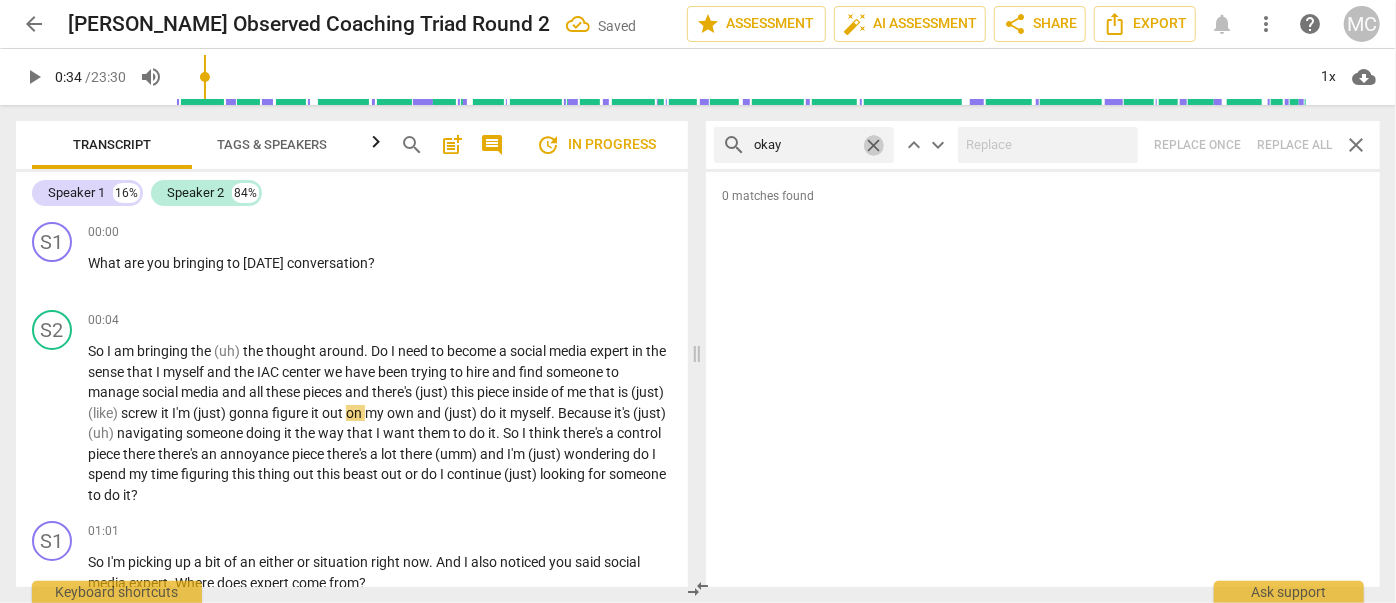 drag, startPoint x: 873, startPoint y: 142, endPoint x: 862, endPoint y: 142, distance: 11 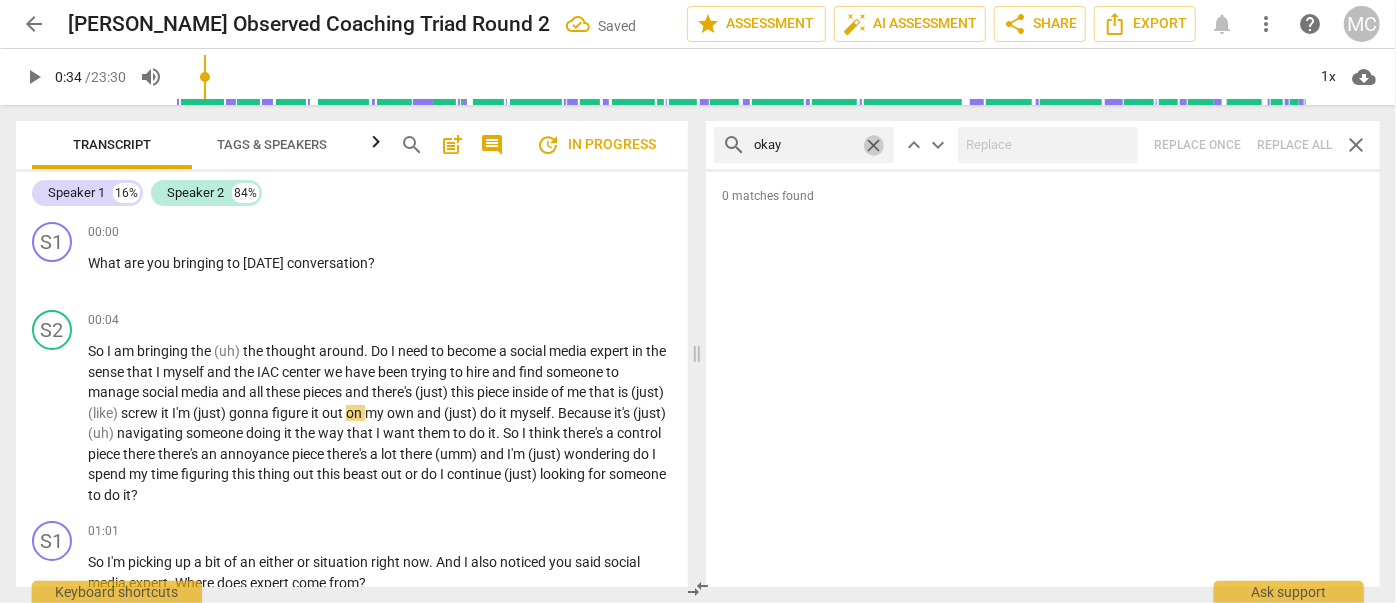 click on "close" at bounding box center (873, 145) 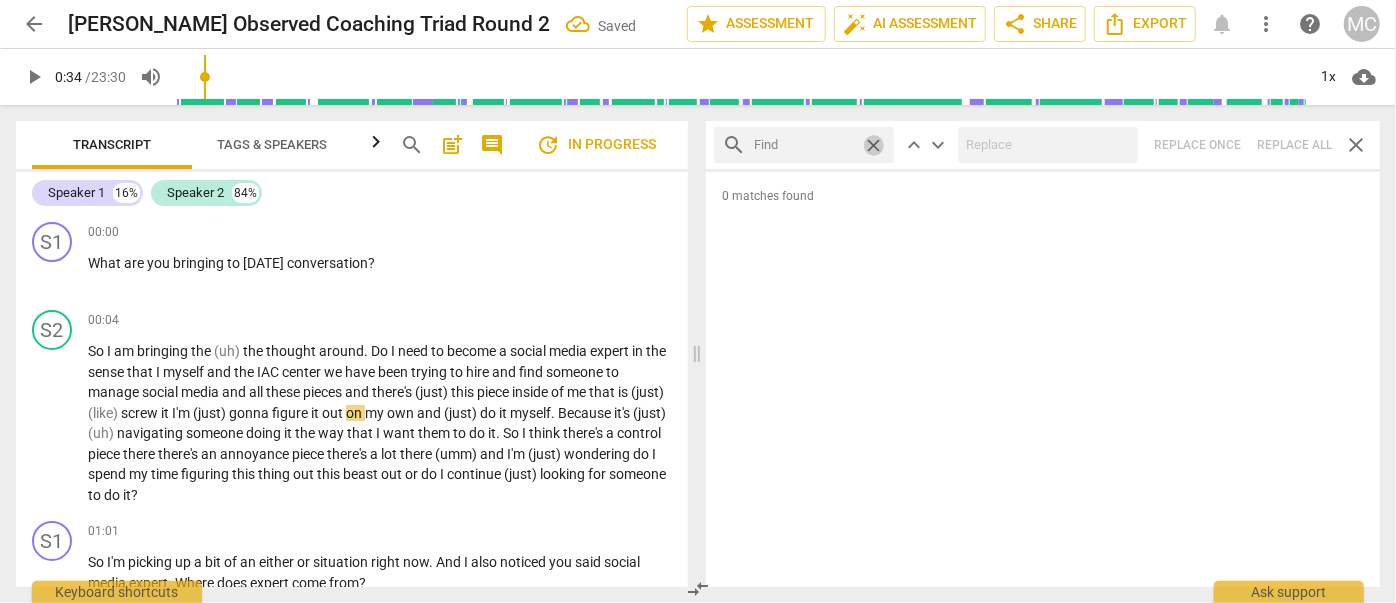 click at bounding box center [804, 145] 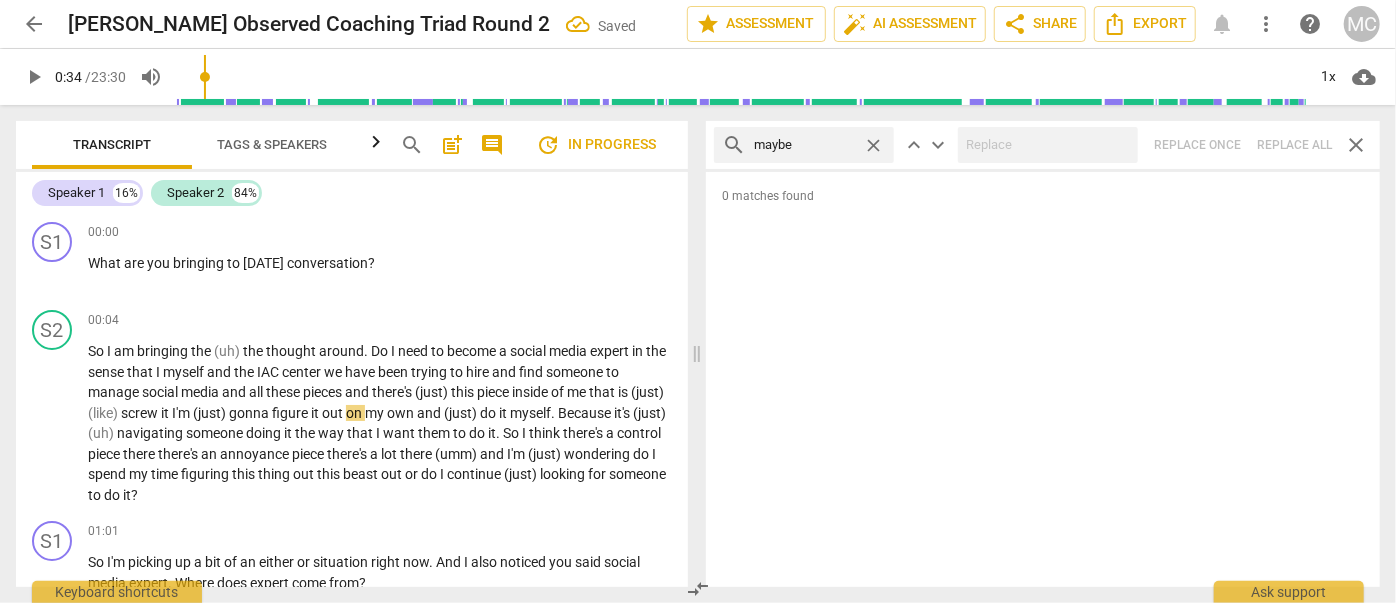 type on "maybe" 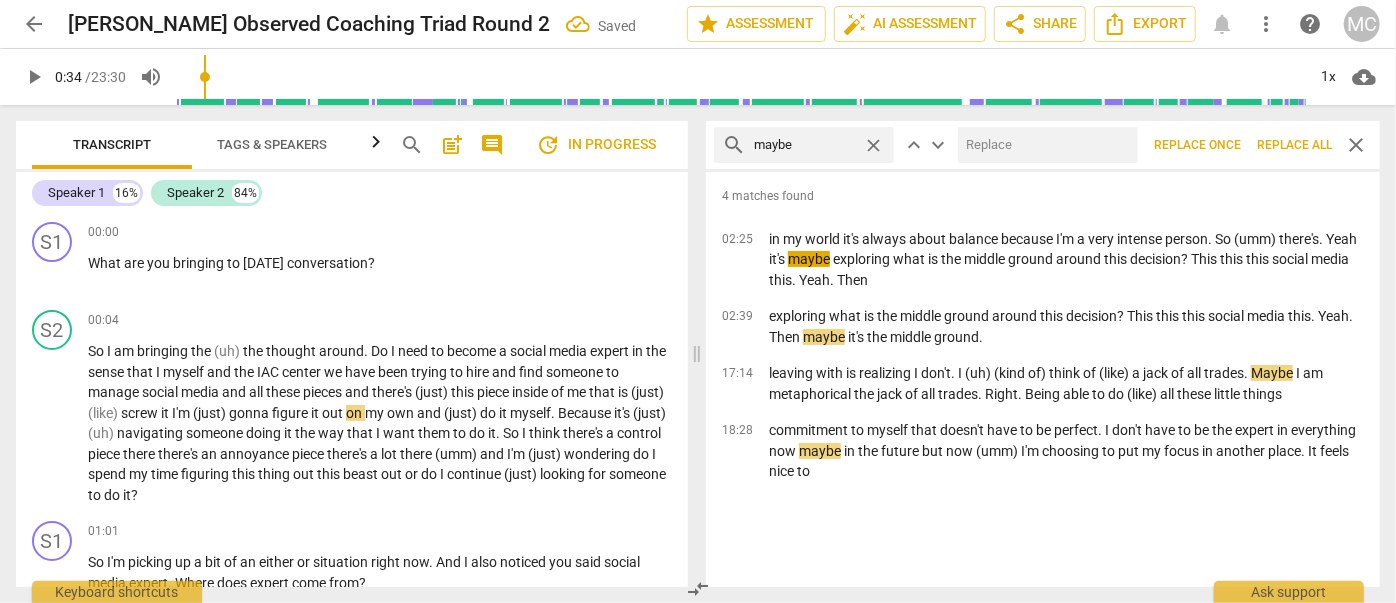 click at bounding box center (1044, 145) 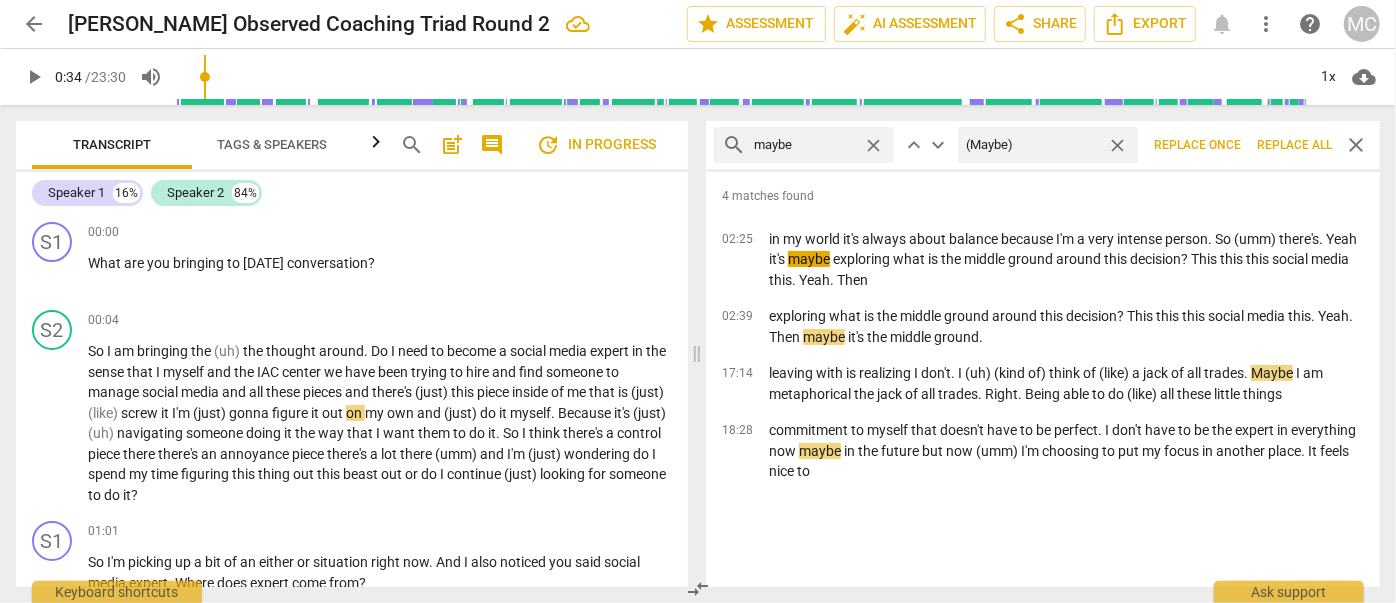 type on "(Maybe)" 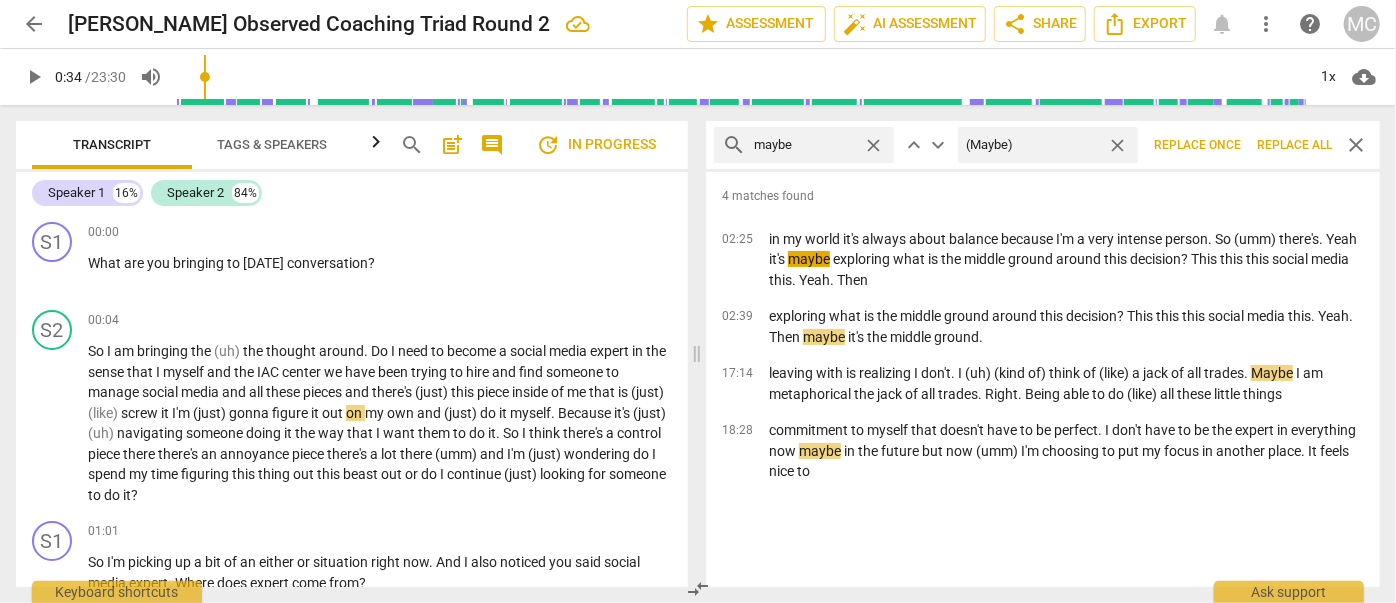 click on "Replace all" at bounding box center (1294, 145) 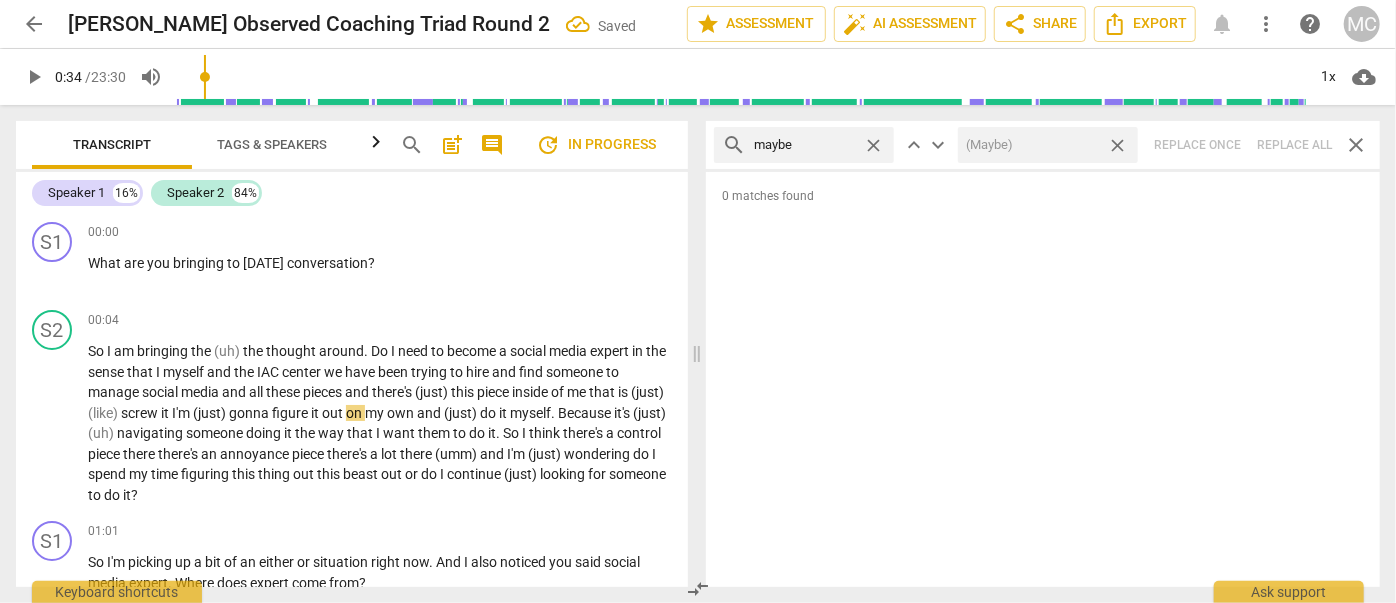 click on "close" at bounding box center (1117, 145) 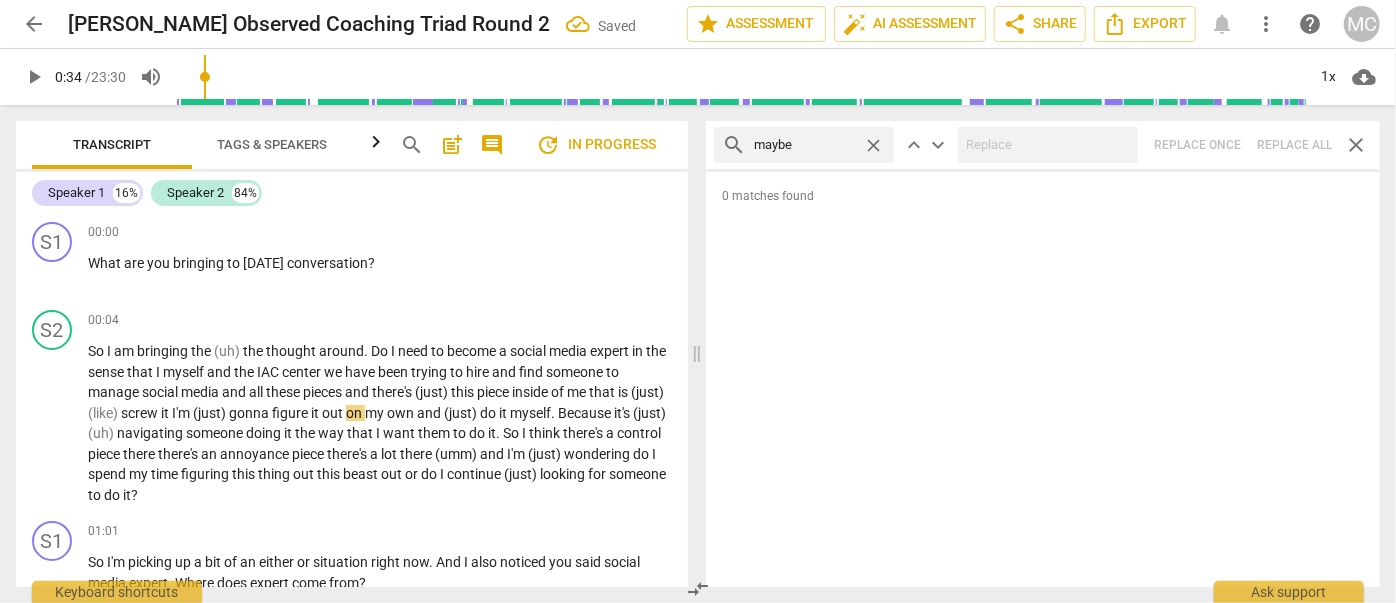 click on "close" at bounding box center [878, 145] 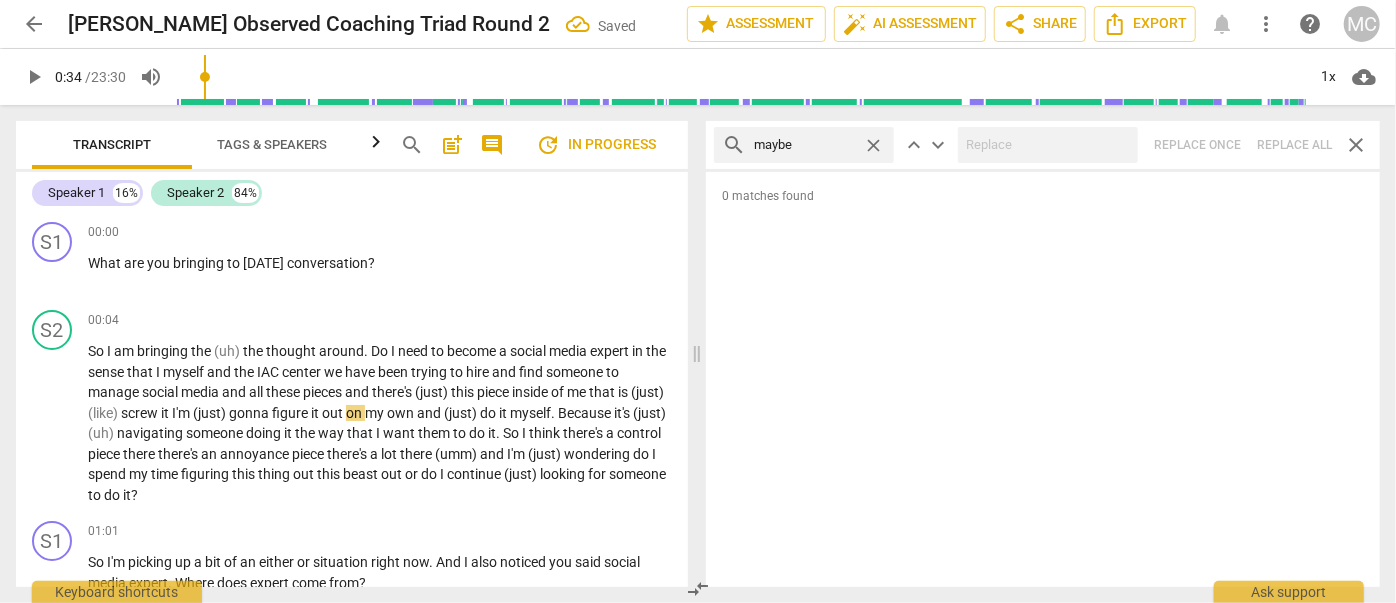 click on "close" at bounding box center (873, 145) 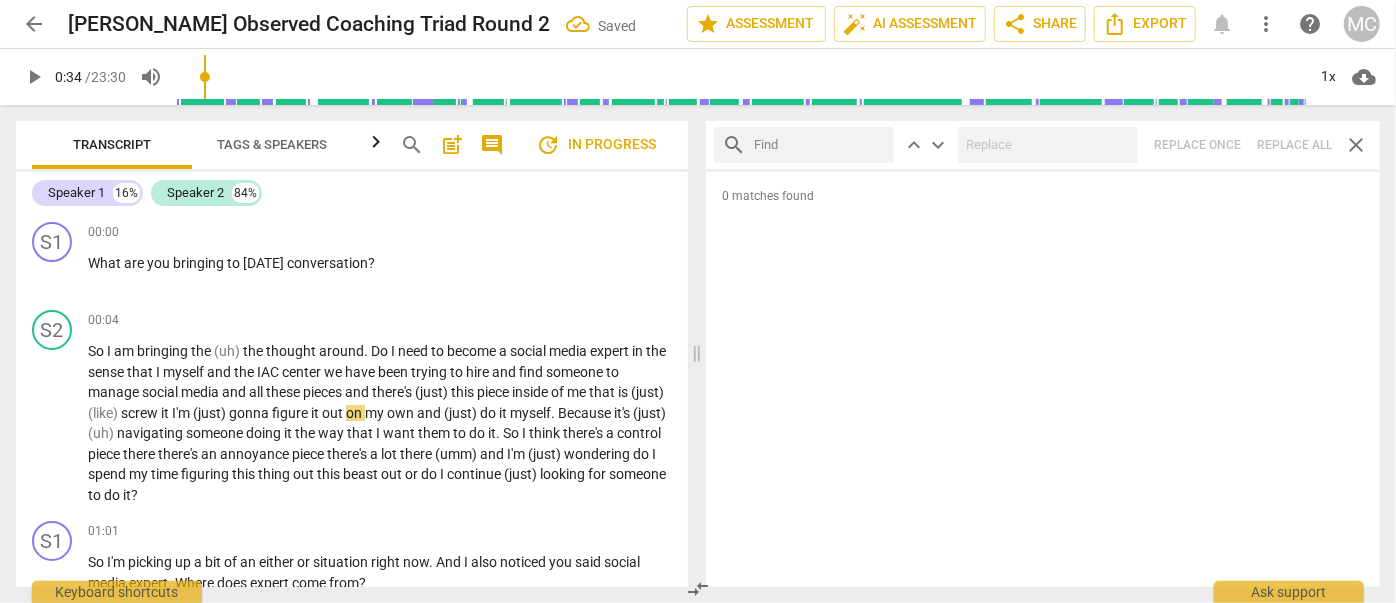 click at bounding box center [820, 145] 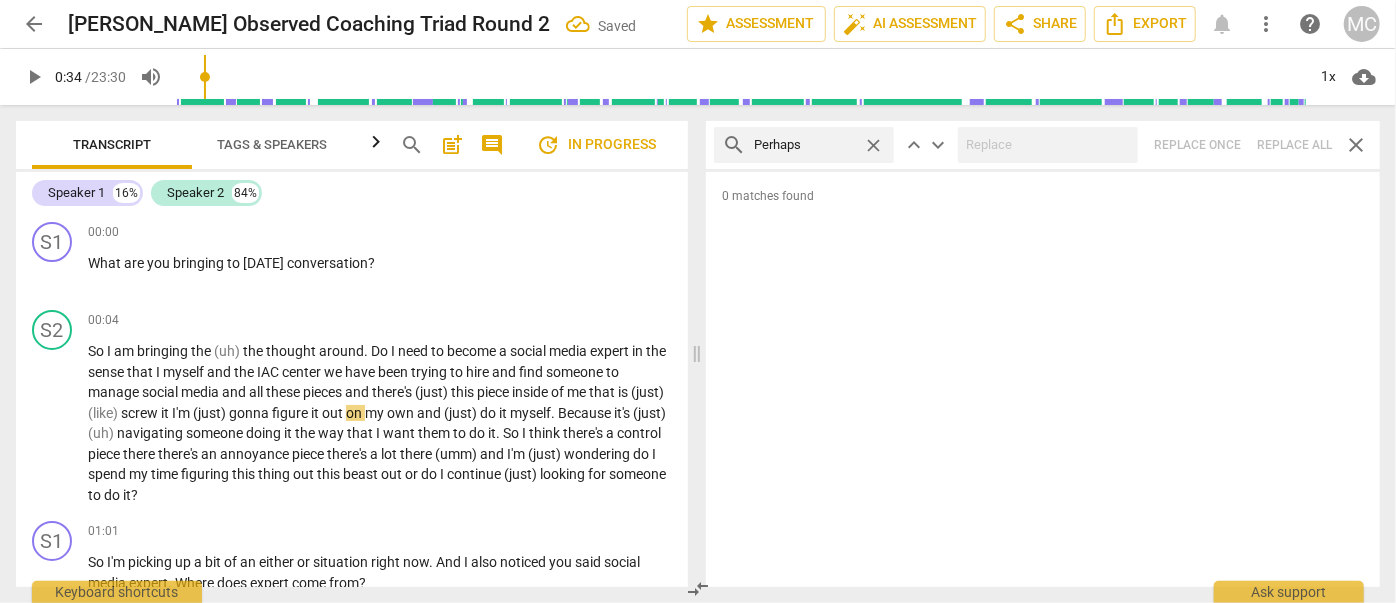 type on "Perhaps" 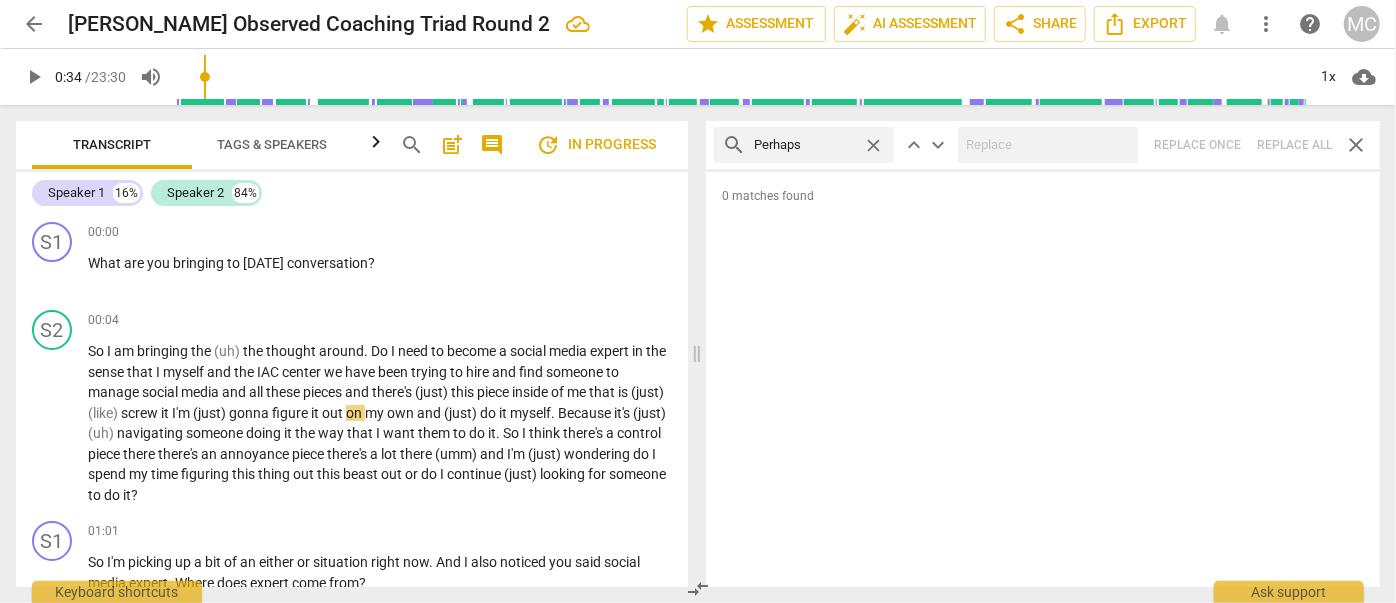 click on "search Perhaps close keyboard_arrow_up keyboard_arrow_down Replace once Replace all close" at bounding box center [1043, 145] 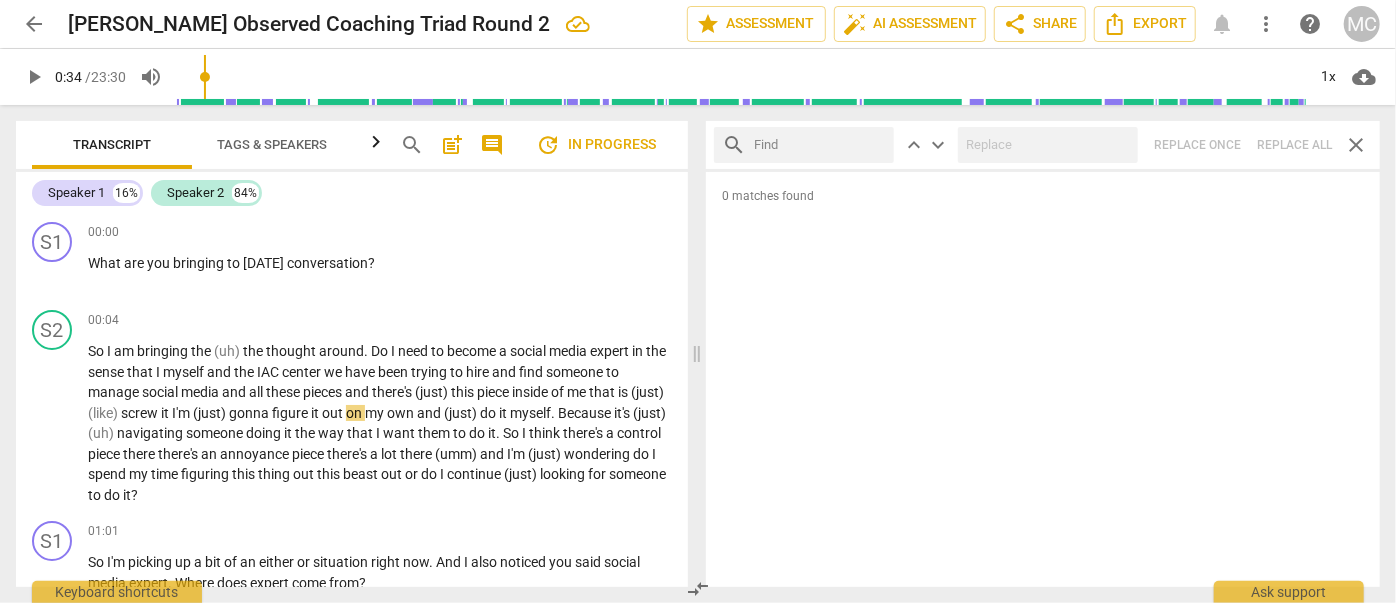 click at bounding box center (820, 145) 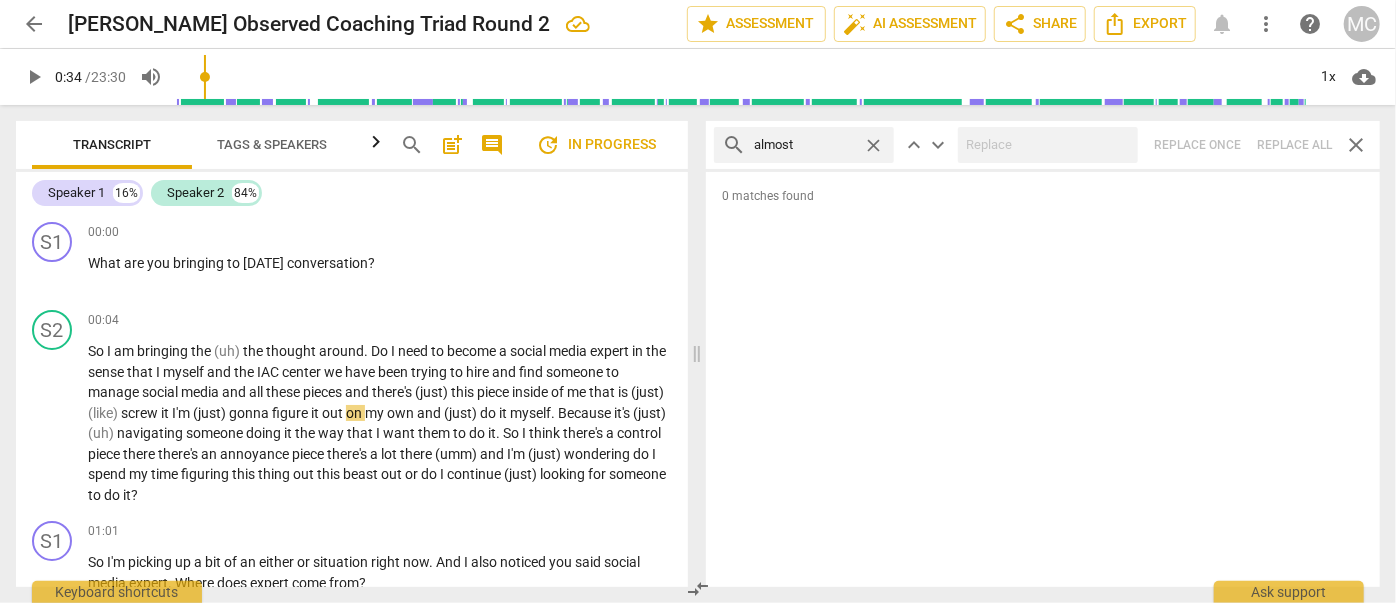 type on "almost" 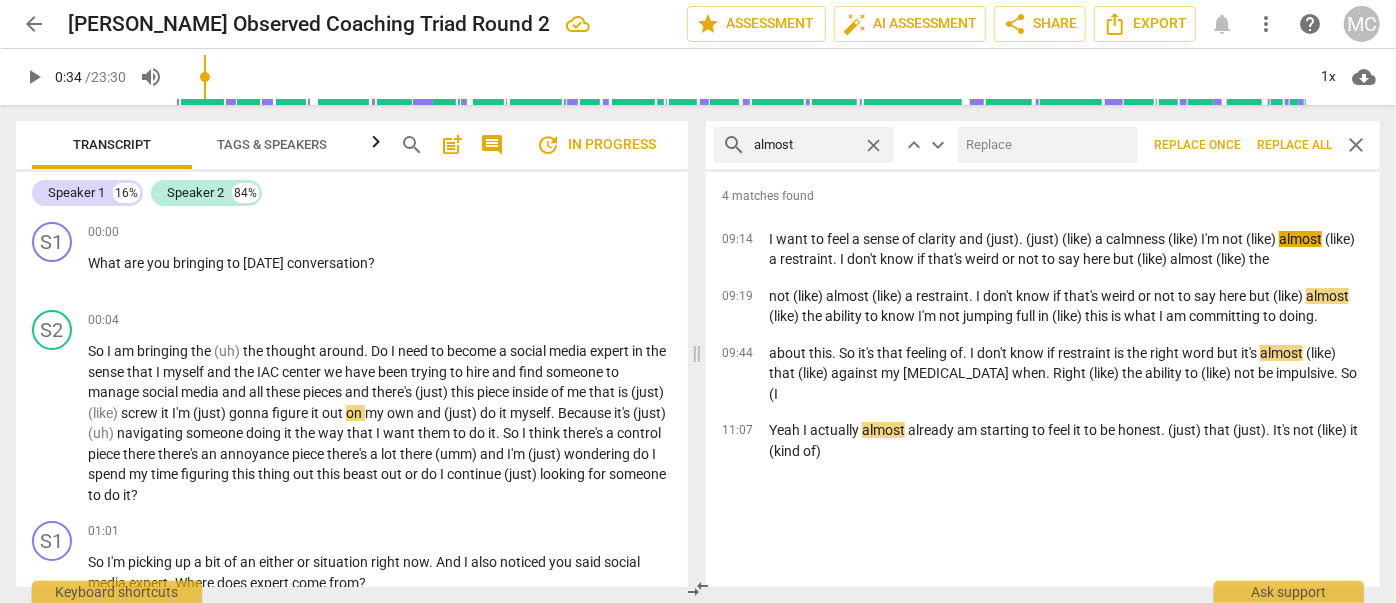 click at bounding box center [1044, 145] 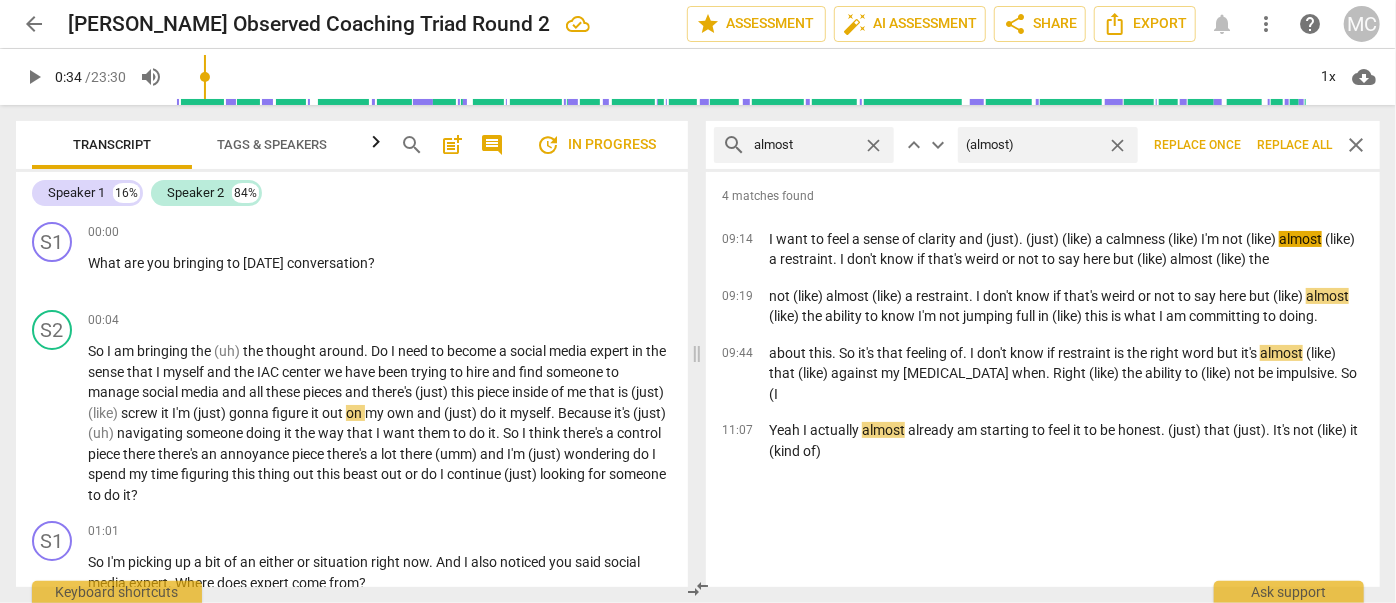 type on "(almost)" 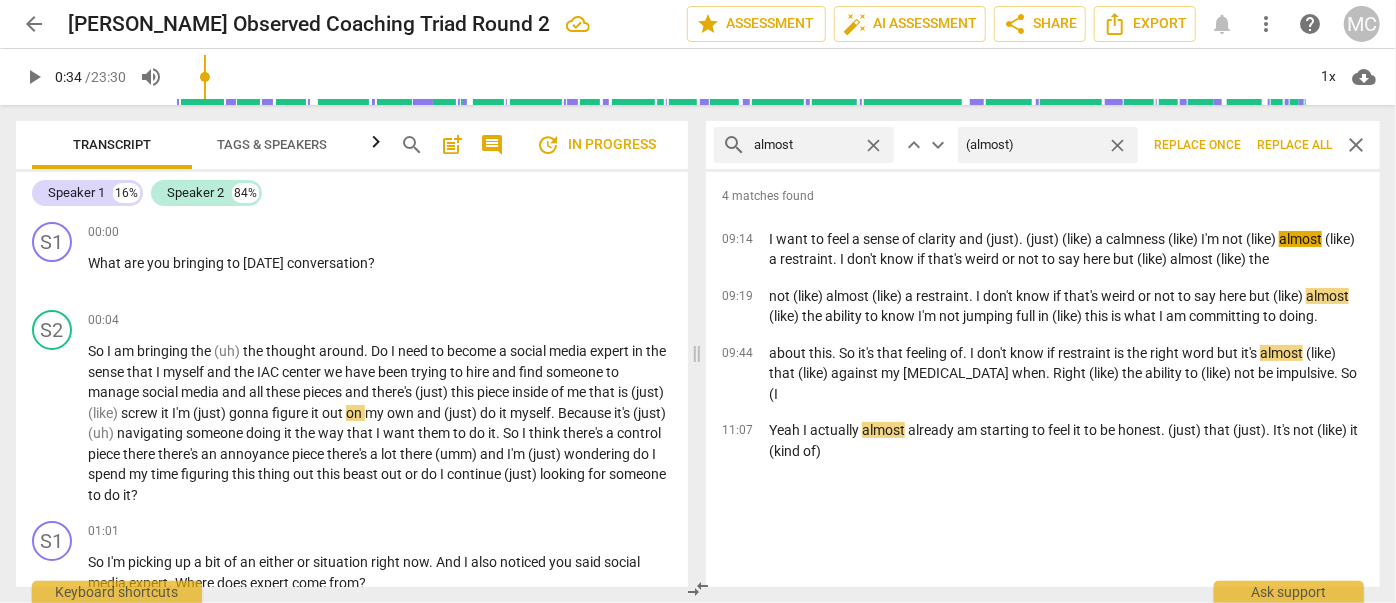 click on "Replace all" at bounding box center (1294, 145) 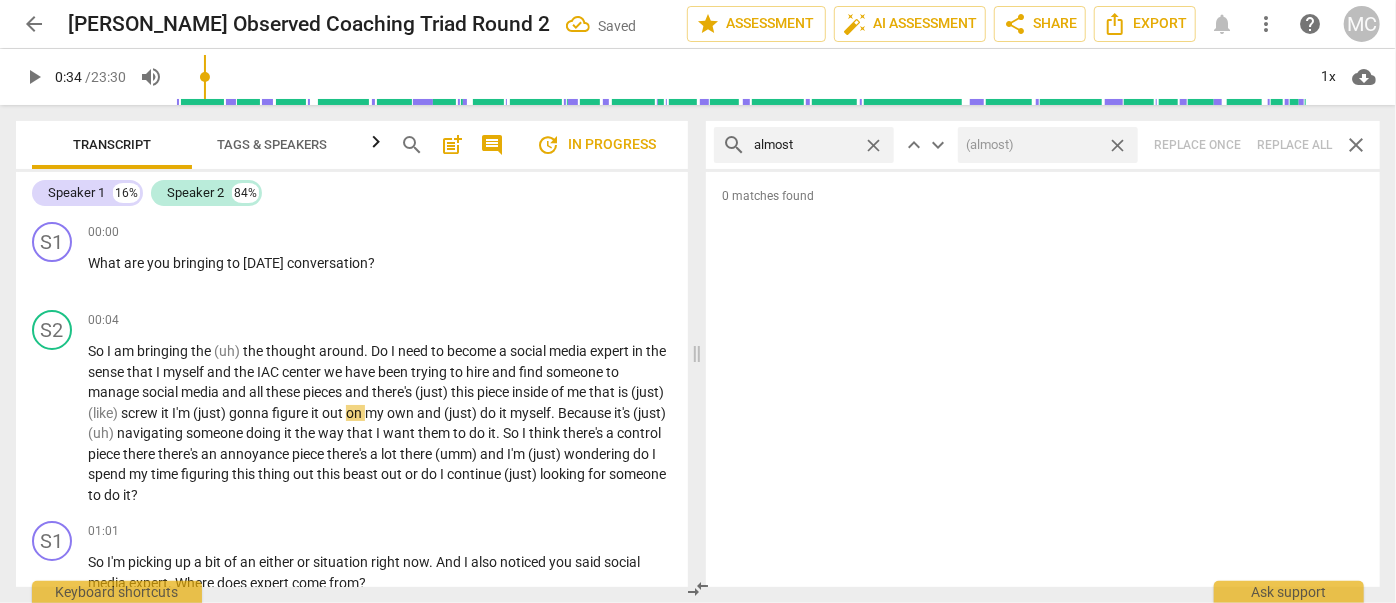 drag, startPoint x: 1118, startPoint y: 145, endPoint x: 1004, endPoint y: 146, distance: 114.00439 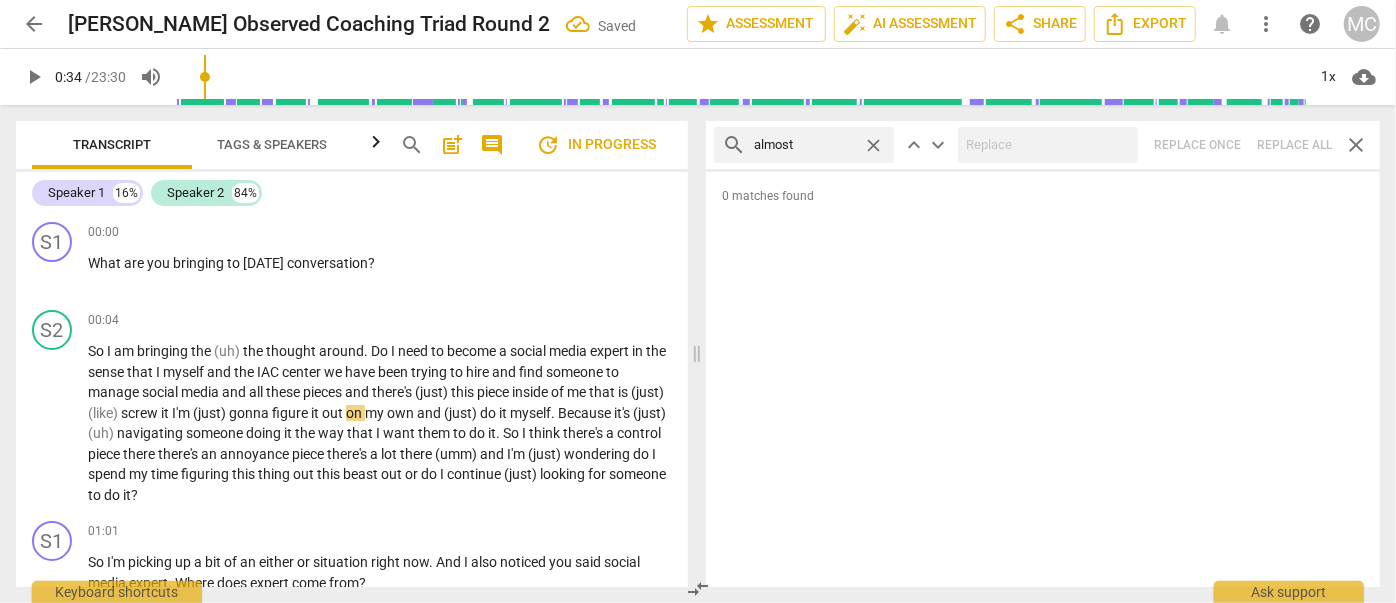 click on "close" at bounding box center (873, 145) 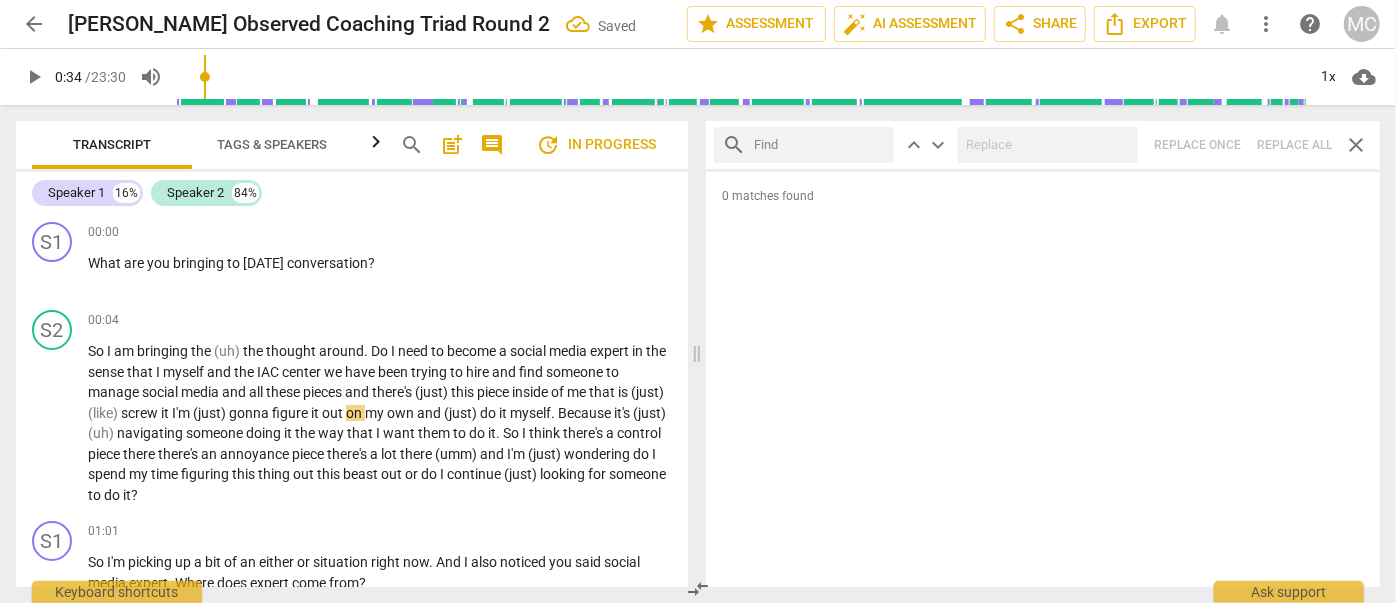 click at bounding box center [820, 145] 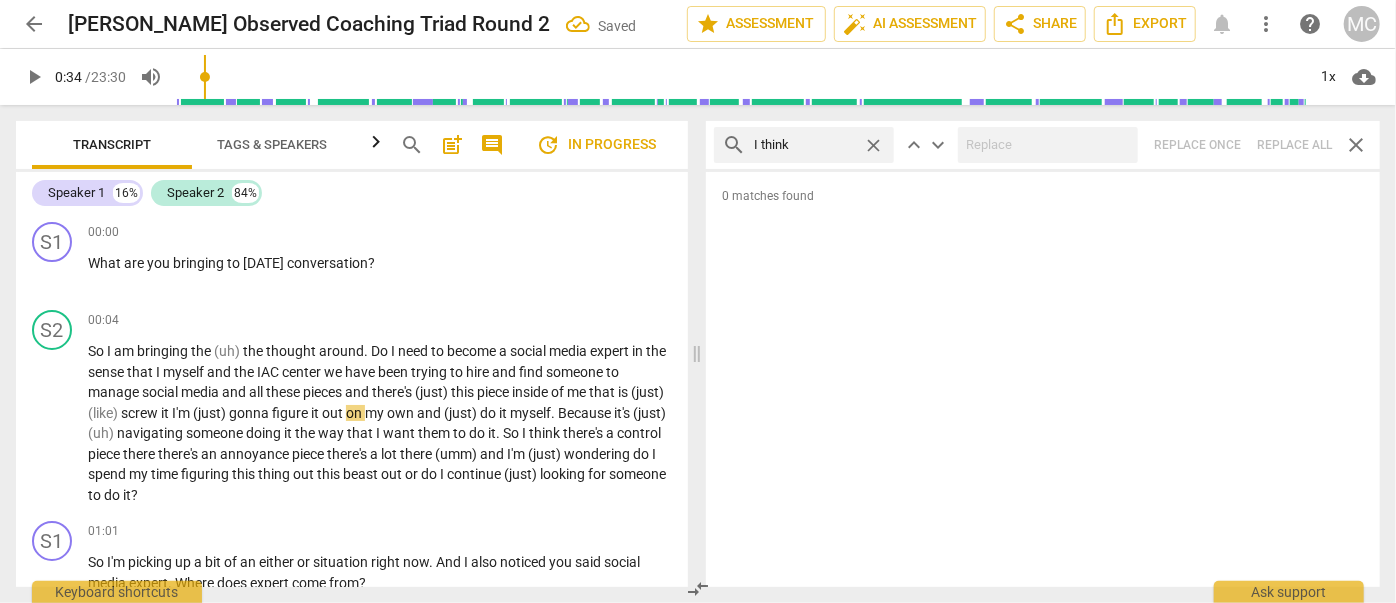 type on "I think" 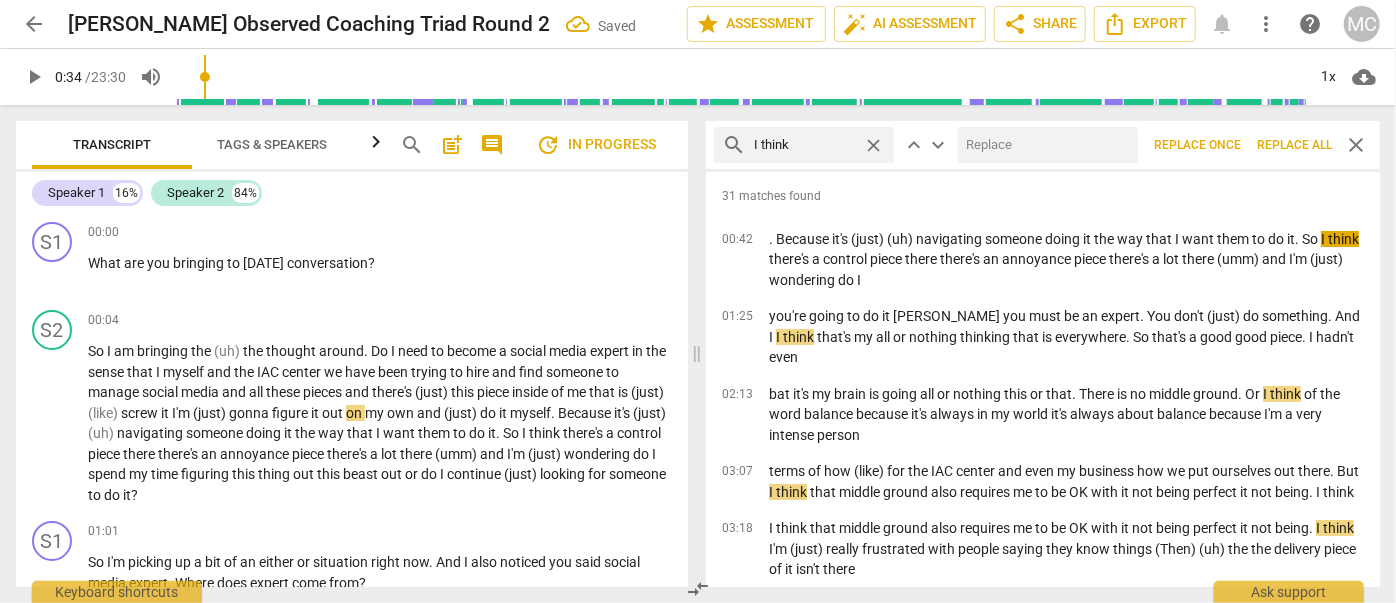 click at bounding box center (1044, 145) 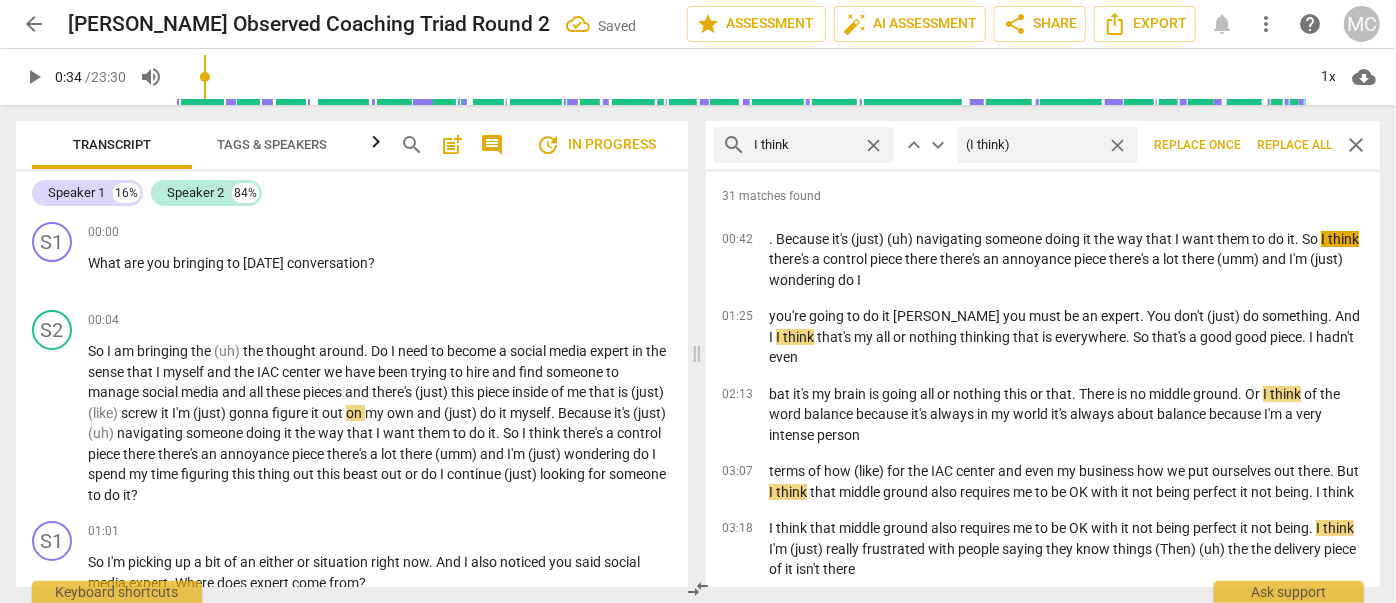 type on "(I think)" 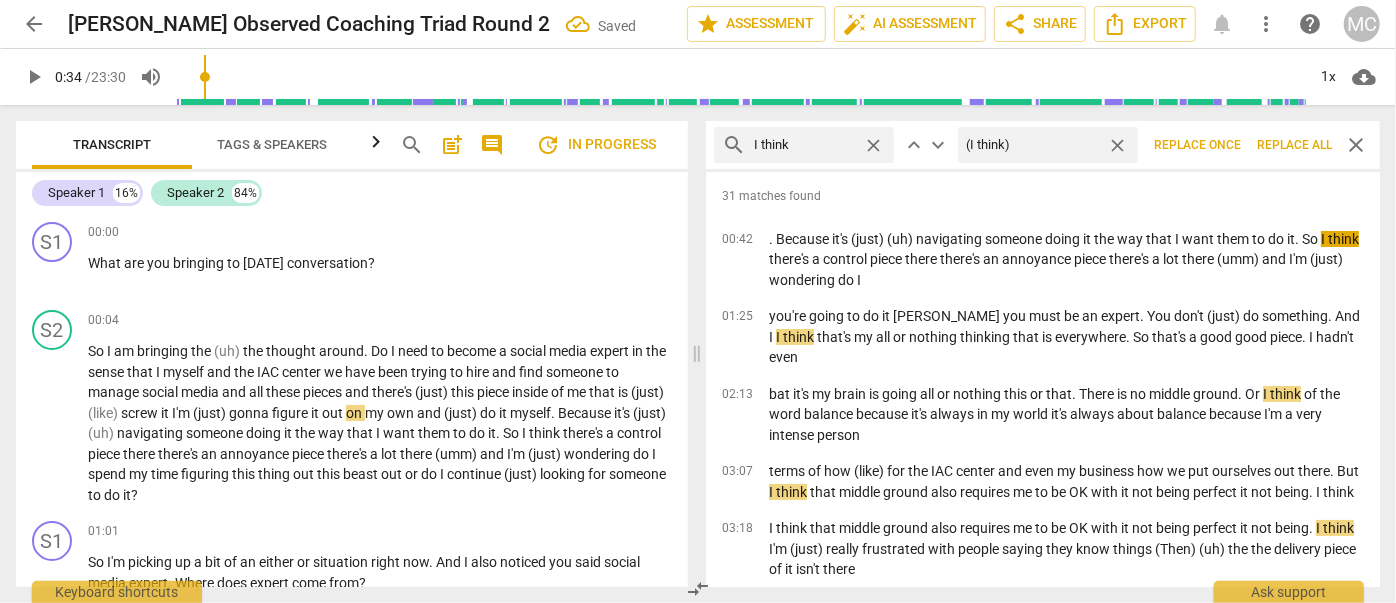 drag, startPoint x: 1307, startPoint y: 144, endPoint x: 1245, endPoint y: 149, distance: 62.201286 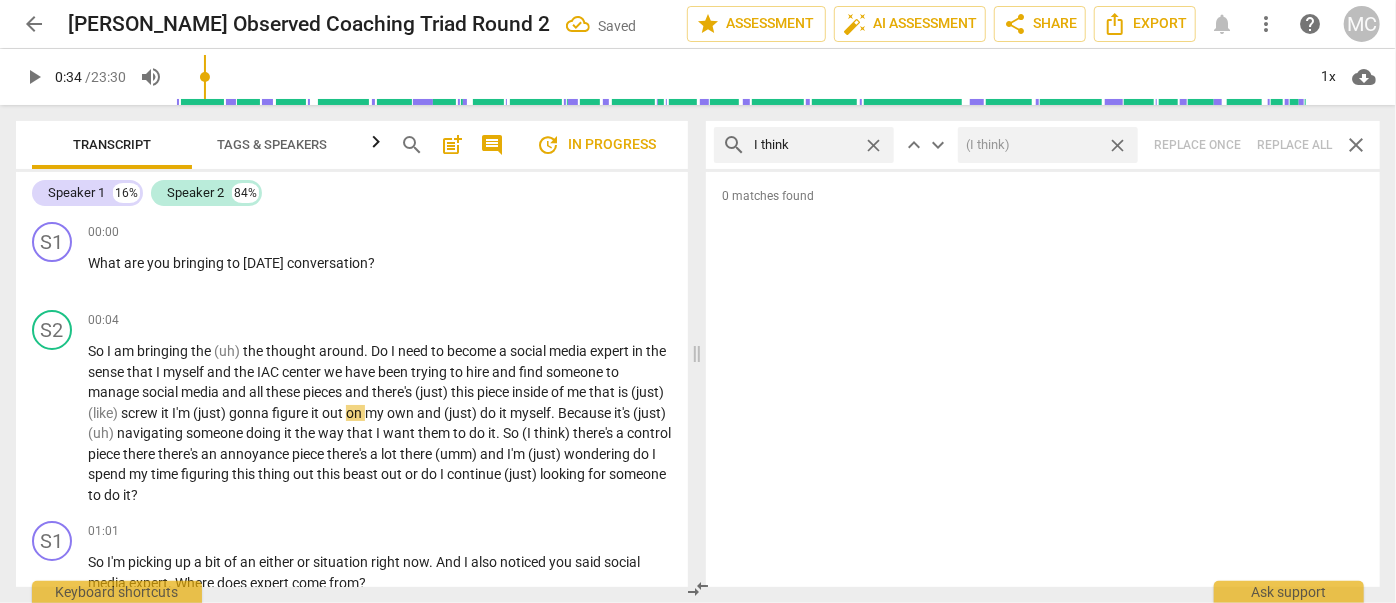 drag, startPoint x: 1119, startPoint y: 148, endPoint x: 1014, endPoint y: 148, distance: 105 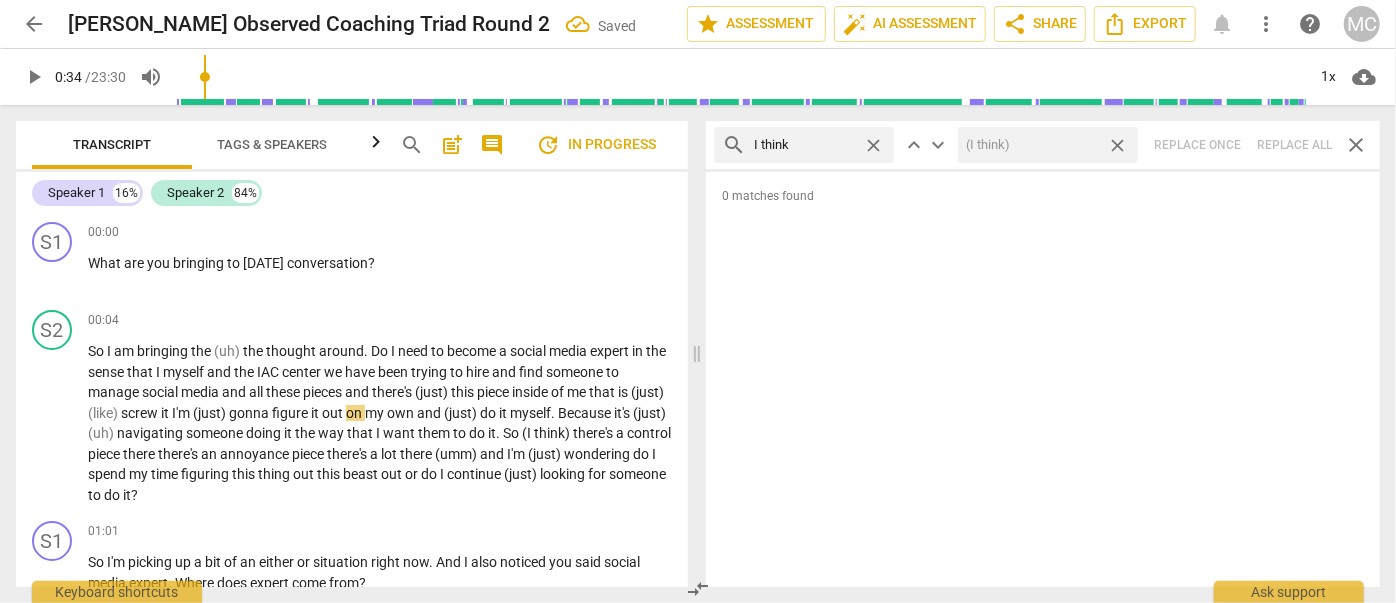 click on "close" at bounding box center [1117, 145] 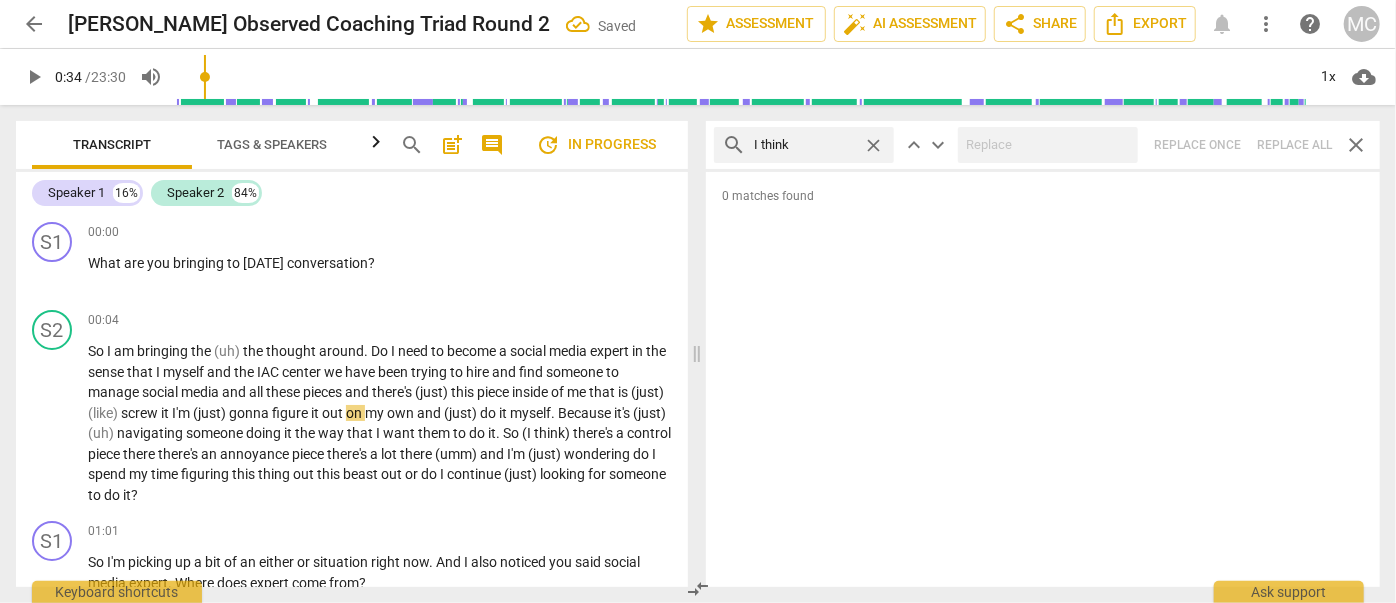 click on "close" at bounding box center [873, 145] 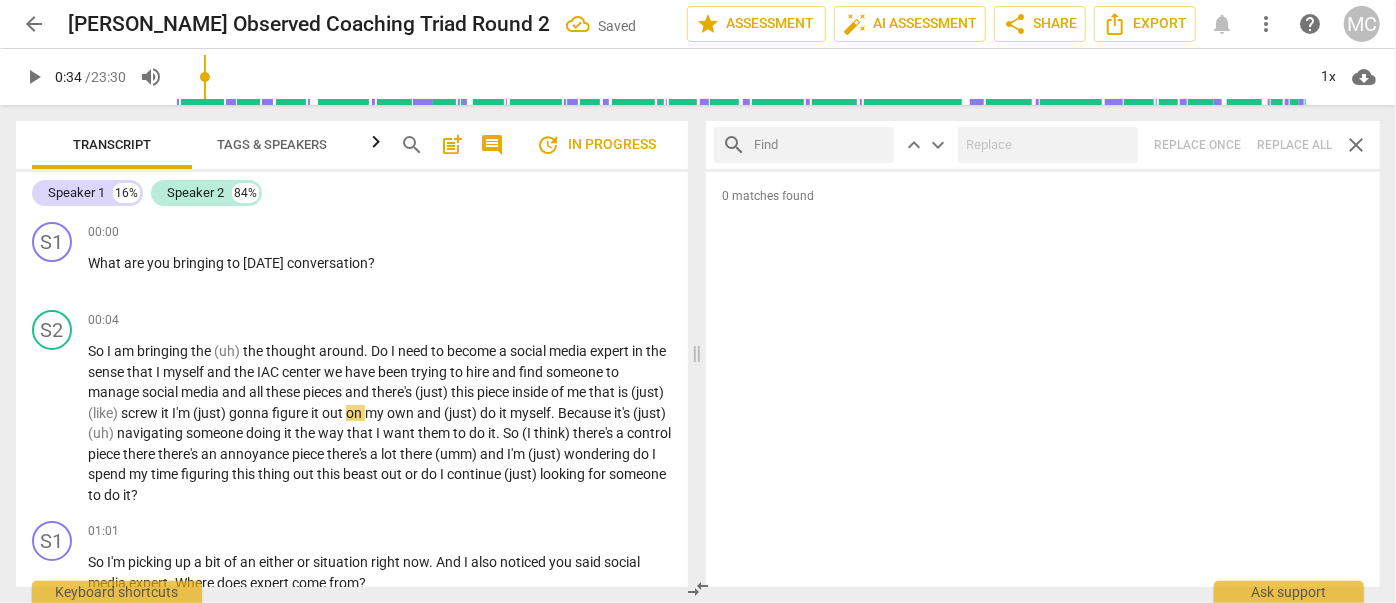 click at bounding box center [820, 145] 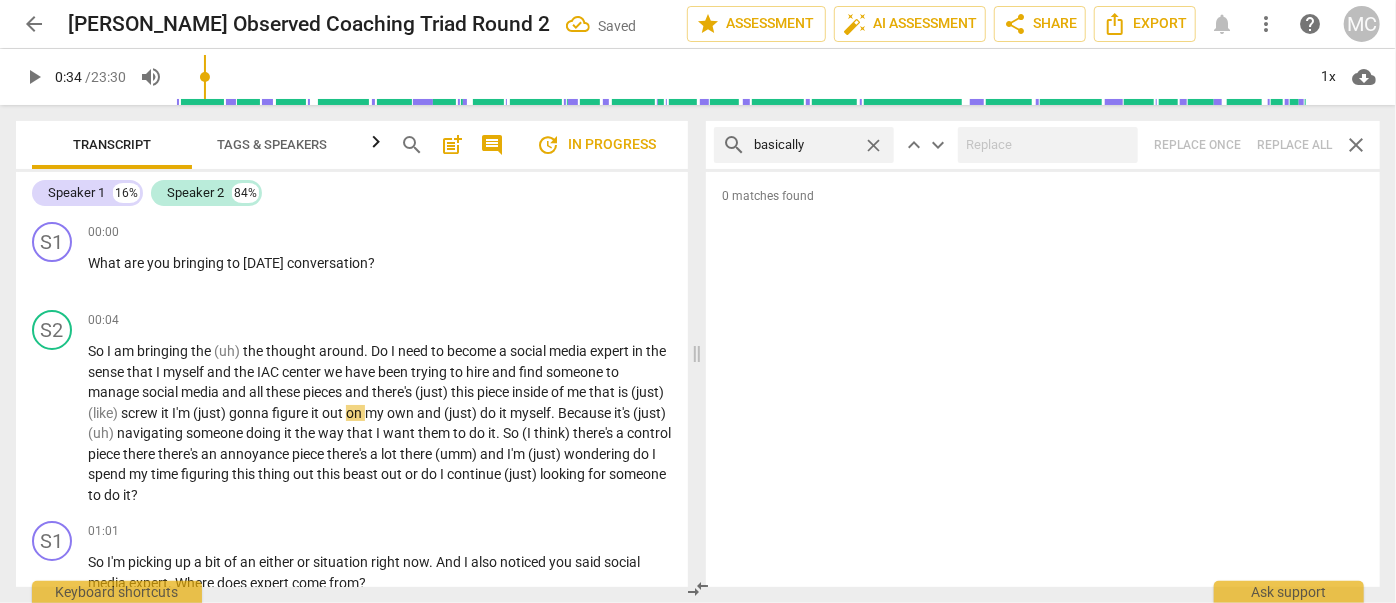 type on "basically" 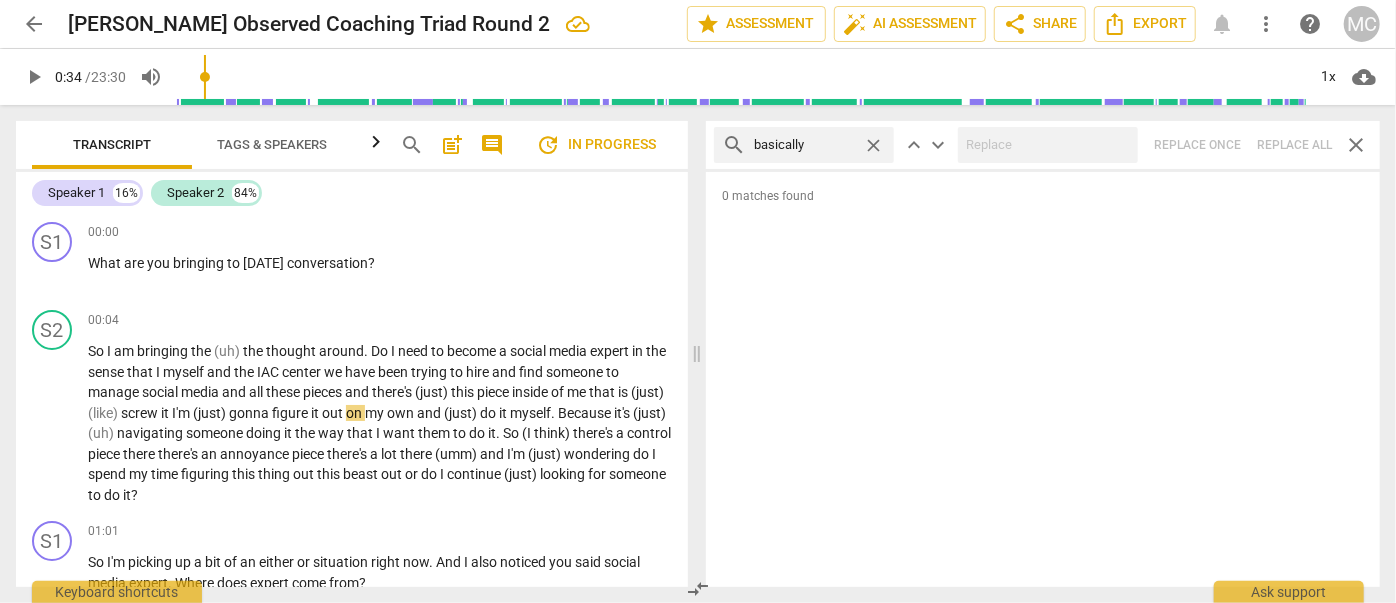 click on "search basically close keyboard_arrow_up keyboard_arrow_down Replace once Replace all close" at bounding box center [1043, 145] 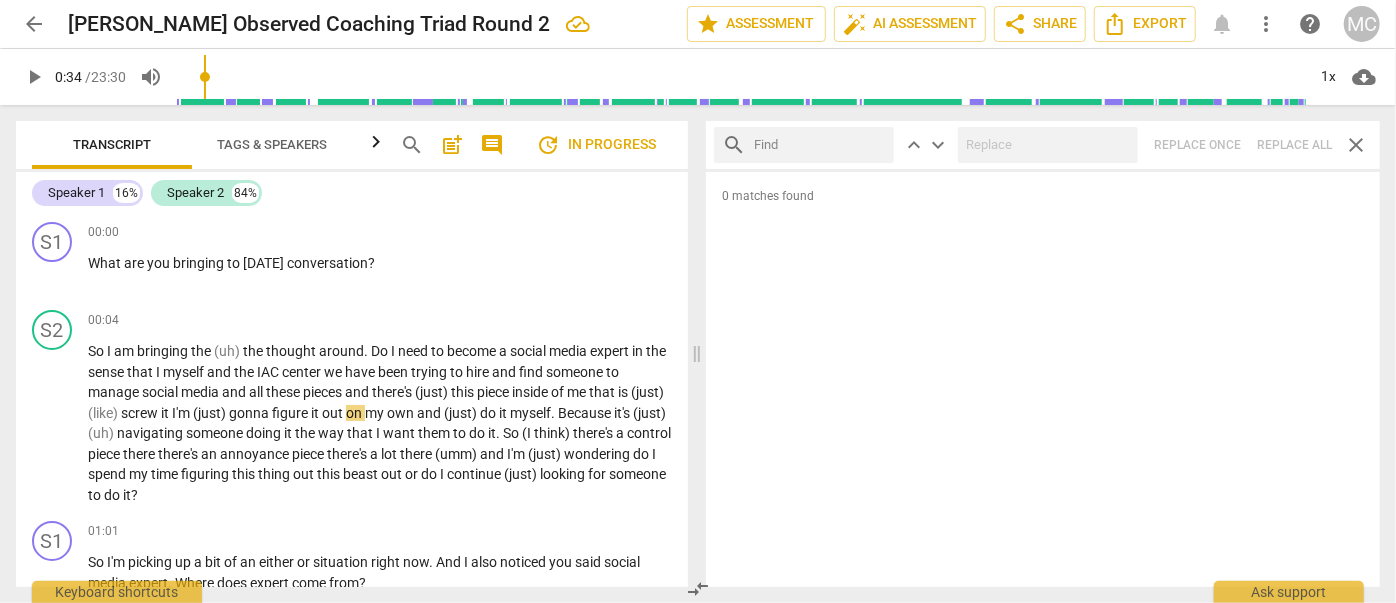 click at bounding box center (820, 145) 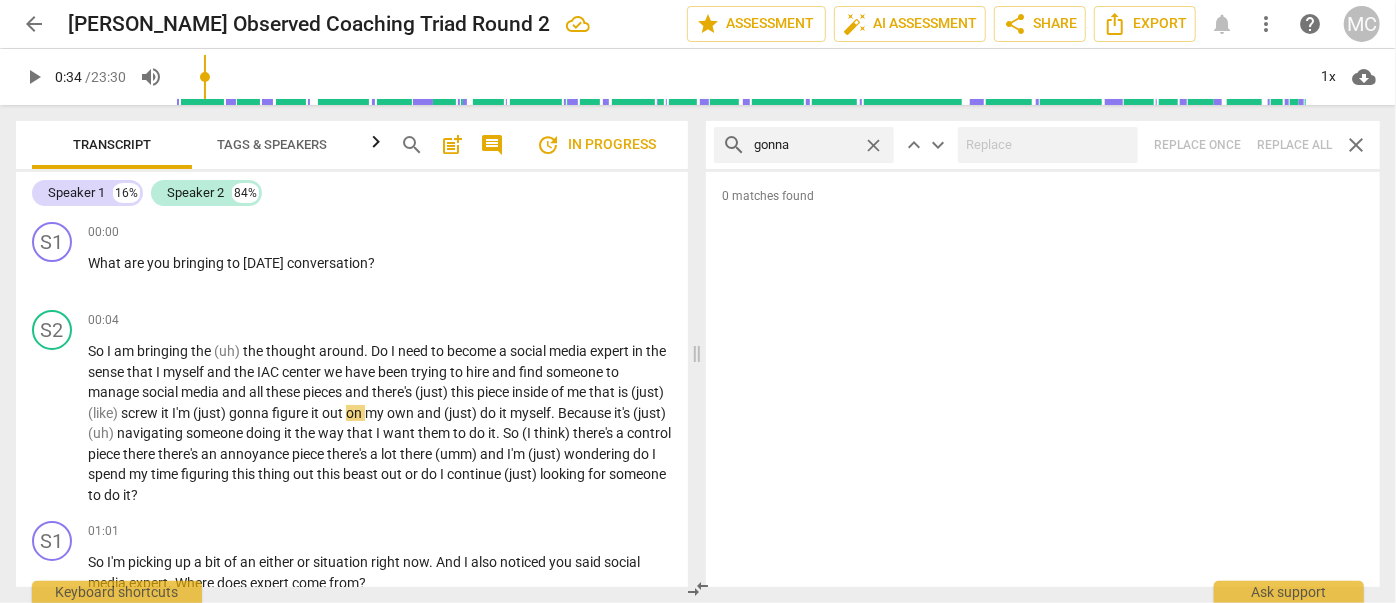 type on "gonna" 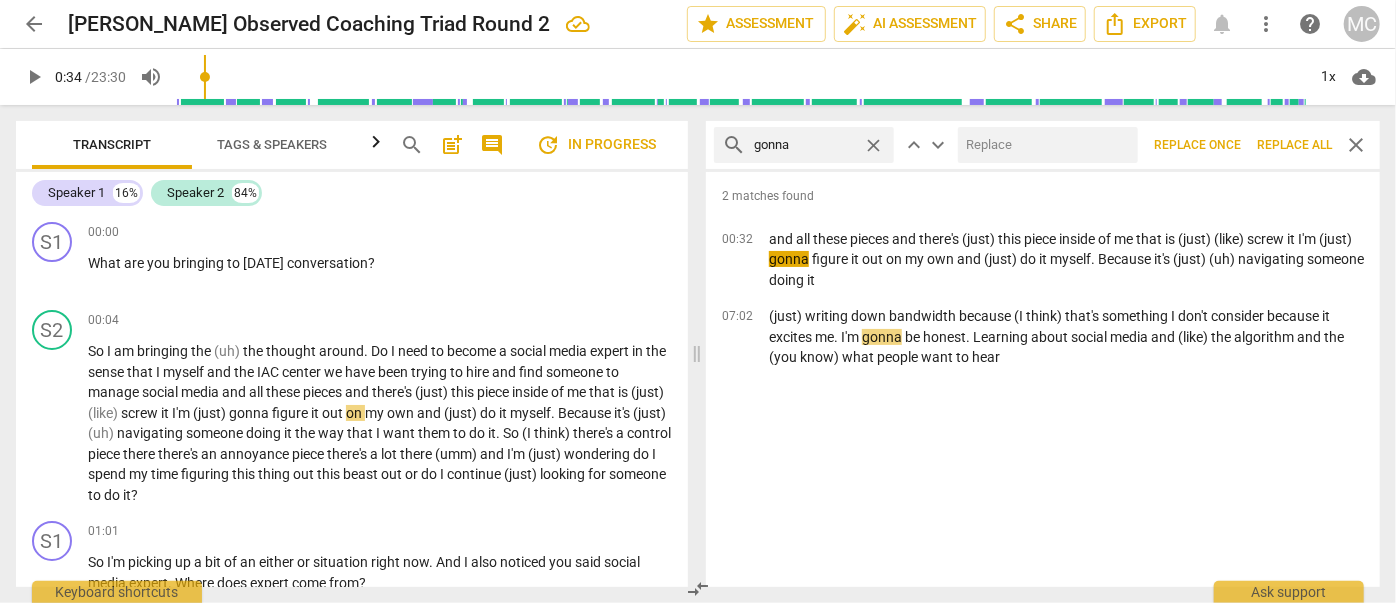 click at bounding box center (1044, 145) 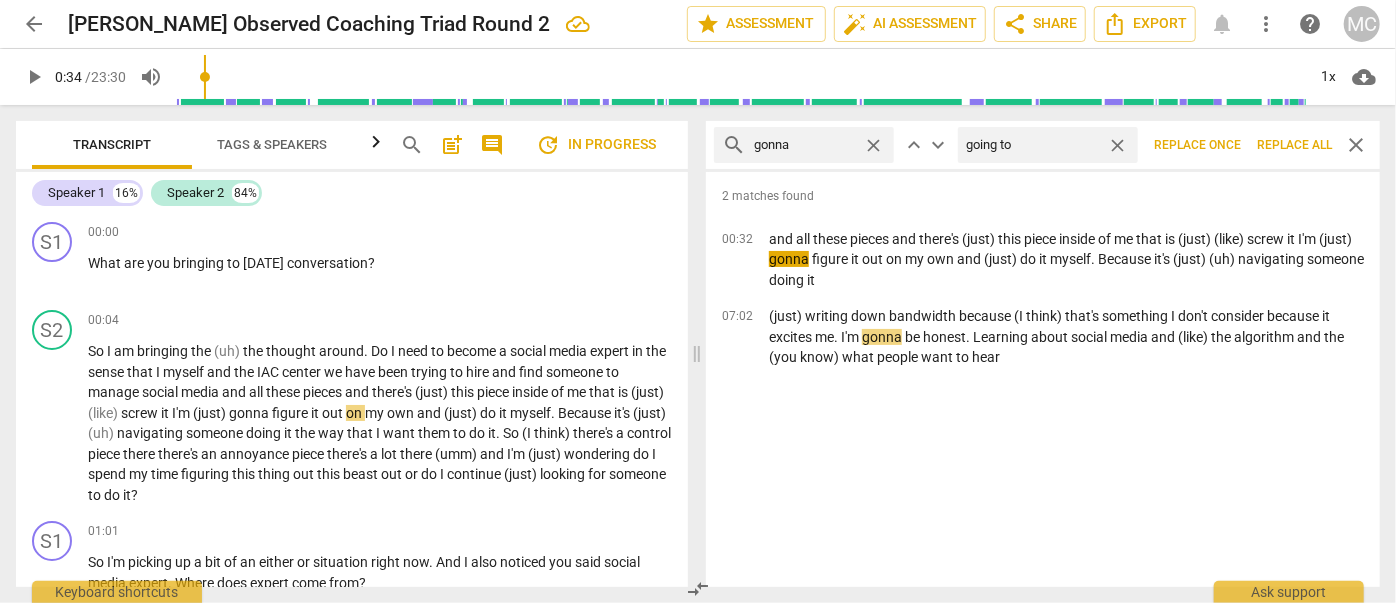 type on "going to" 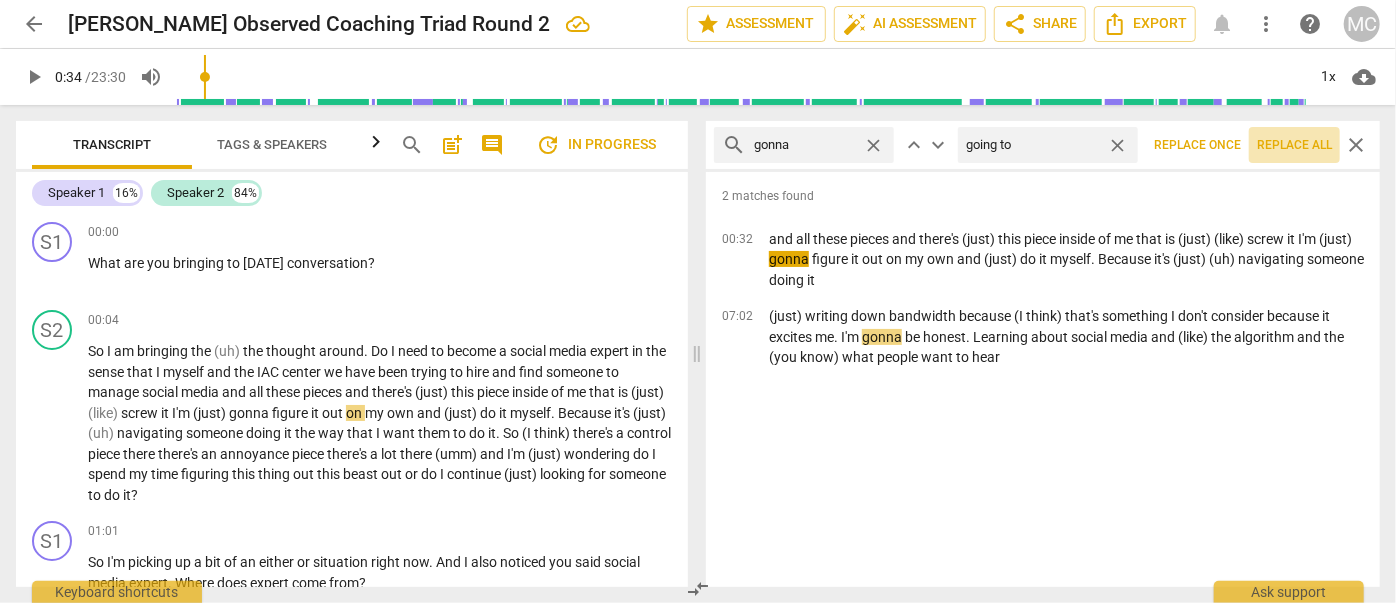 click on "Replace all" at bounding box center [1294, 145] 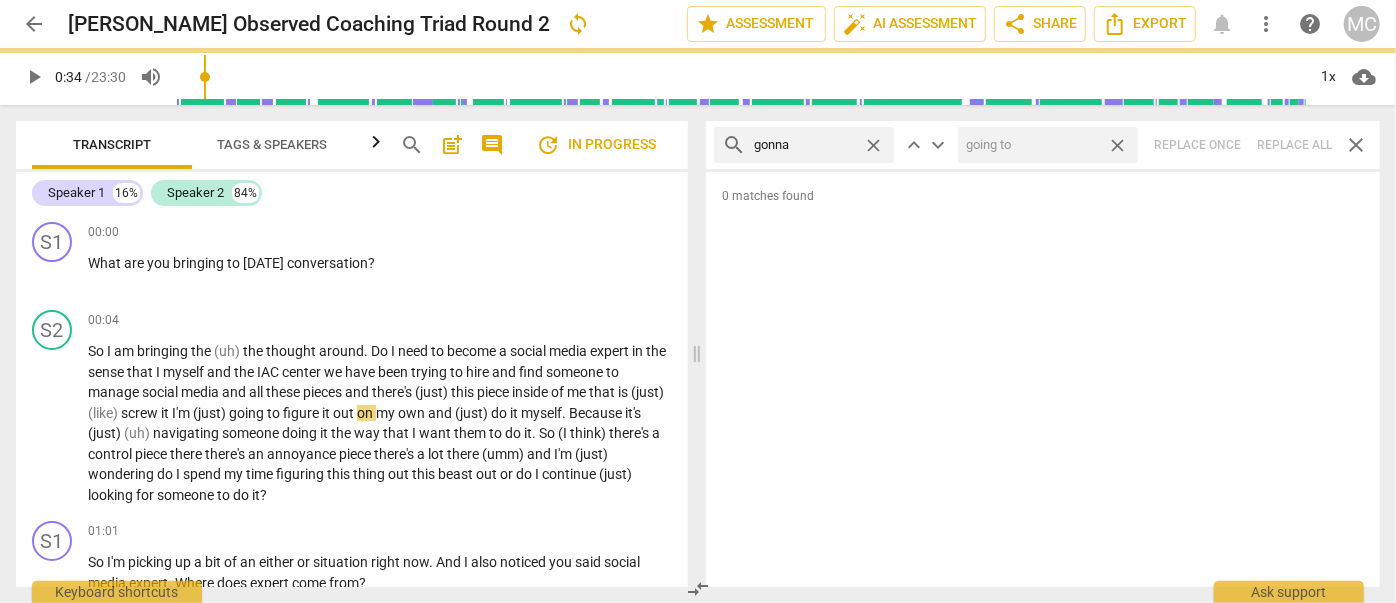 drag, startPoint x: 1120, startPoint y: 145, endPoint x: 1046, endPoint y: 146, distance: 74.00676 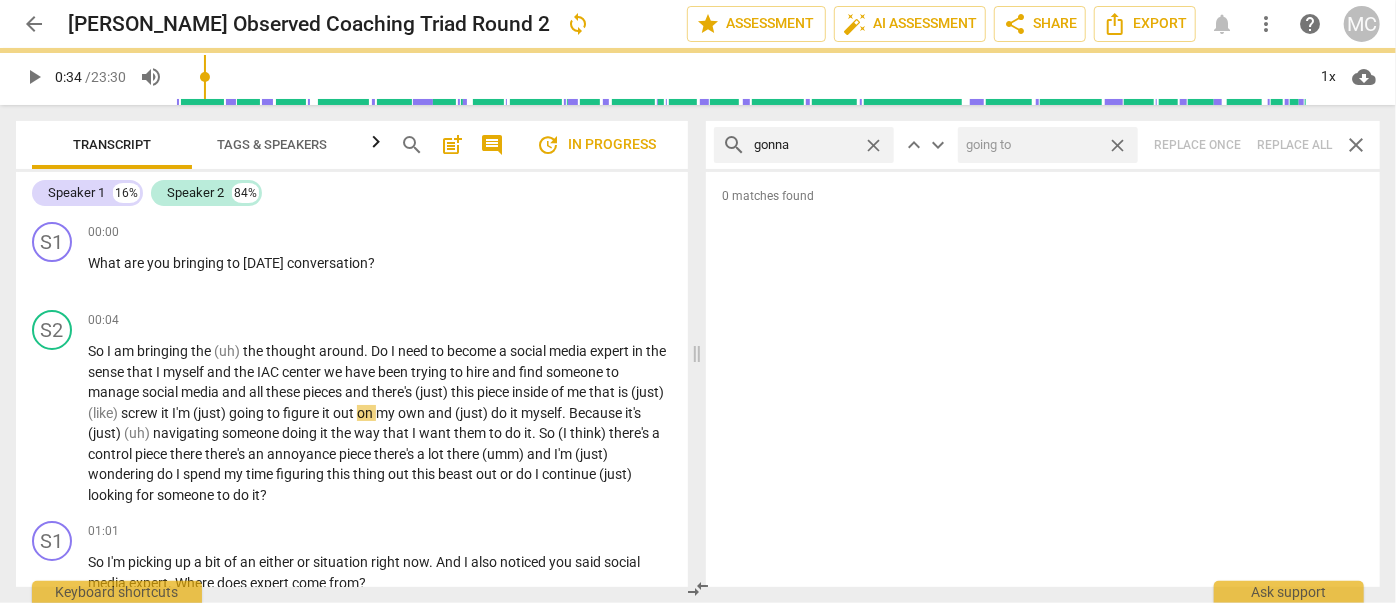 click on "close" at bounding box center [1117, 145] 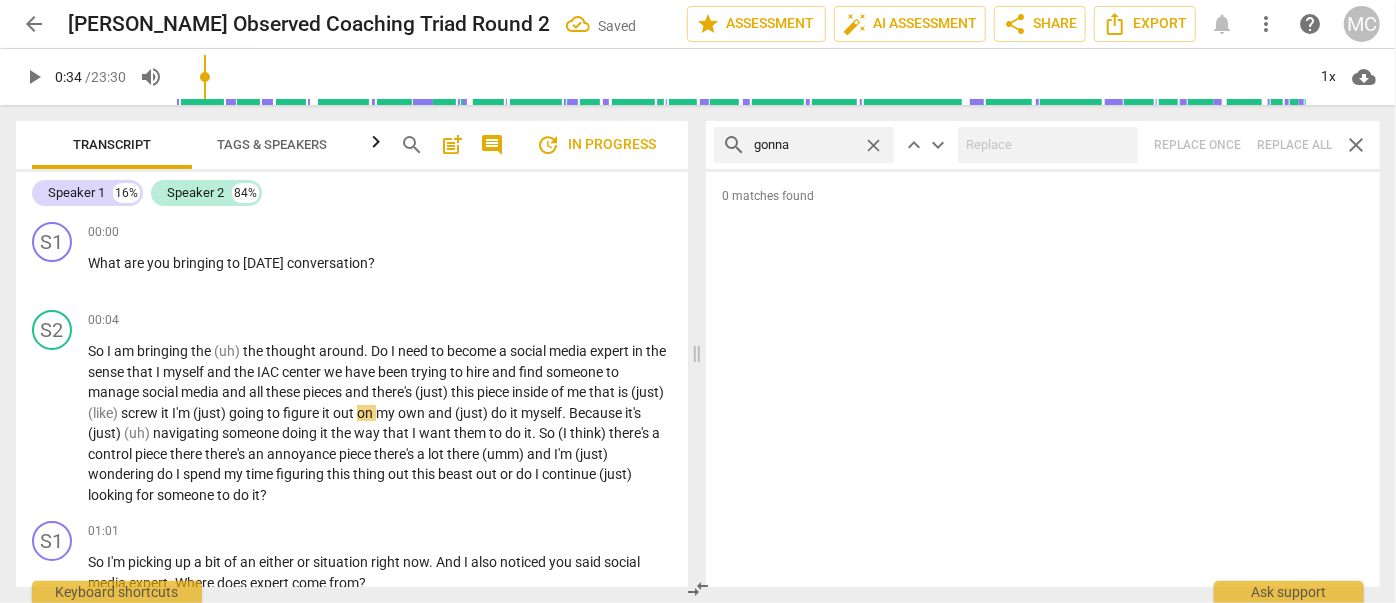 click on "close" at bounding box center (873, 145) 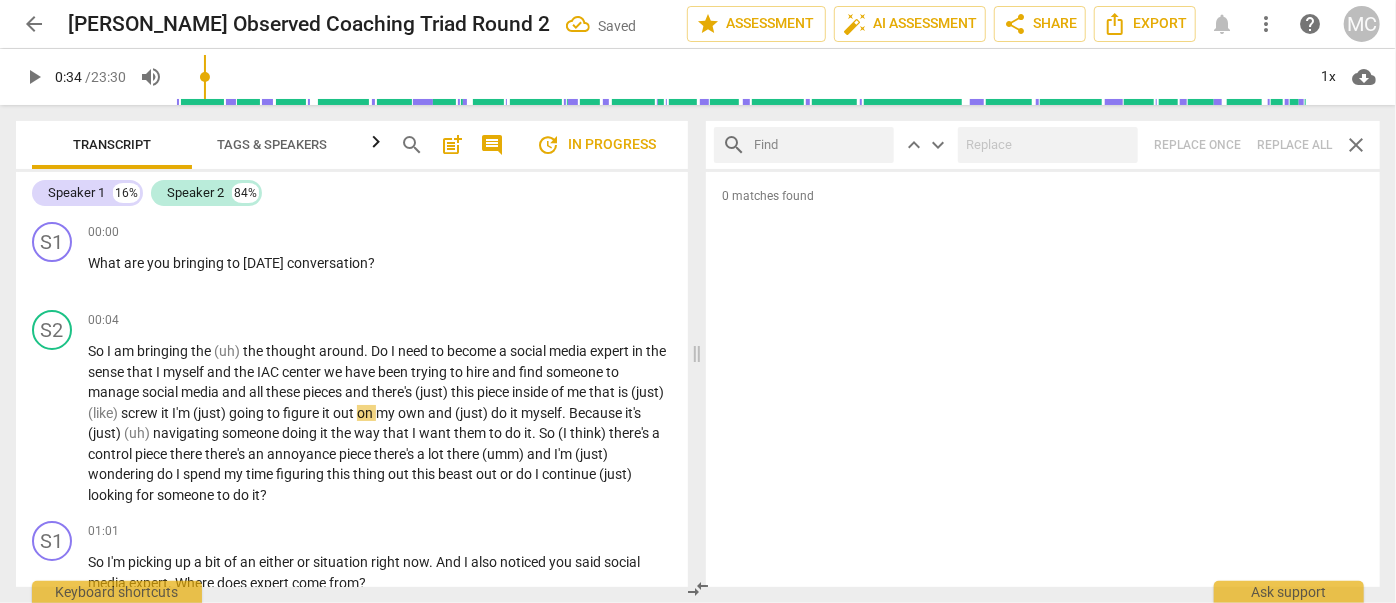 click at bounding box center [820, 145] 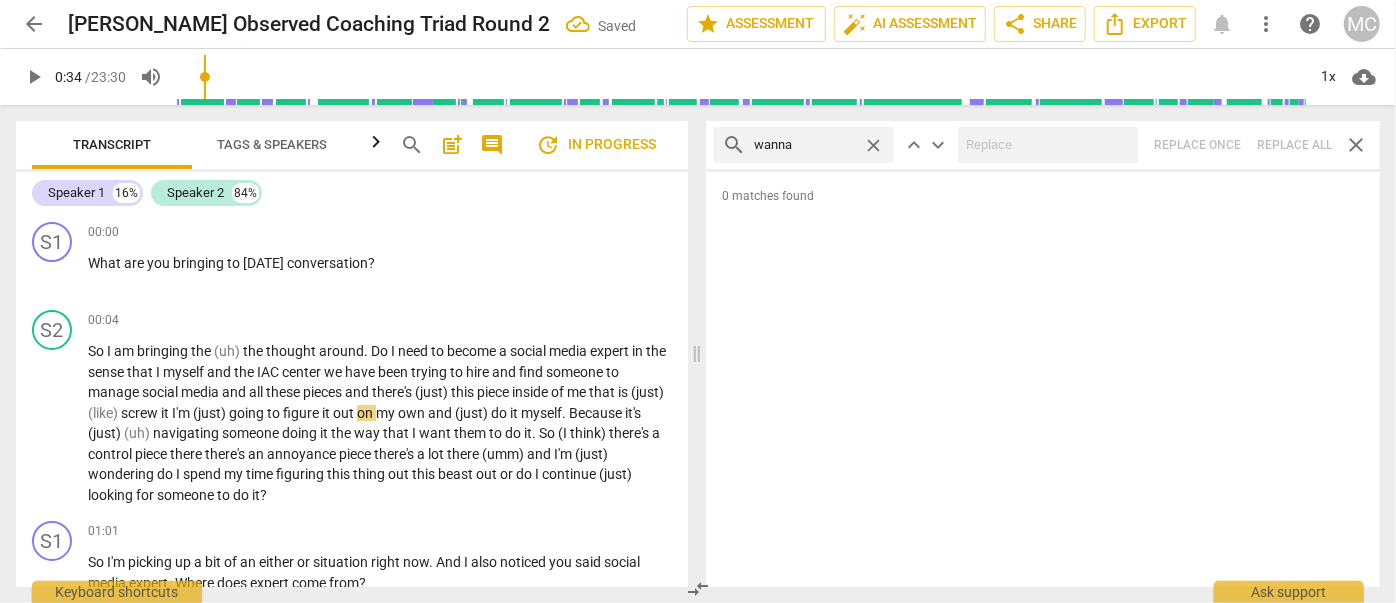 type on "wanna" 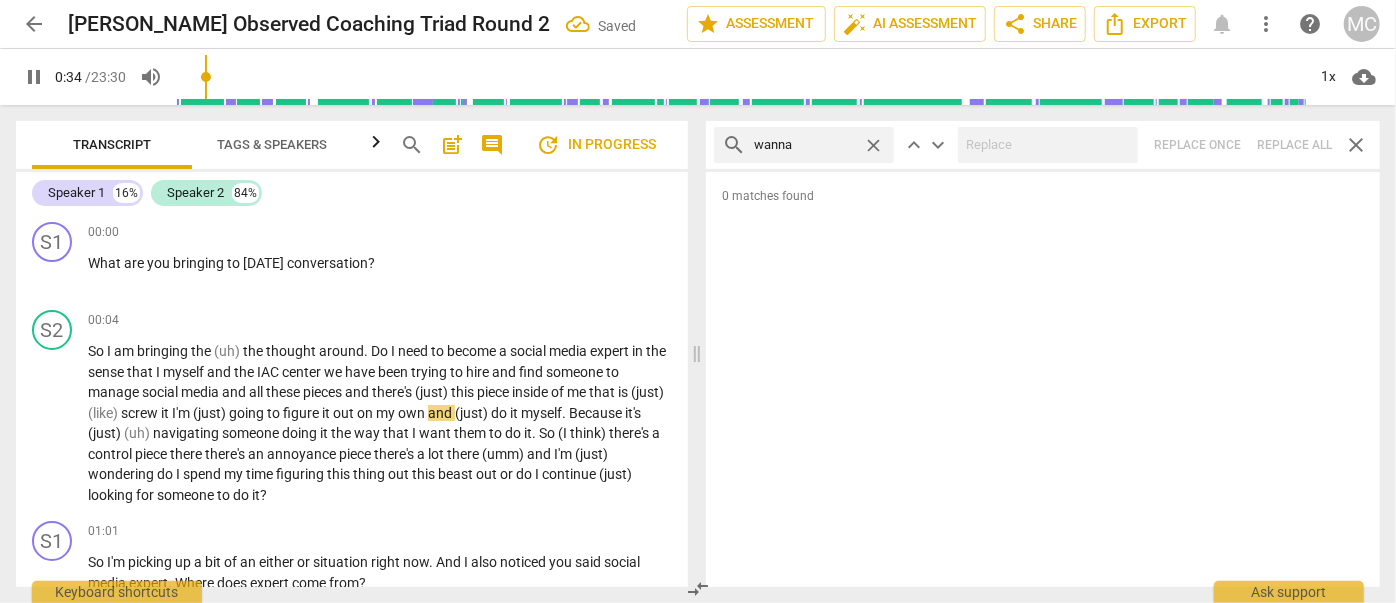 click on "search wanna close keyboard_arrow_up keyboard_arrow_down Replace once Replace all close" at bounding box center (1043, 145) 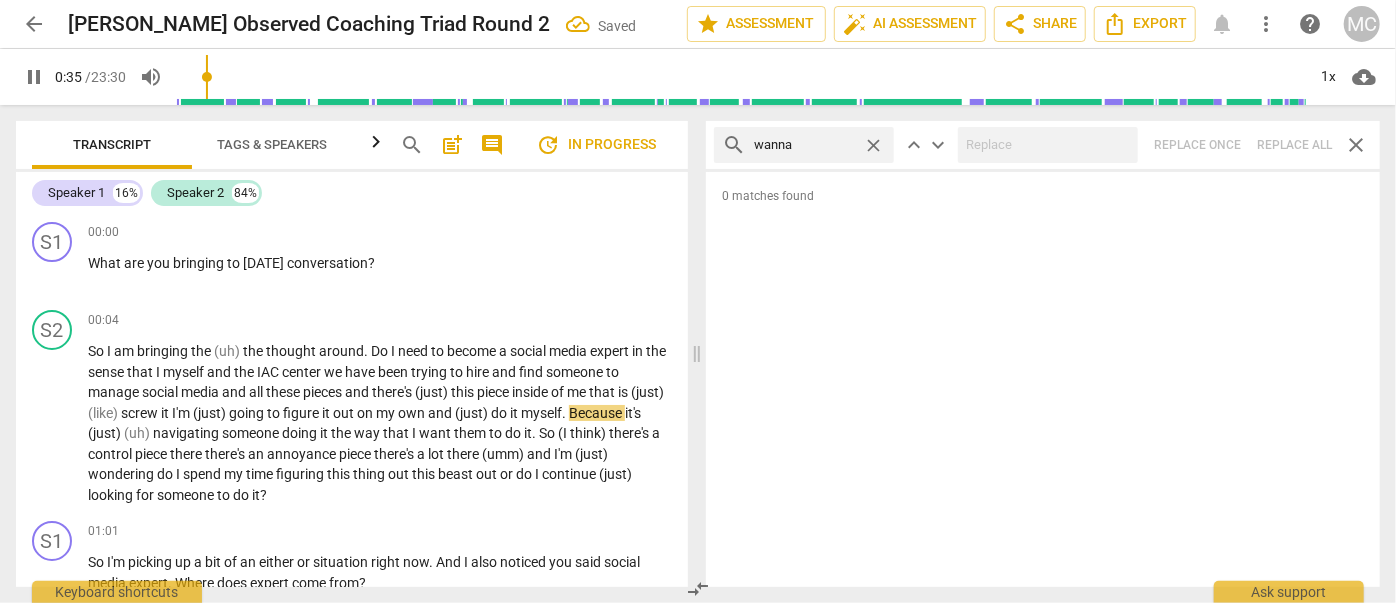 type on "36" 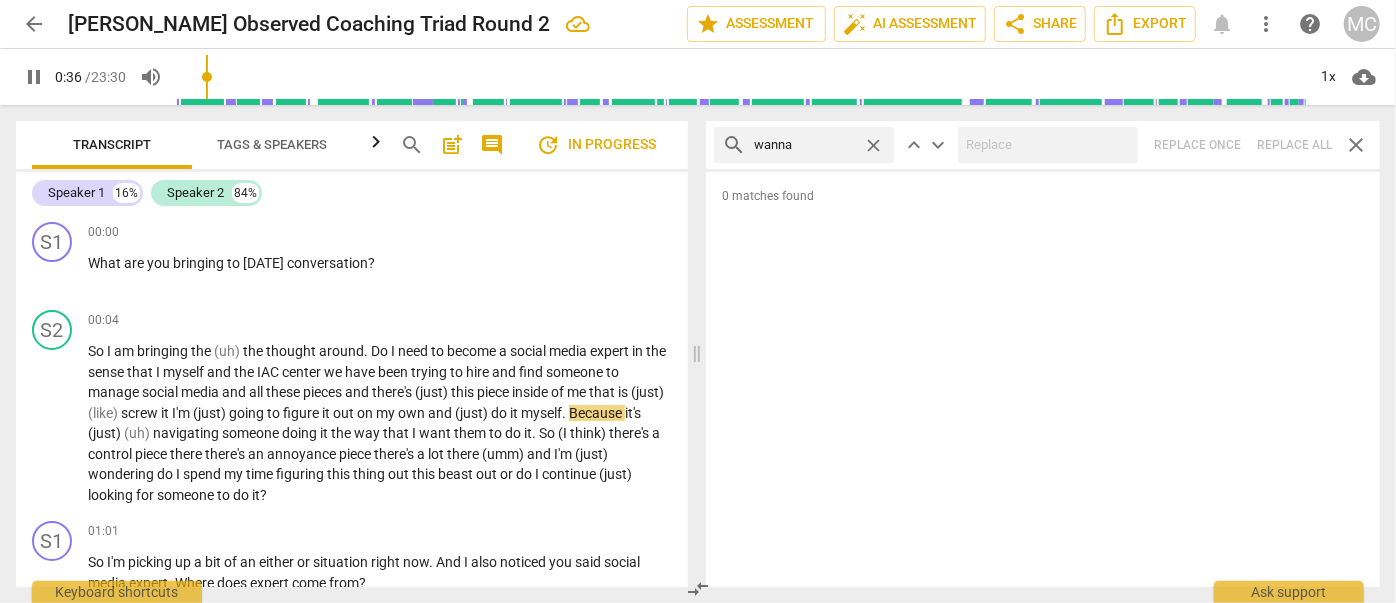 click on "close" at bounding box center (873, 145) 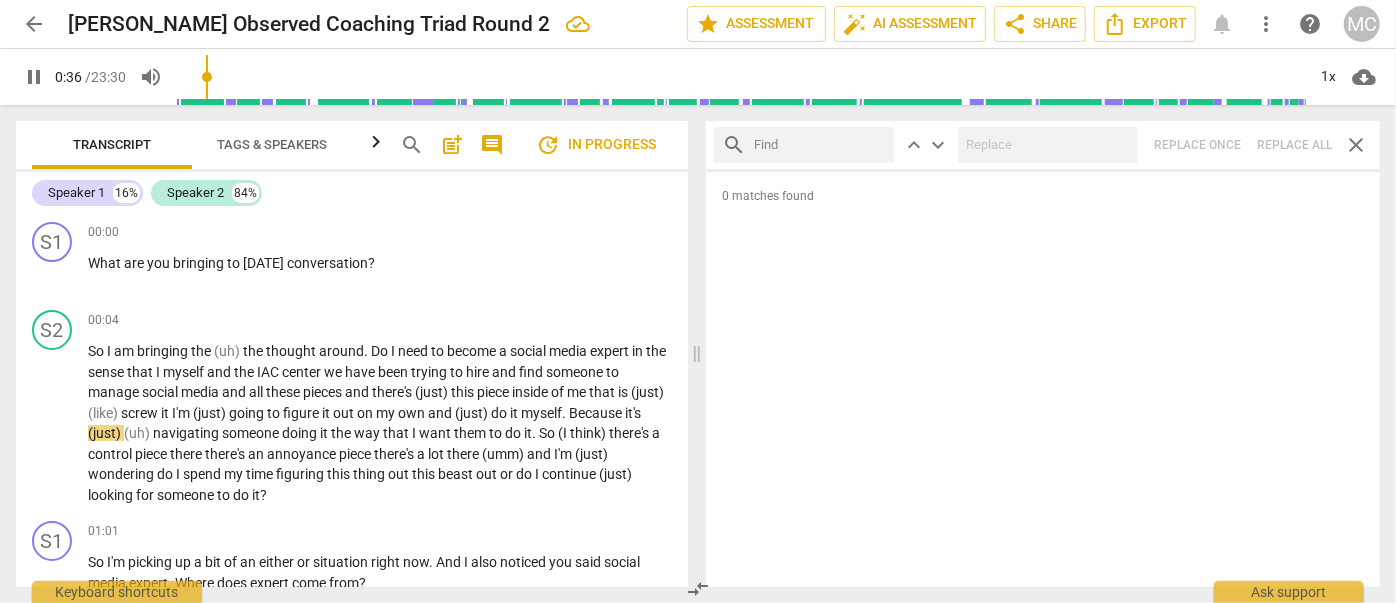 click at bounding box center (820, 145) 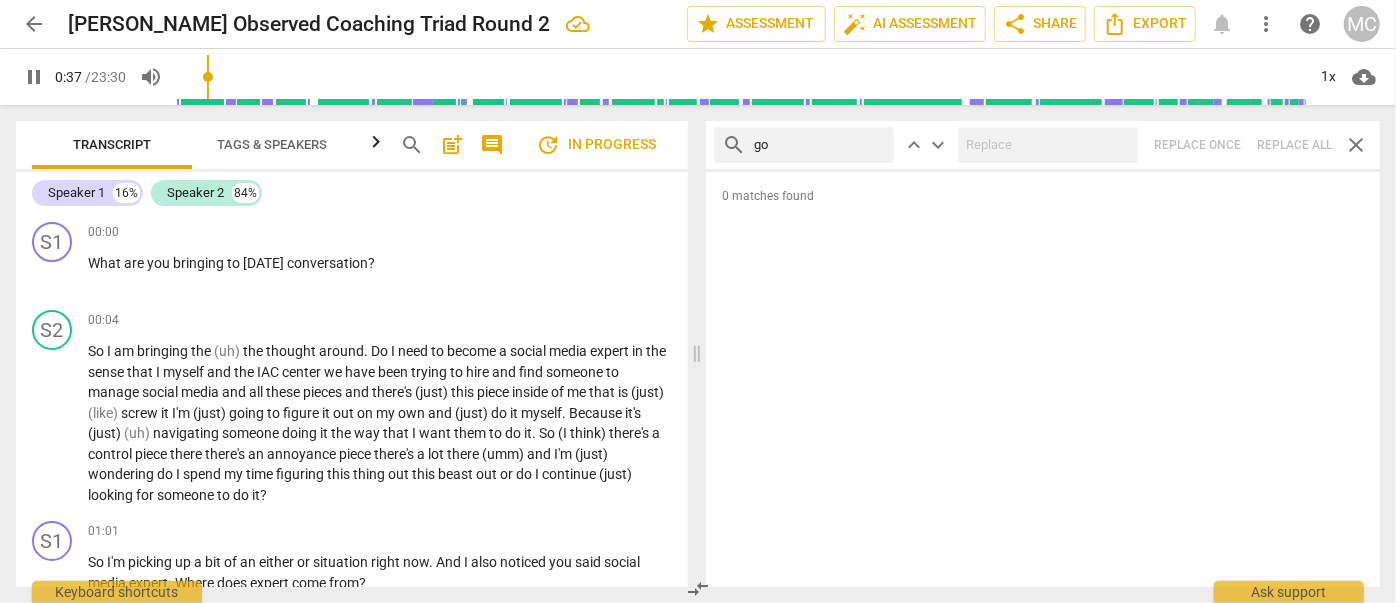 type on "got" 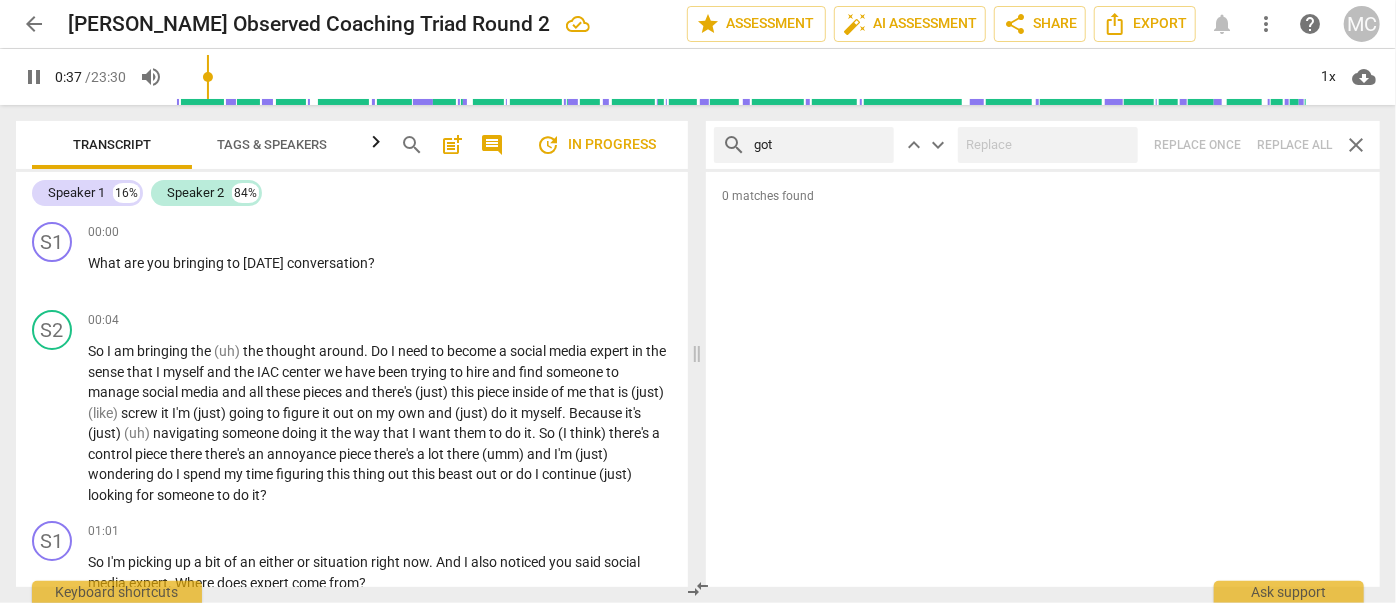 type on "37" 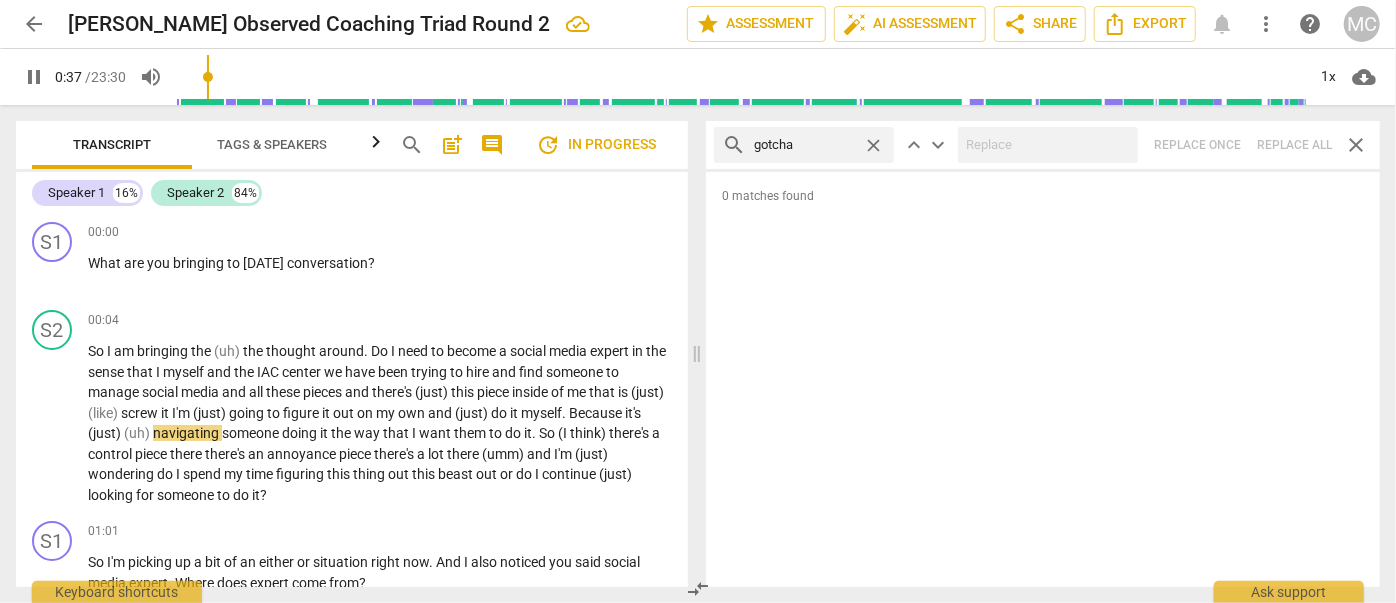 type on "gotcha" 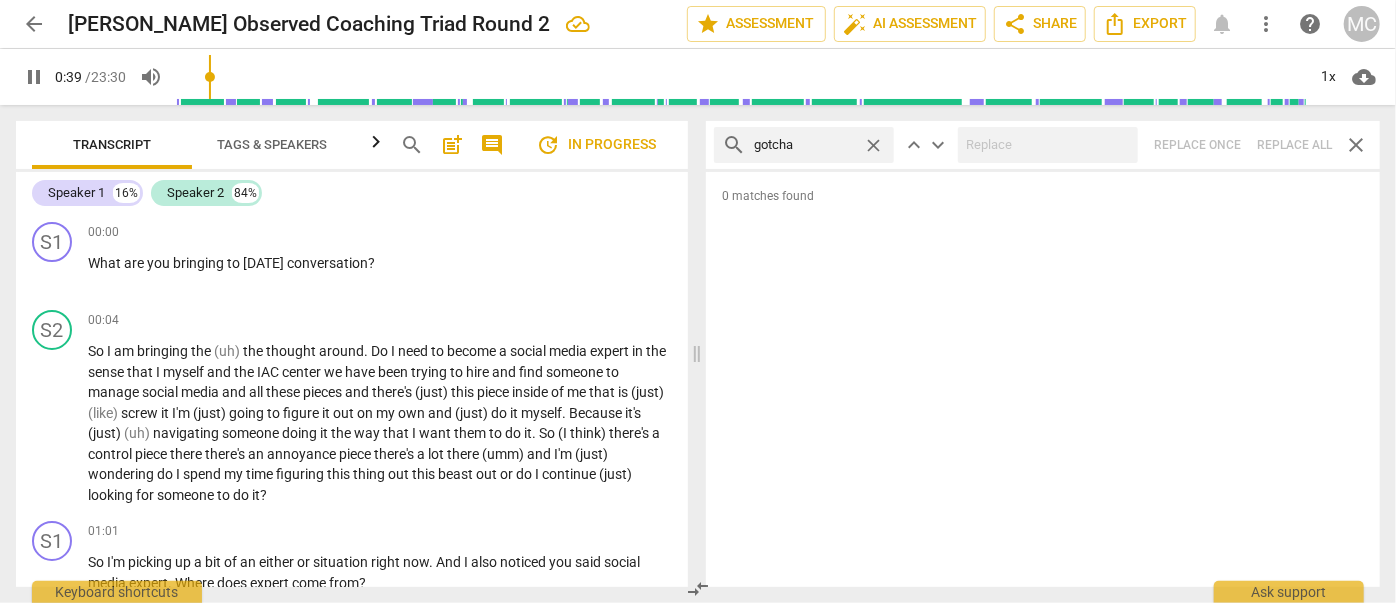 click on "search gotcha close keyboard_arrow_up keyboard_arrow_down Replace once Replace all close" at bounding box center [1043, 145] 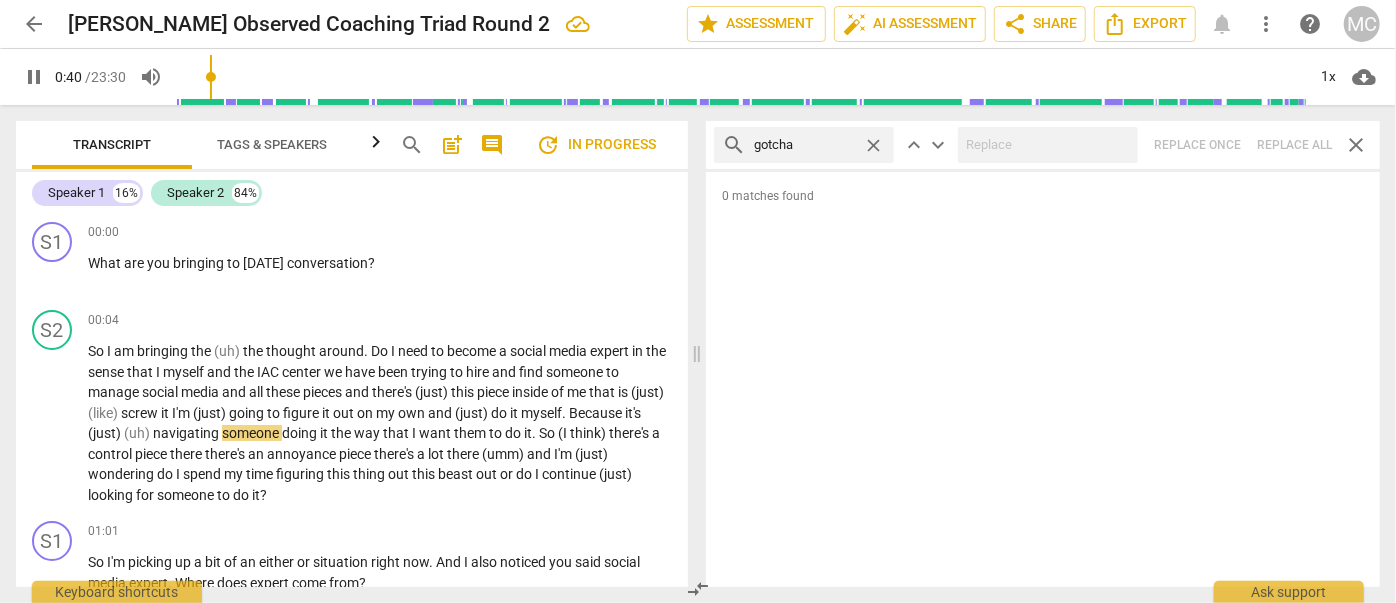 type on "41" 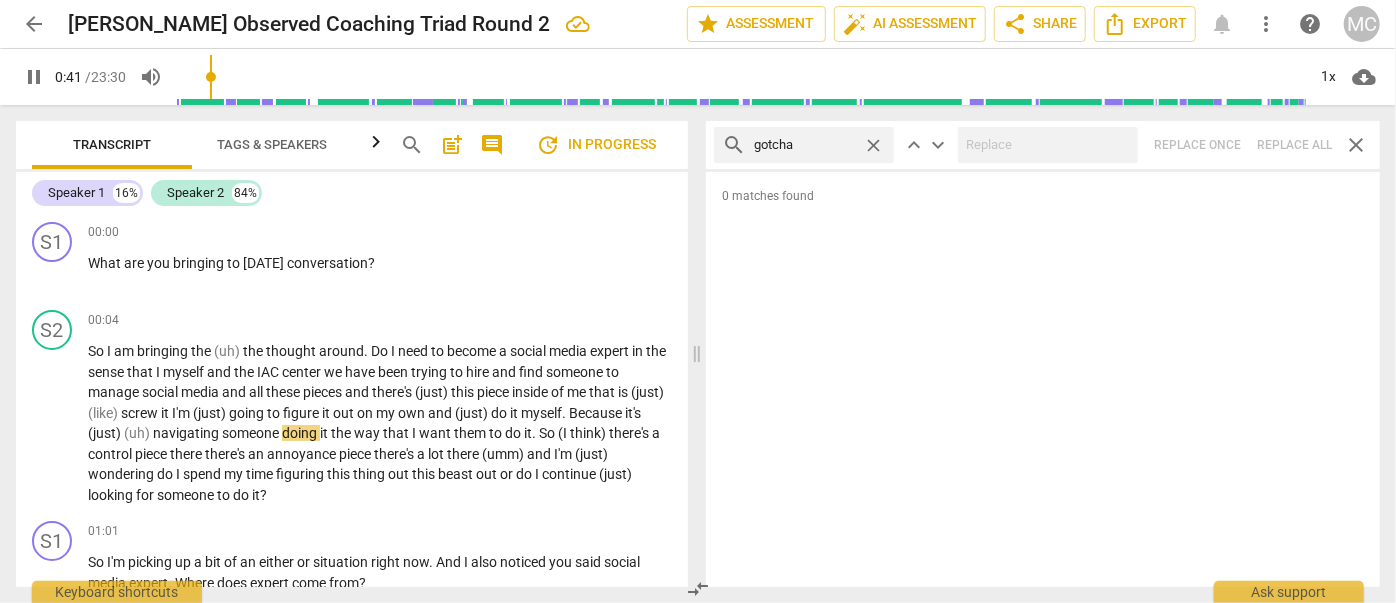 click on "close" at bounding box center [873, 145] 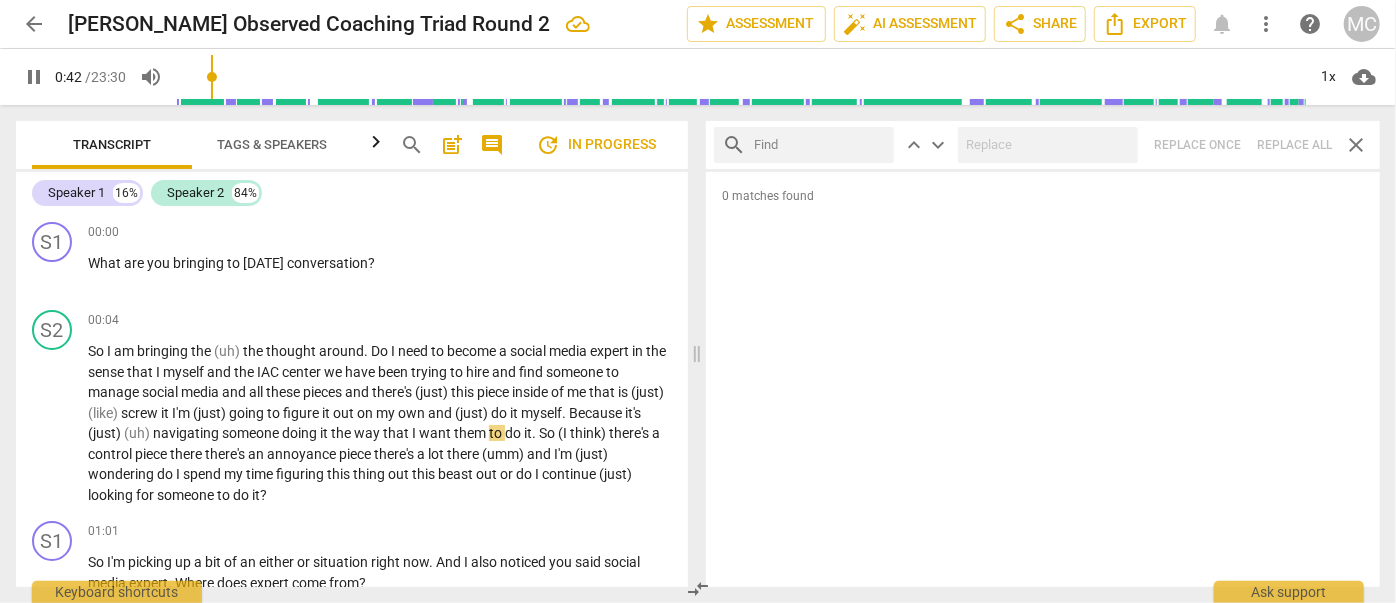 click at bounding box center (820, 145) 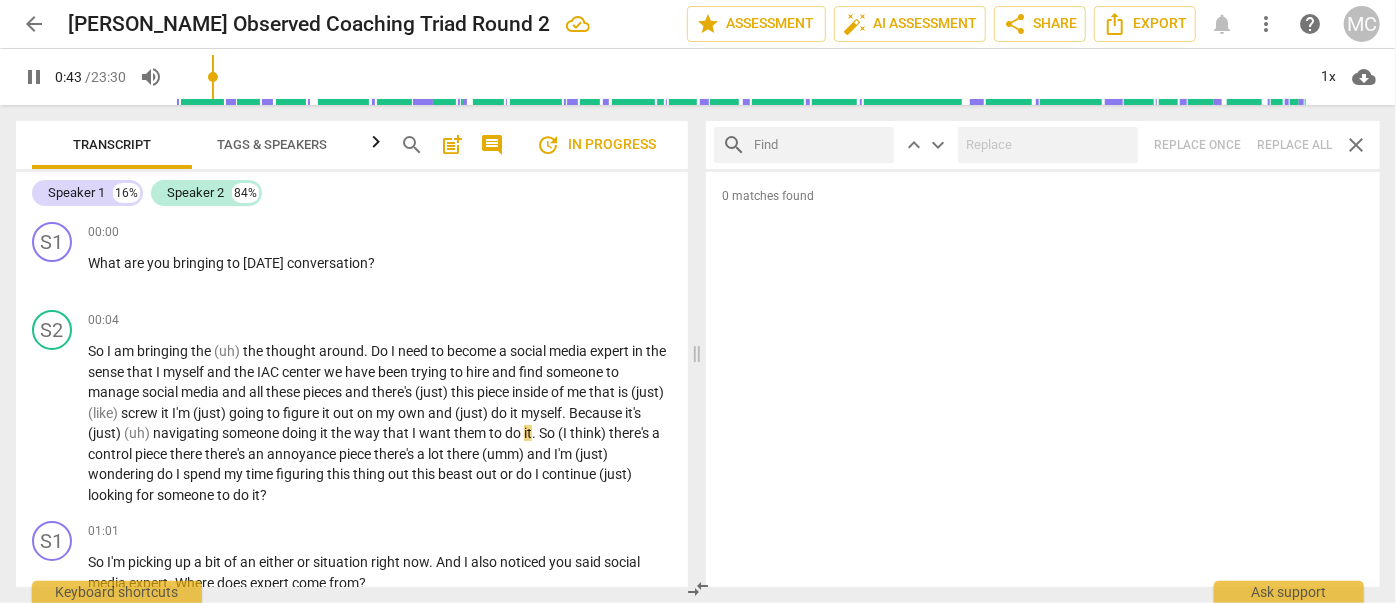 type on "44" 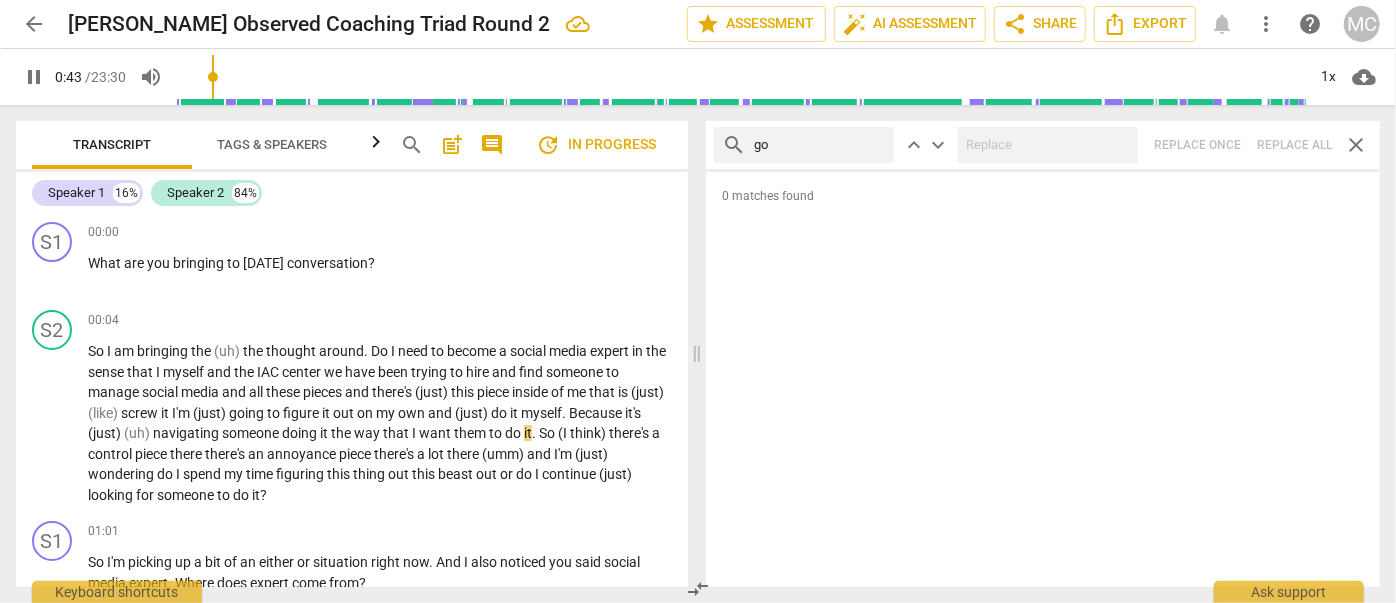 type on "got" 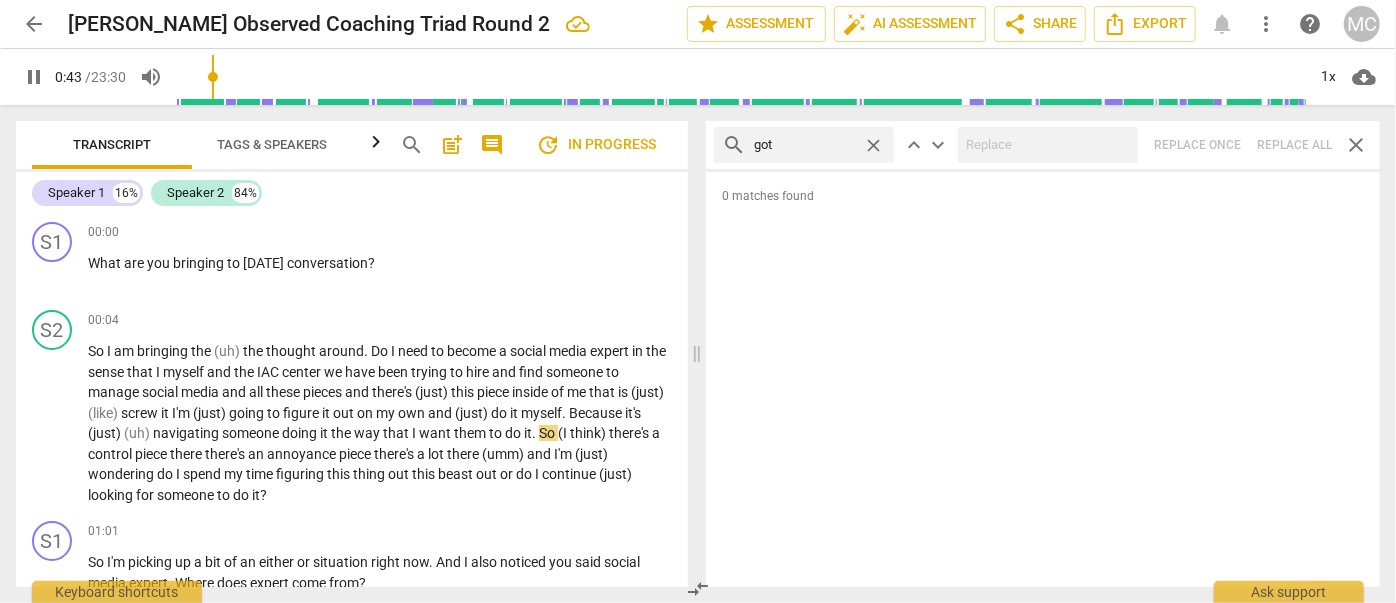 type on "44" 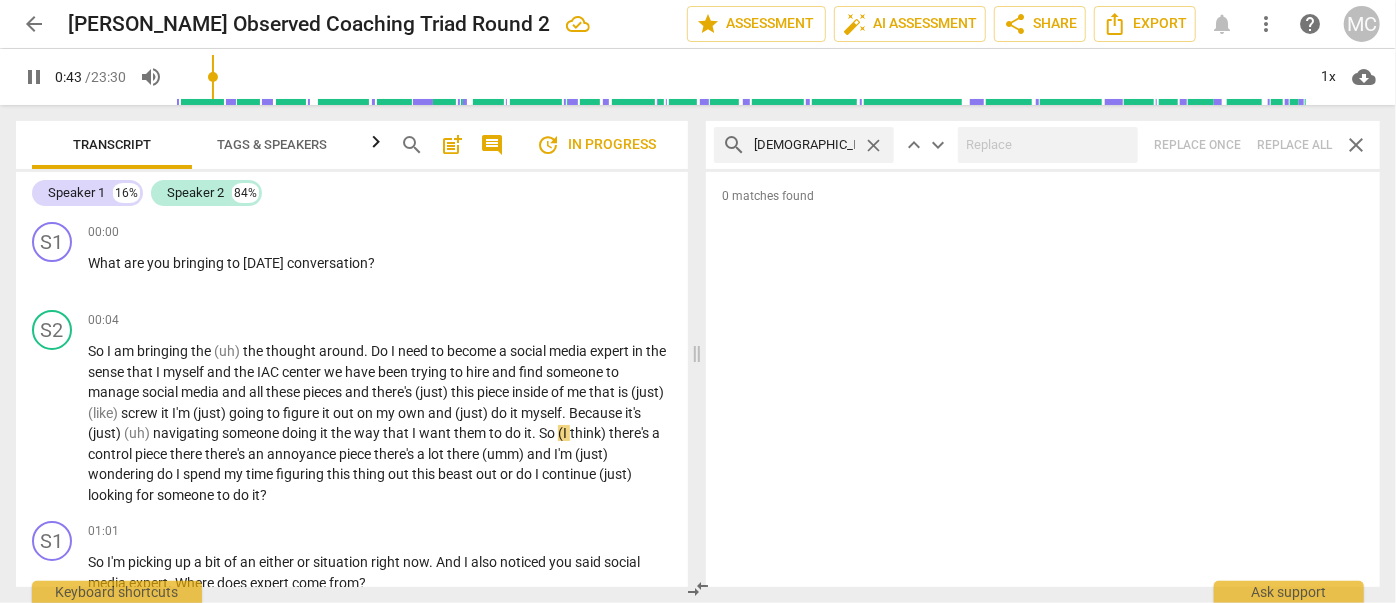 type on "gotta" 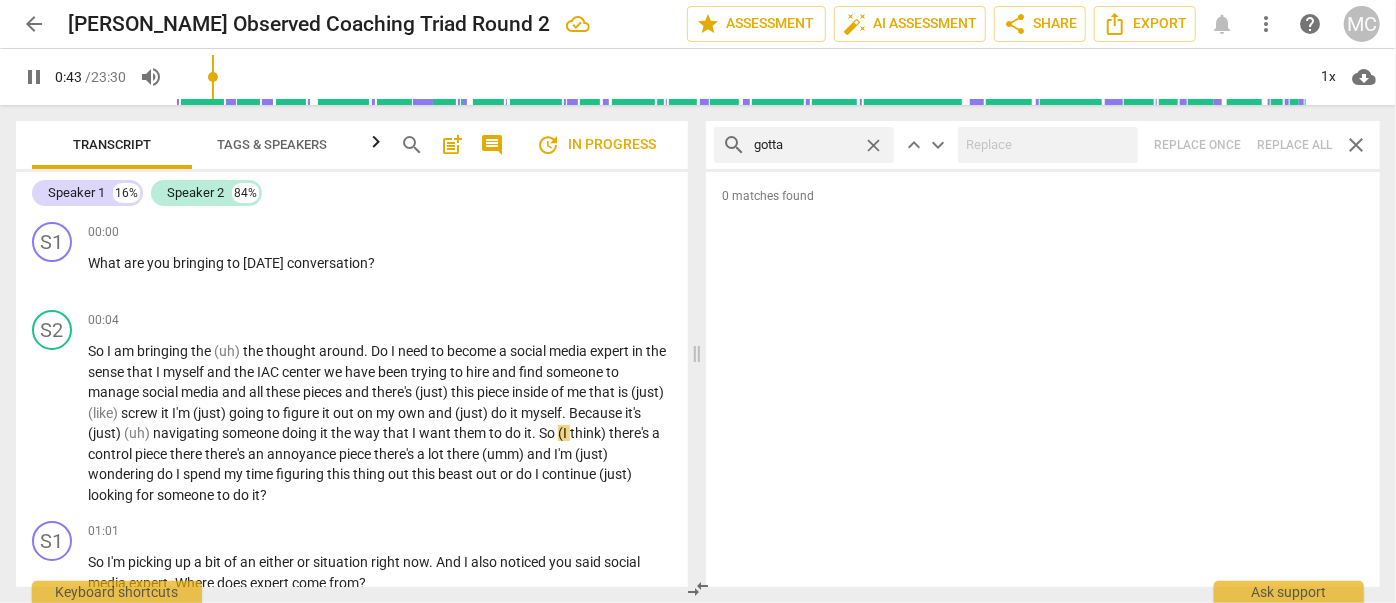 type on "44" 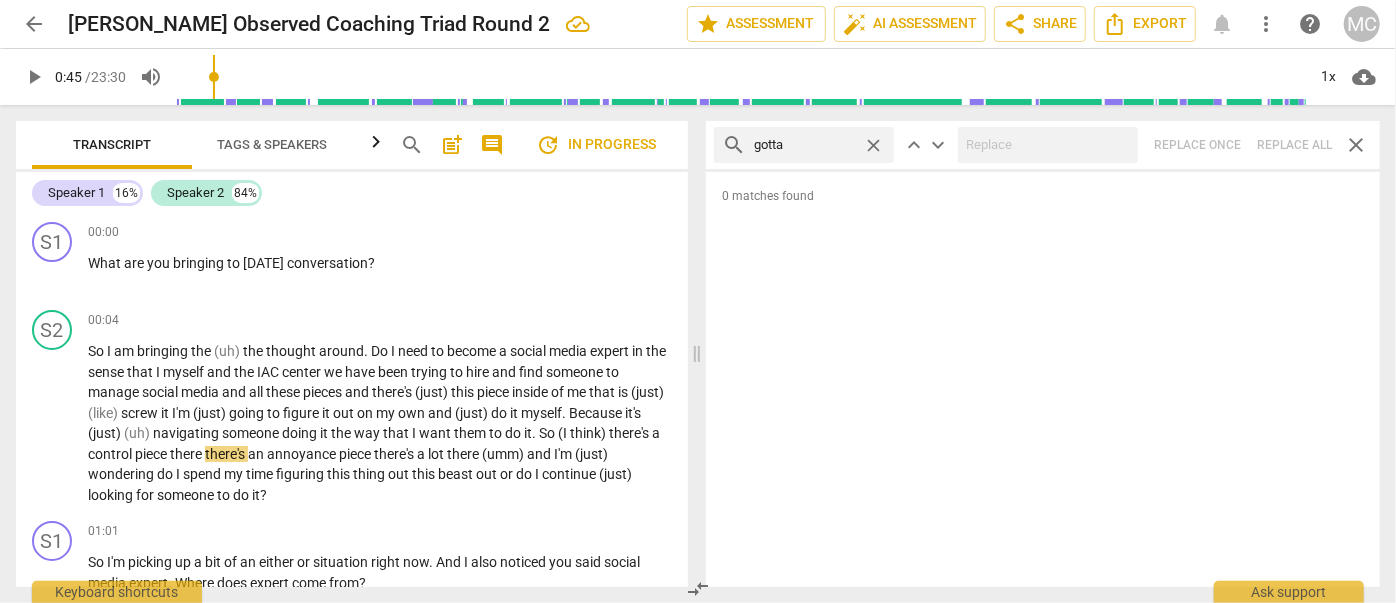 type on "45" 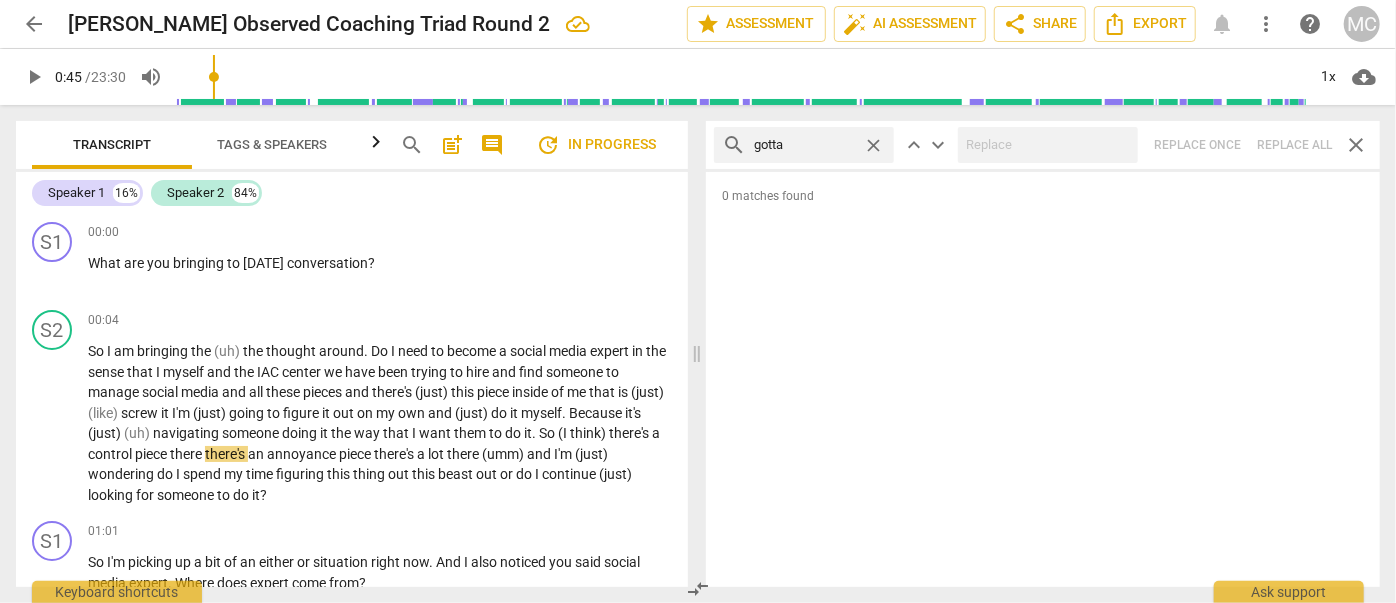 click on "search gotta close keyboard_arrow_up keyboard_arrow_down Replace once Replace all close" at bounding box center (1043, 145) 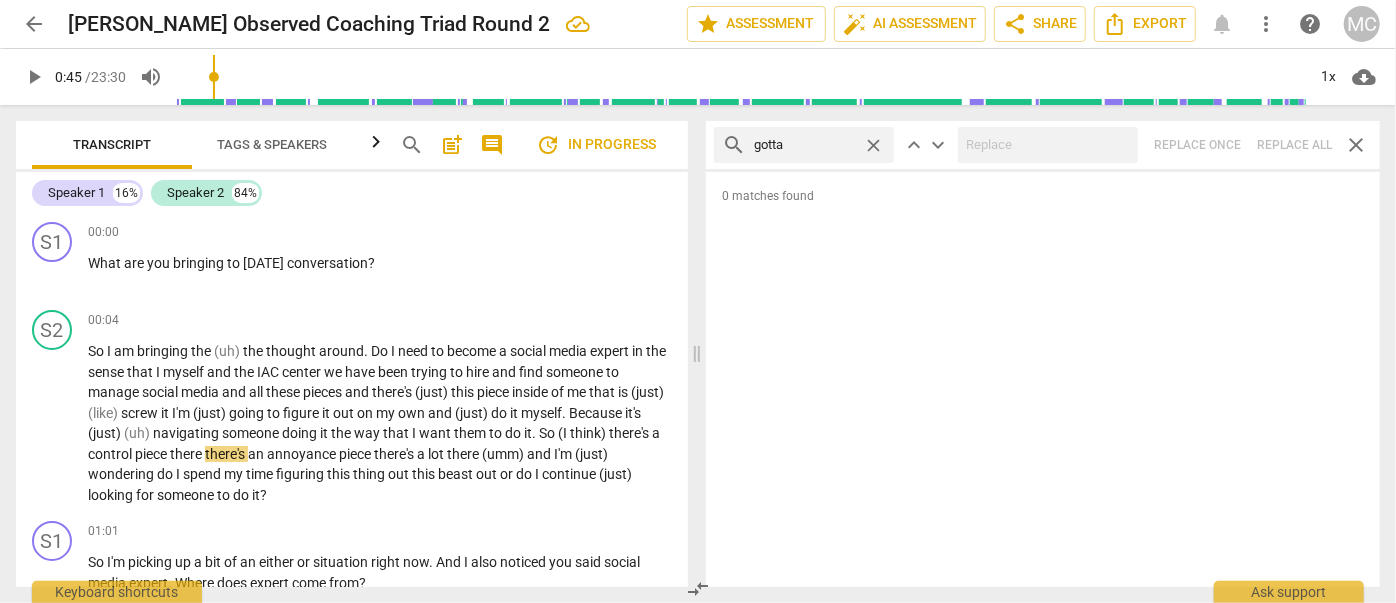 click on "close" at bounding box center (873, 145) 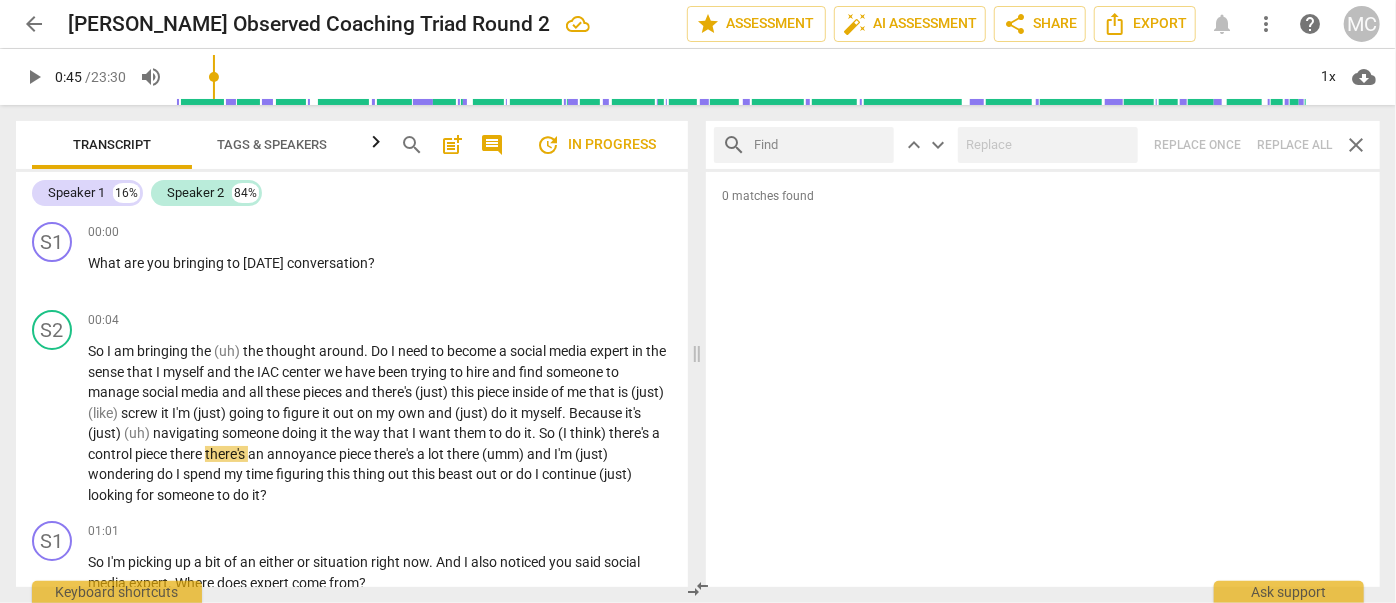 click at bounding box center [820, 145] 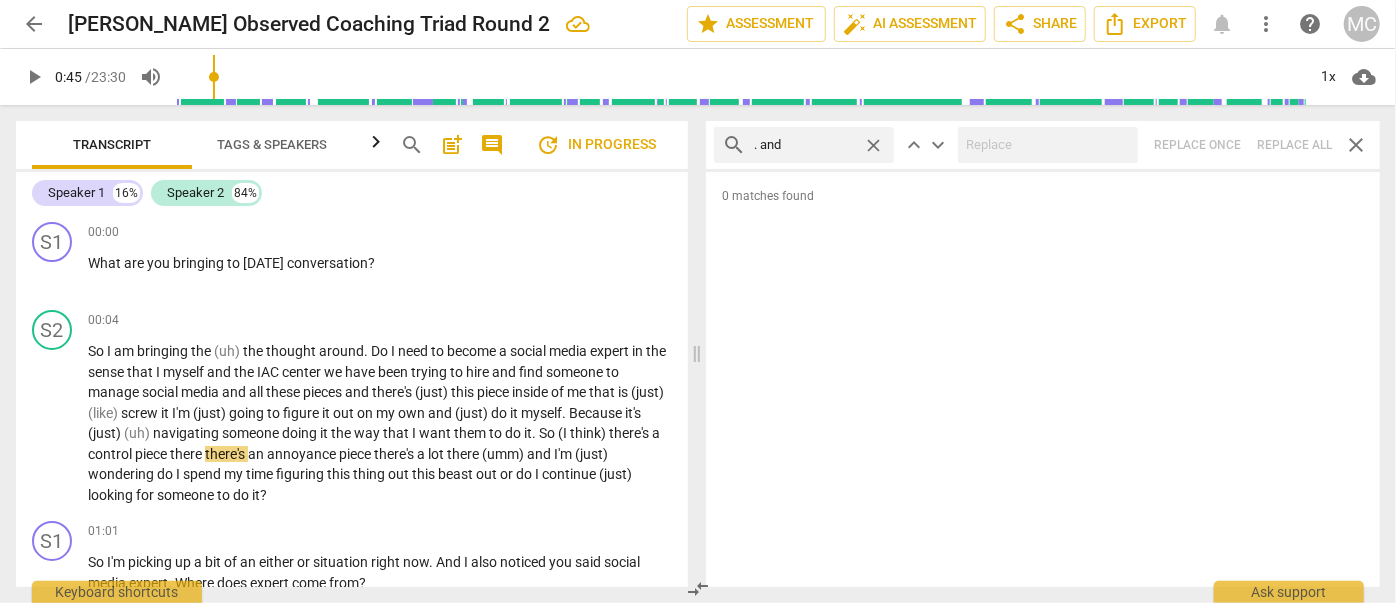 type on ". and" 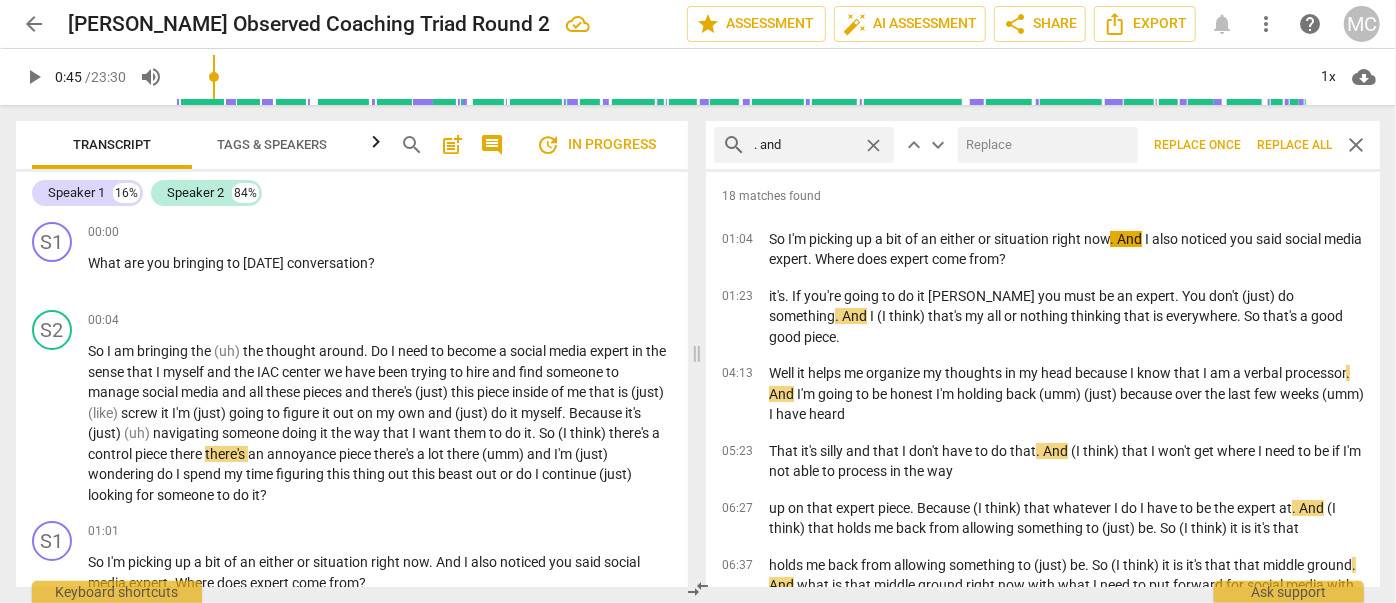 click at bounding box center [1044, 145] 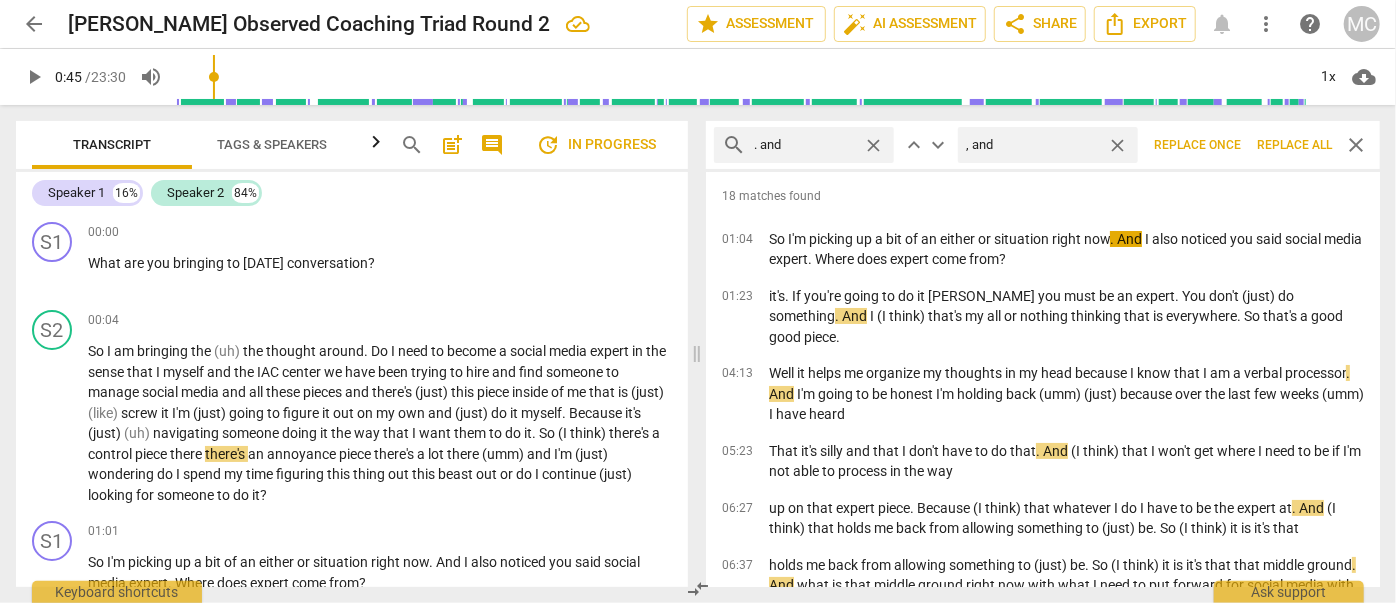 type on ", and" 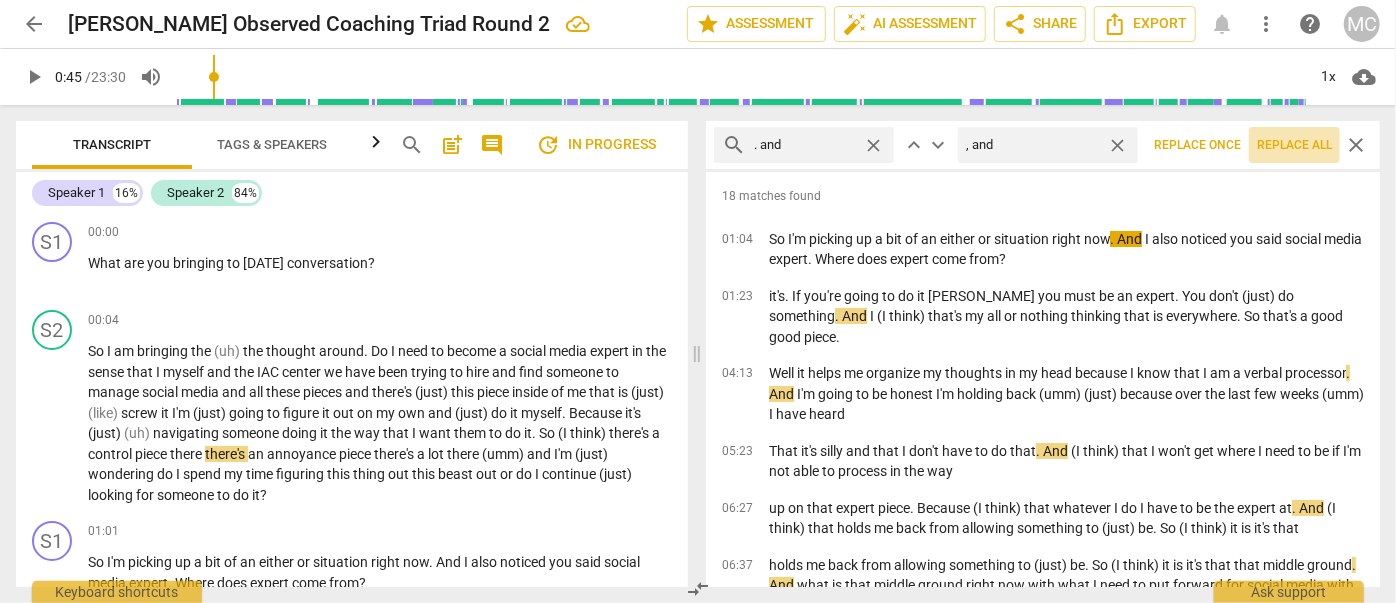 click on "Replace all" at bounding box center (1294, 145) 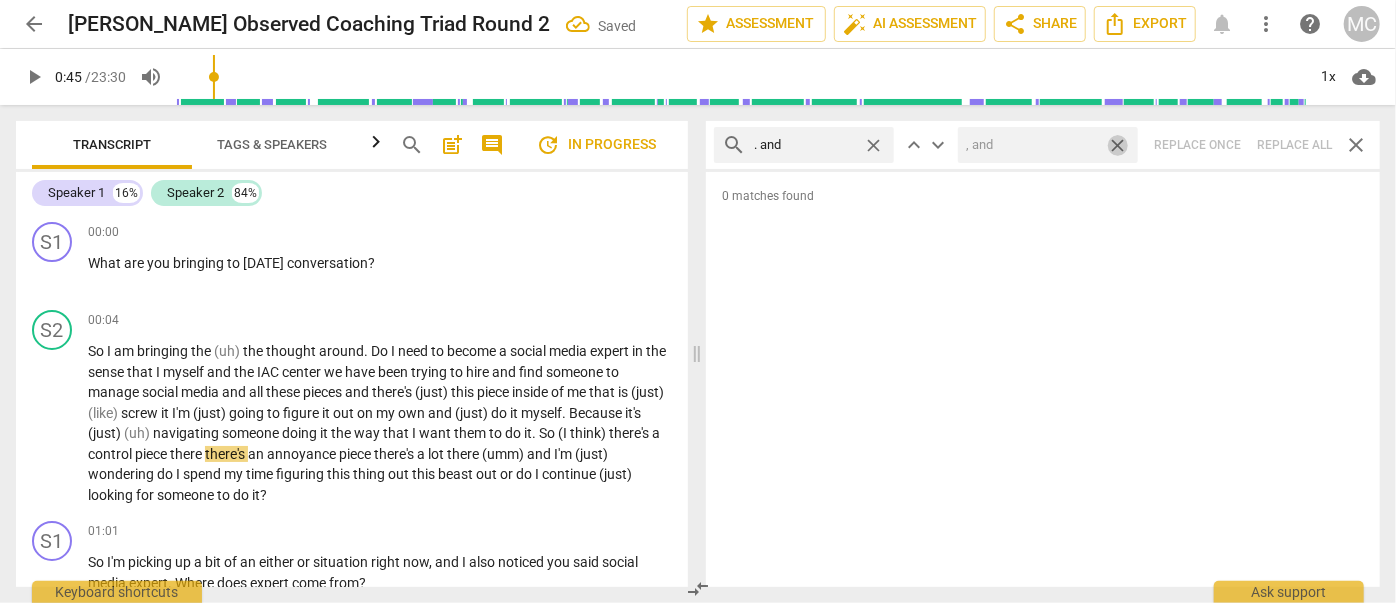 click on "close" at bounding box center [1117, 145] 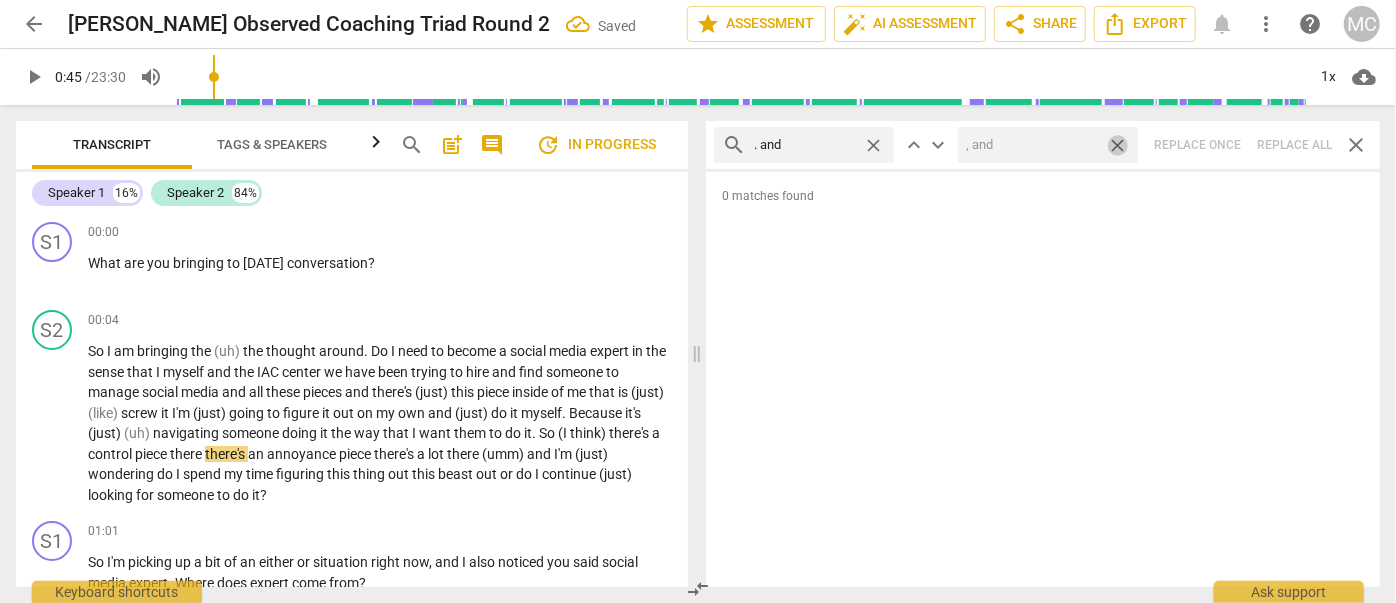 type 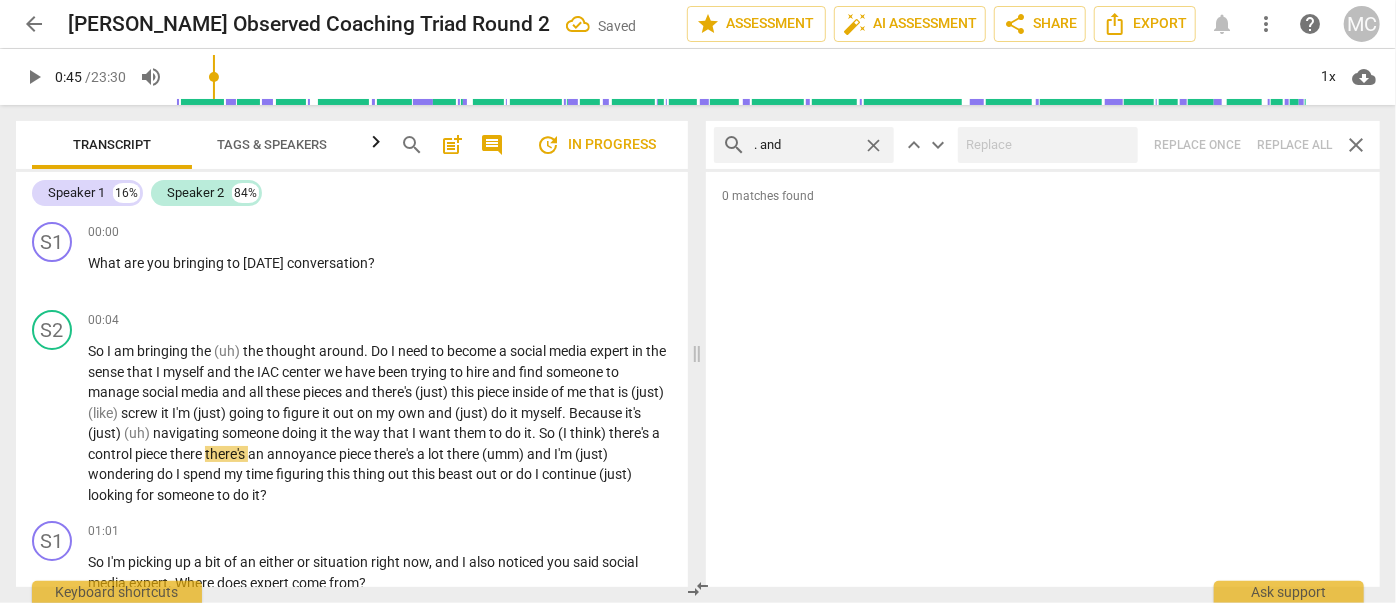 click on "close" at bounding box center (873, 145) 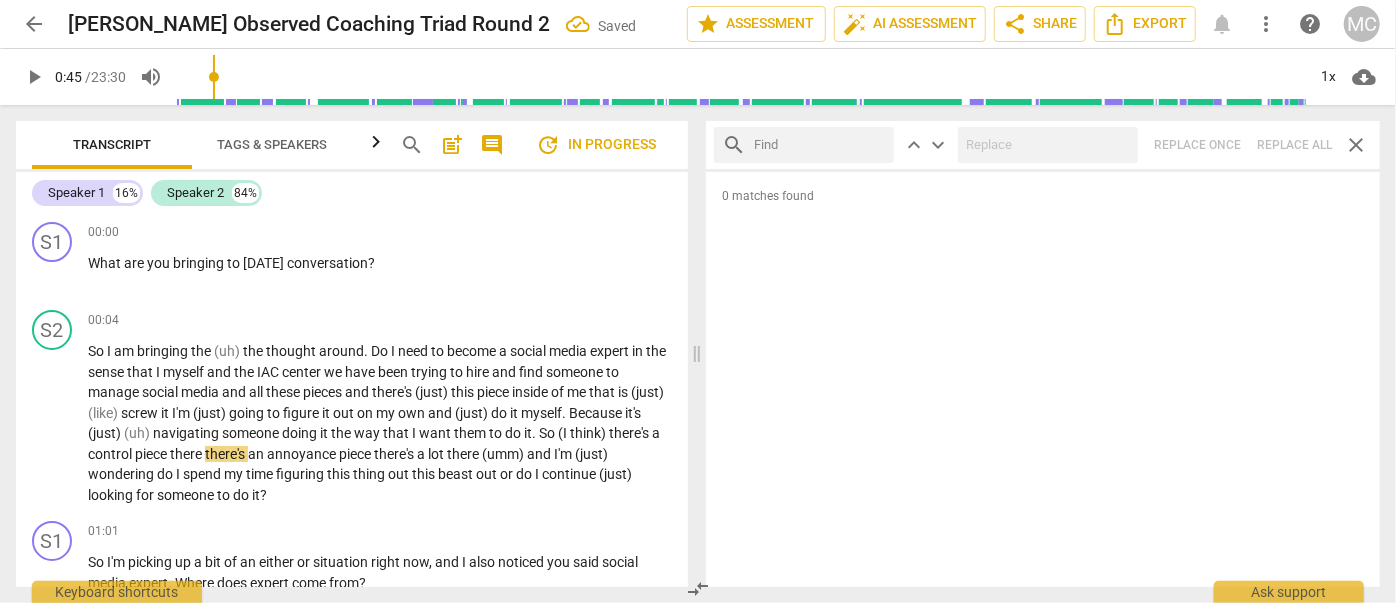click at bounding box center (820, 145) 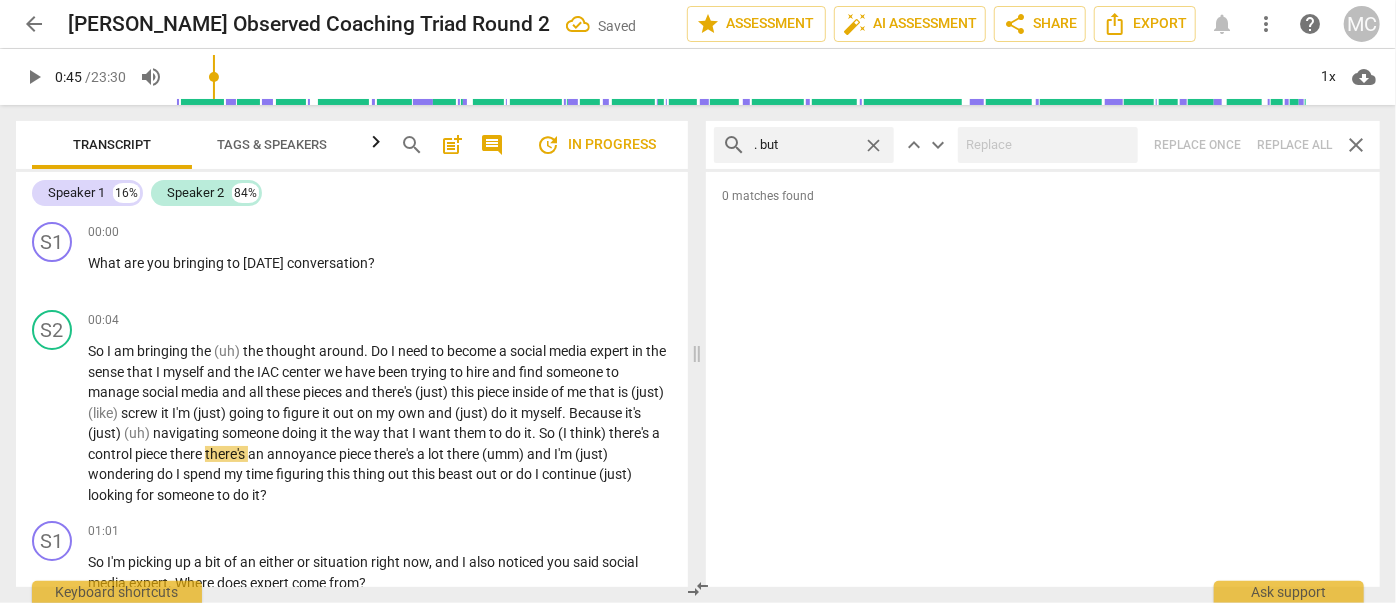 type on ". but" 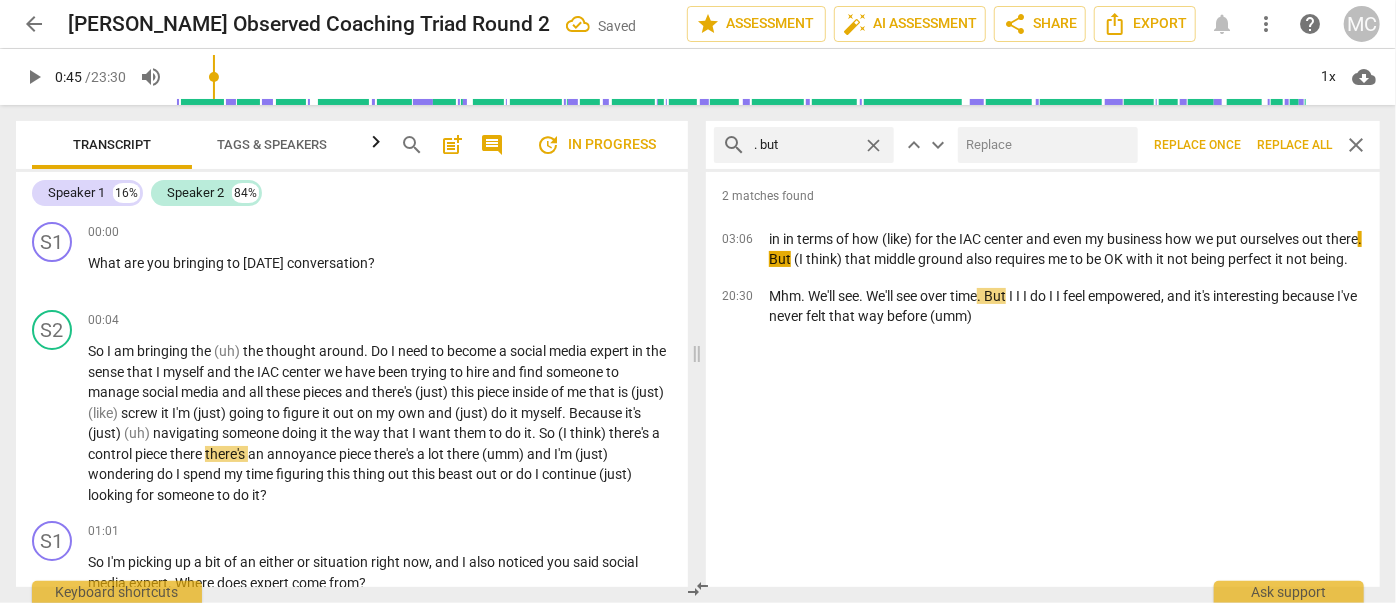 click at bounding box center (1044, 145) 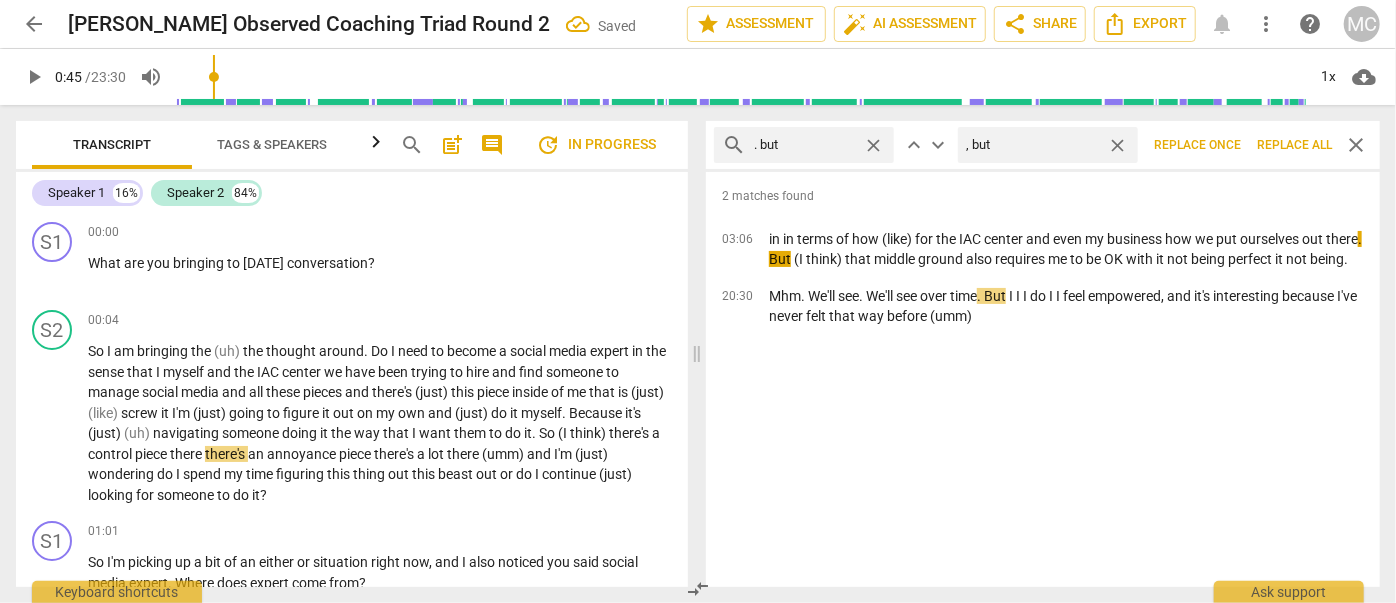 type on ", but" 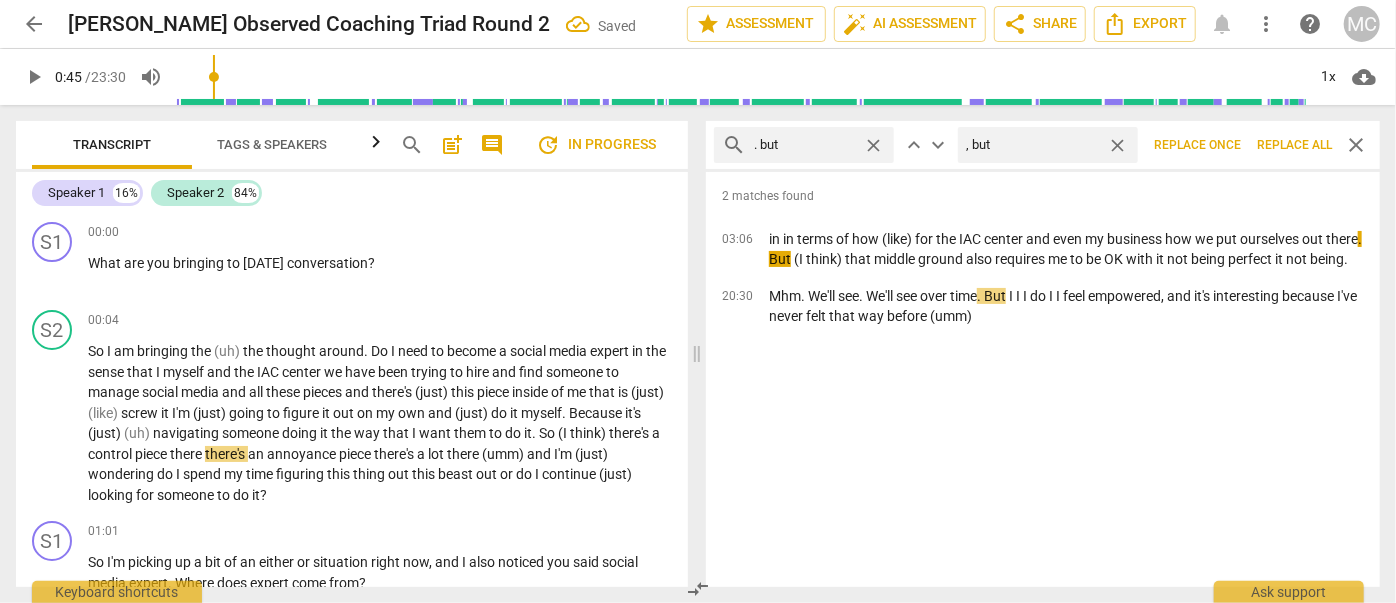 click on "Replace all" at bounding box center [1294, 145] 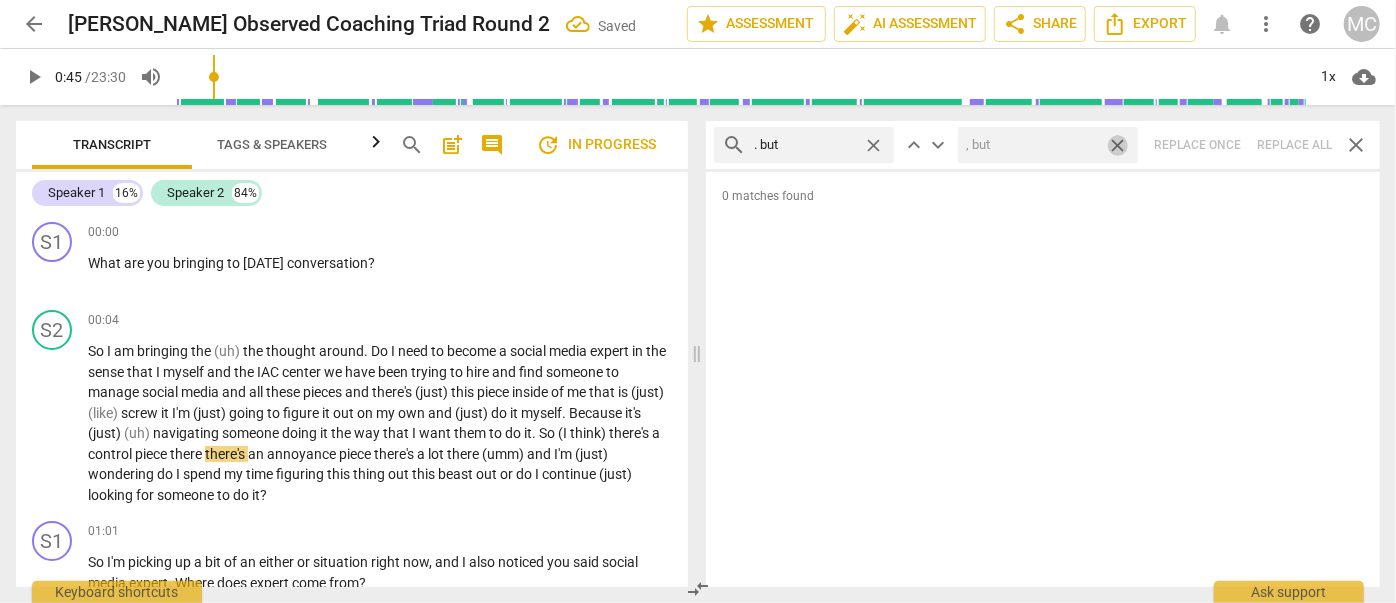 drag, startPoint x: 1117, startPoint y: 143, endPoint x: 908, endPoint y: 136, distance: 209.11719 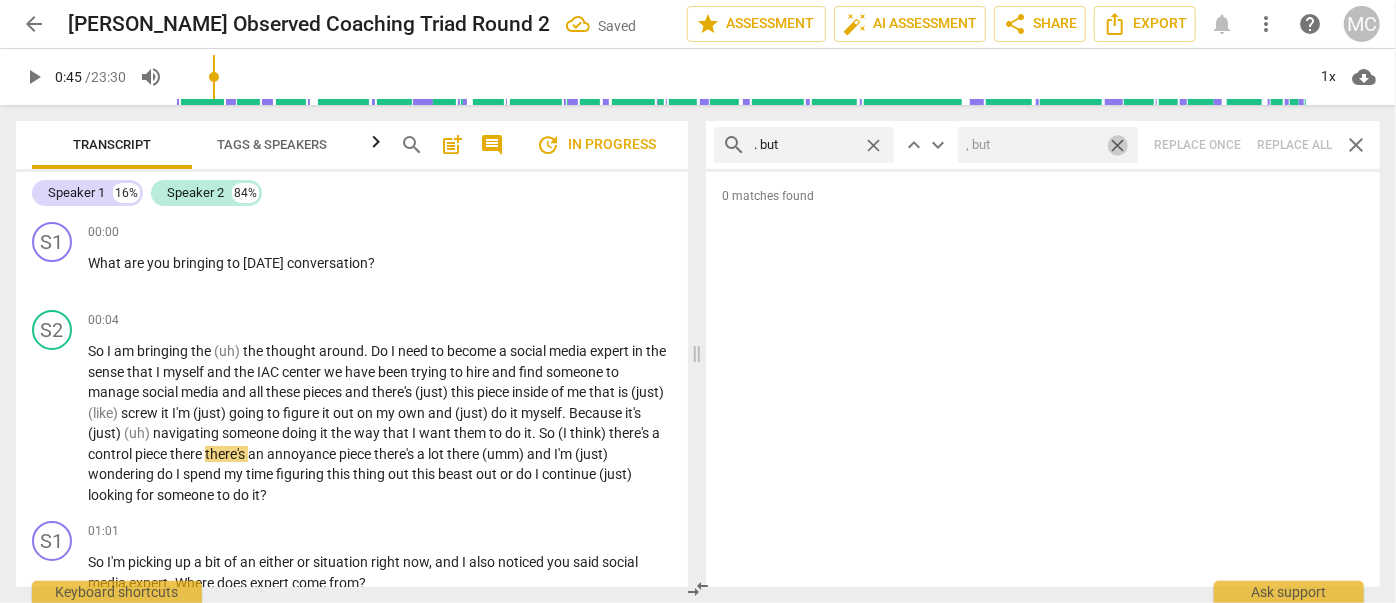 click on "close" at bounding box center (1117, 145) 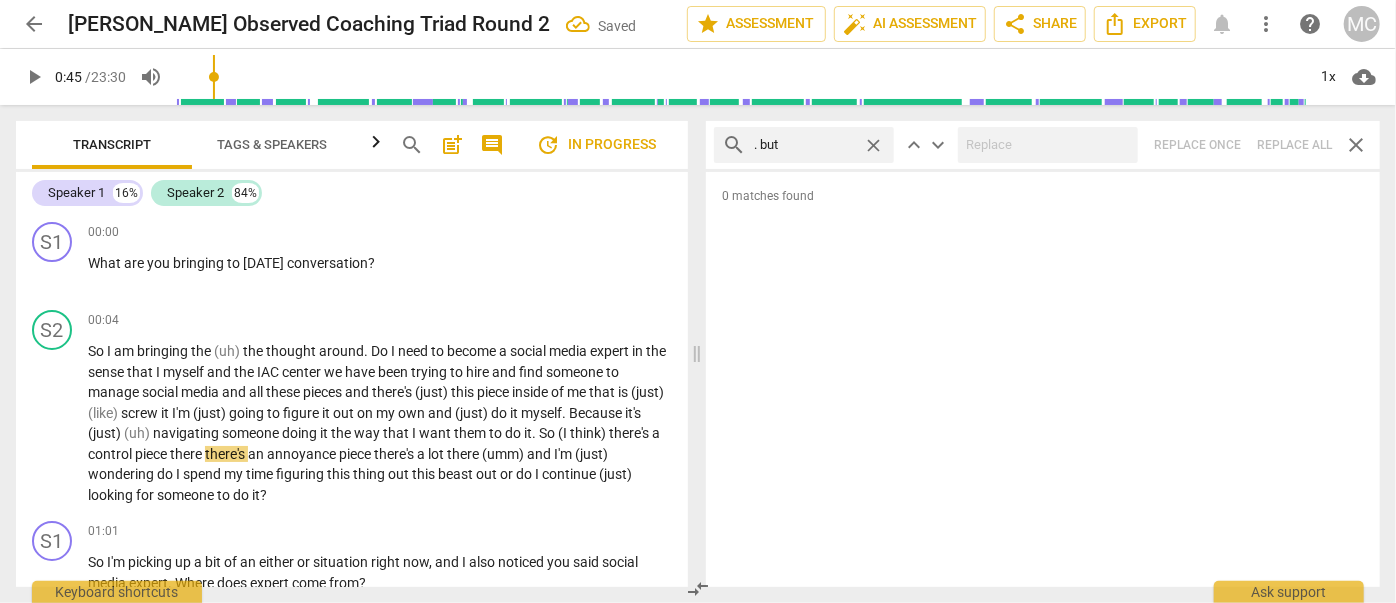click on "close" at bounding box center [873, 145] 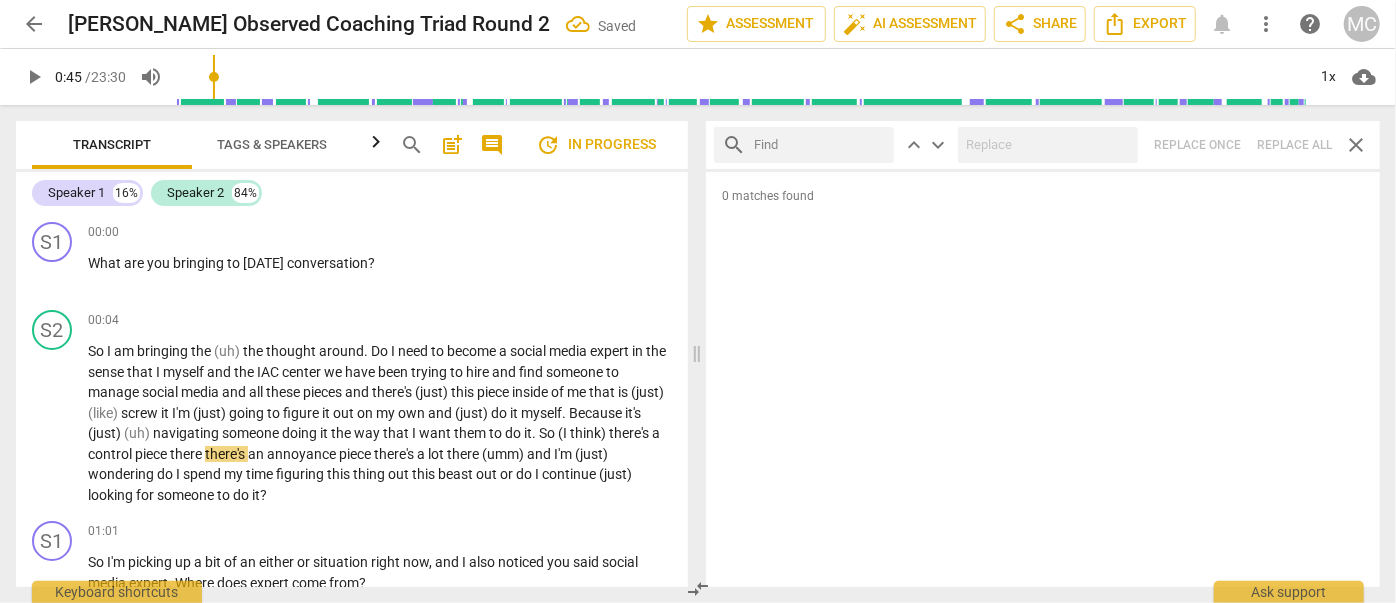click at bounding box center [820, 145] 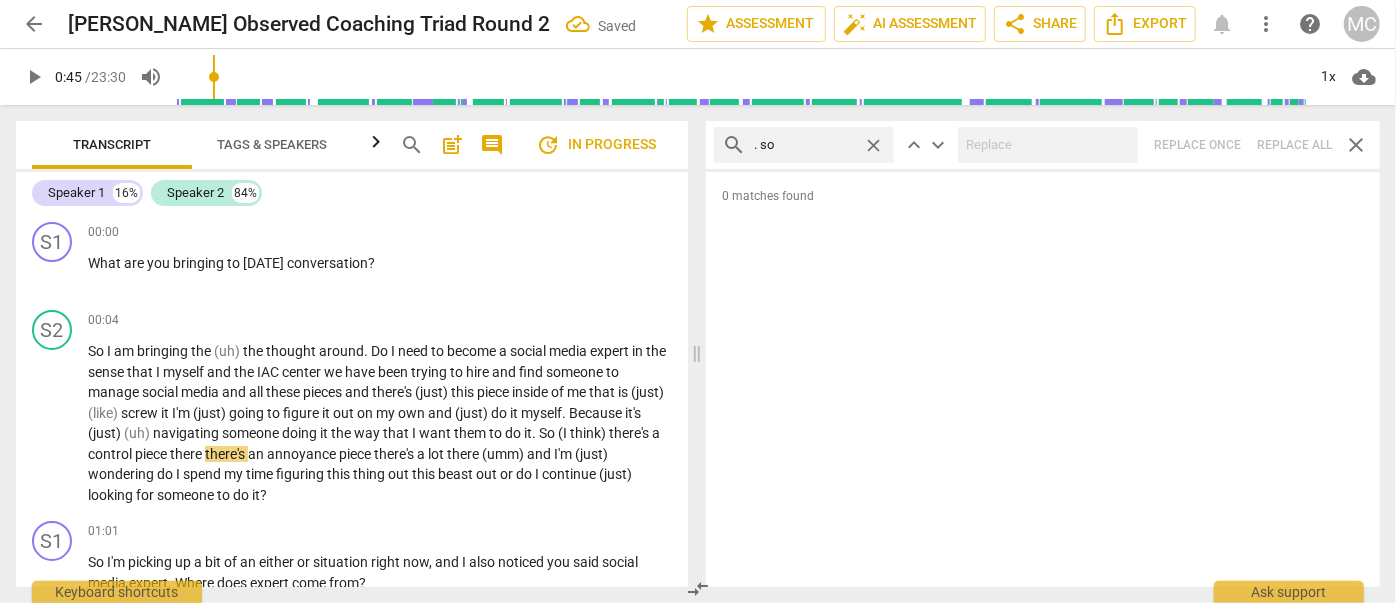 type on ". so" 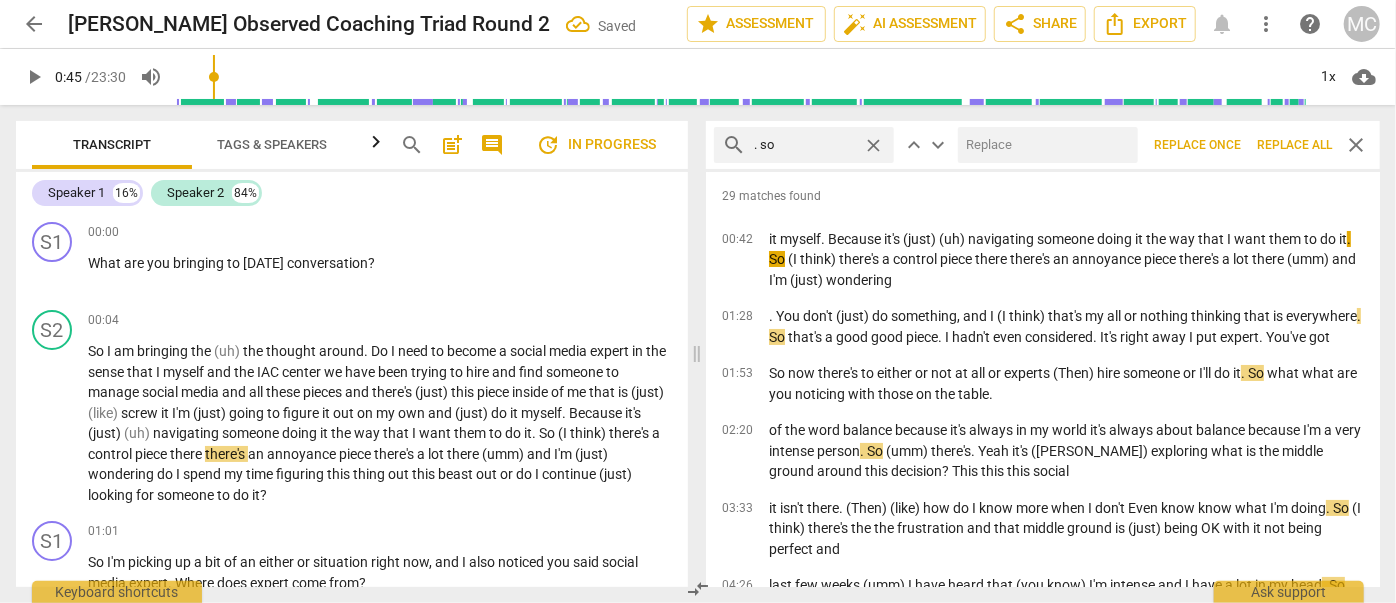 click at bounding box center [1044, 145] 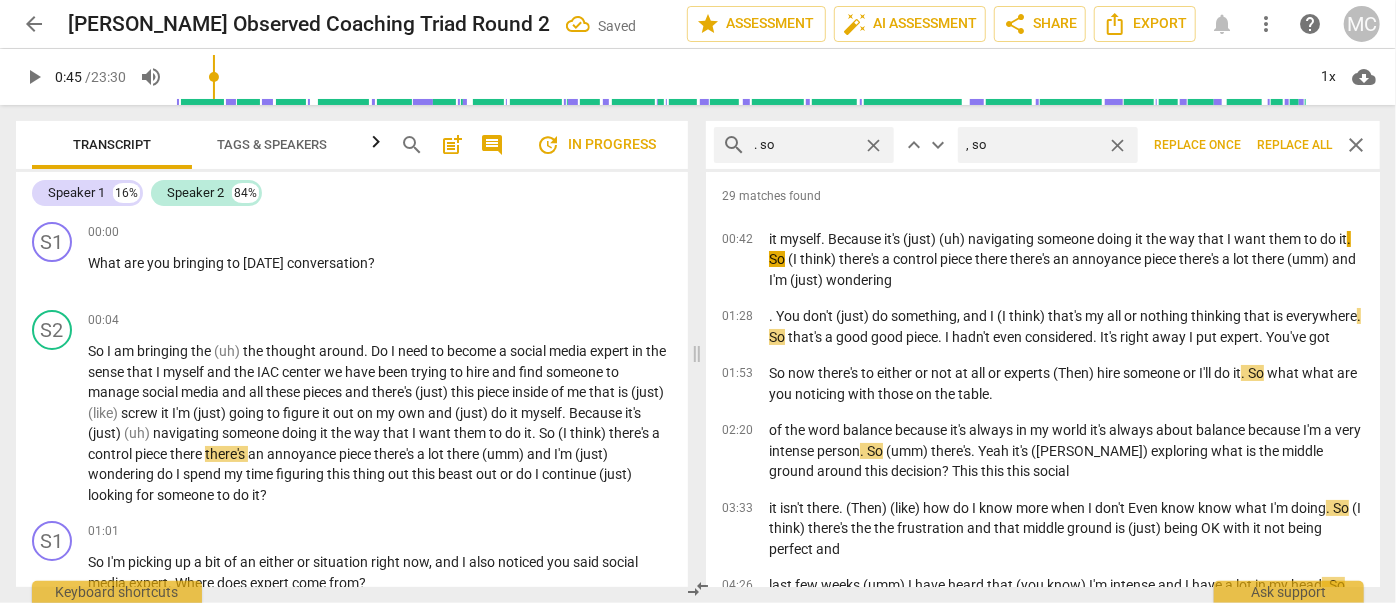type on ", so" 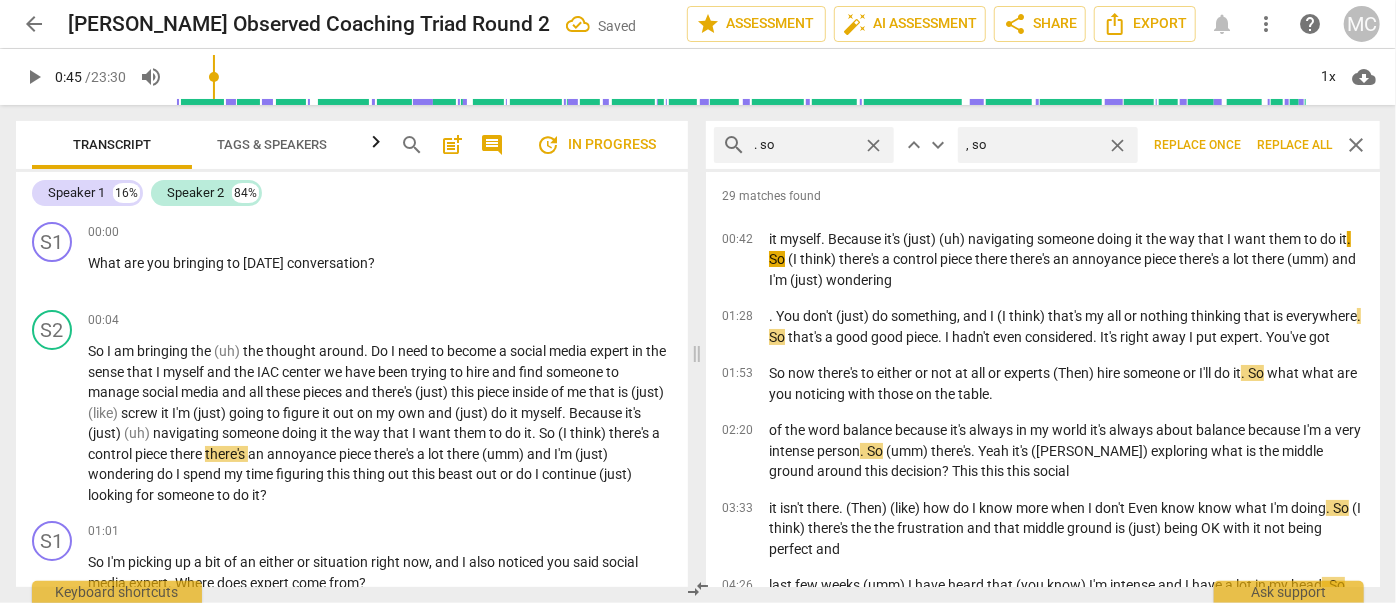 click on "Replace all" at bounding box center (1294, 145) 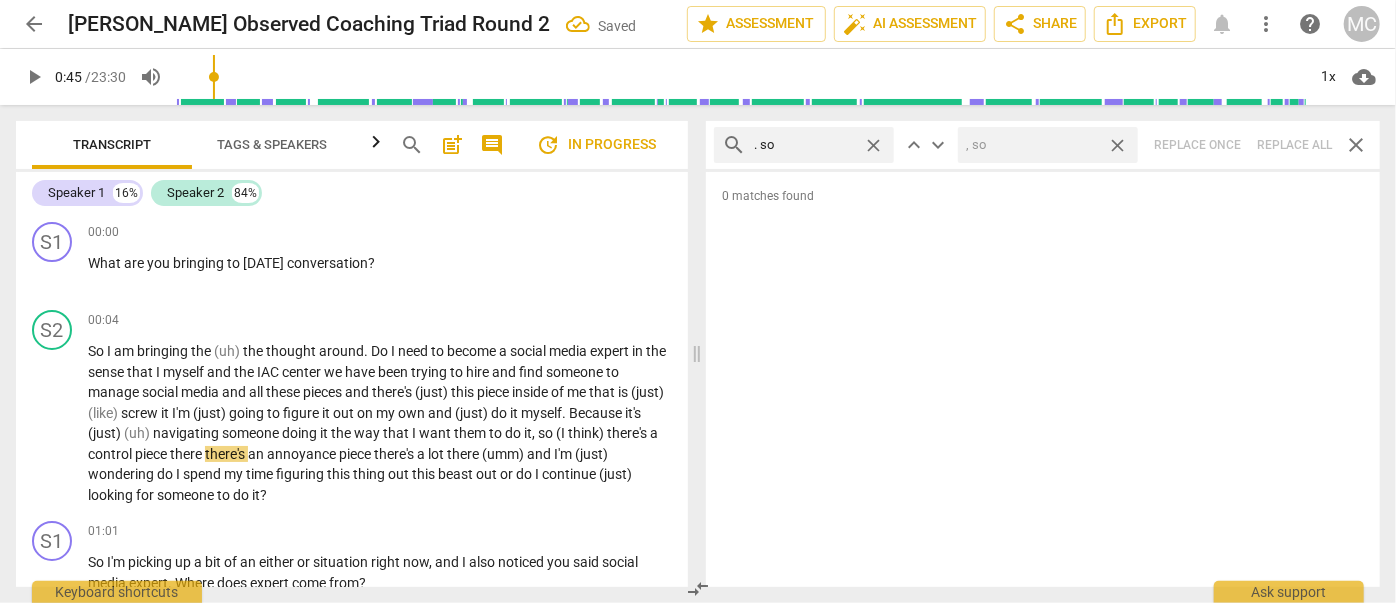 click on "close" at bounding box center [1117, 145] 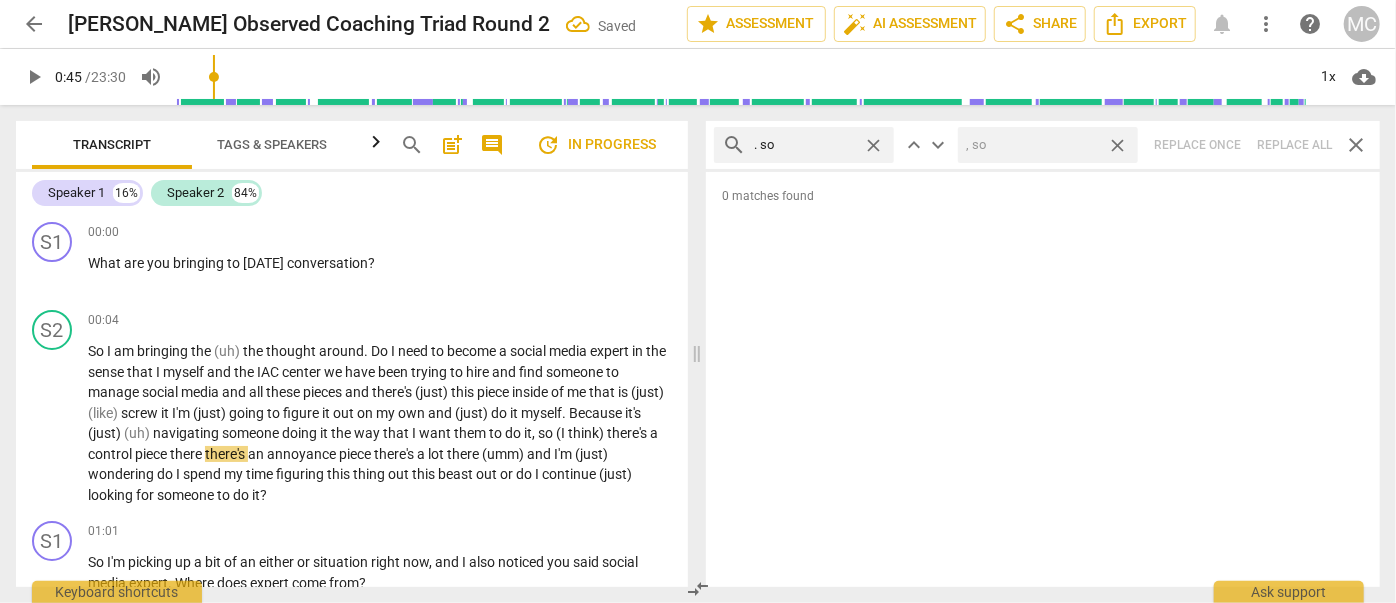type 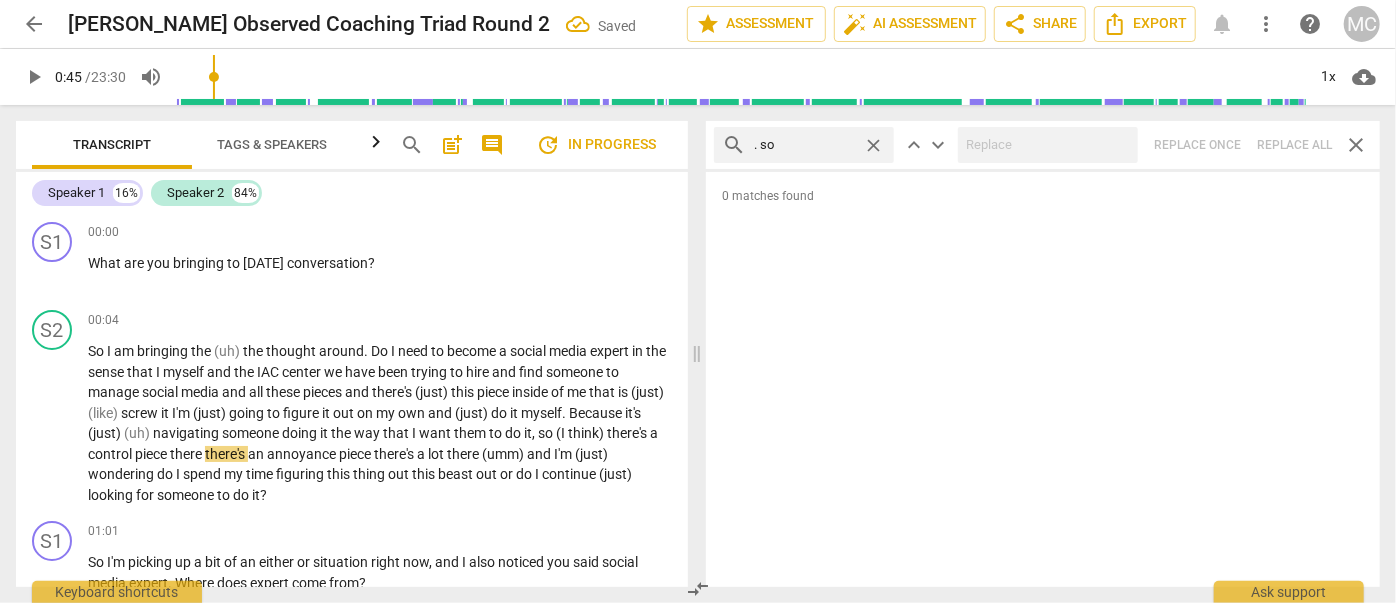 click on "close" at bounding box center (873, 145) 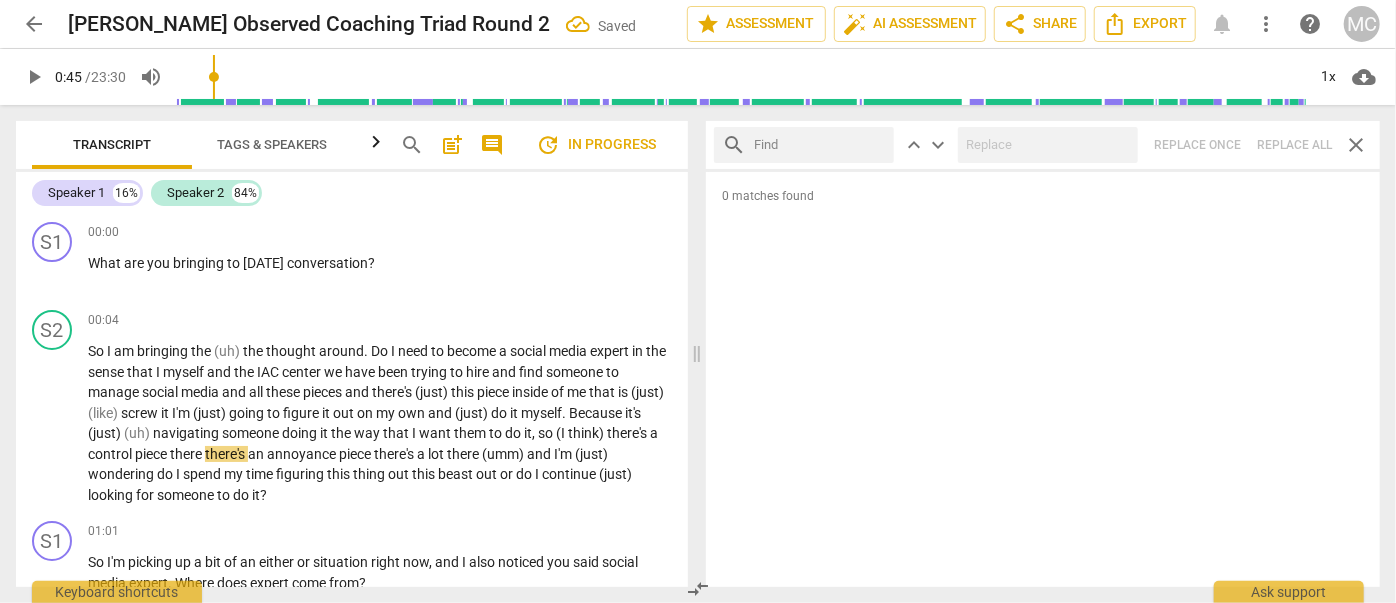 drag, startPoint x: 818, startPoint y: 145, endPoint x: 828, endPoint y: 124, distance: 23.259407 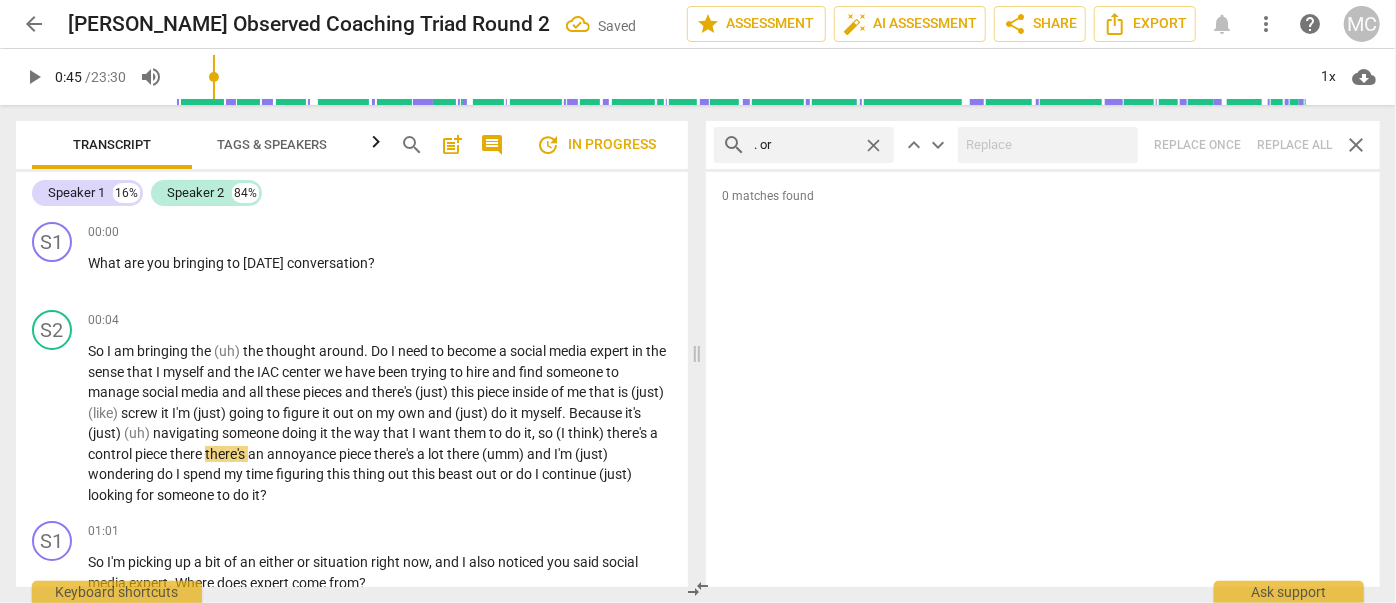 type on ". or" 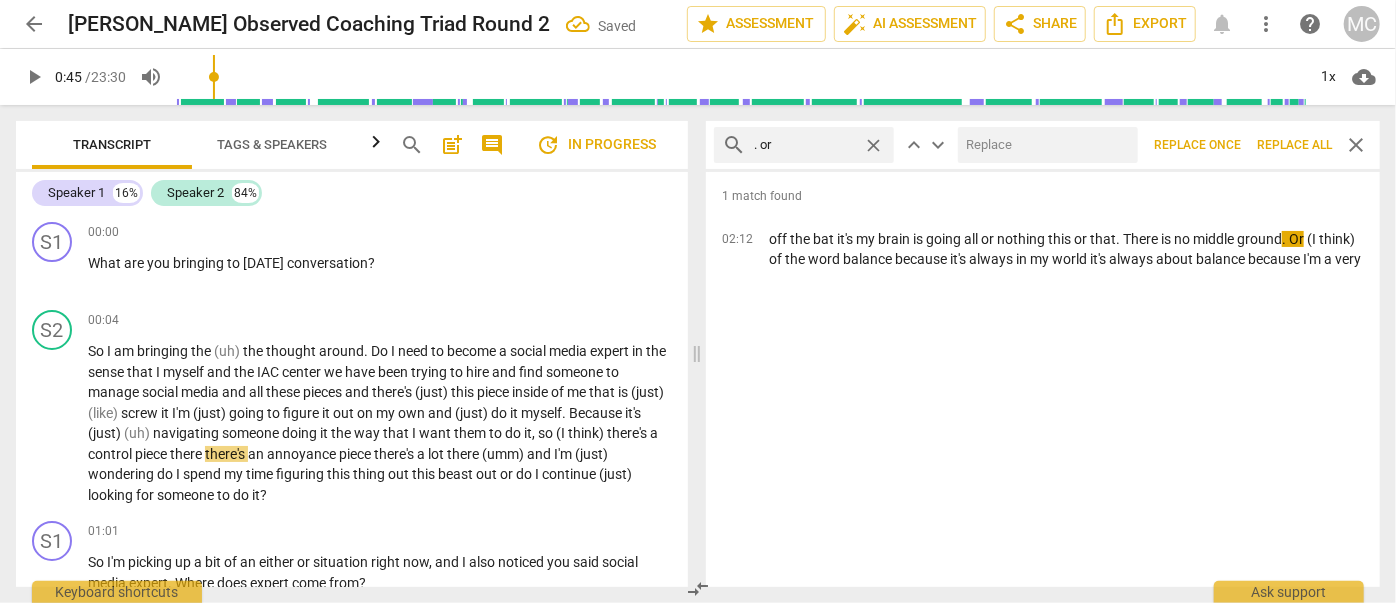 click at bounding box center [1044, 145] 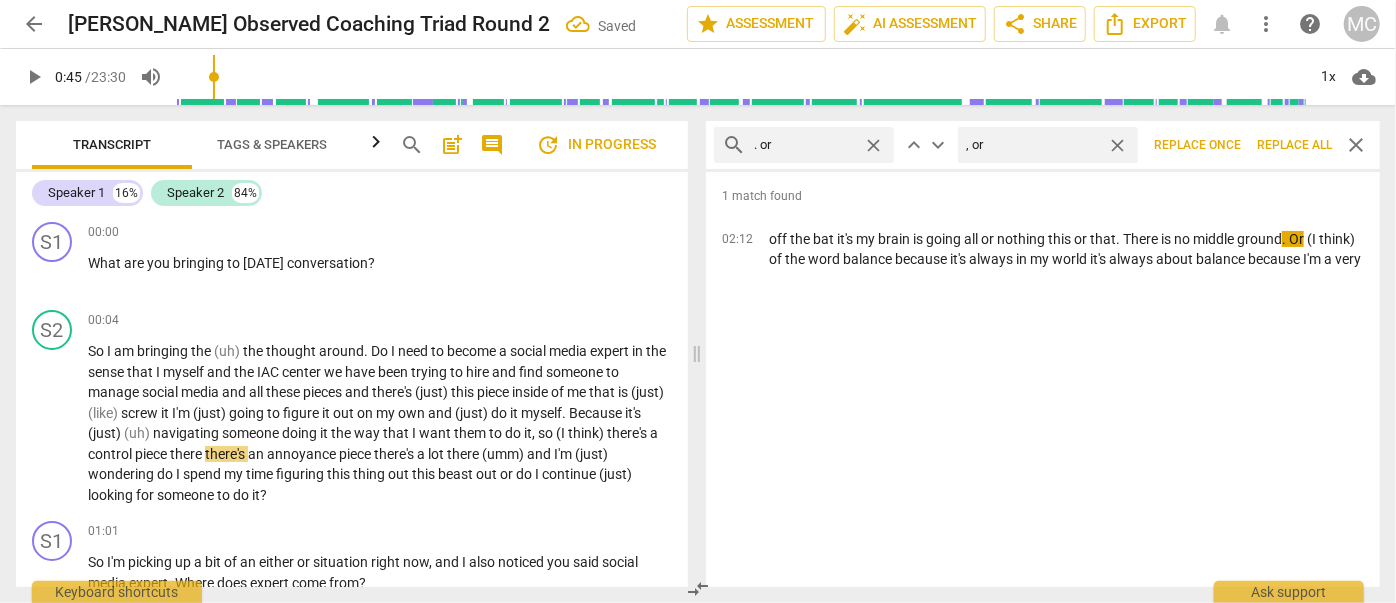 type on ", or" 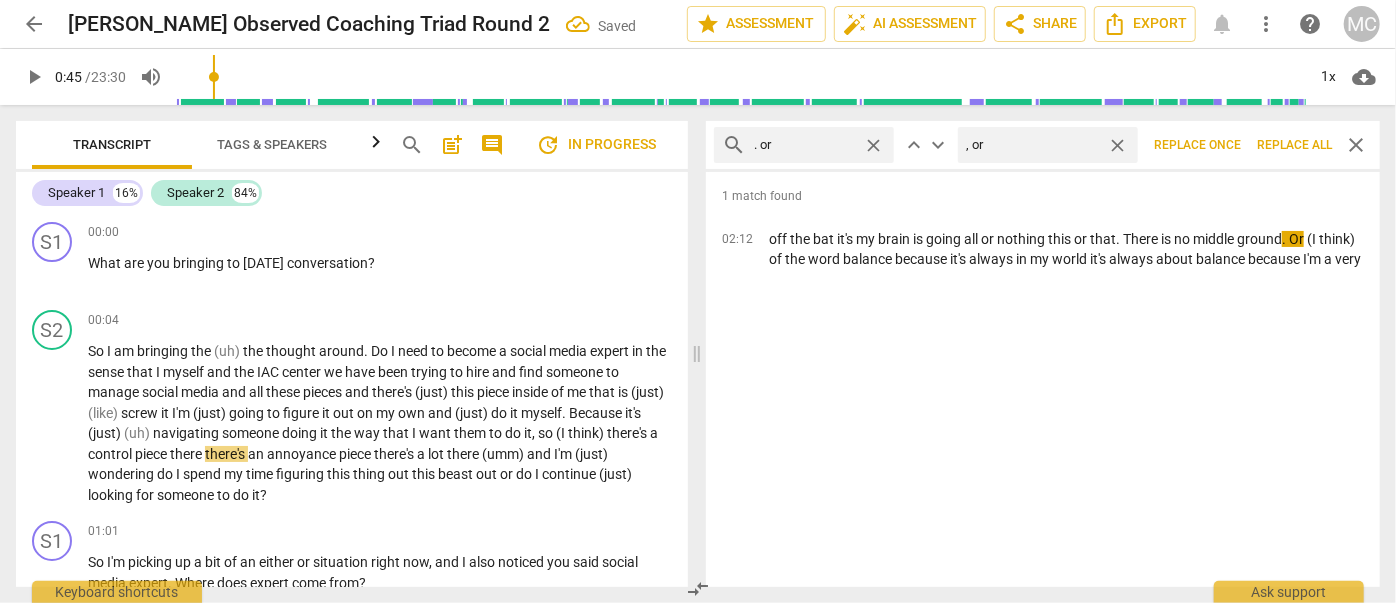 click on "Replace all" at bounding box center (1294, 145) 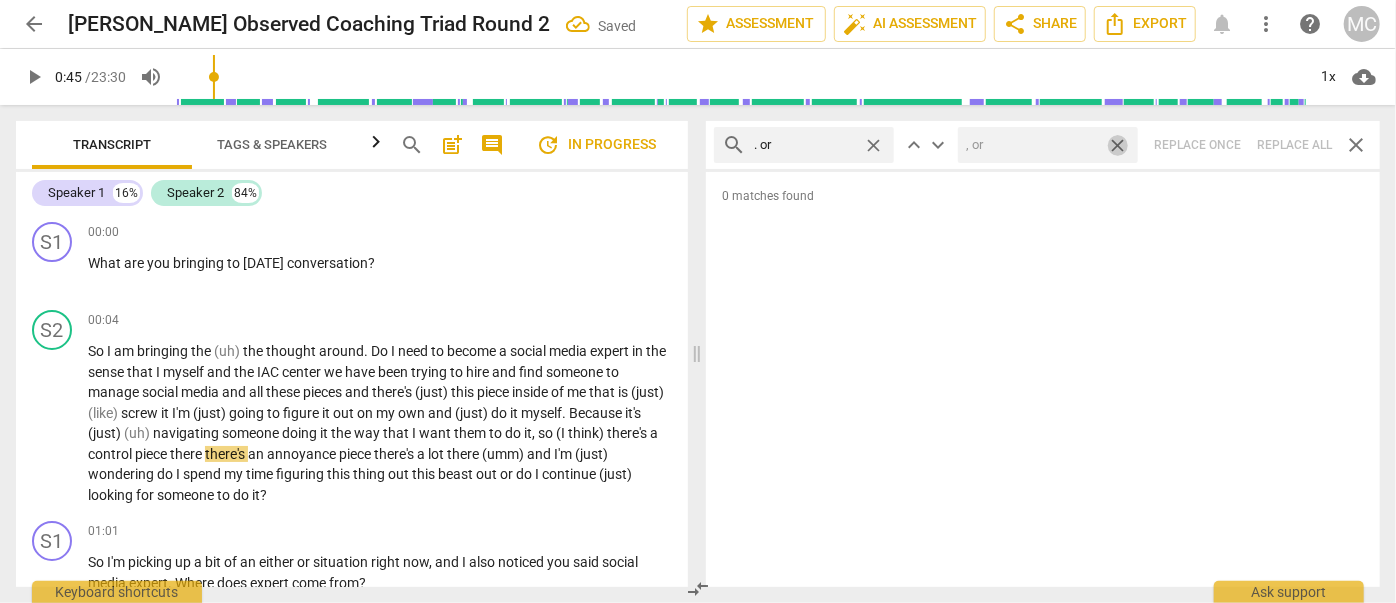 drag, startPoint x: 1119, startPoint y: 142, endPoint x: 947, endPoint y: 139, distance: 172.02615 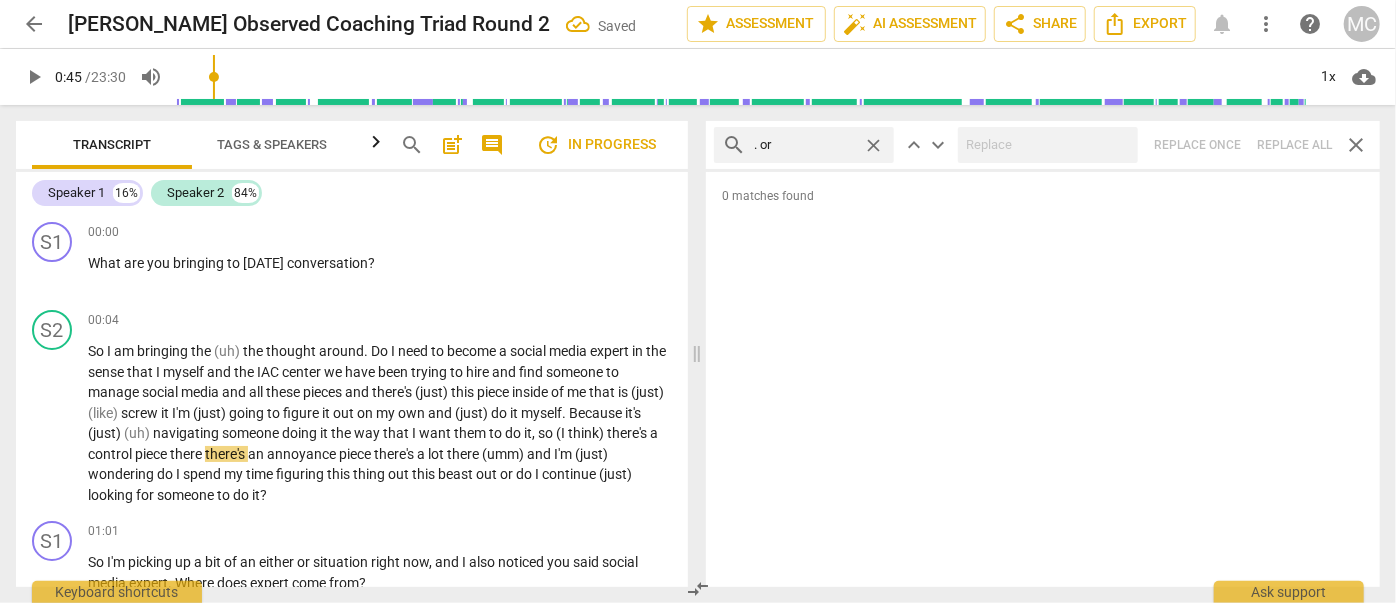 click on "close" at bounding box center (873, 145) 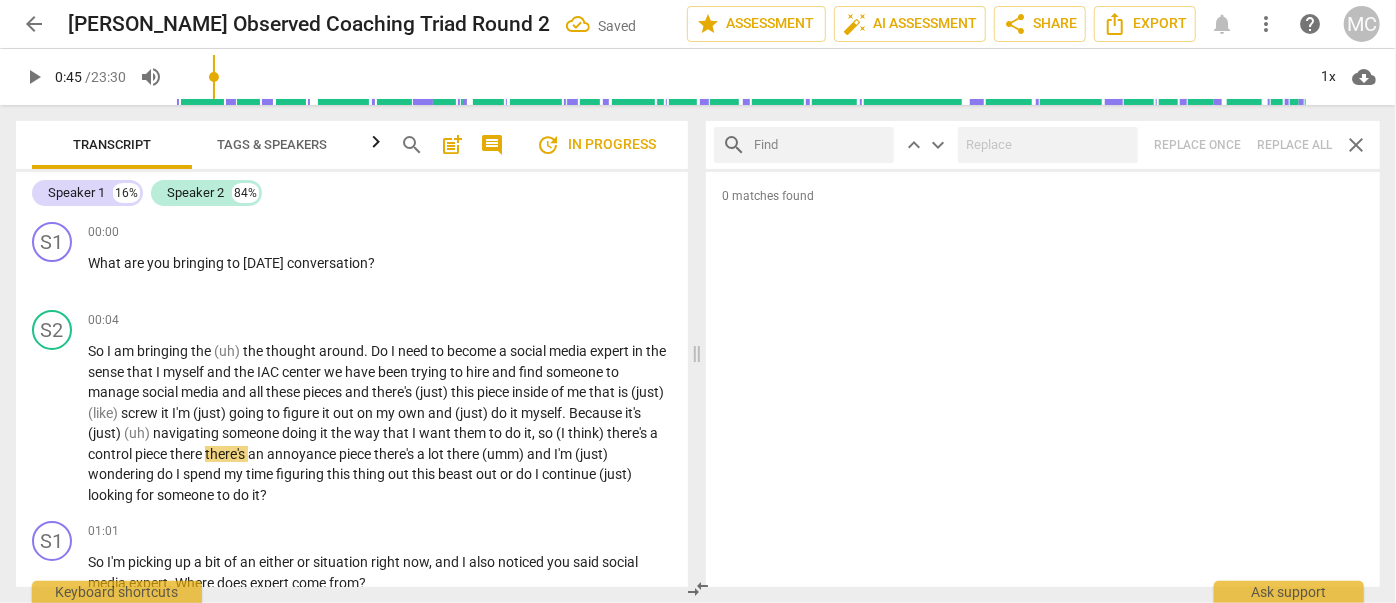 click at bounding box center (820, 145) 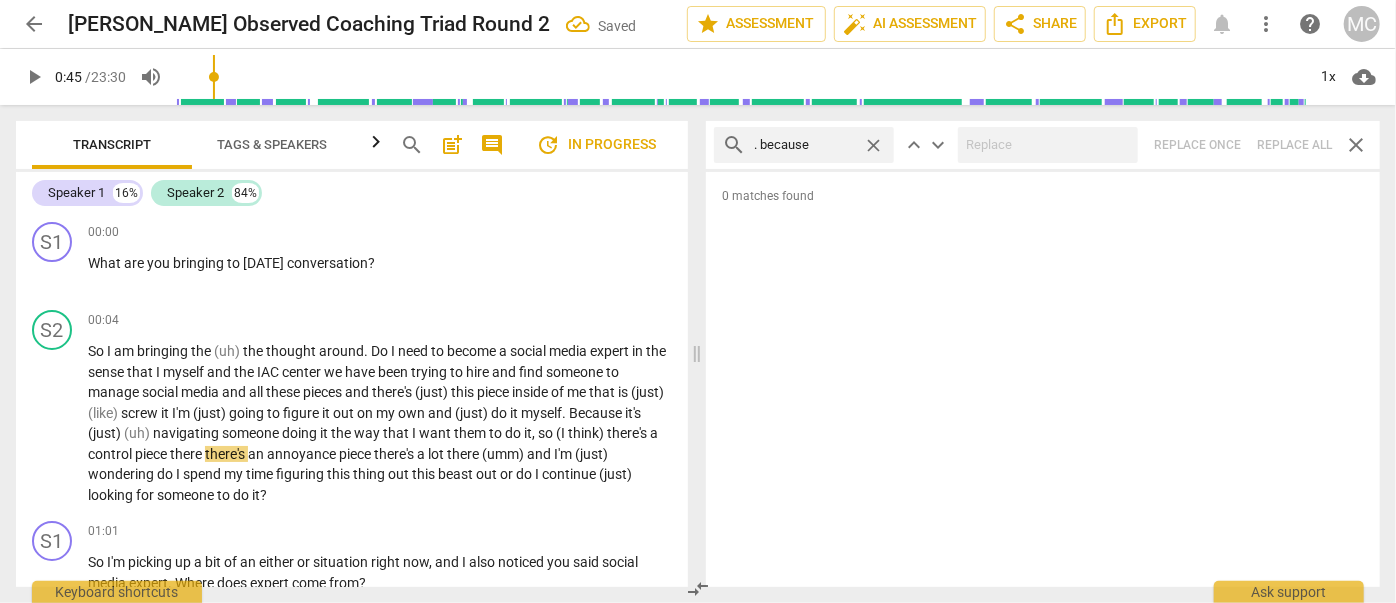 type on ". because" 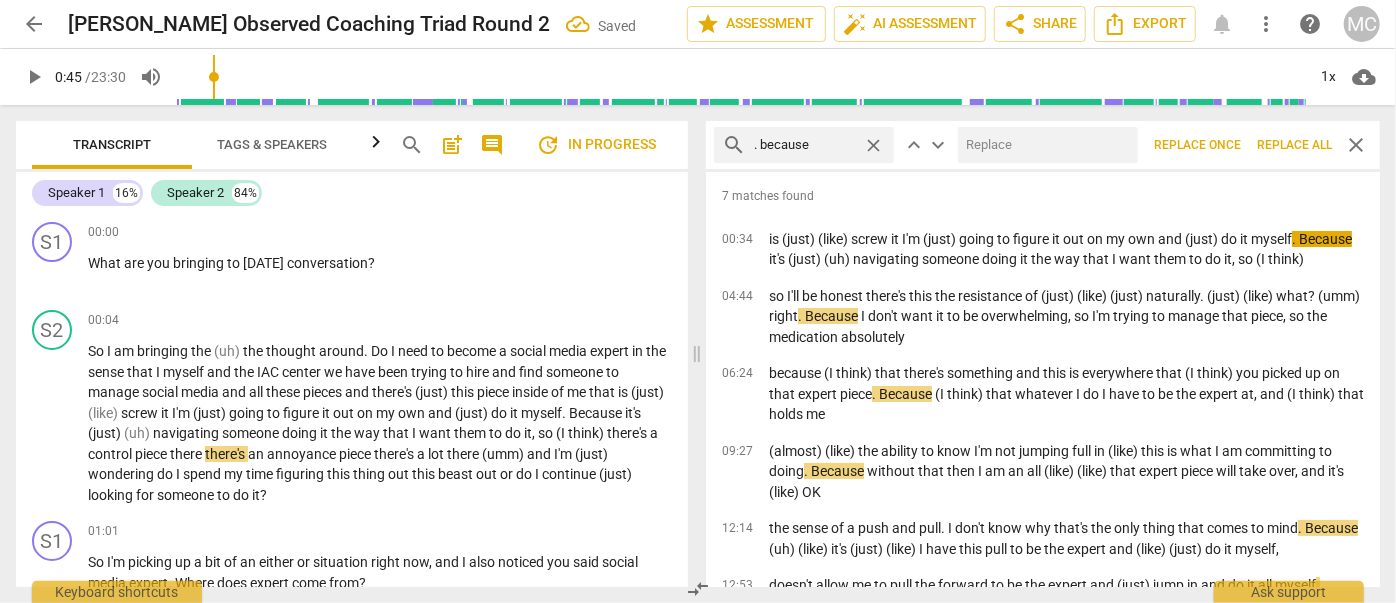 click at bounding box center [1044, 145] 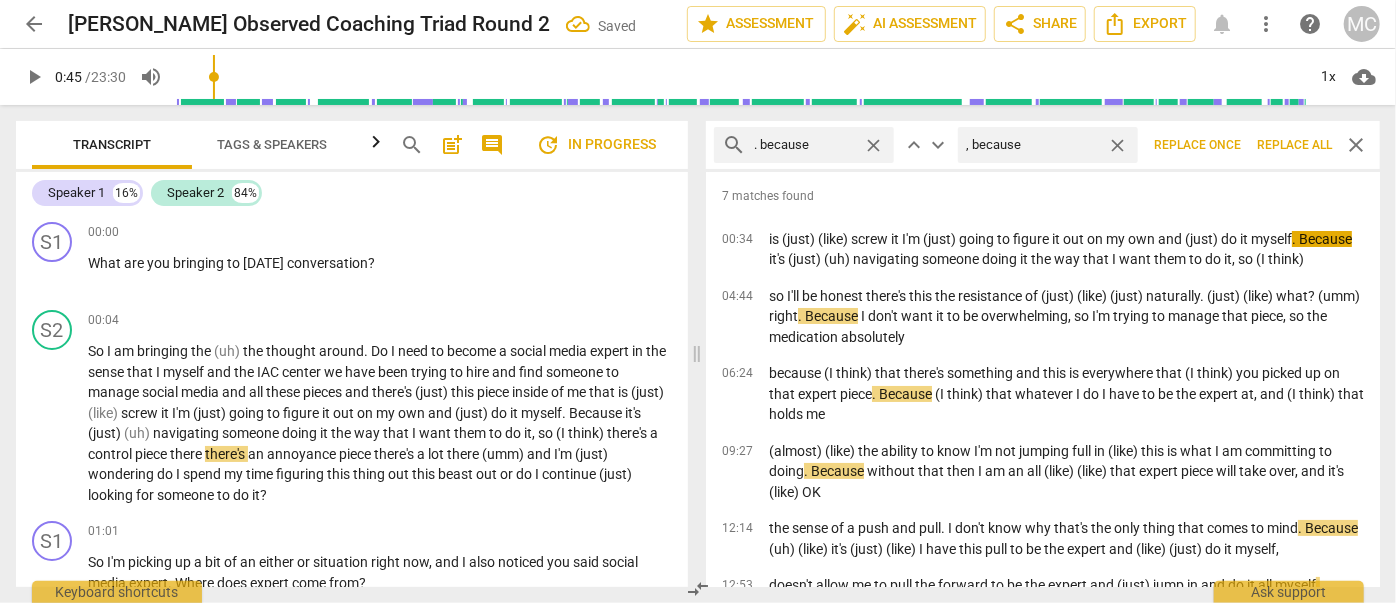 type on ", because" 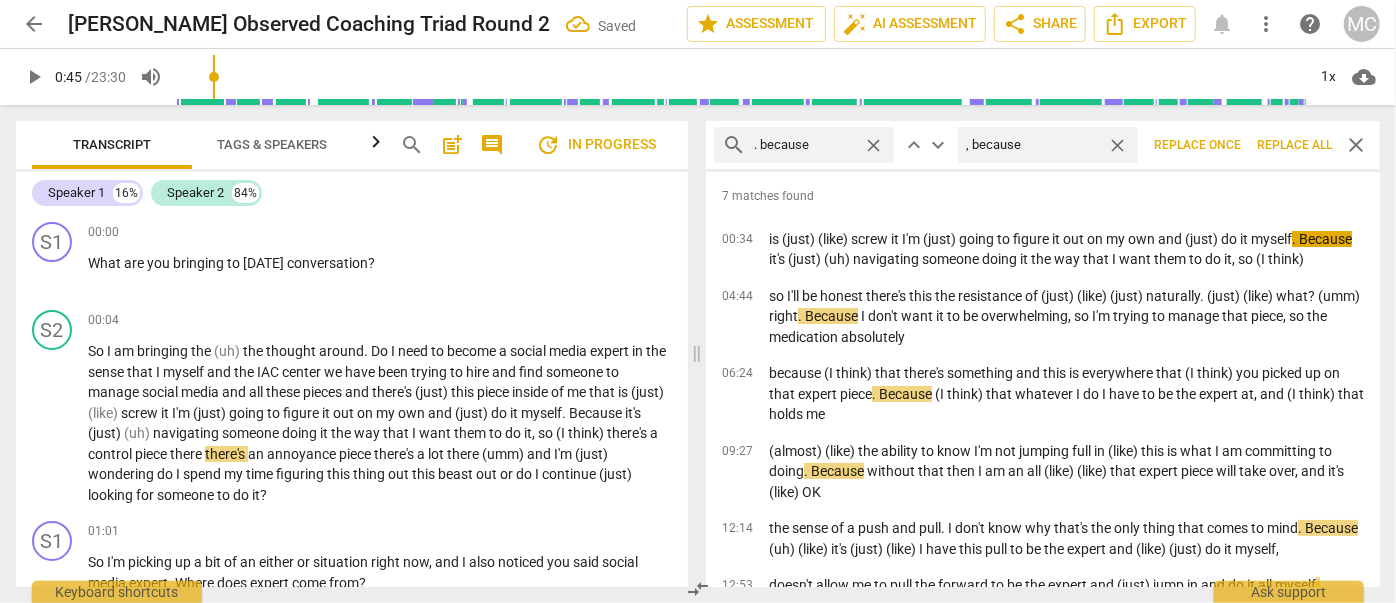 click on "Replace all" at bounding box center (1294, 145) 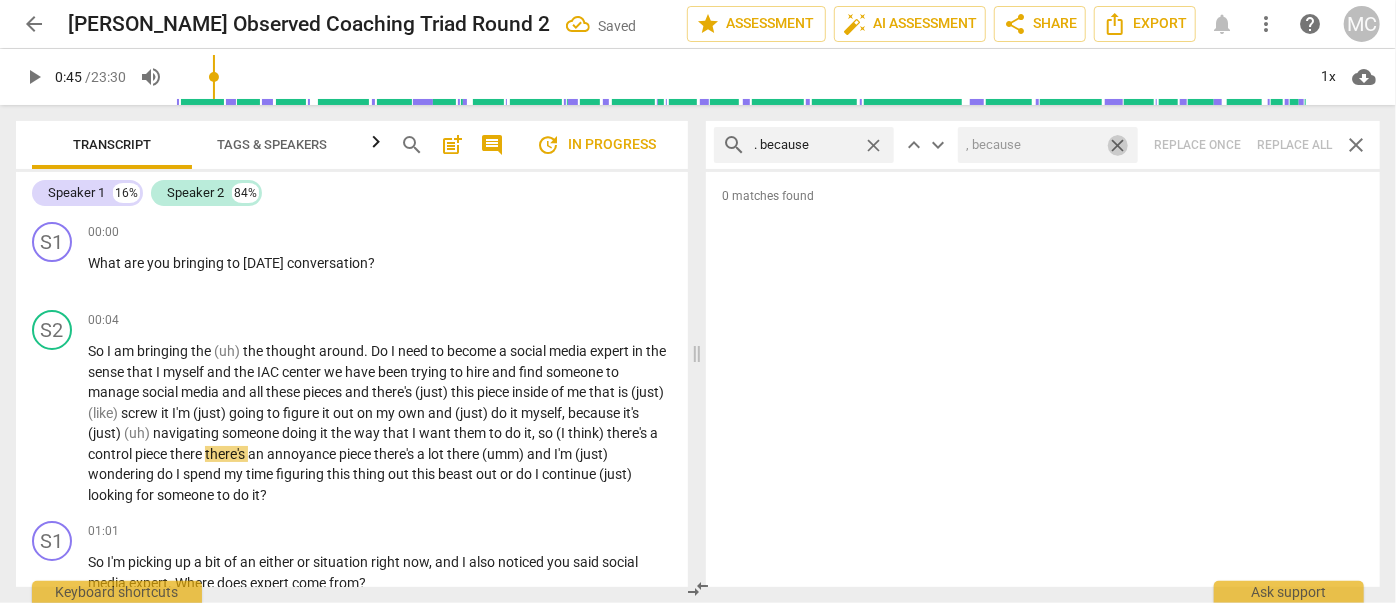 click on "close" at bounding box center (1117, 145) 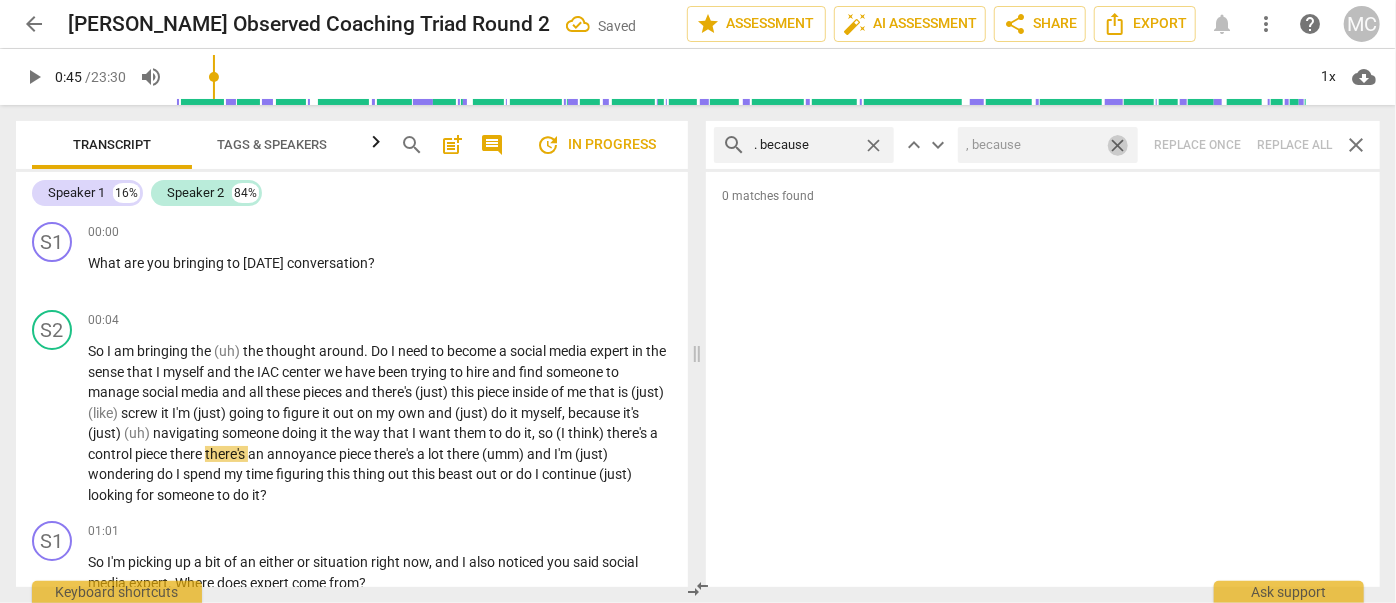 type 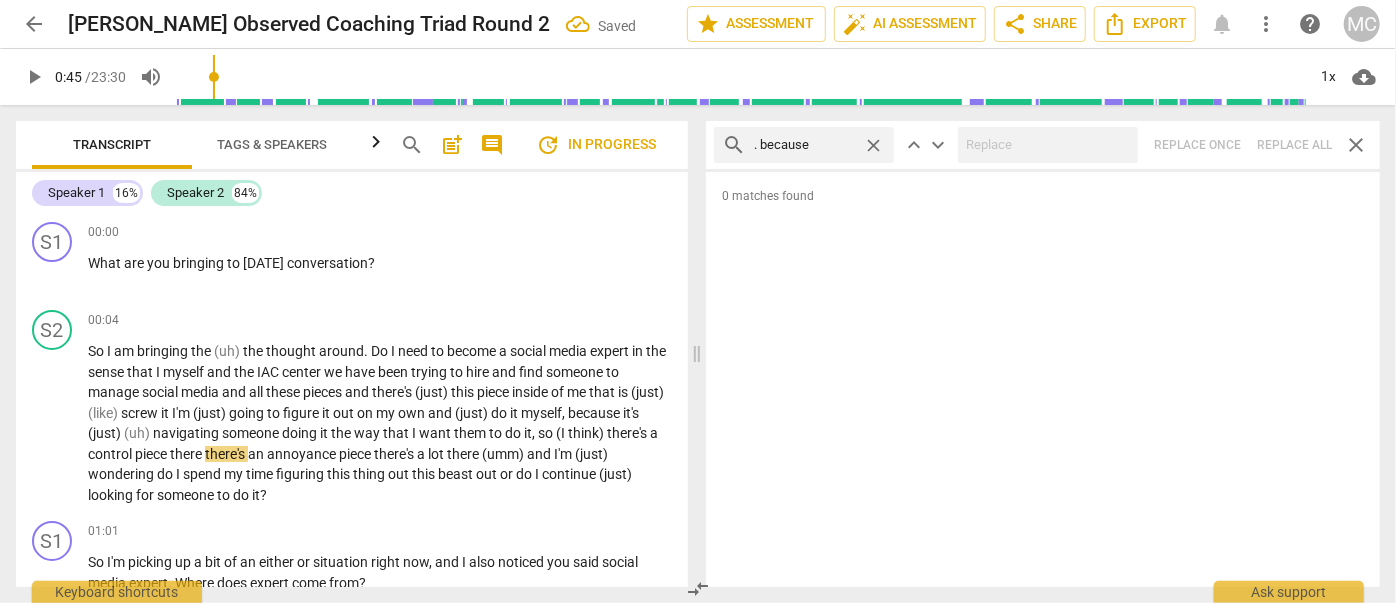 click on "close" at bounding box center [873, 145] 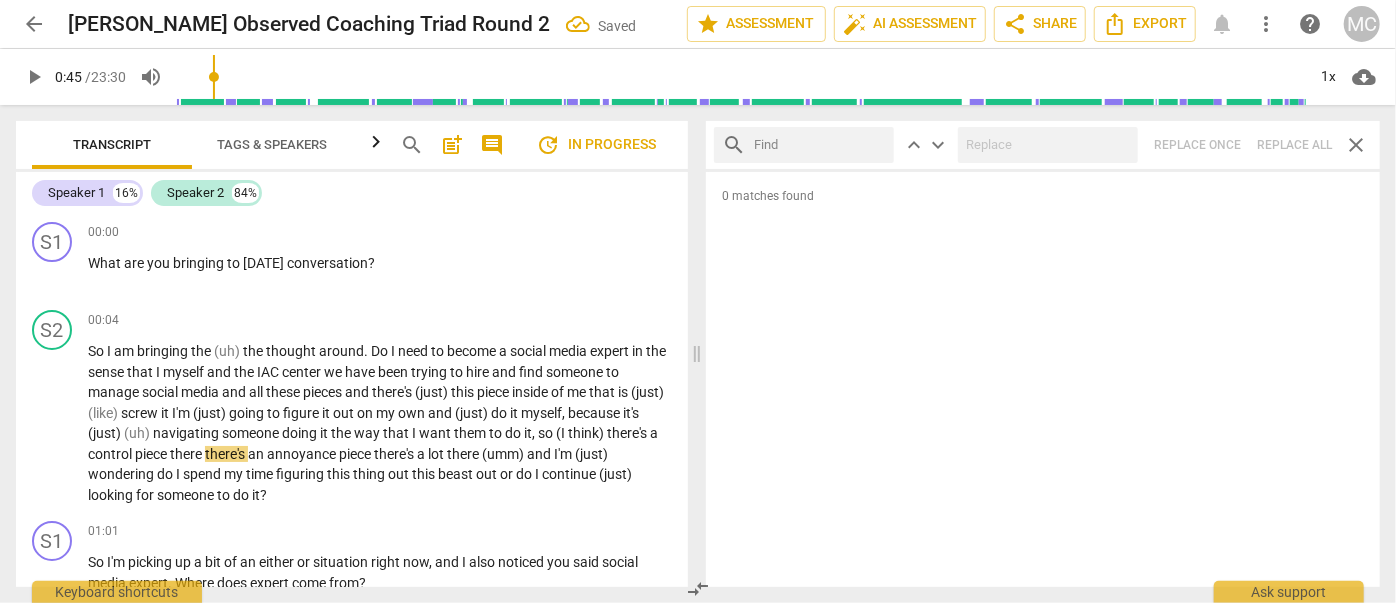 click at bounding box center [820, 145] 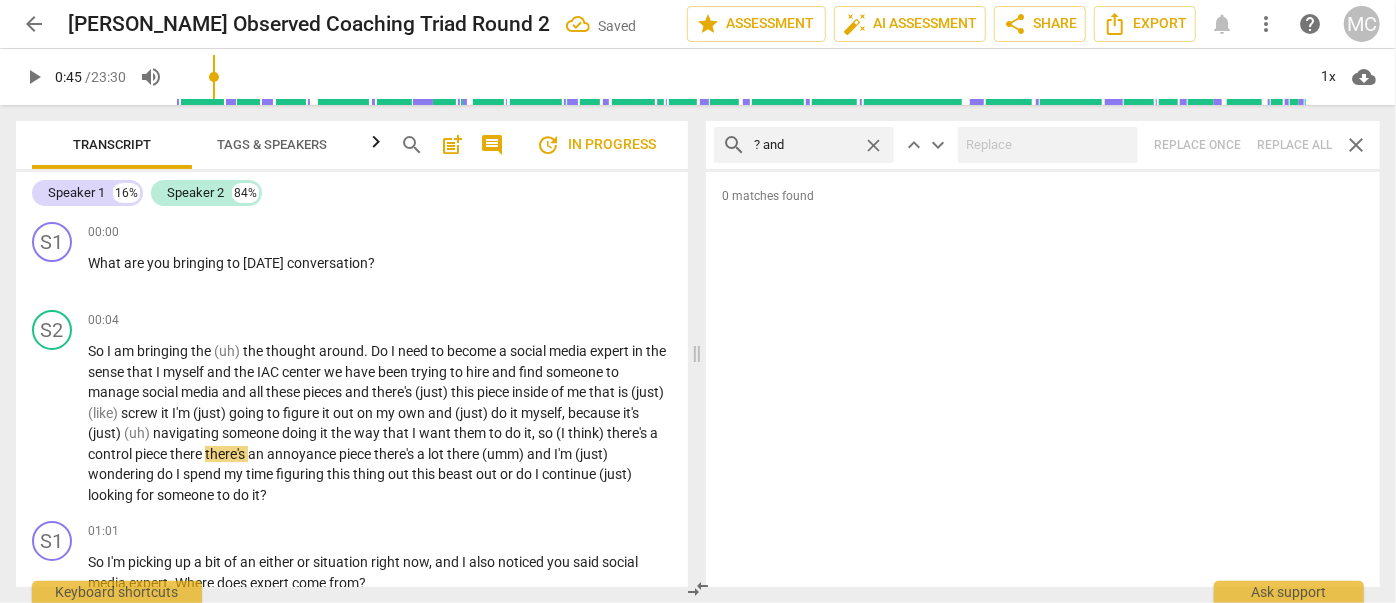 type on "? and" 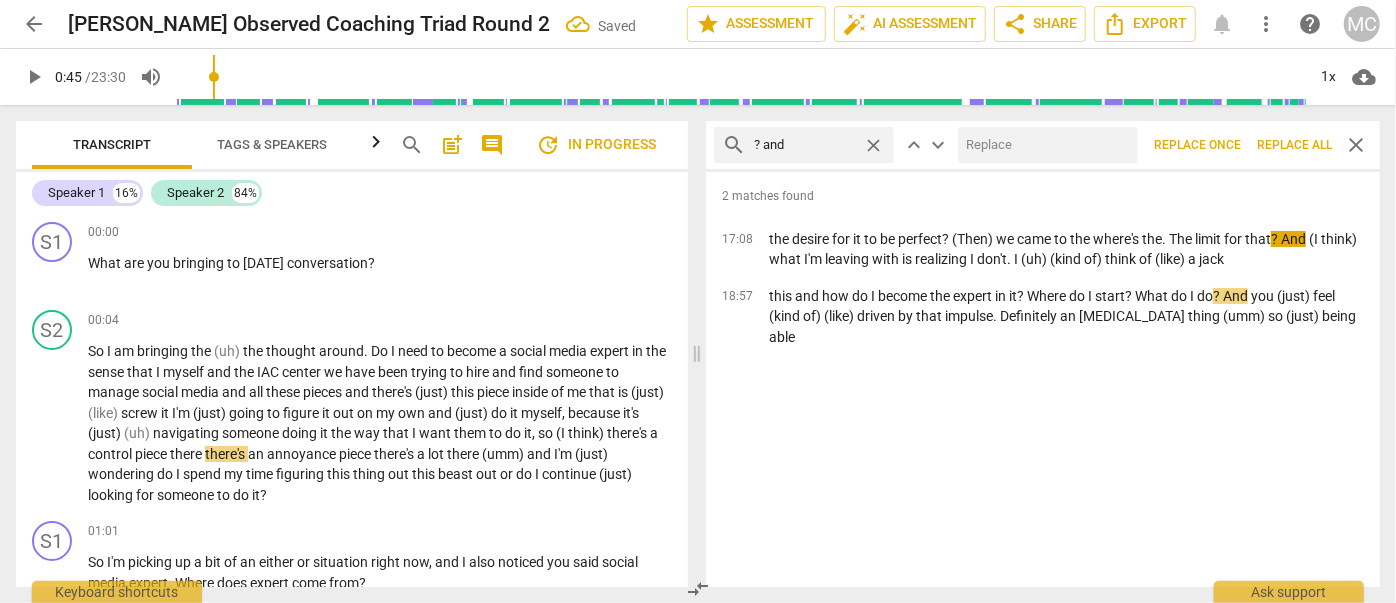 click at bounding box center (1044, 145) 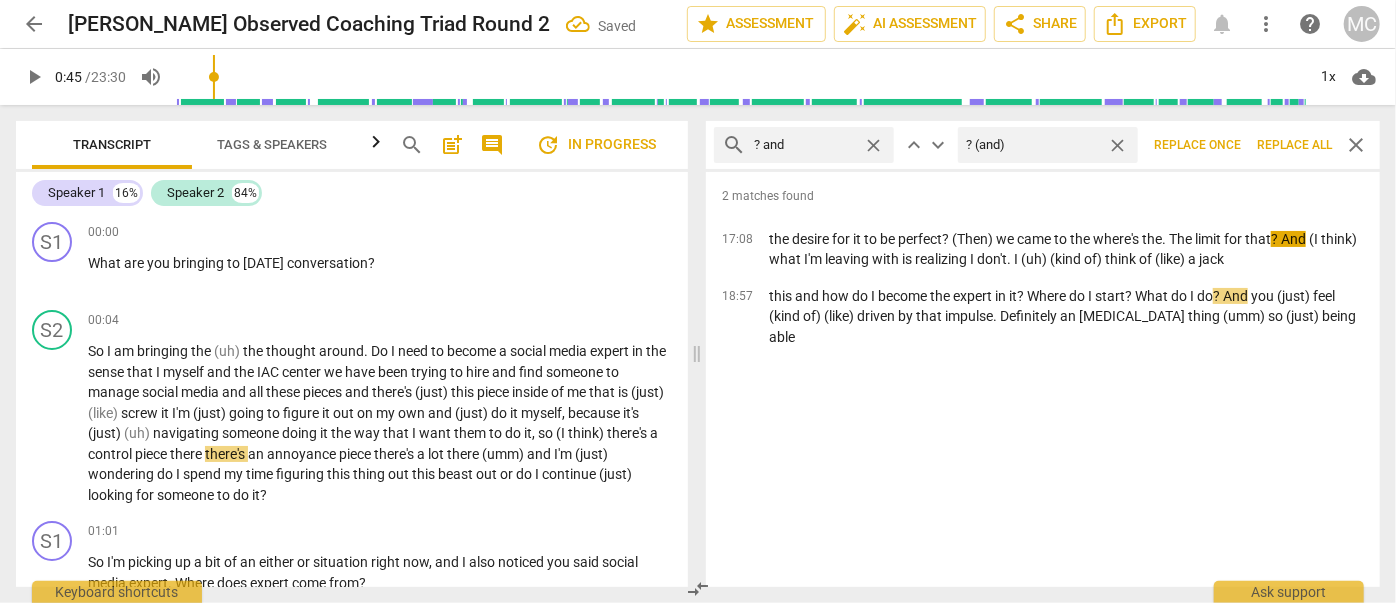 type on "? (and)" 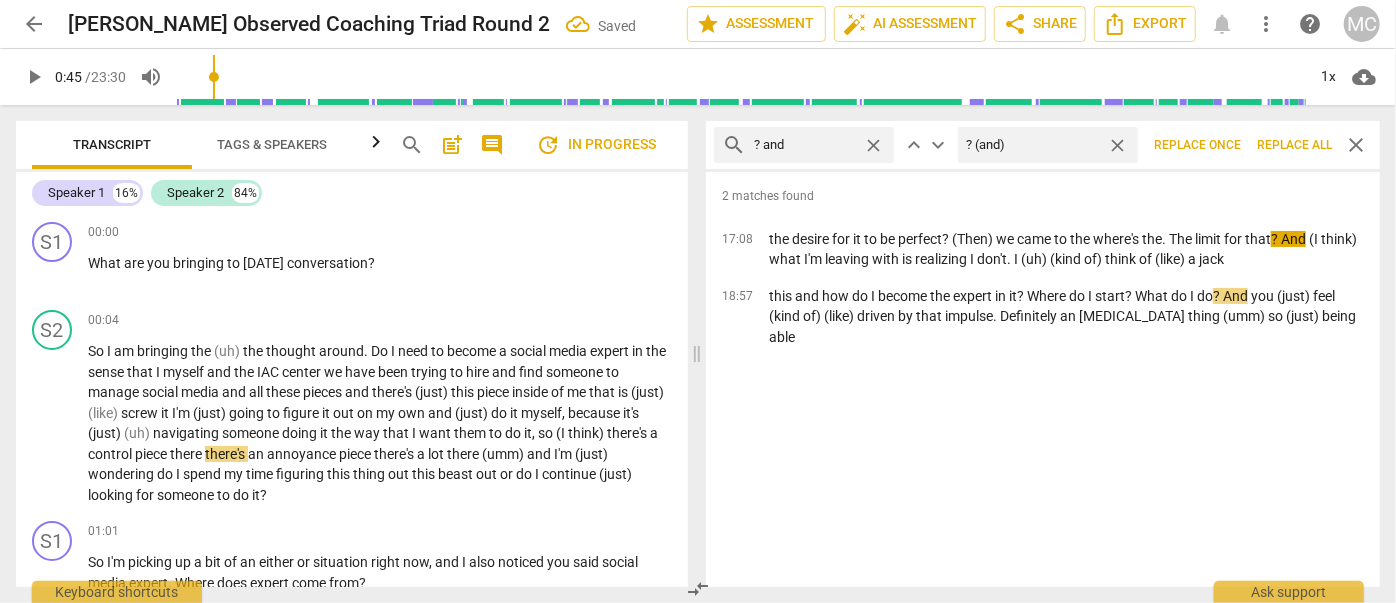 click on "Replace all" at bounding box center (1294, 145) 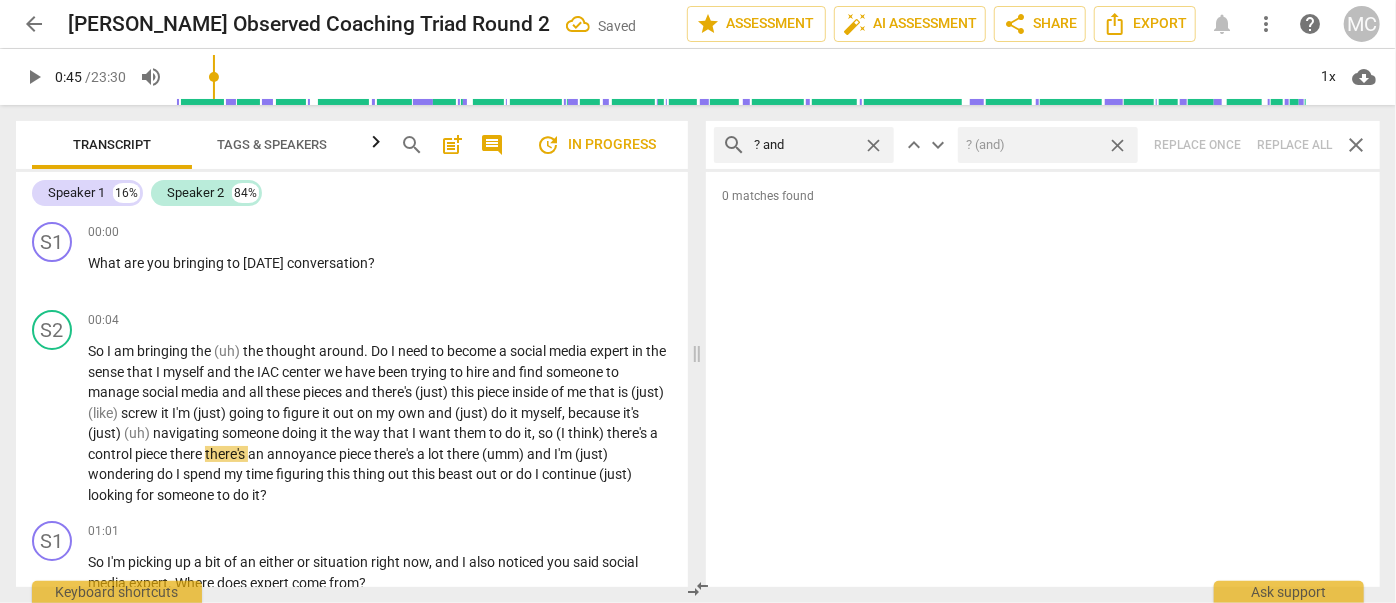 drag, startPoint x: 1124, startPoint y: 148, endPoint x: 1003, endPoint y: 150, distance: 121.016525 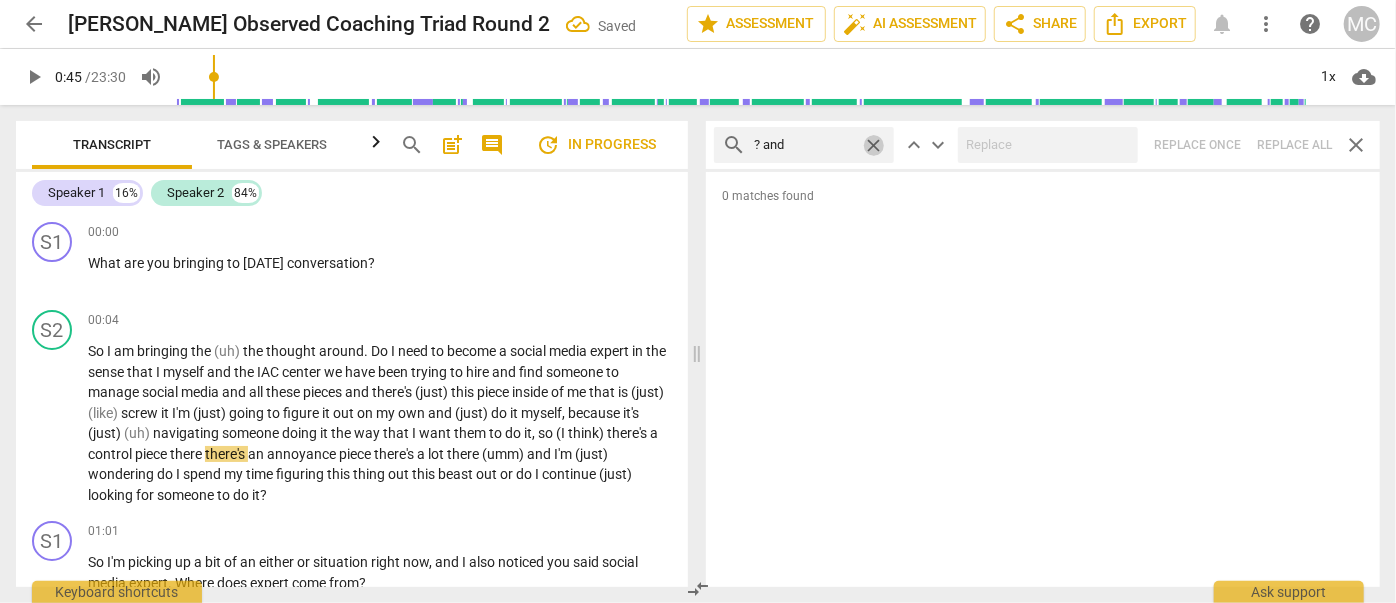 click on "close" at bounding box center [873, 145] 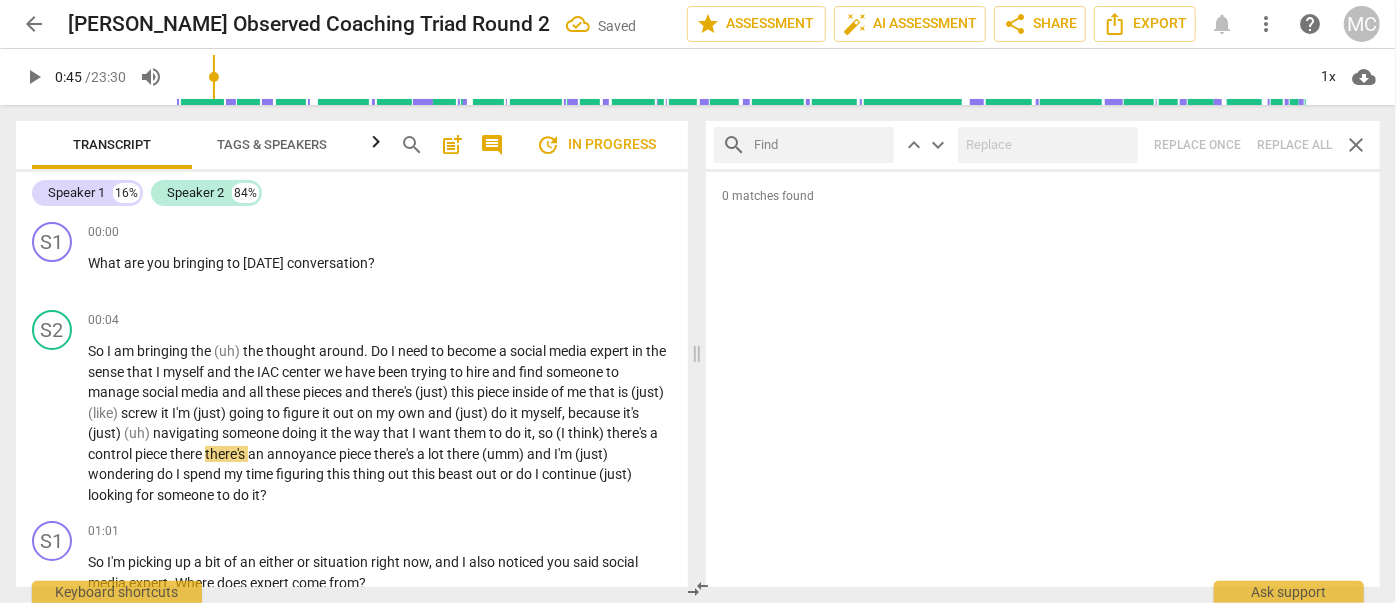 click at bounding box center [820, 145] 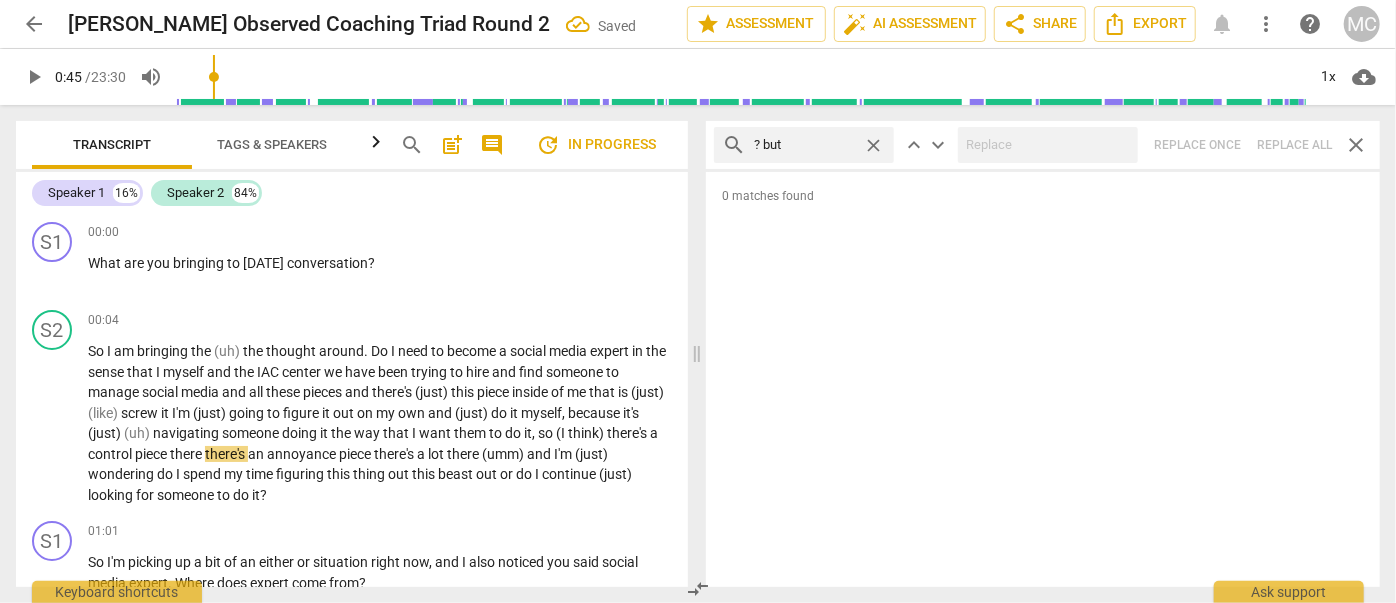 type on "? but" 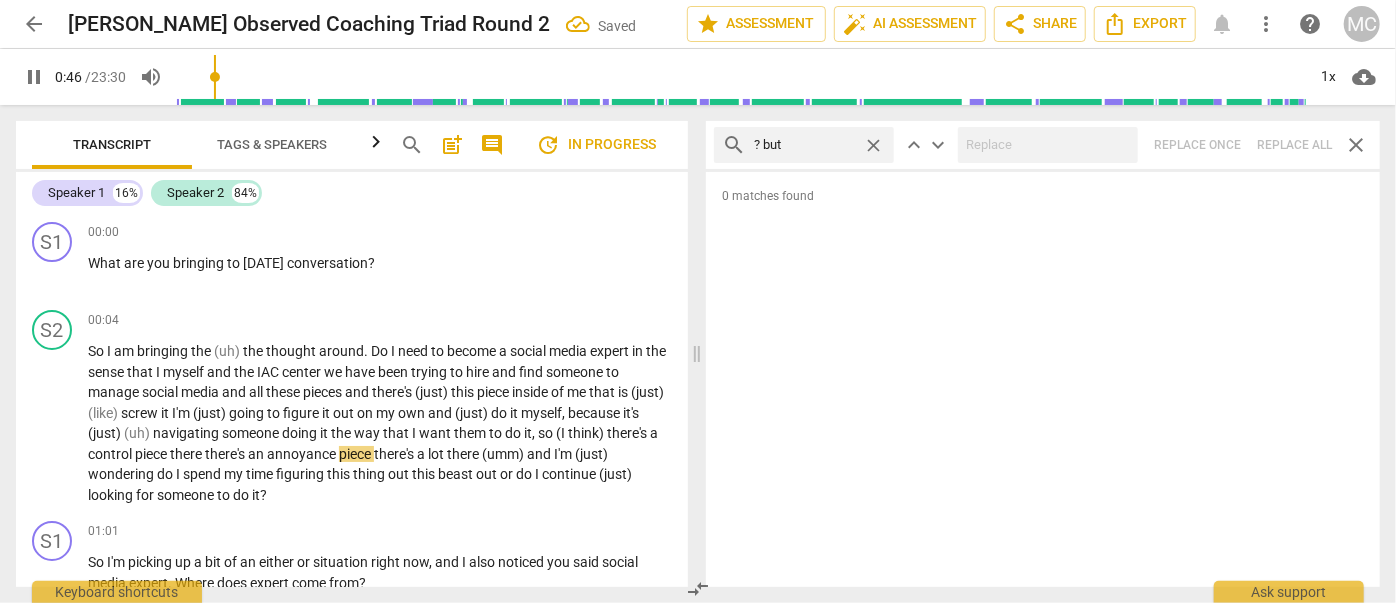 click on "search ? but close keyboard_arrow_up keyboard_arrow_down Replace once Replace all close" at bounding box center [1043, 145] 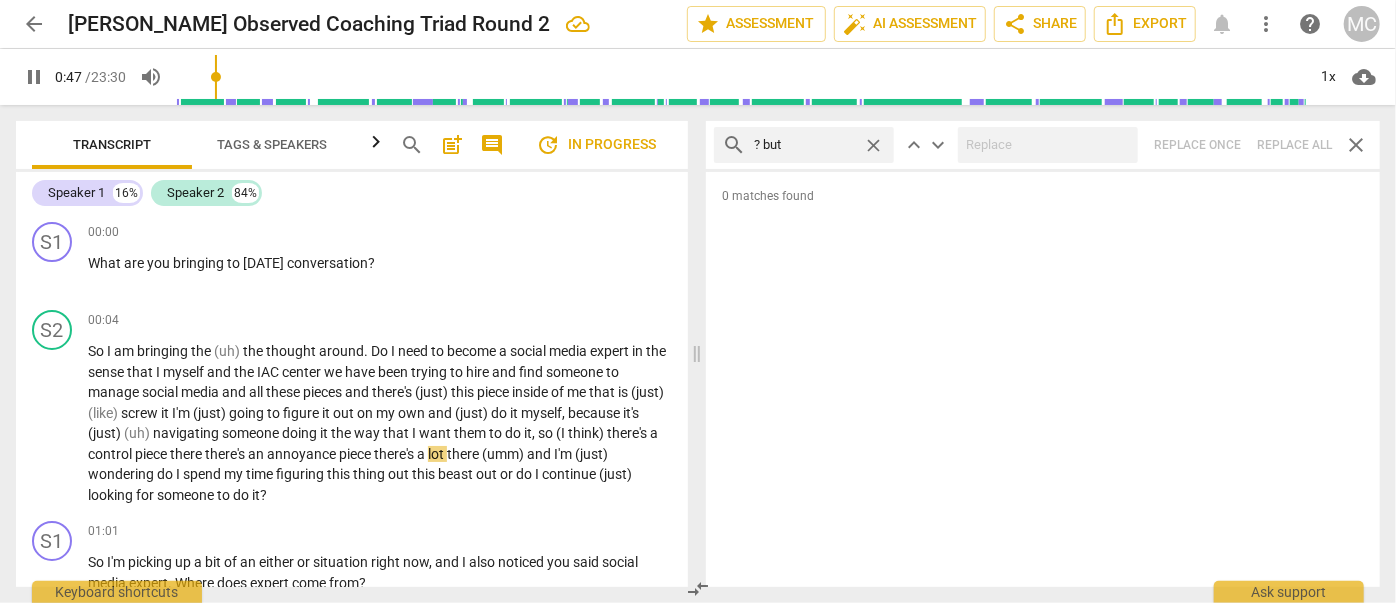 type on "48" 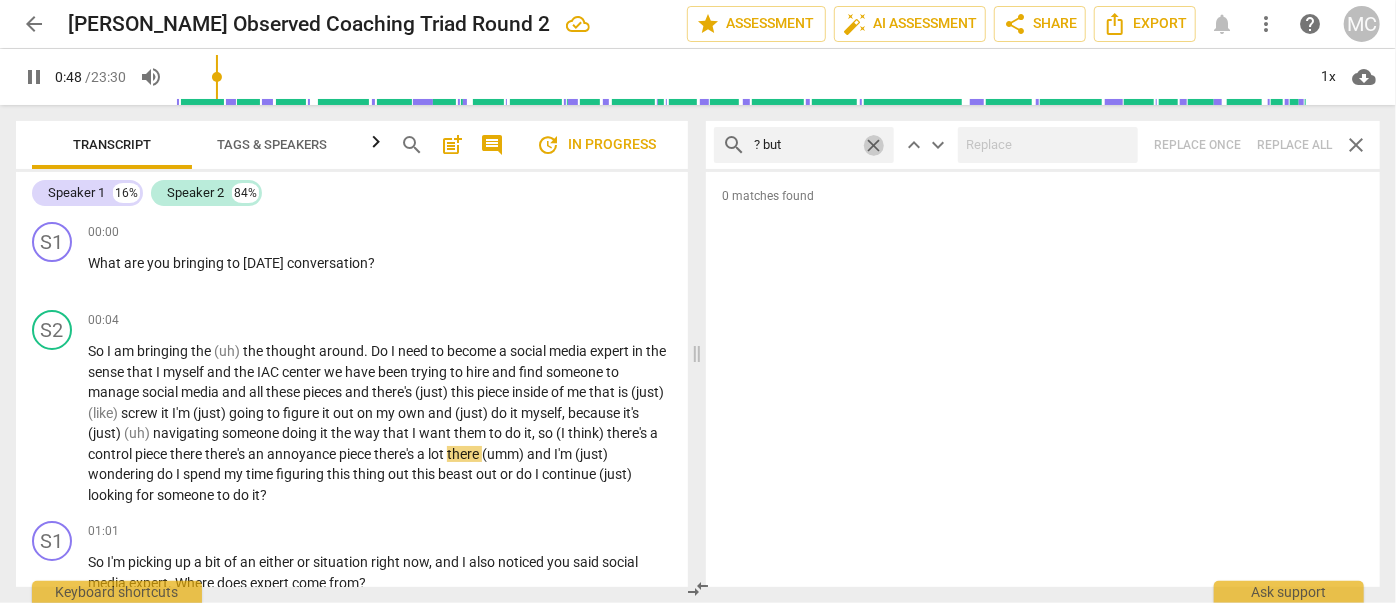 click on "close" at bounding box center (873, 145) 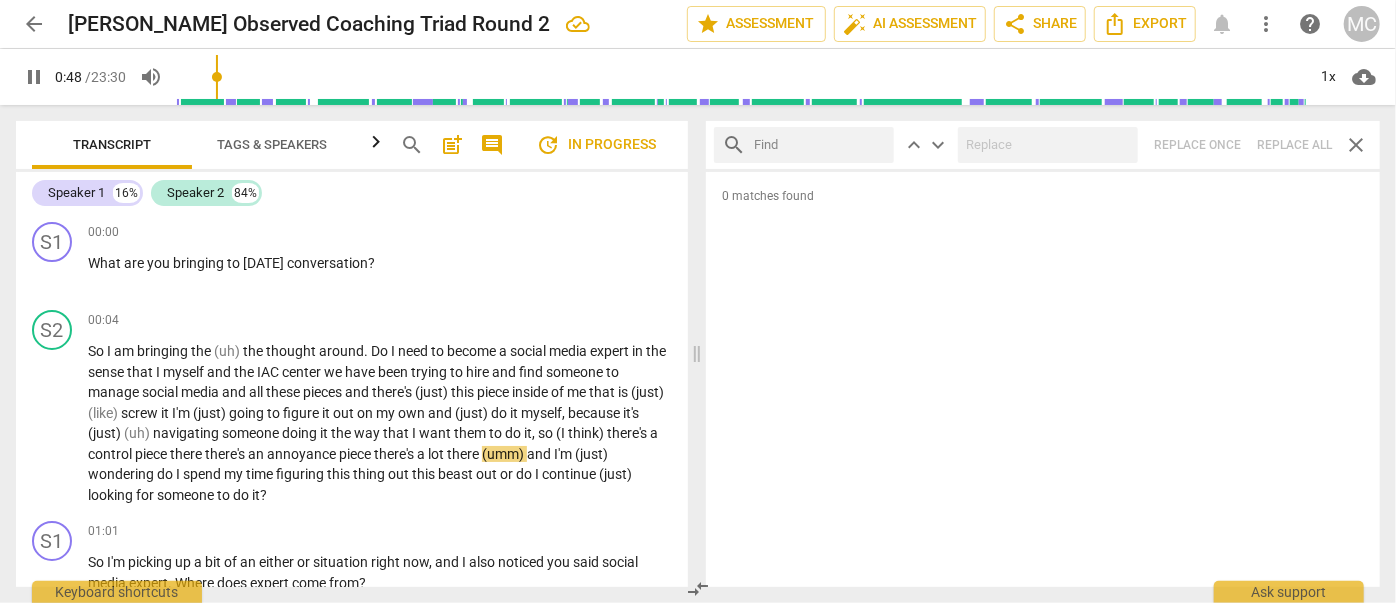 click at bounding box center (820, 145) 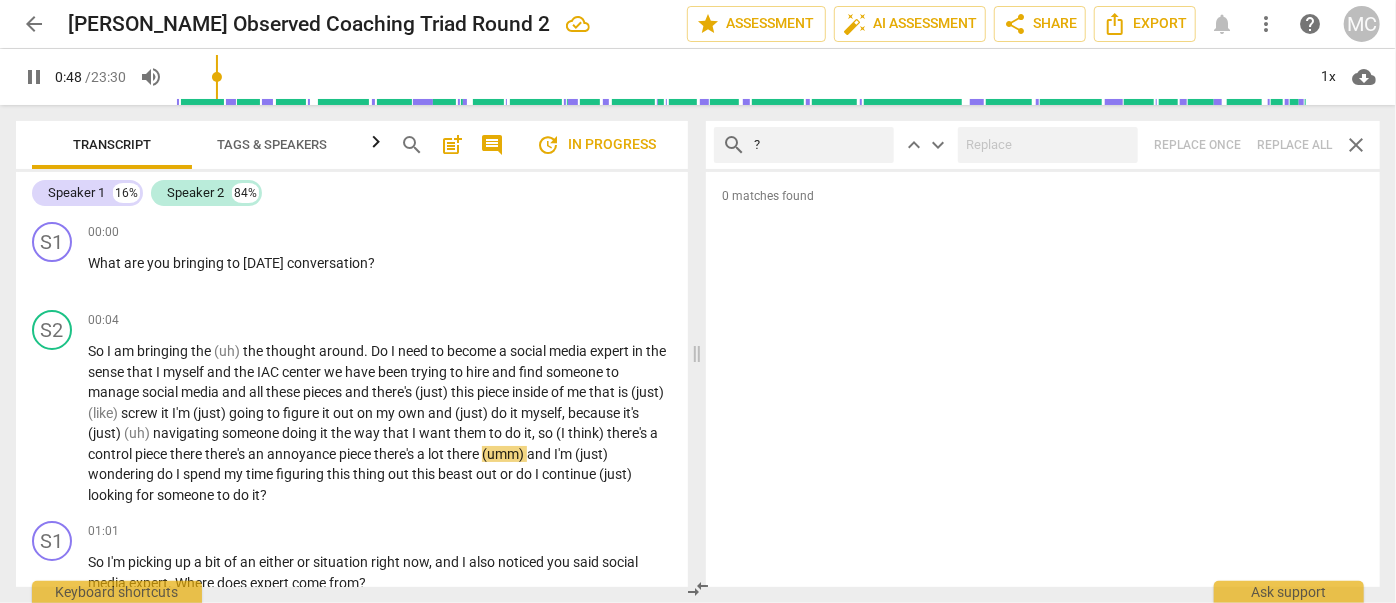 type on "49" 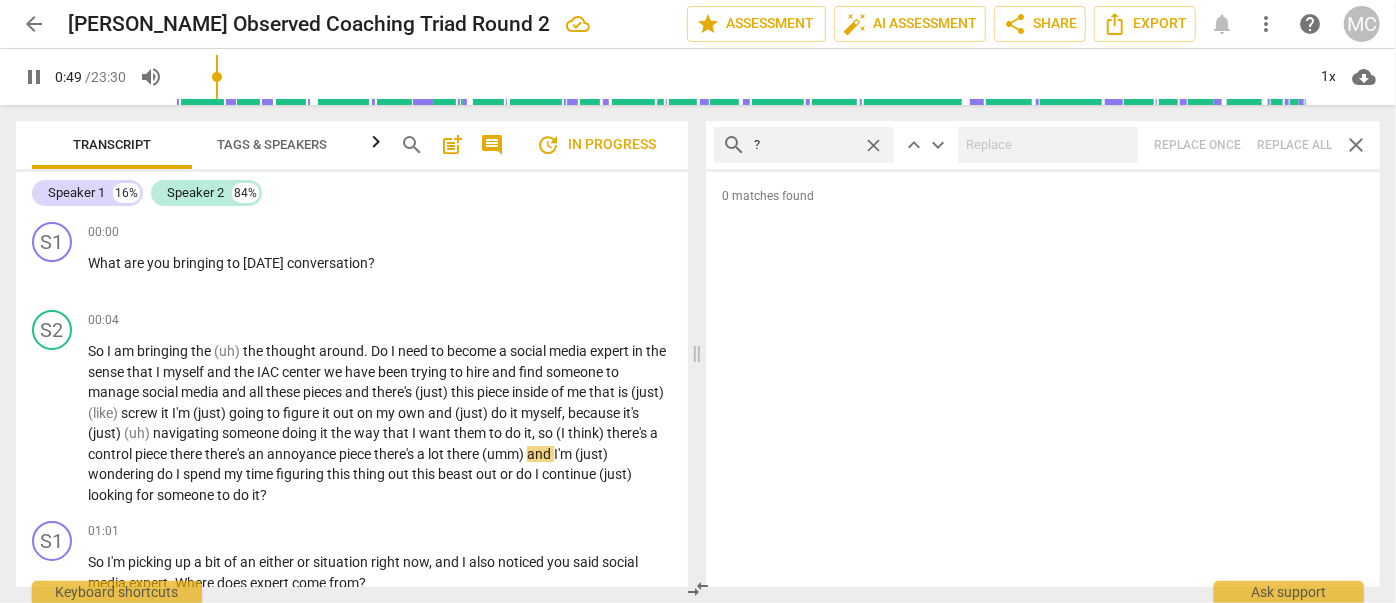 type on "?" 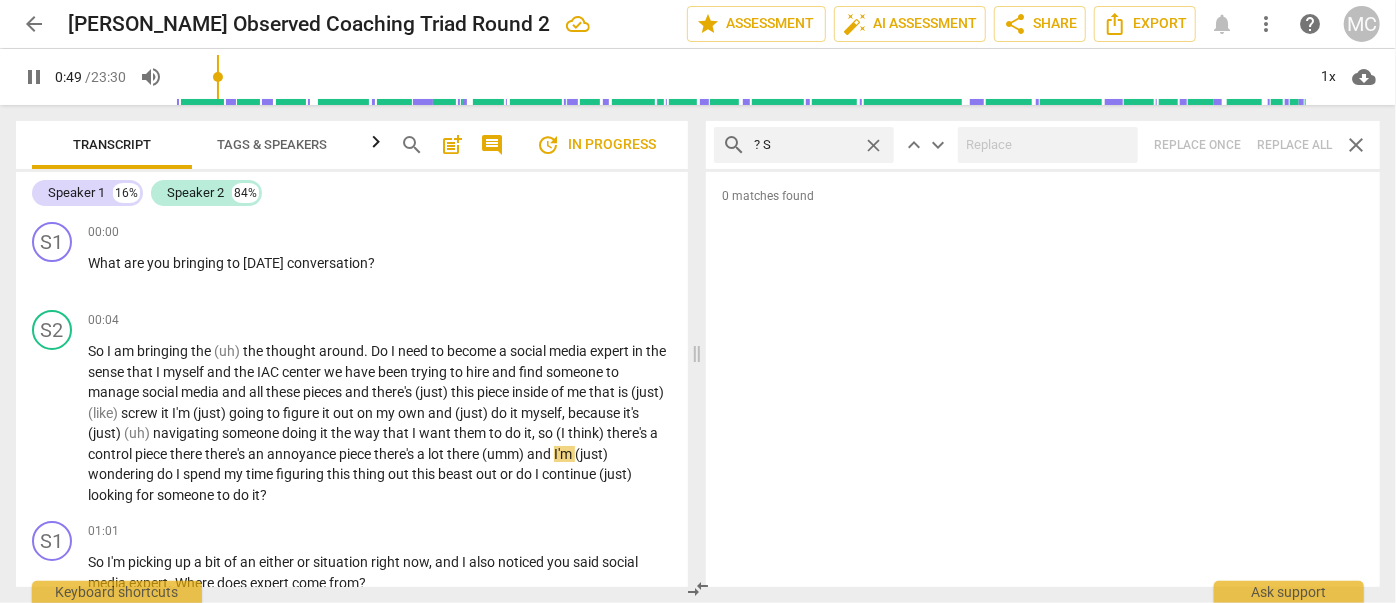 type on "? So" 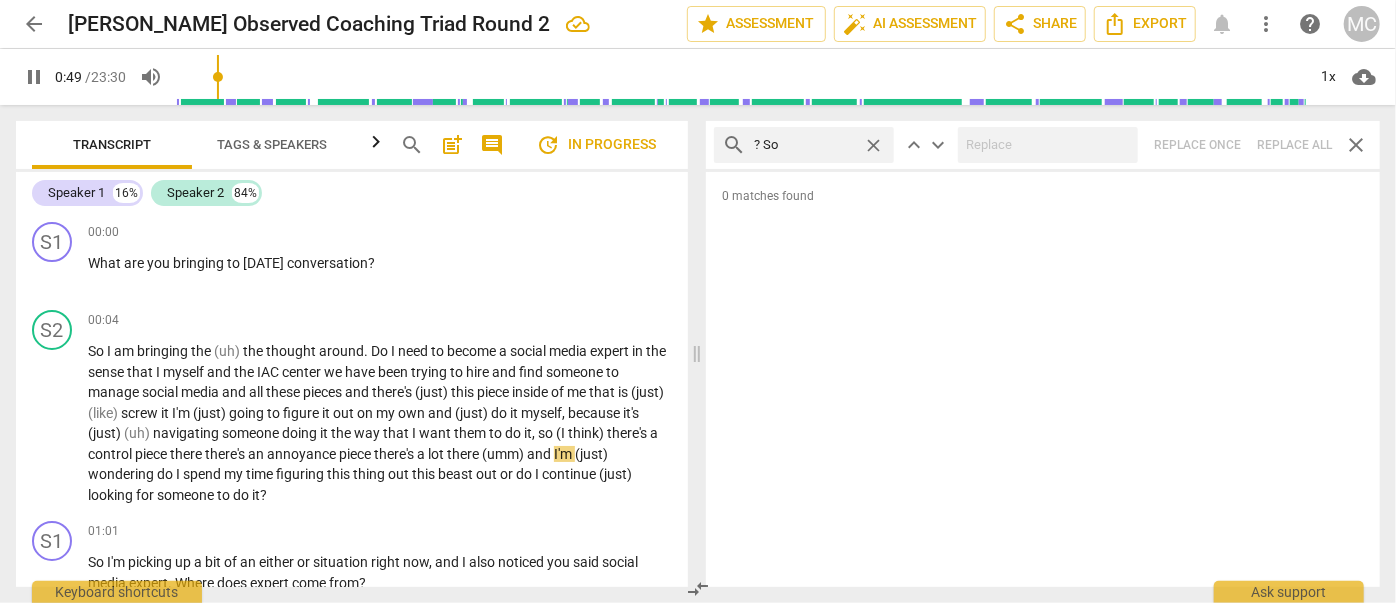 type on "50" 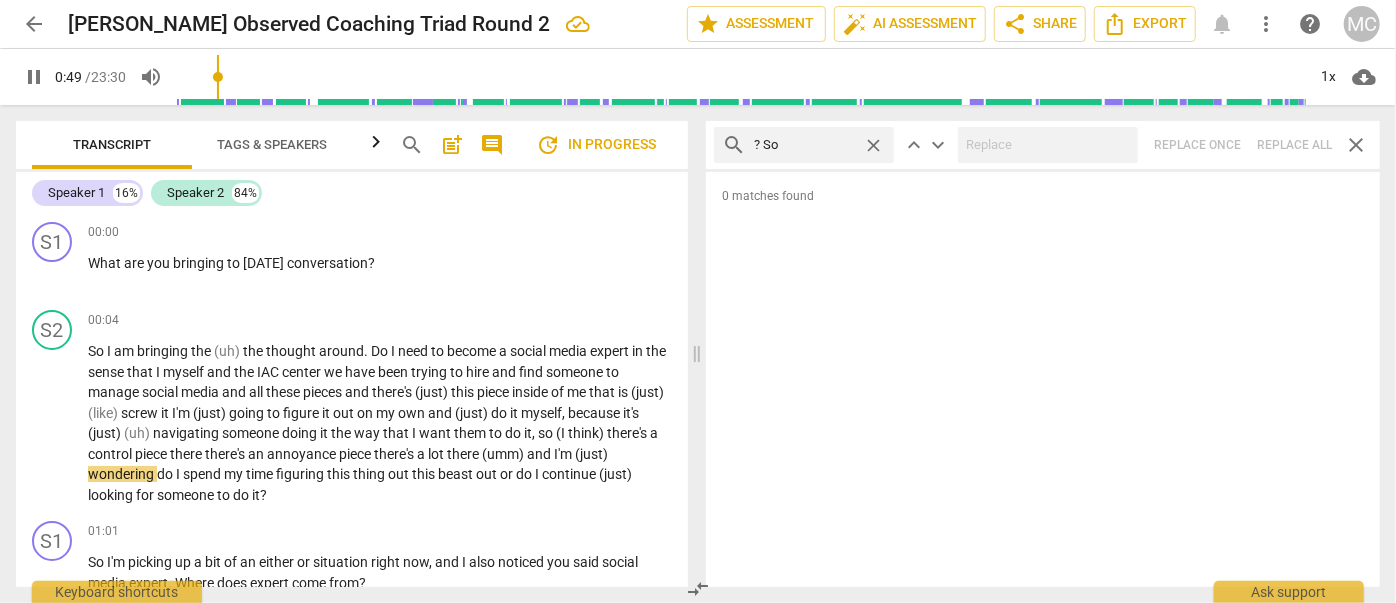 type on "? So" 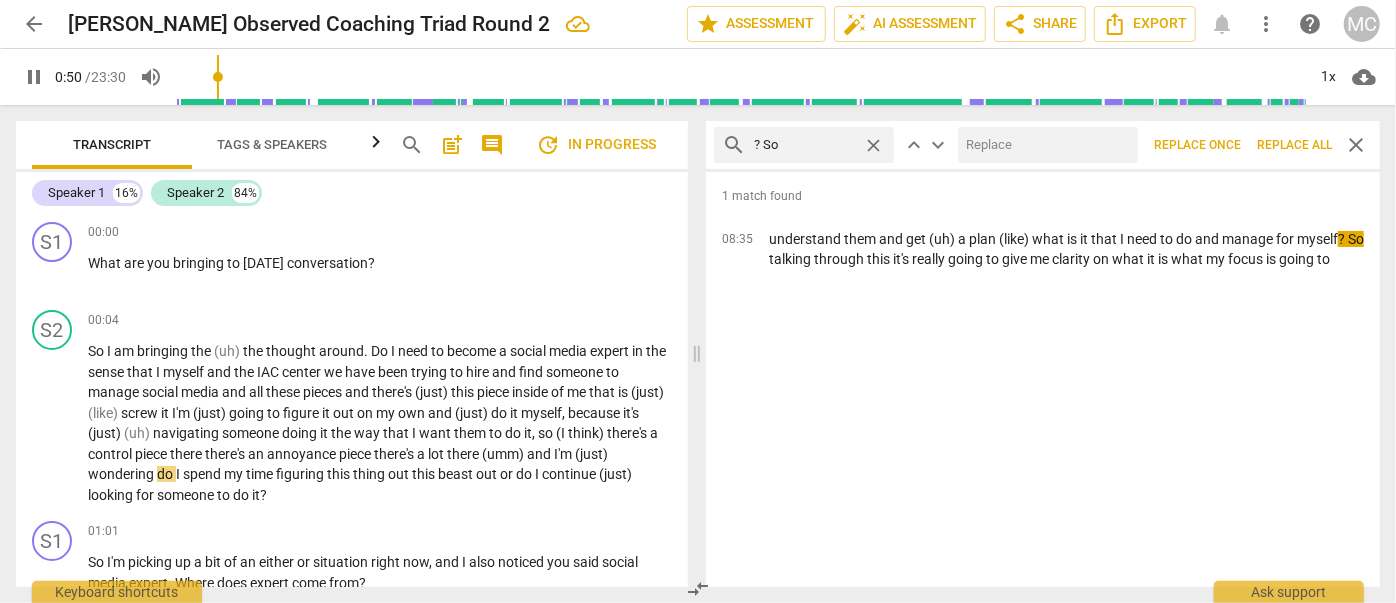 click at bounding box center (1044, 145) 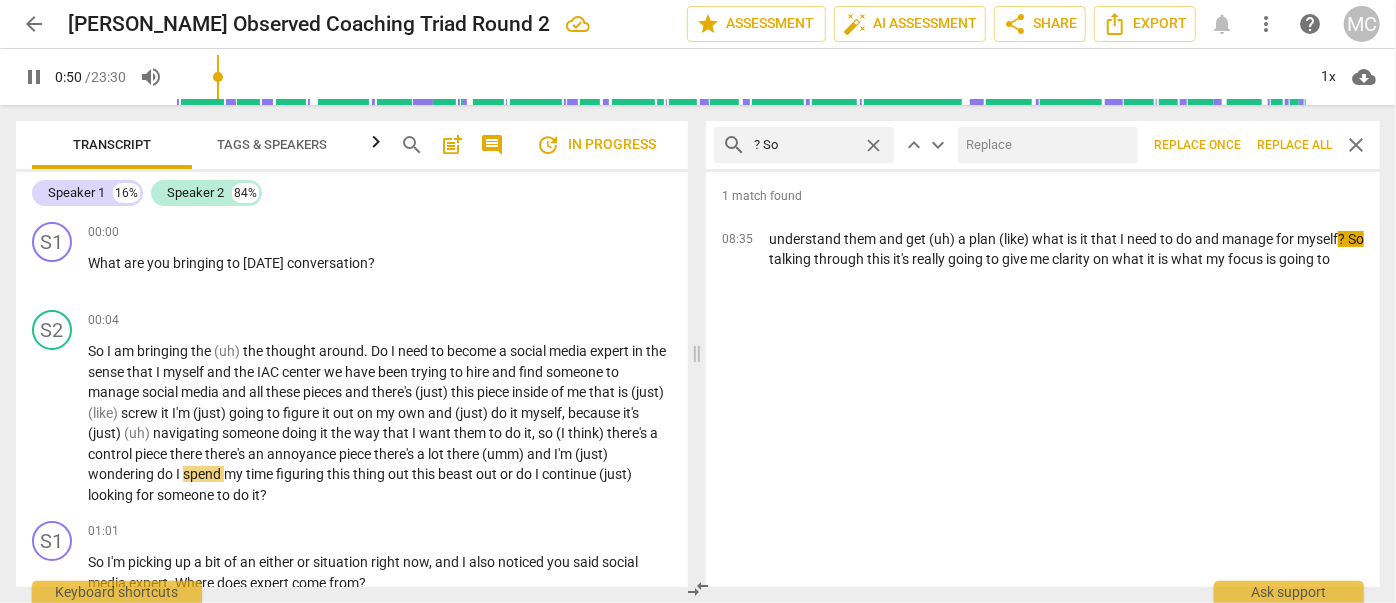 type on "51" 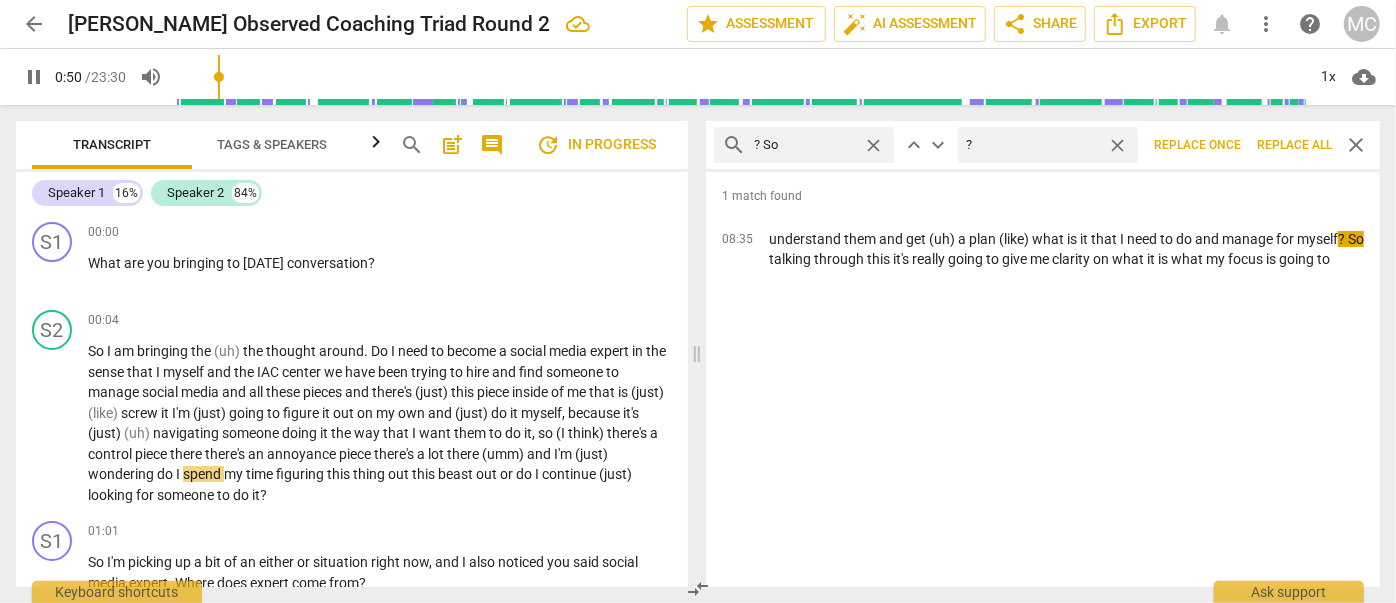 type on "51" 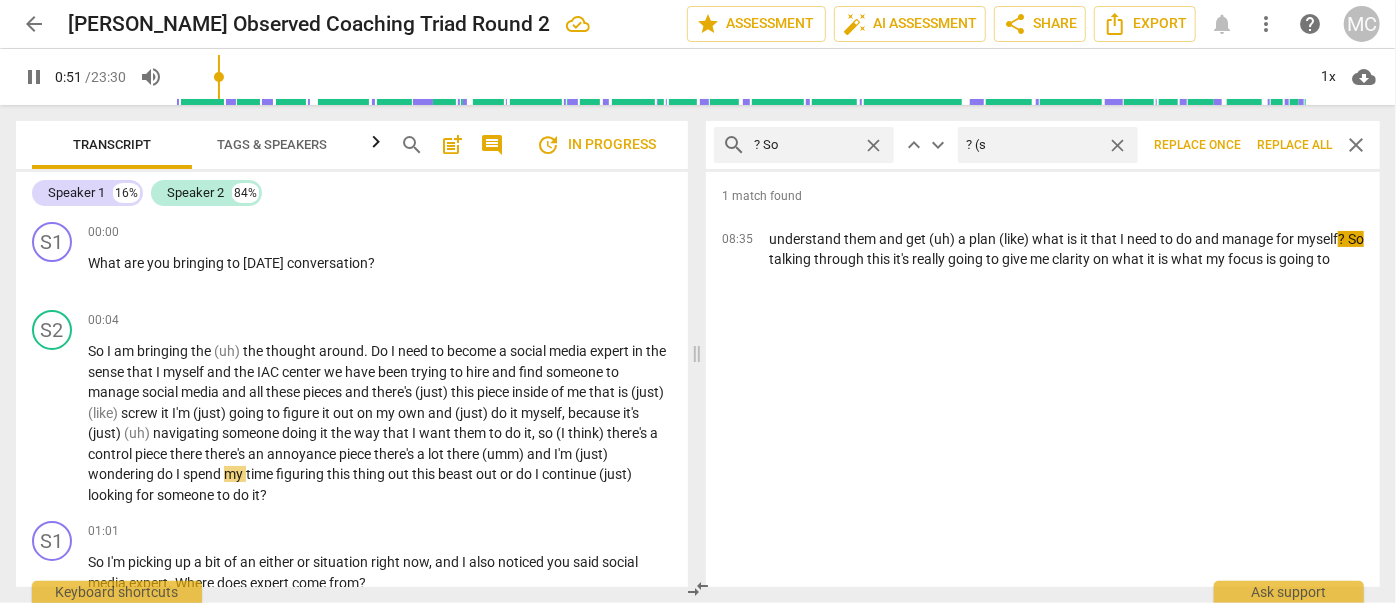 type on "? (so" 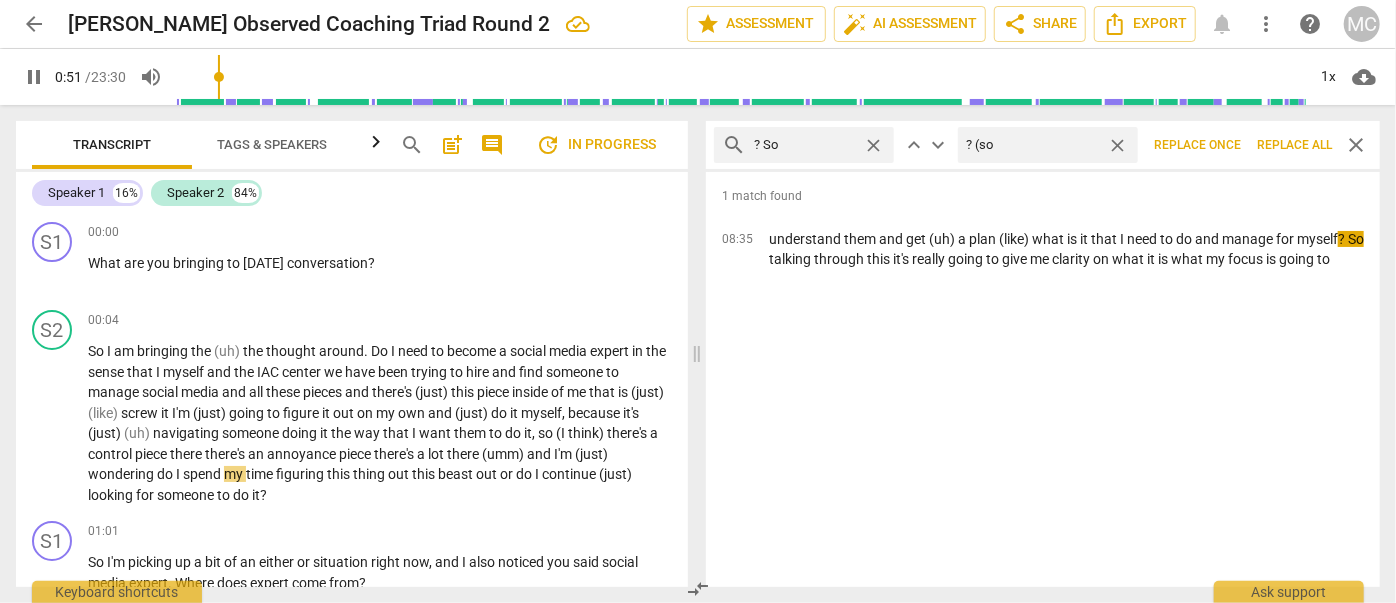 type on "51" 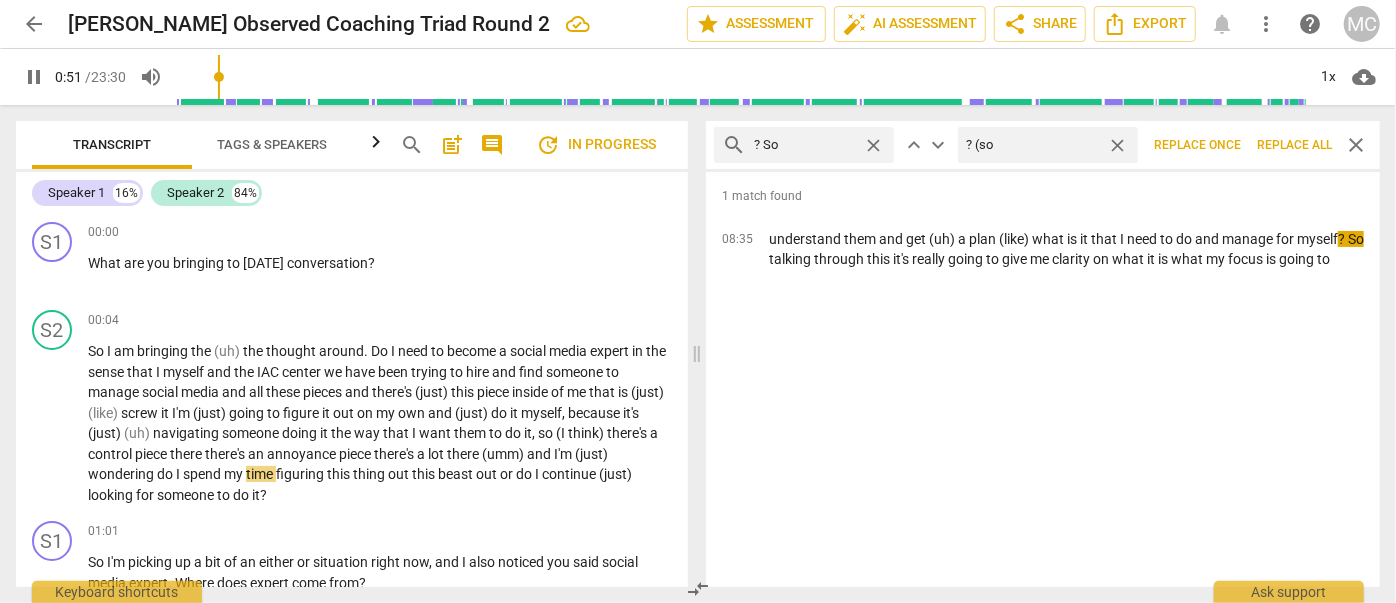 type on "? (so)" 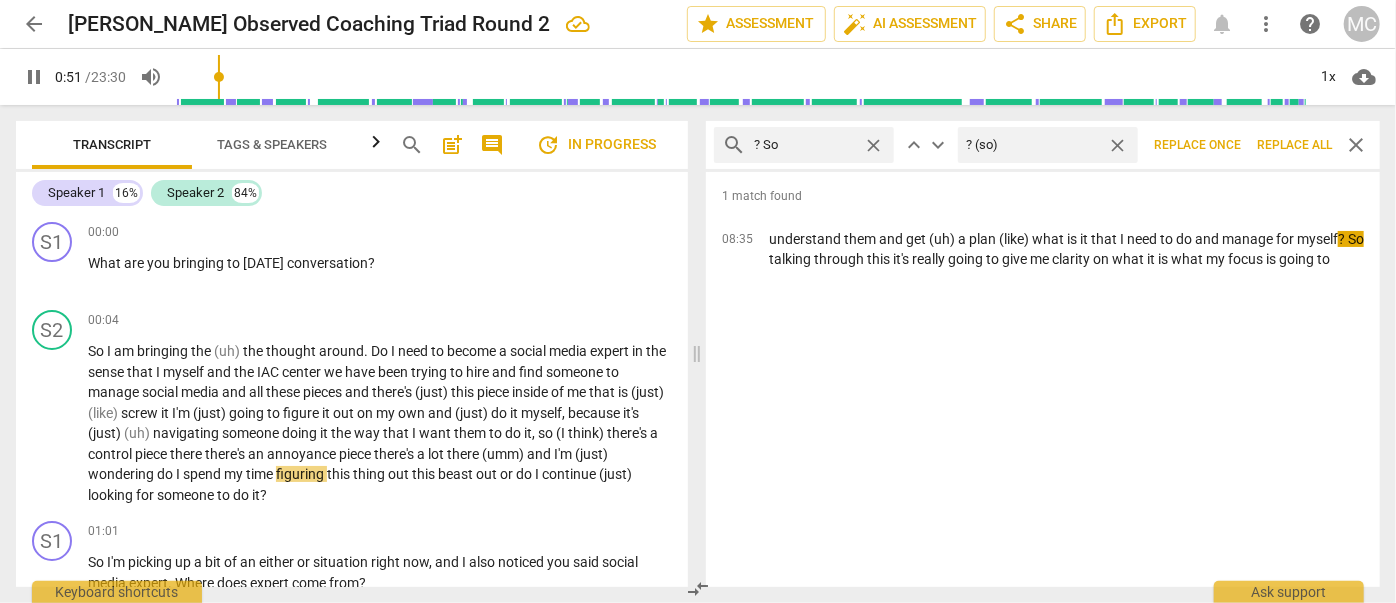 type on "52" 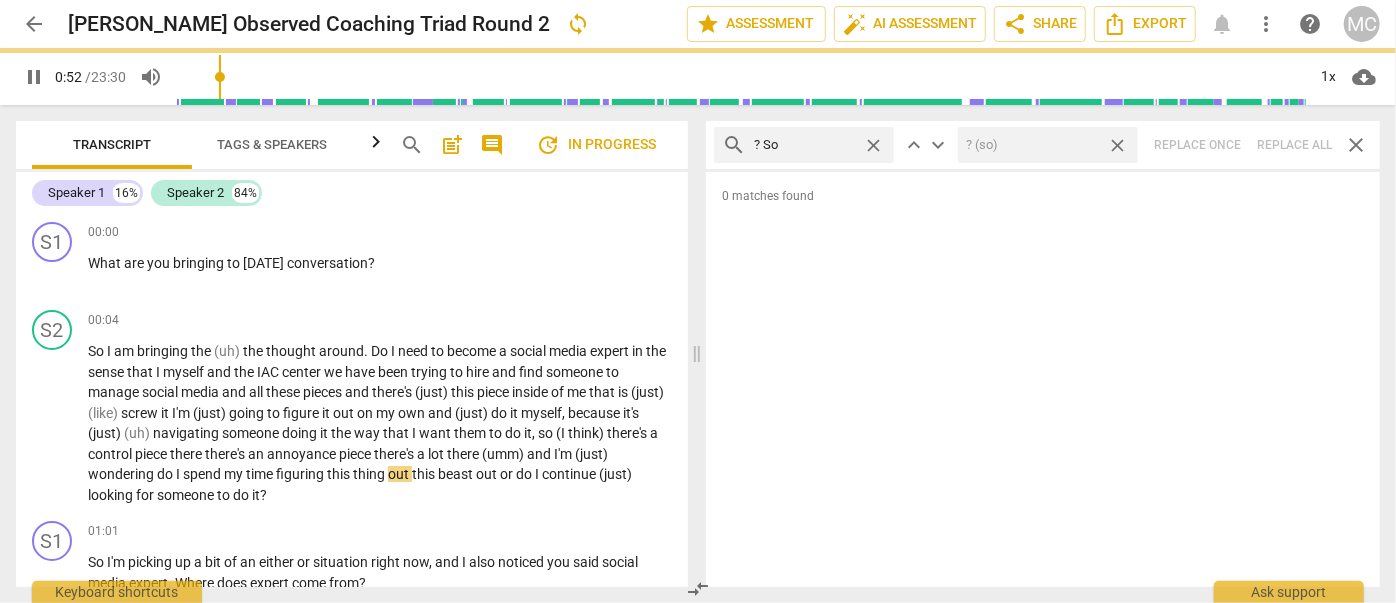 type on "53" 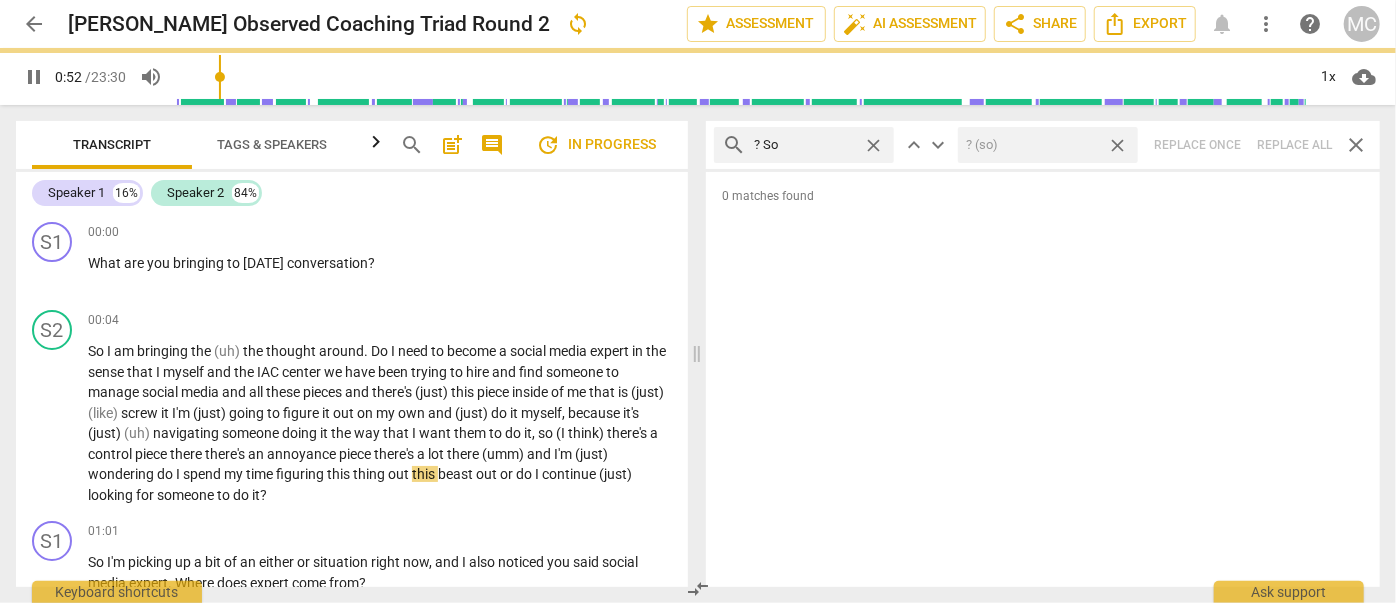 click on "close" at bounding box center (1117, 145) 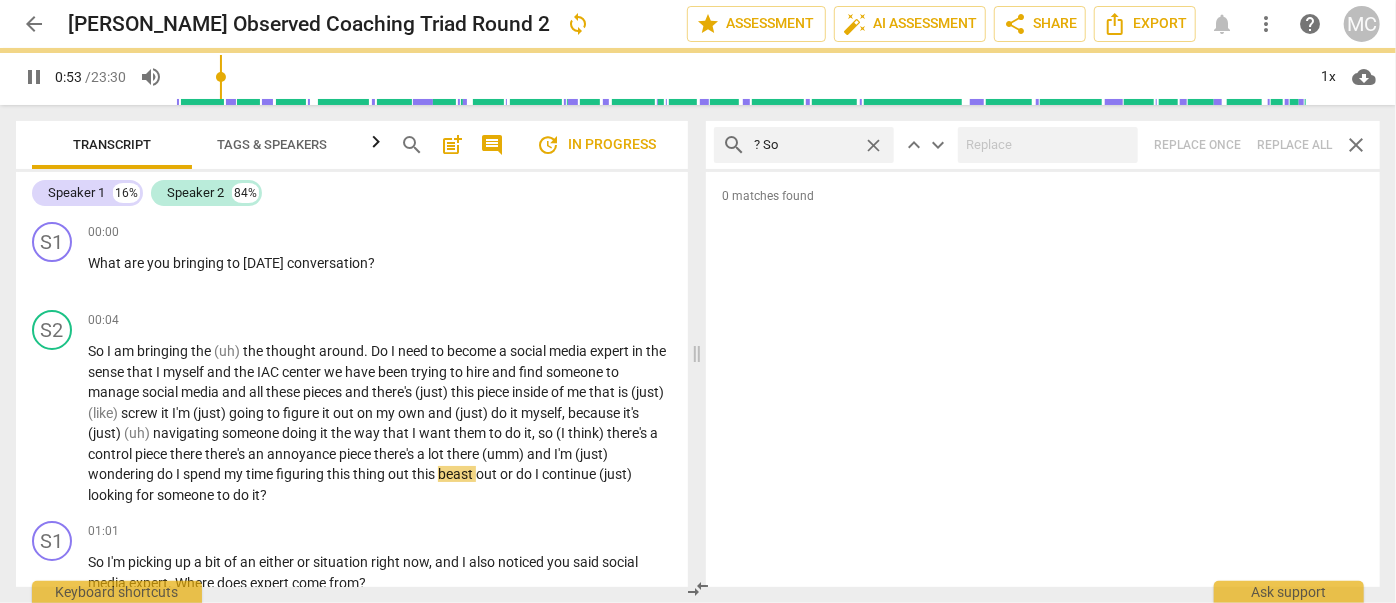 type on "53" 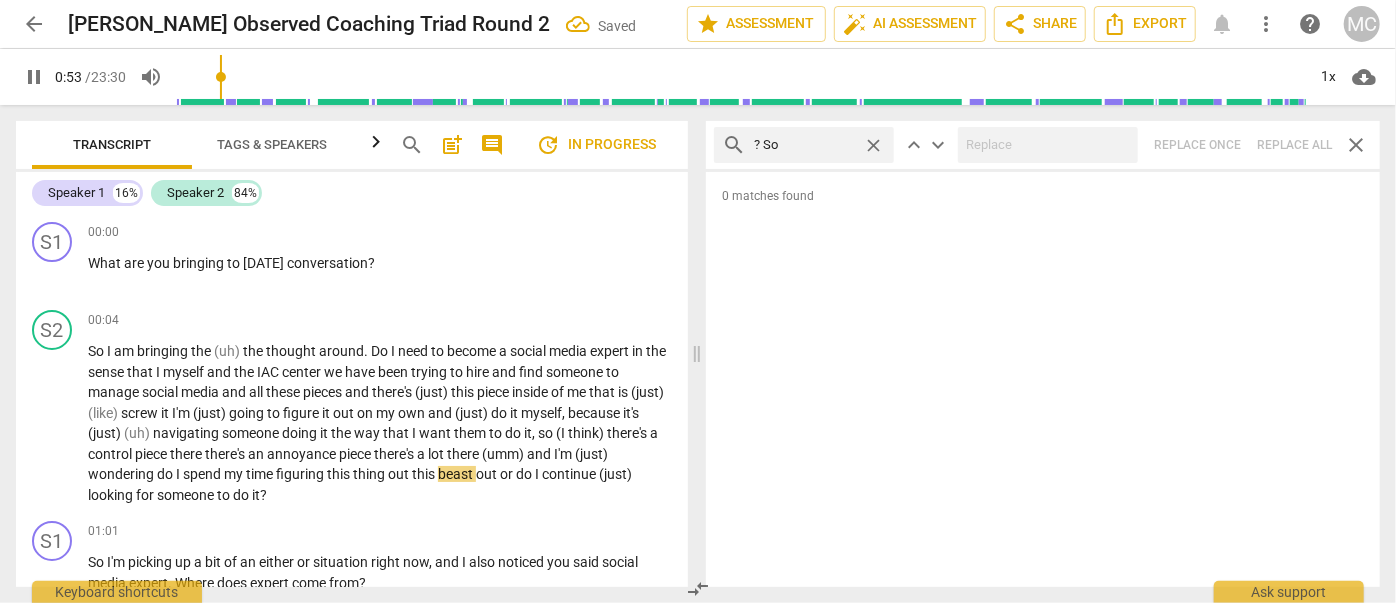 drag, startPoint x: 875, startPoint y: 145, endPoint x: 854, endPoint y: 145, distance: 21 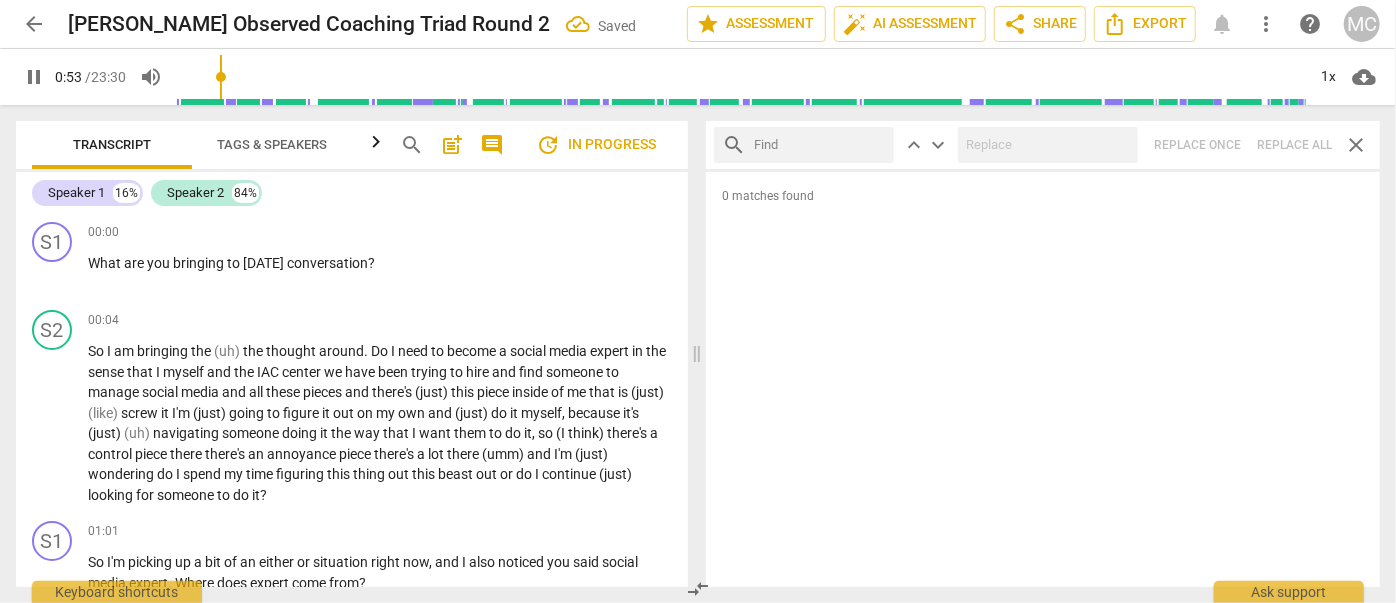 click at bounding box center (820, 145) 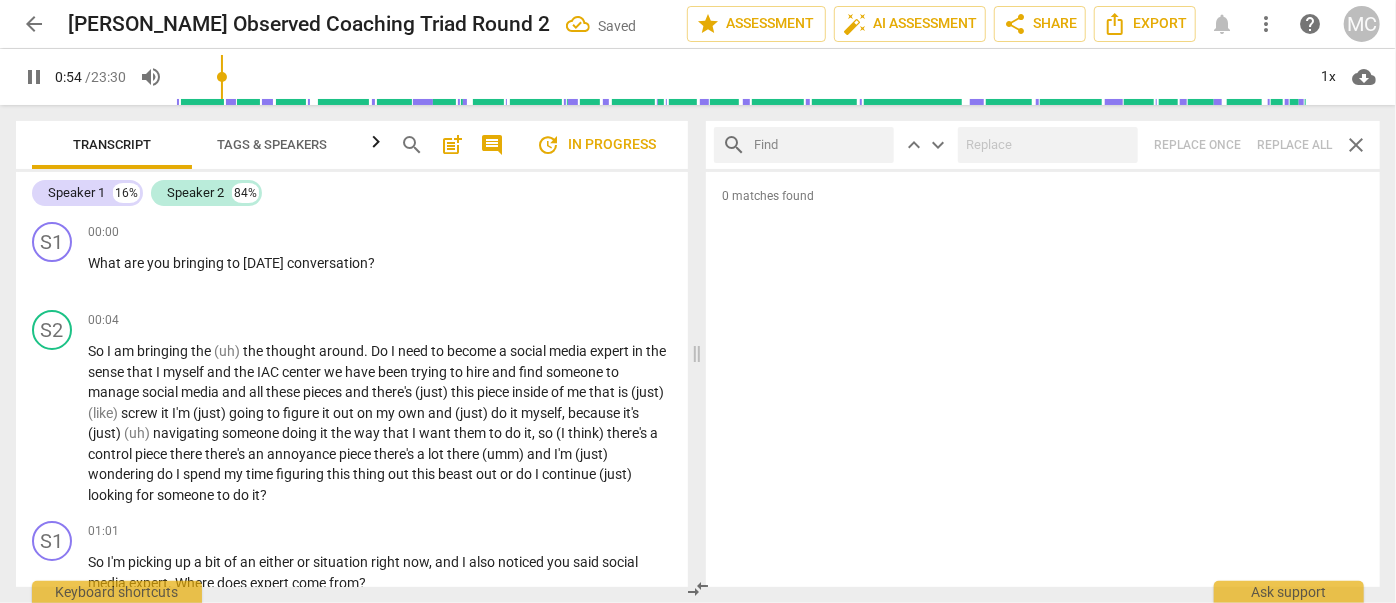 type on "55" 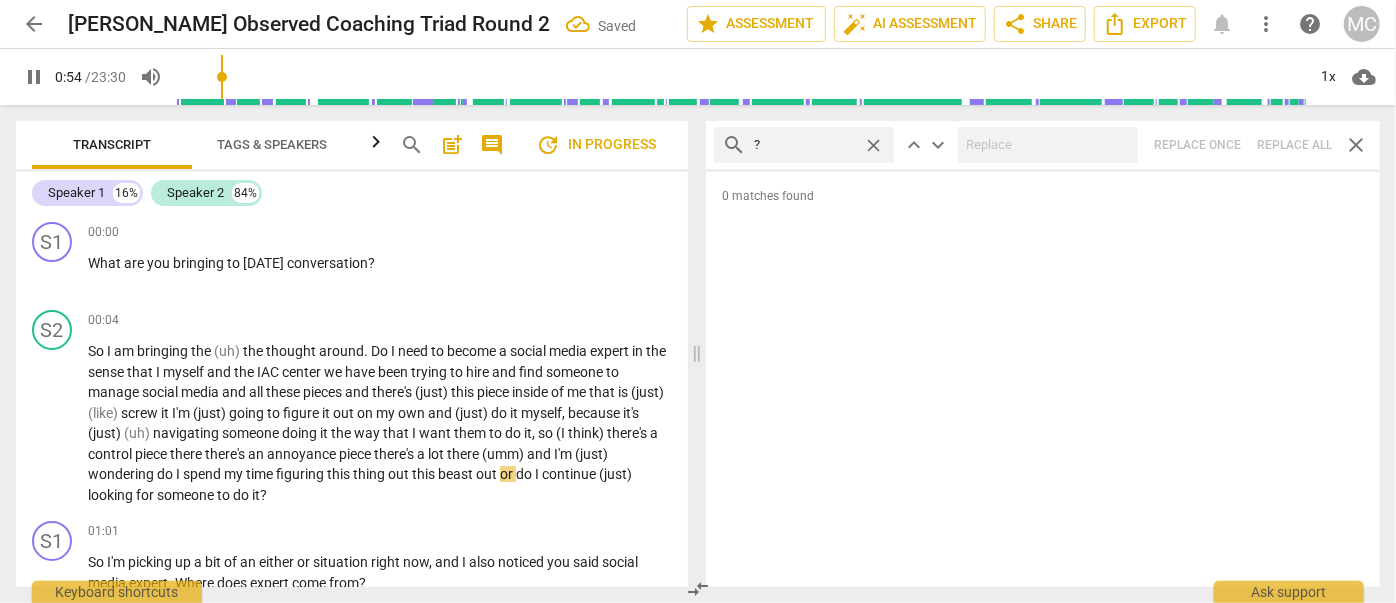 type 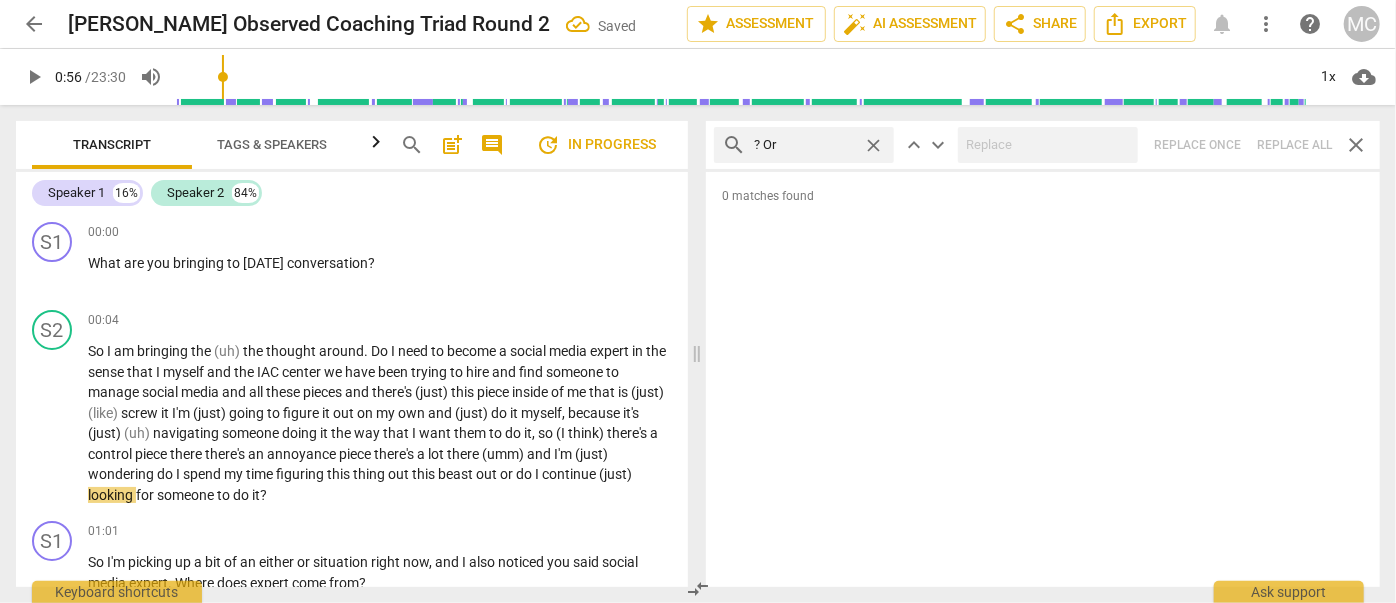 click on "search ? Or close keyboard_arrow_up keyboard_arrow_down Replace once Replace all close" at bounding box center [1043, 145] 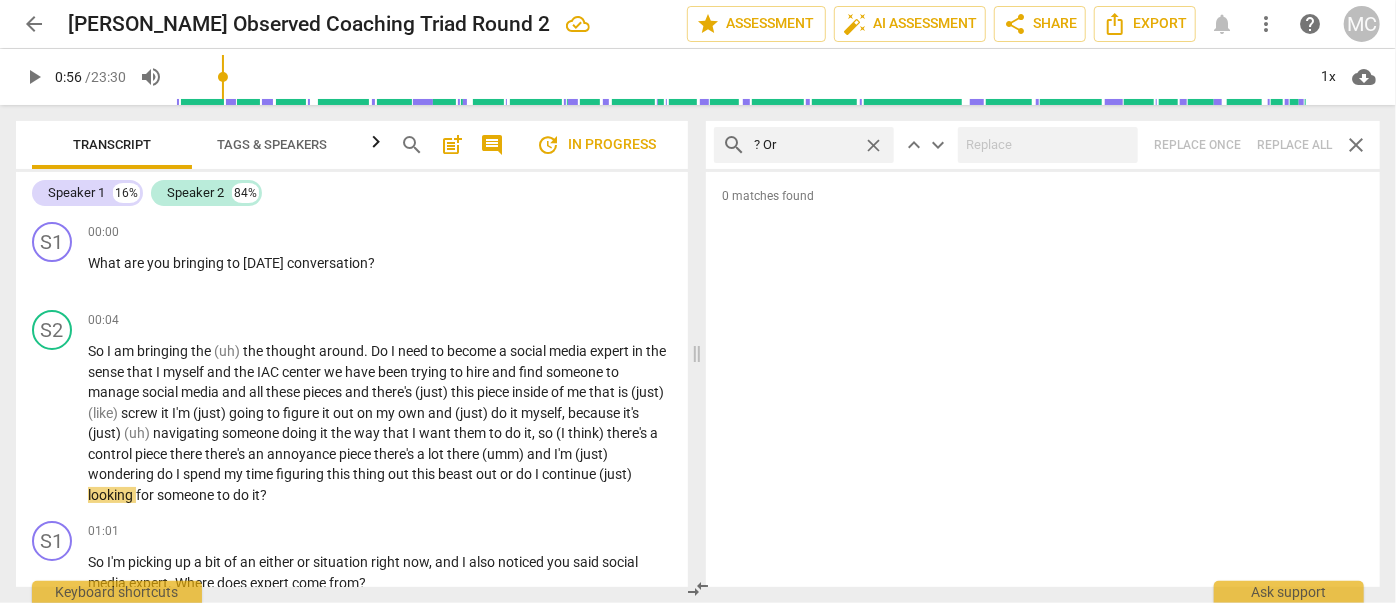 click on "close" at bounding box center [873, 145] 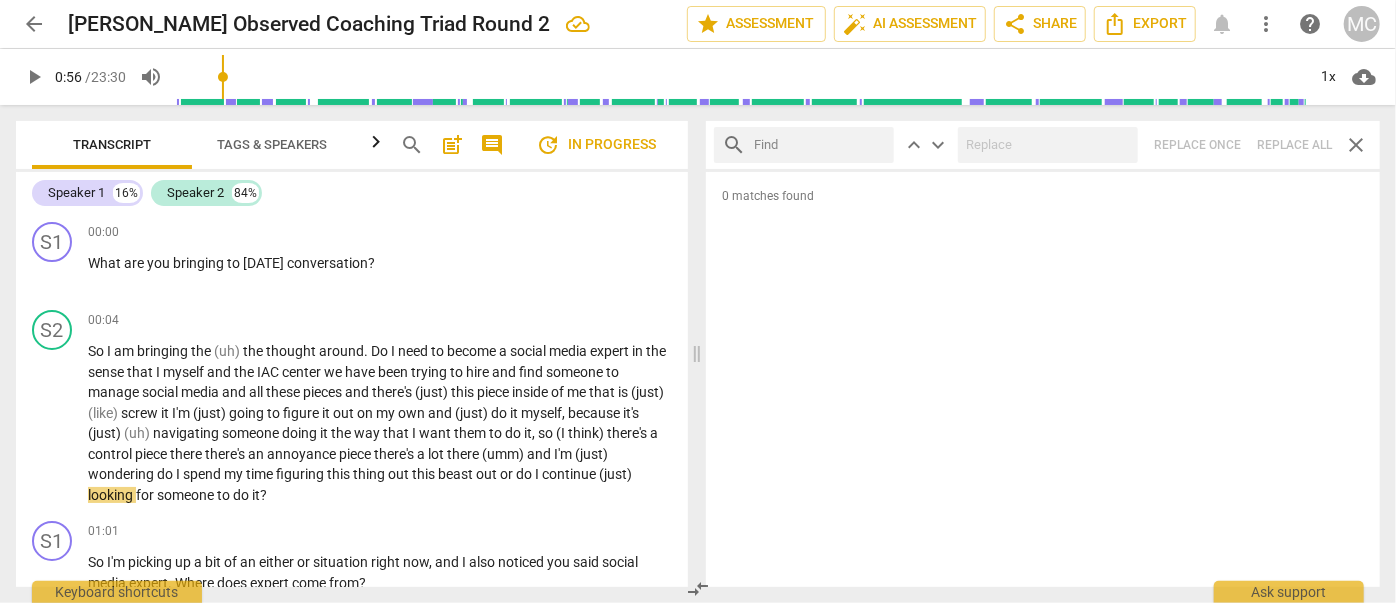 click at bounding box center (820, 145) 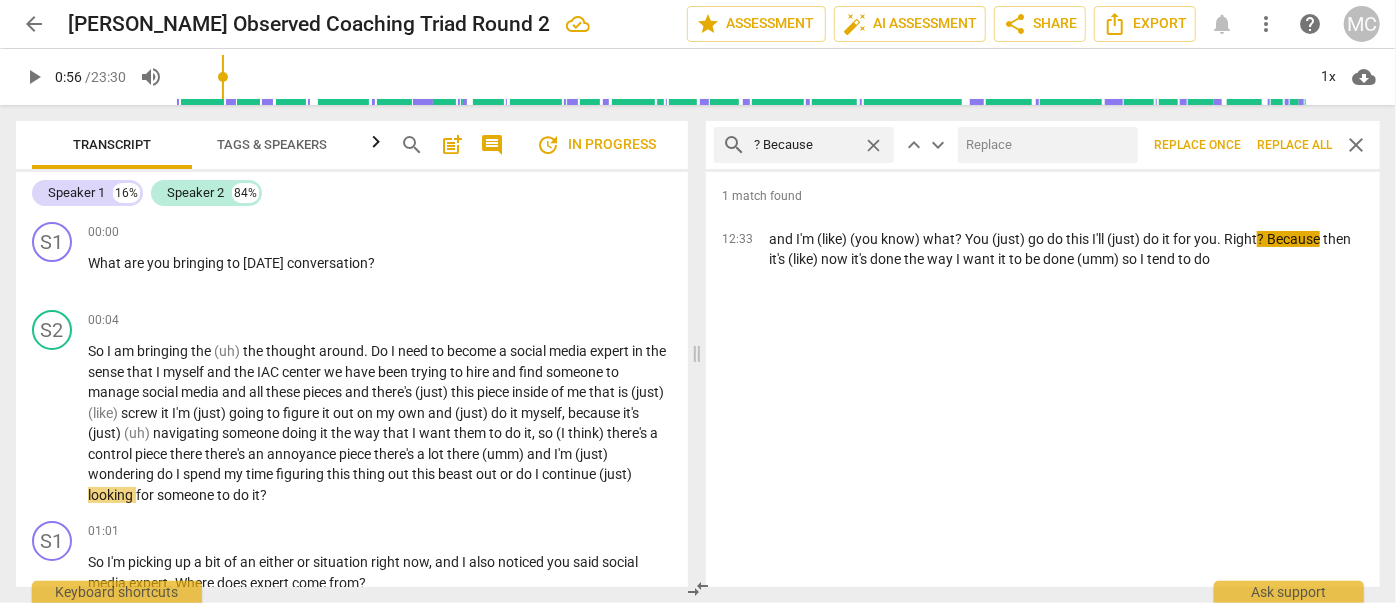 click at bounding box center (1044, 145) 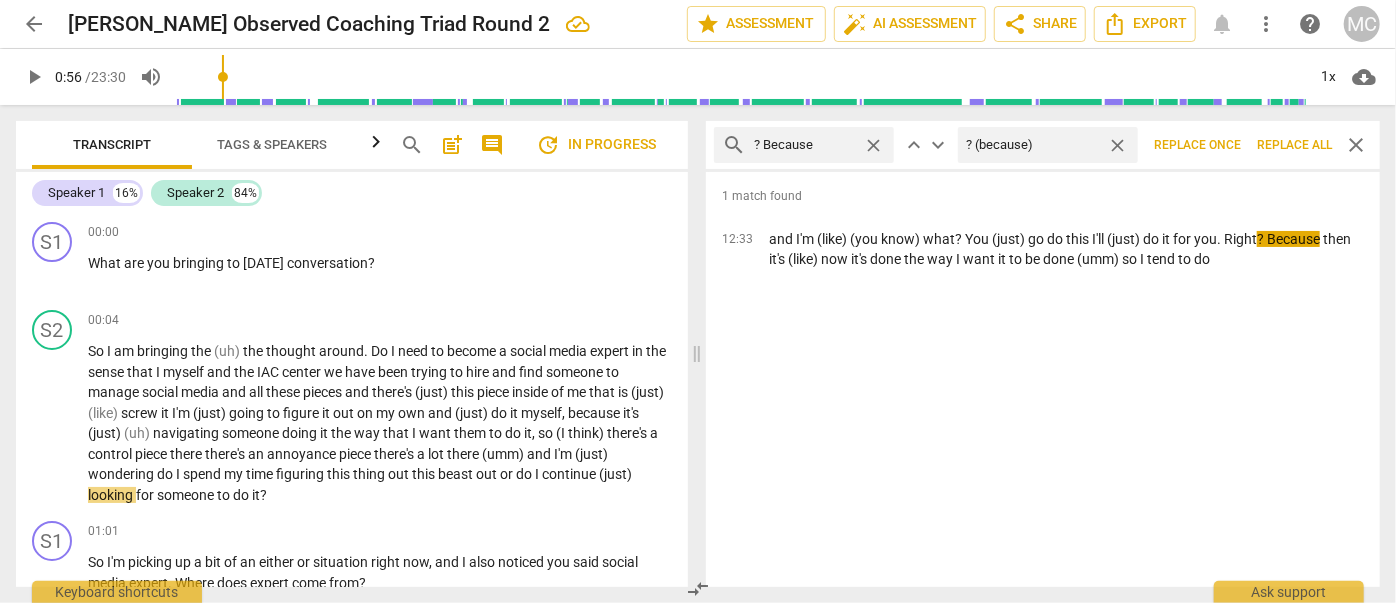 click on "Replace all" at bounding box center (1294, 145) 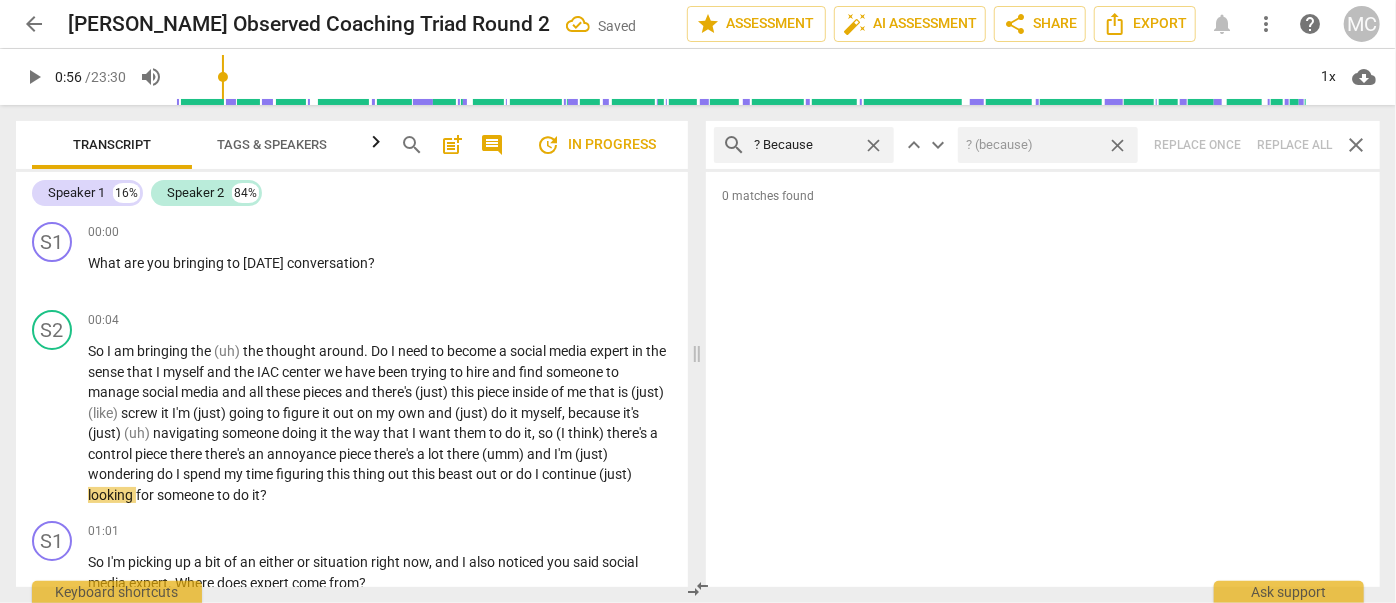 drag, startPoint x: 1121, startPoint y: 148, endPoint x: 957, endPoint y: 143, distance: 164.0762 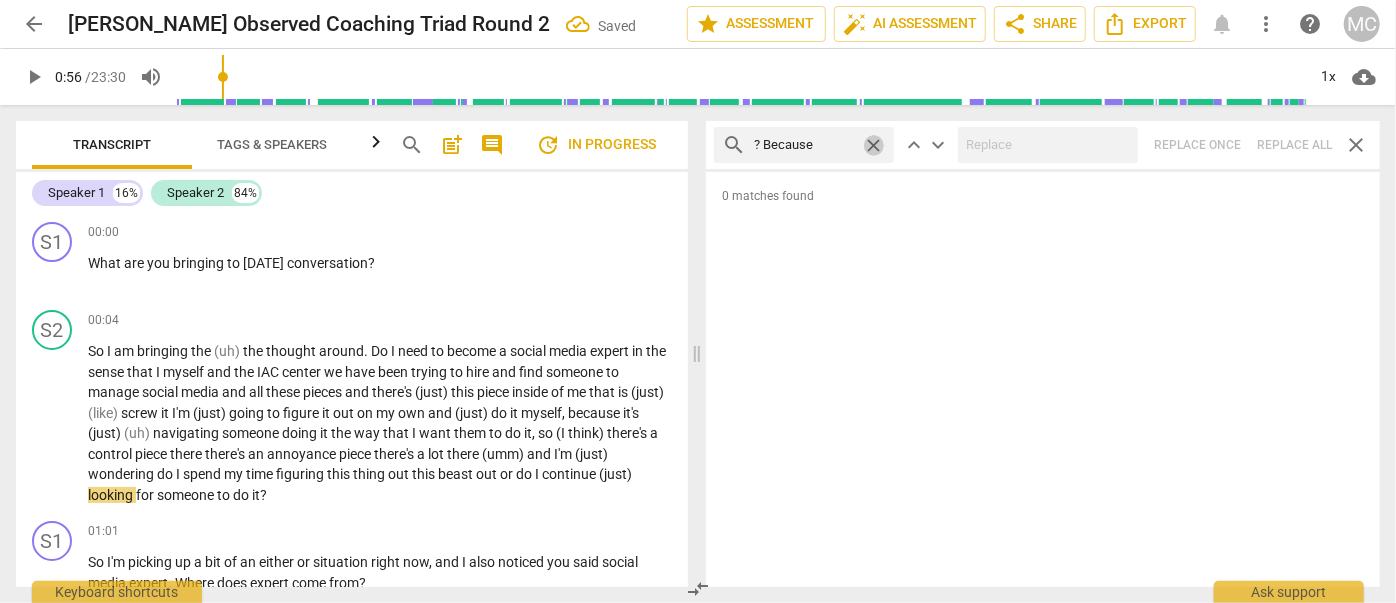 click on "close" at bounding box center (873, 145) 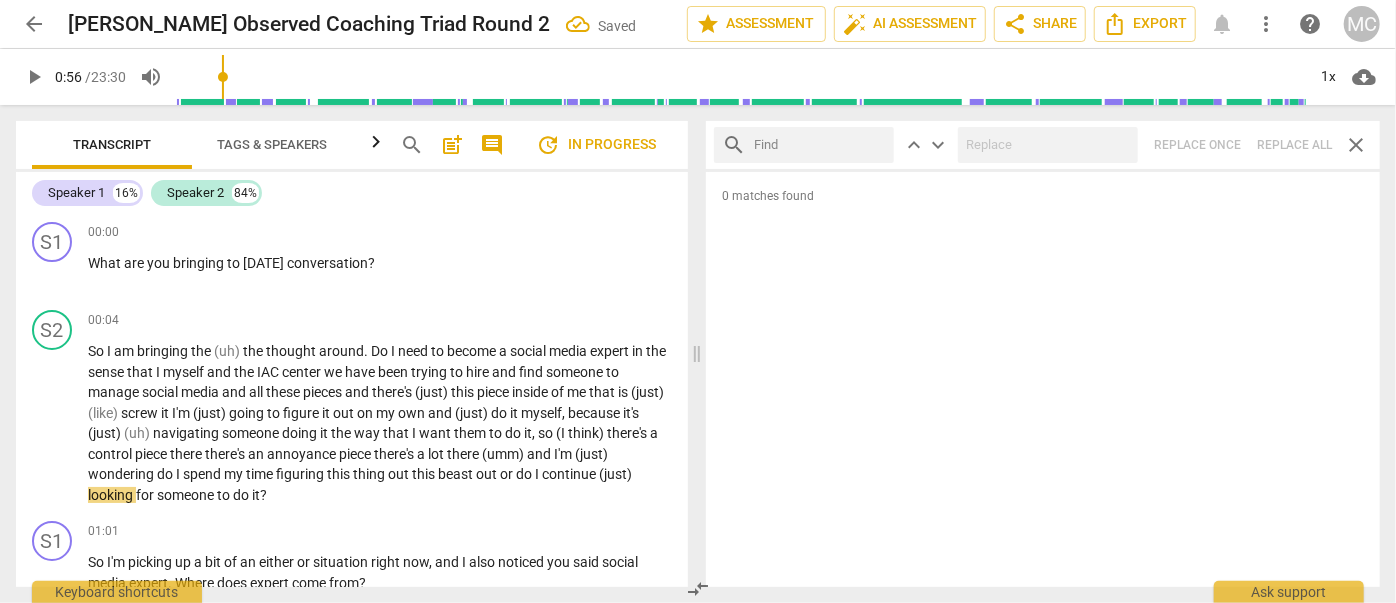 click at bounding box center (820, 145) 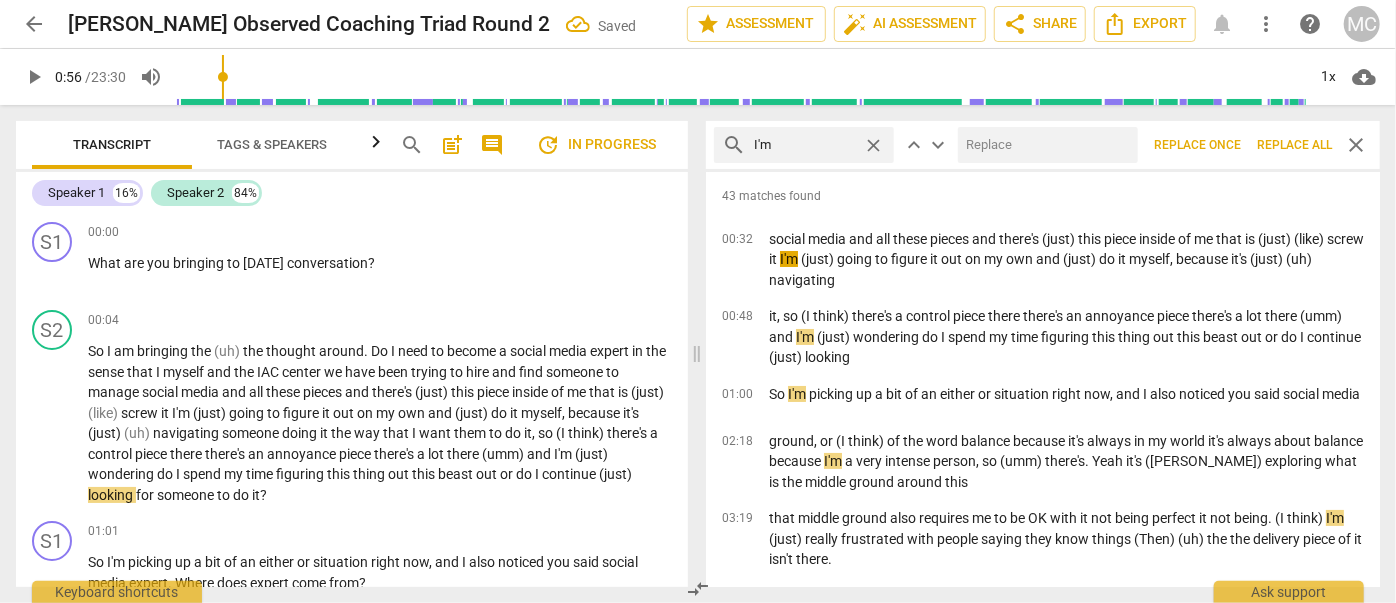 click at bounding box center [1044, 145] 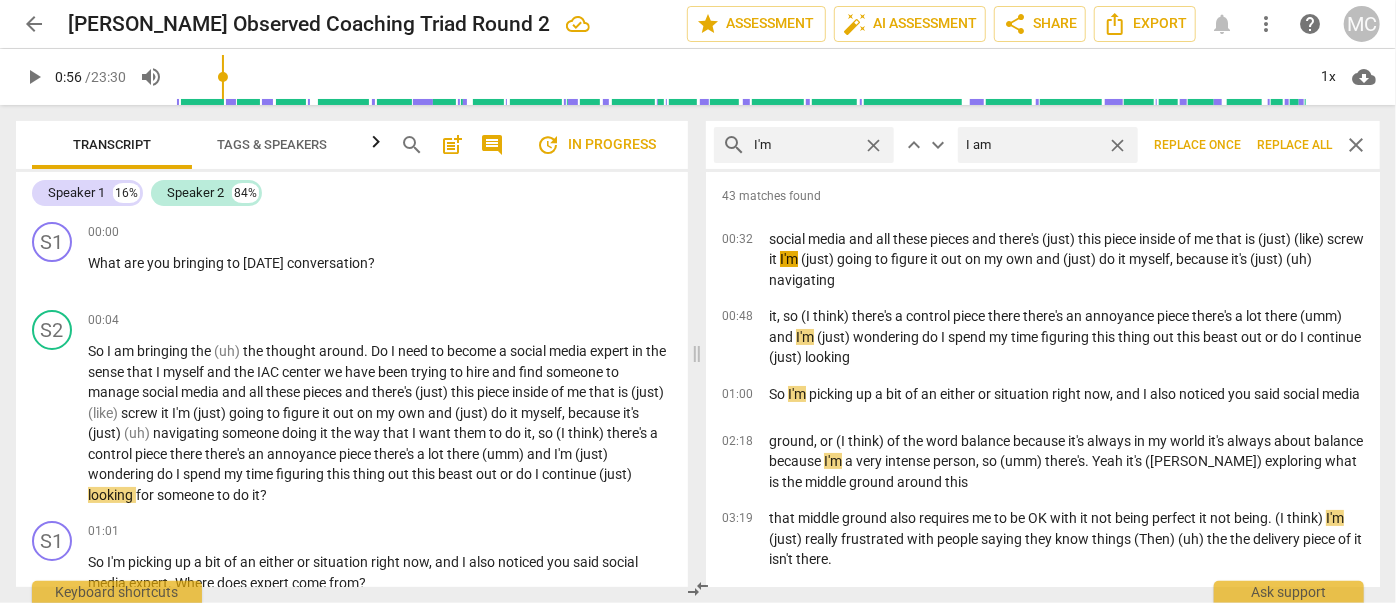 click on "Replace all" at bounding box center (1294, 145) 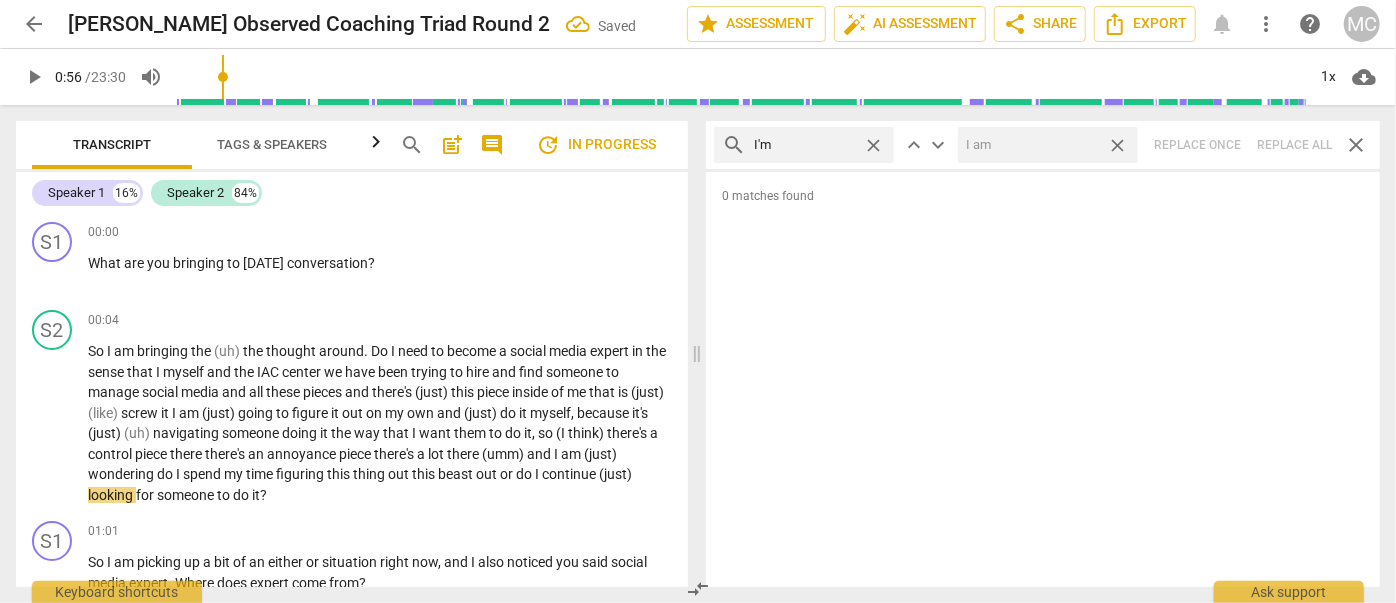 click on "close" at bounding box center (1117, 145) 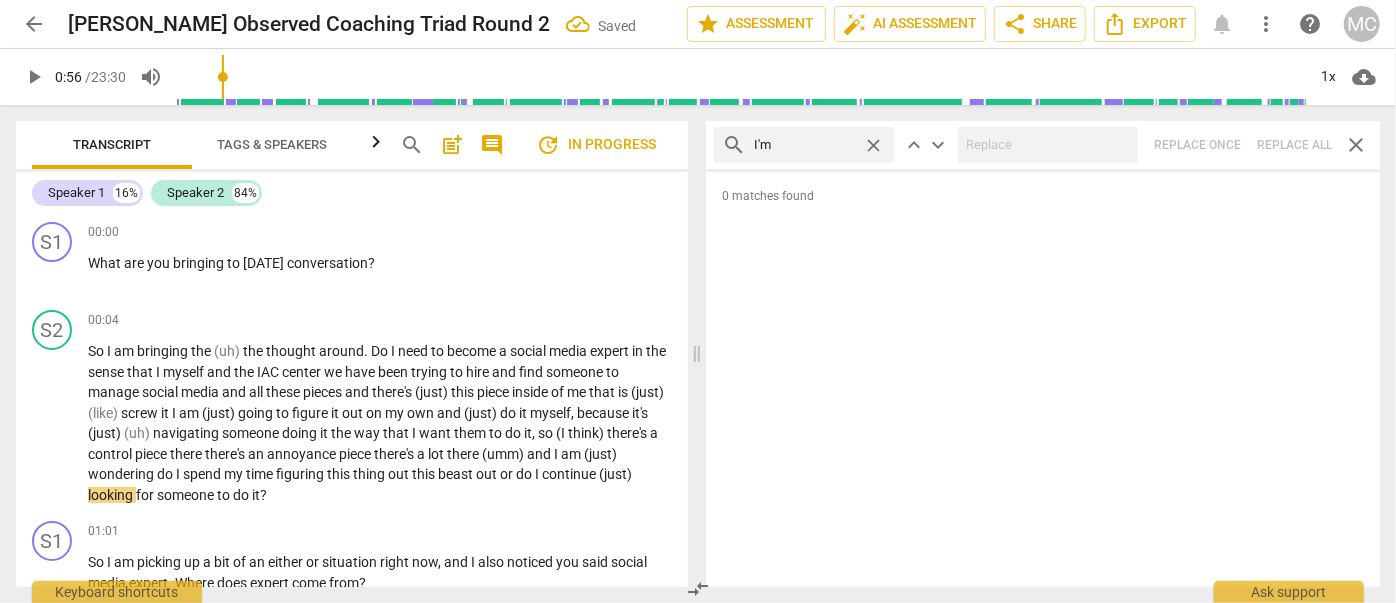 click on "close" at bounding box center (873, 145) 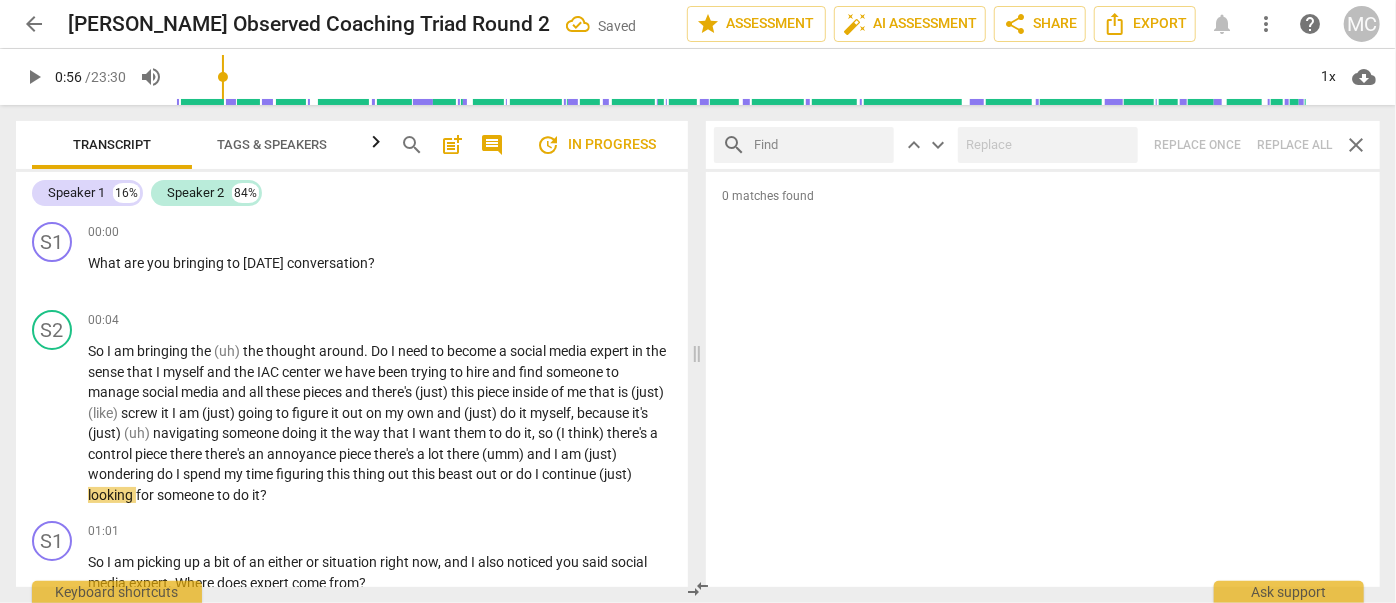 click at bounding box center (820, 145) 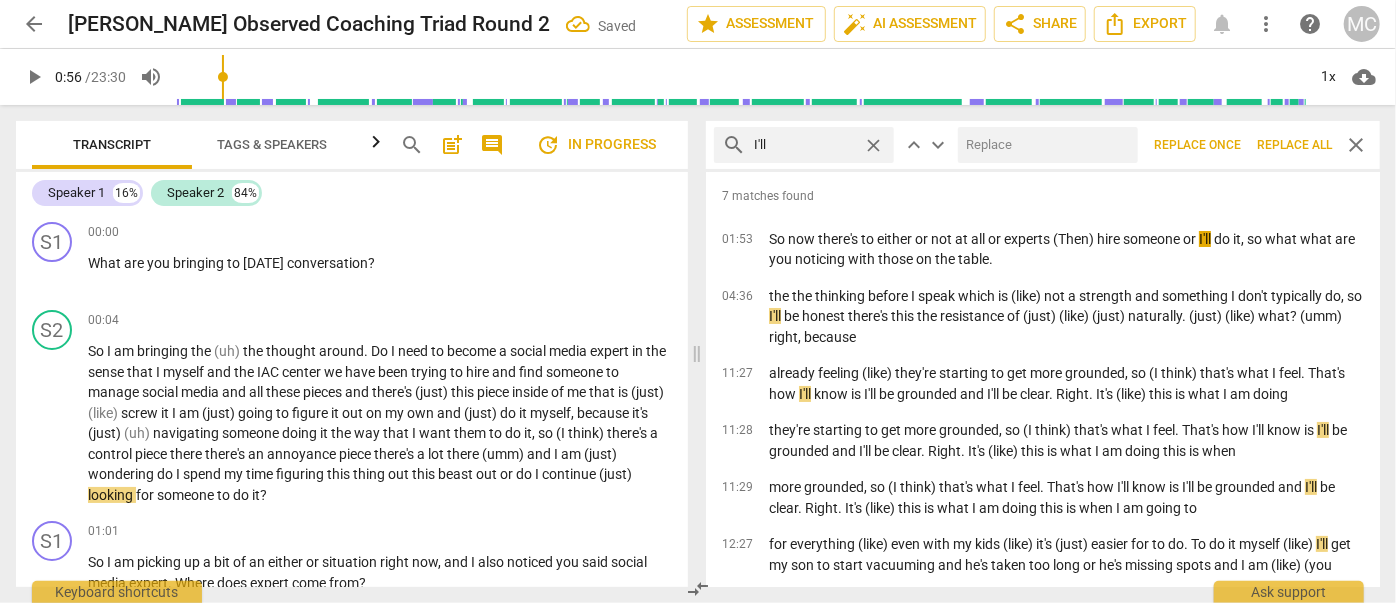 click at bounding box center (1044, 145) 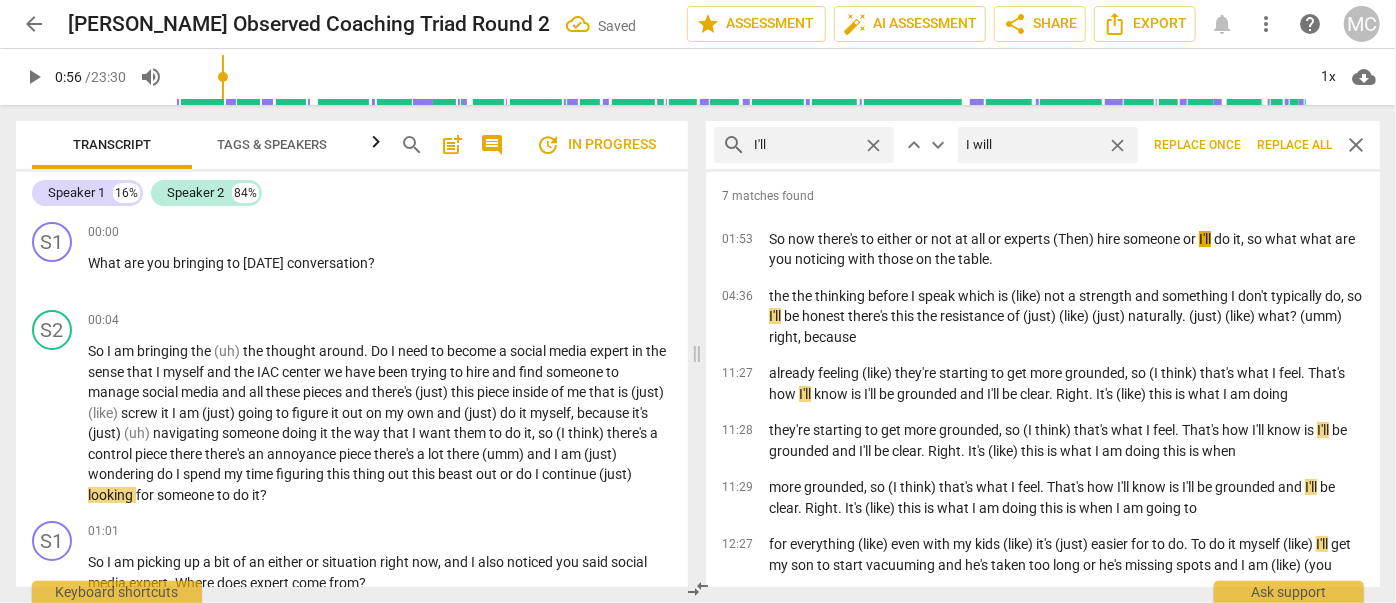 click on "Replace all" at bounding box center (1294, 145) 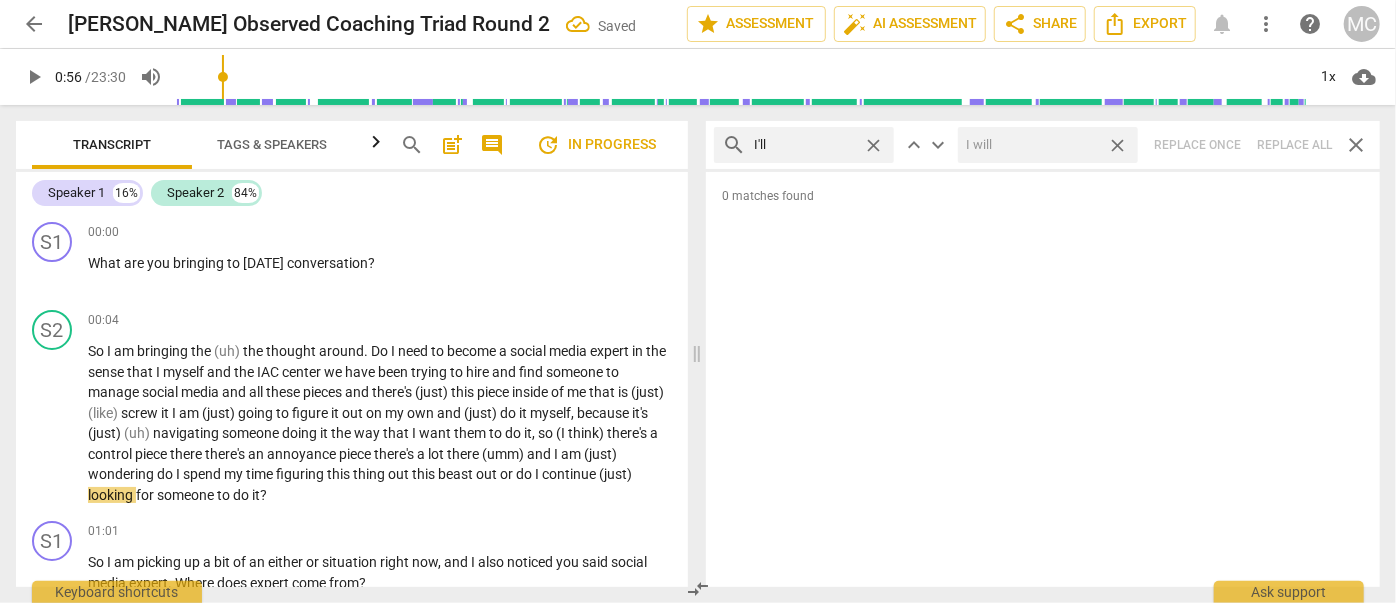 click on "close" at bounding box center (1117, 145) 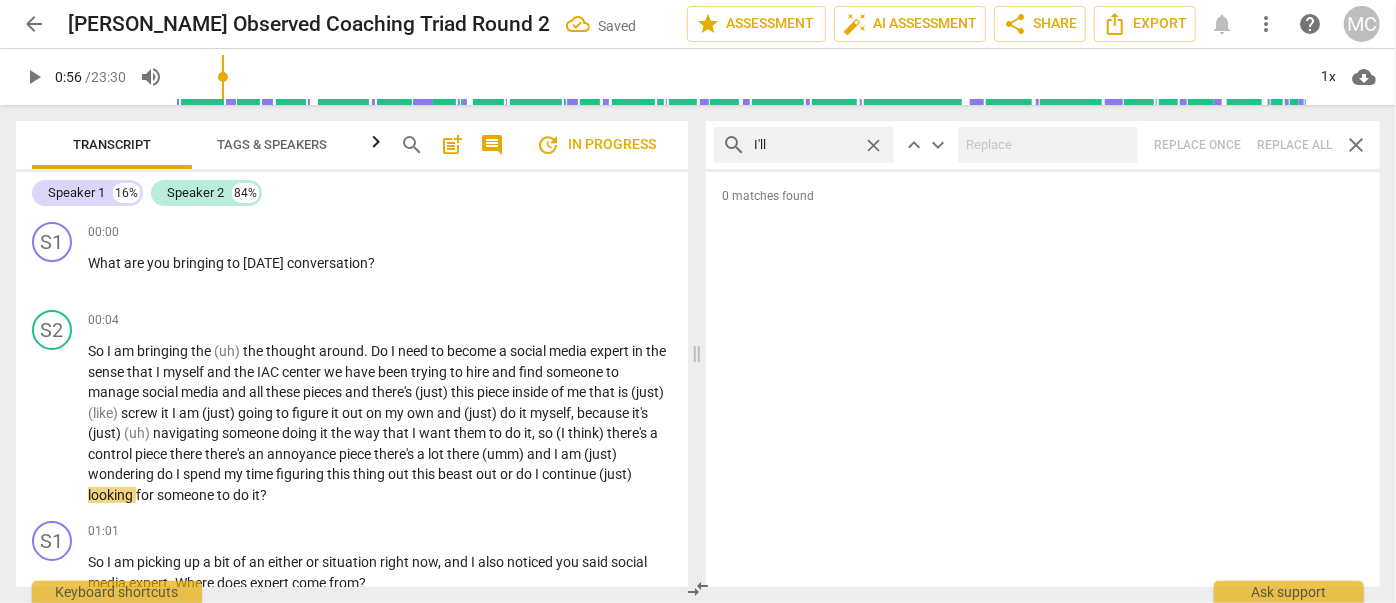 click on "close" at bounding box center (873, 145) 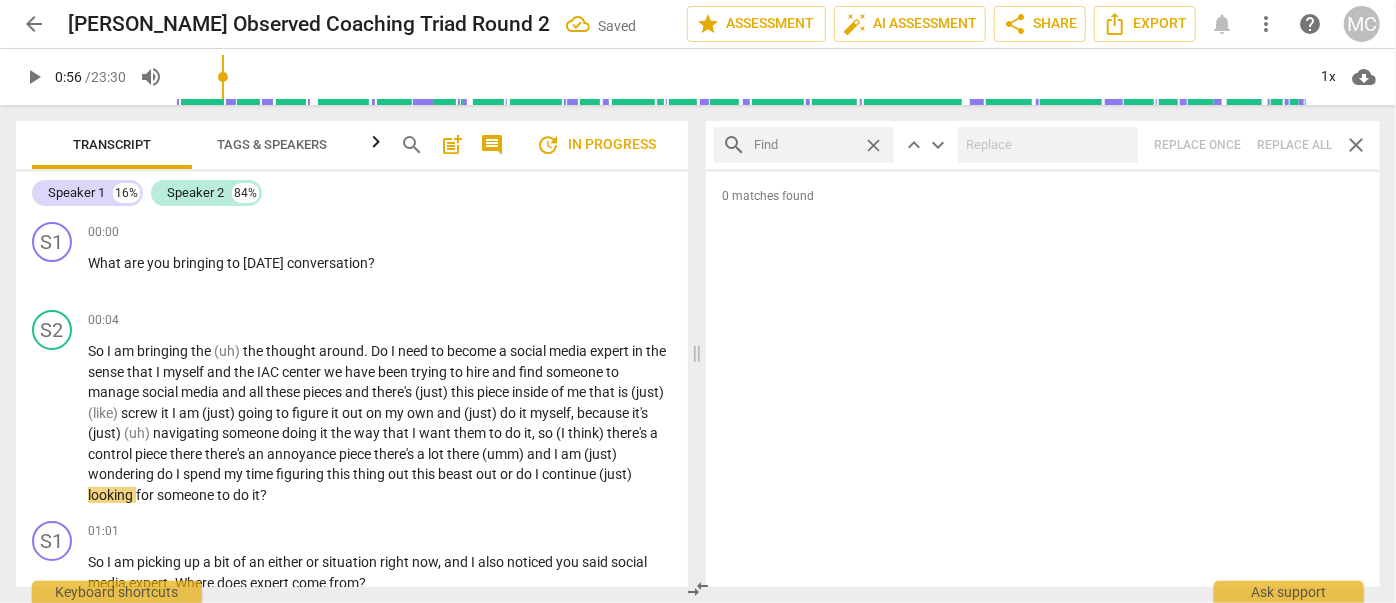click at bounding box center [804, 145] 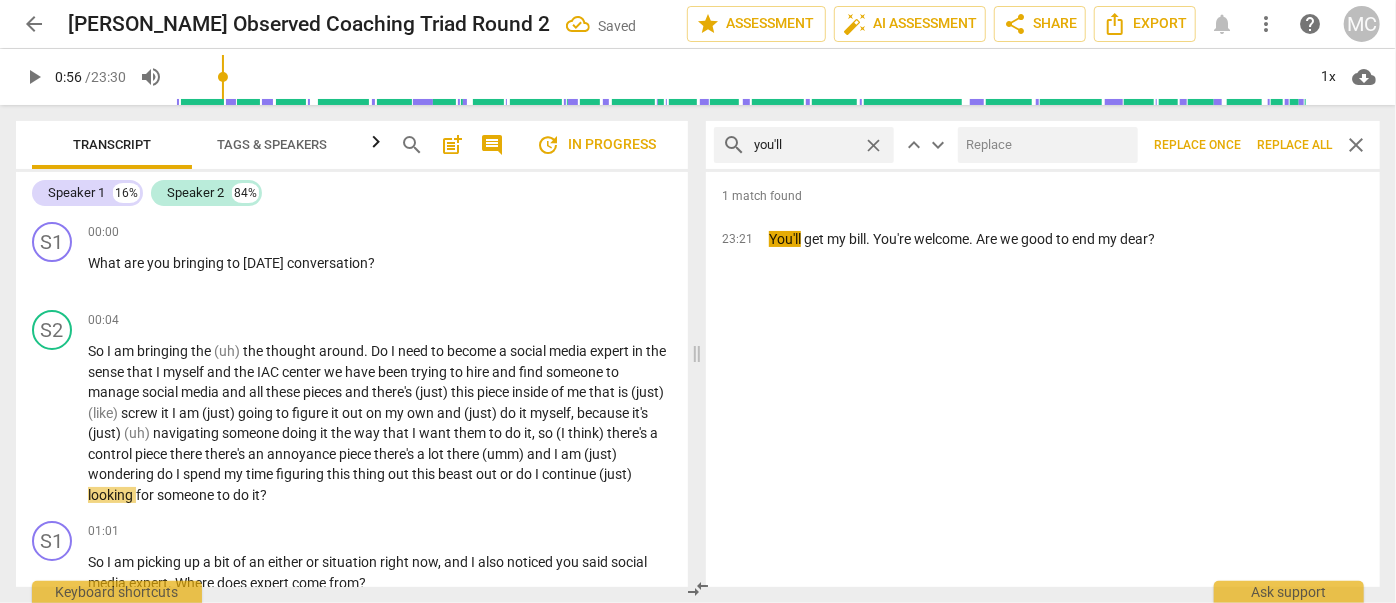 click at bounding box center [1044, 145] 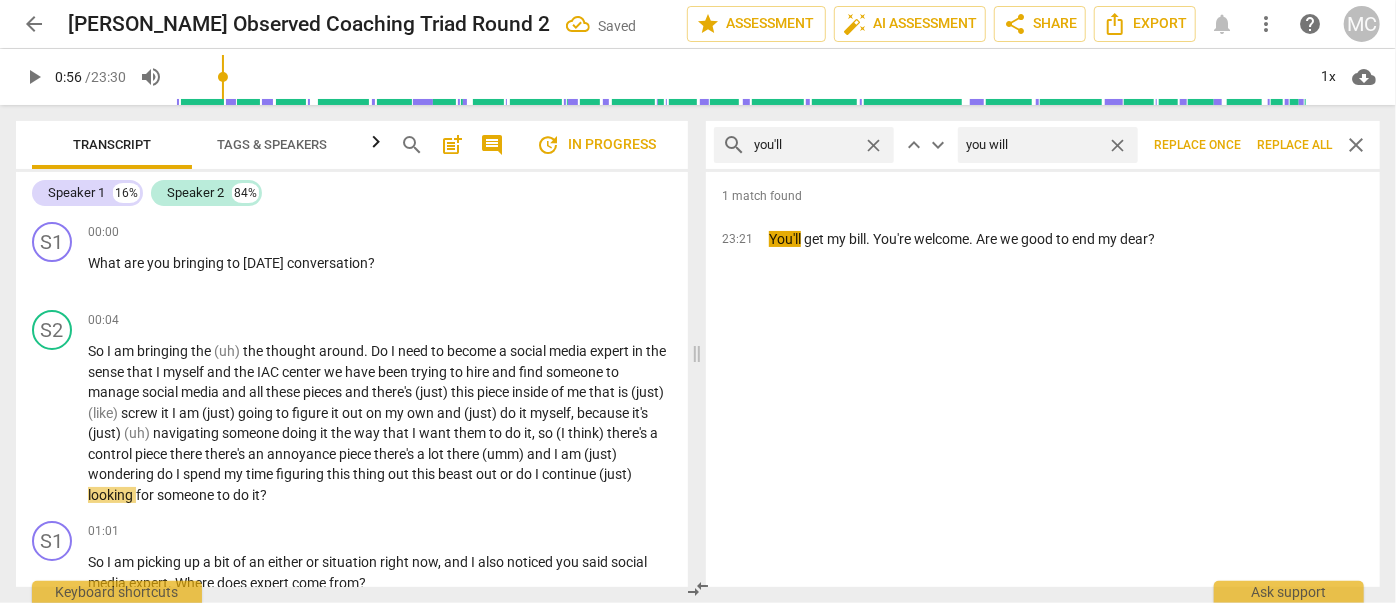 click on "Replace all" at bounding box center (1294, 145) 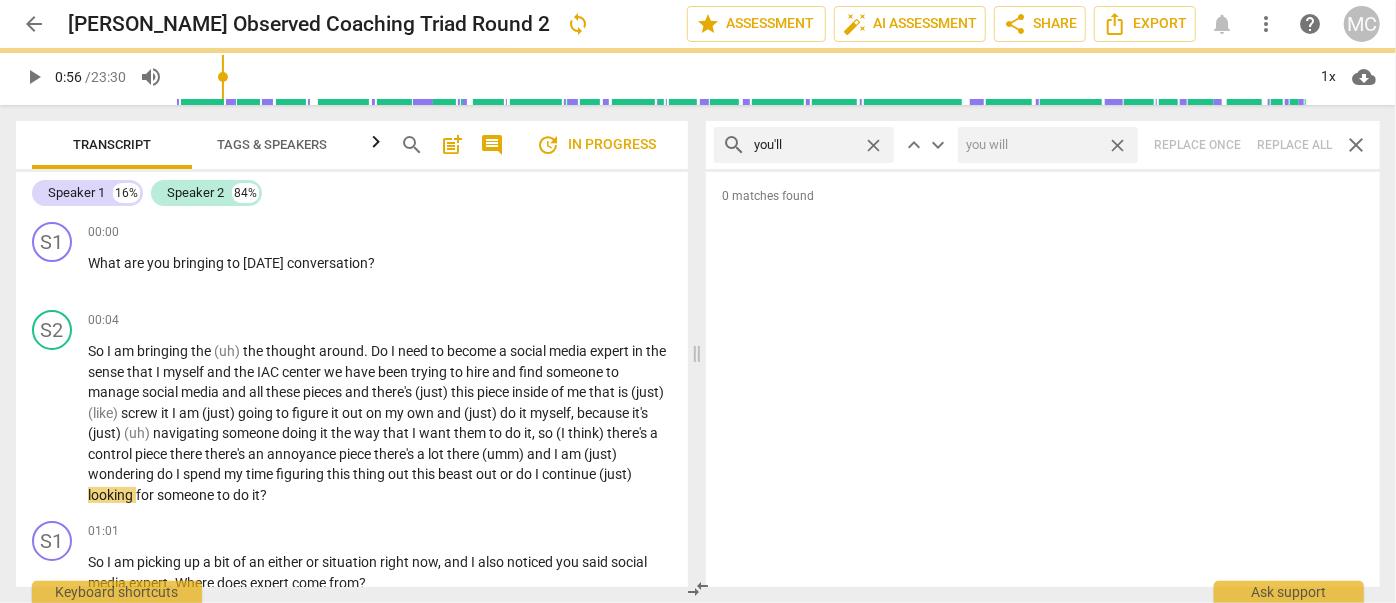 click on "close" at bounding box center (1117, 145) 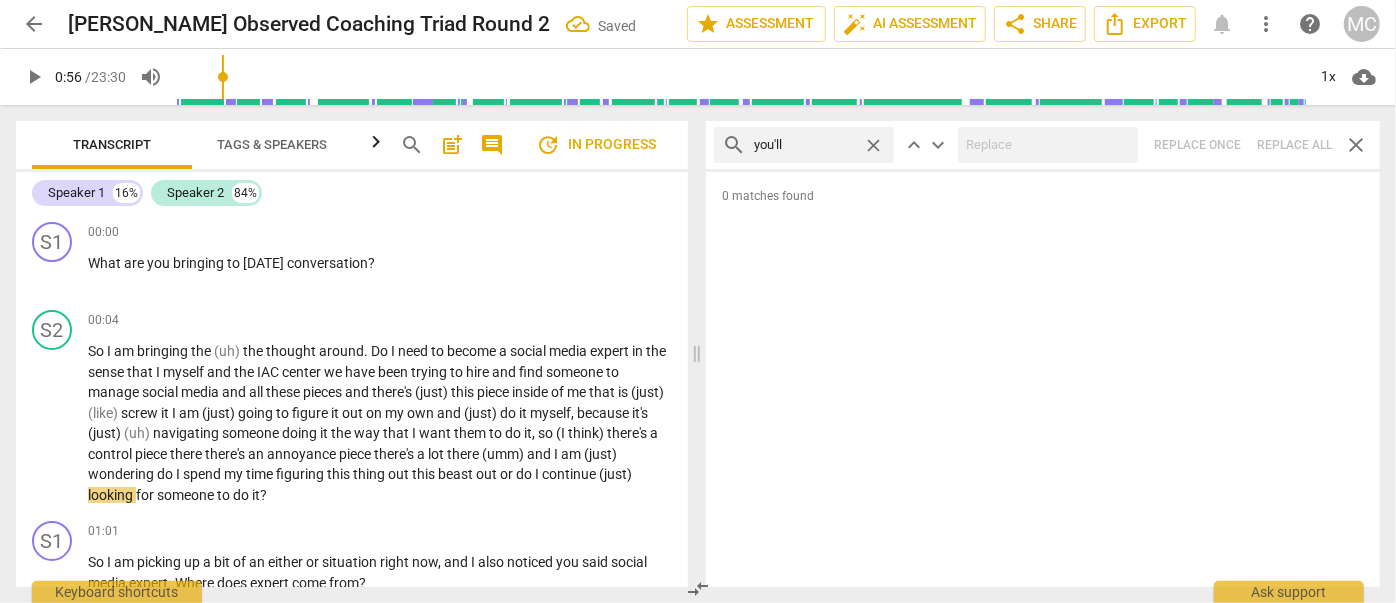 click on "close" at bounding box center (873, 145) 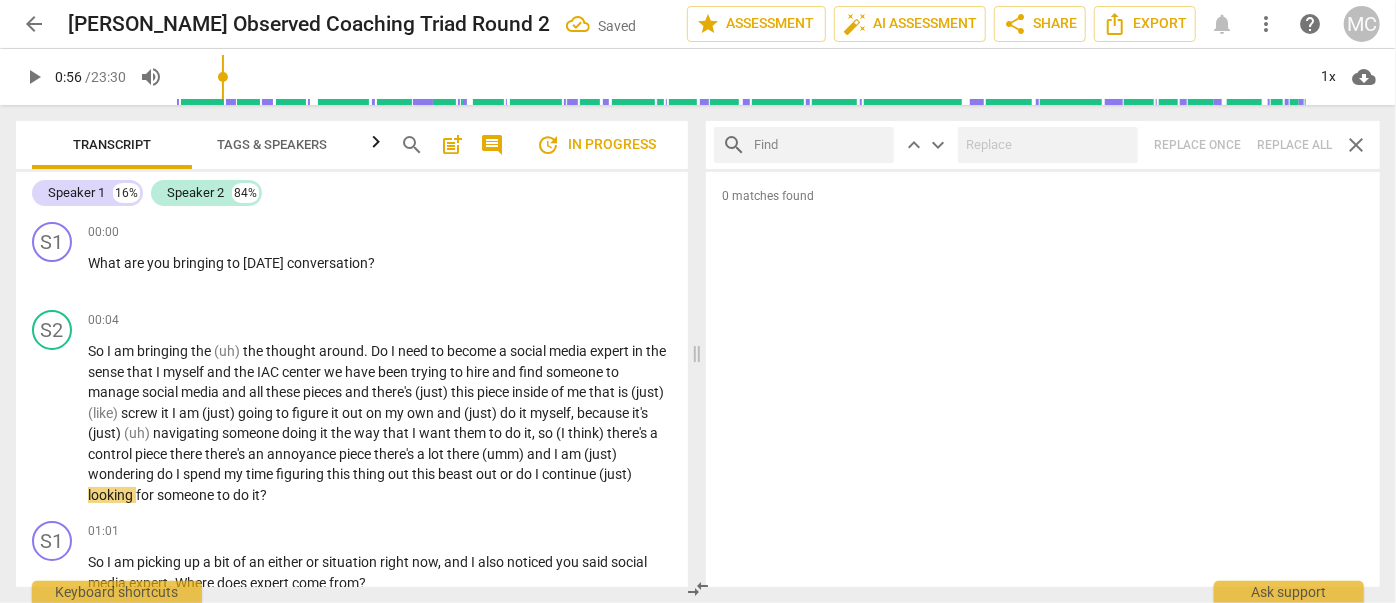 click at bounding box center (820, 145) 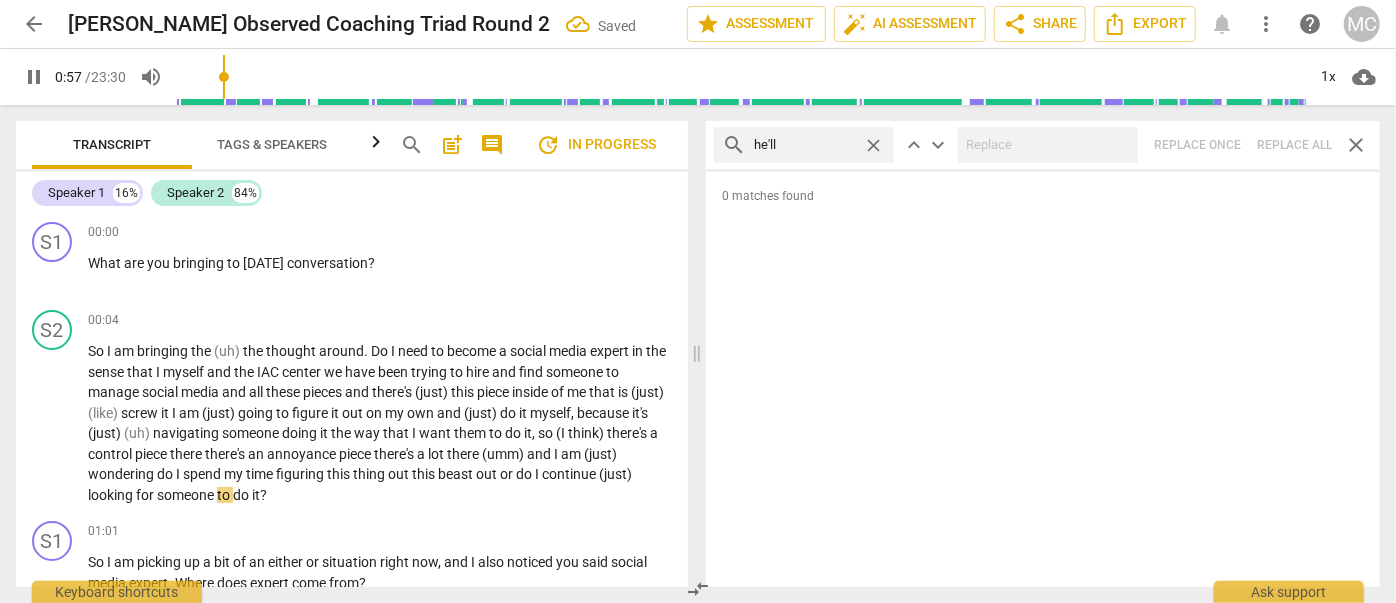 drag, startPoint x: 1298, startPoint y: 145, endPoint x: 1273, endPoint y: 148, distance: 25.179358 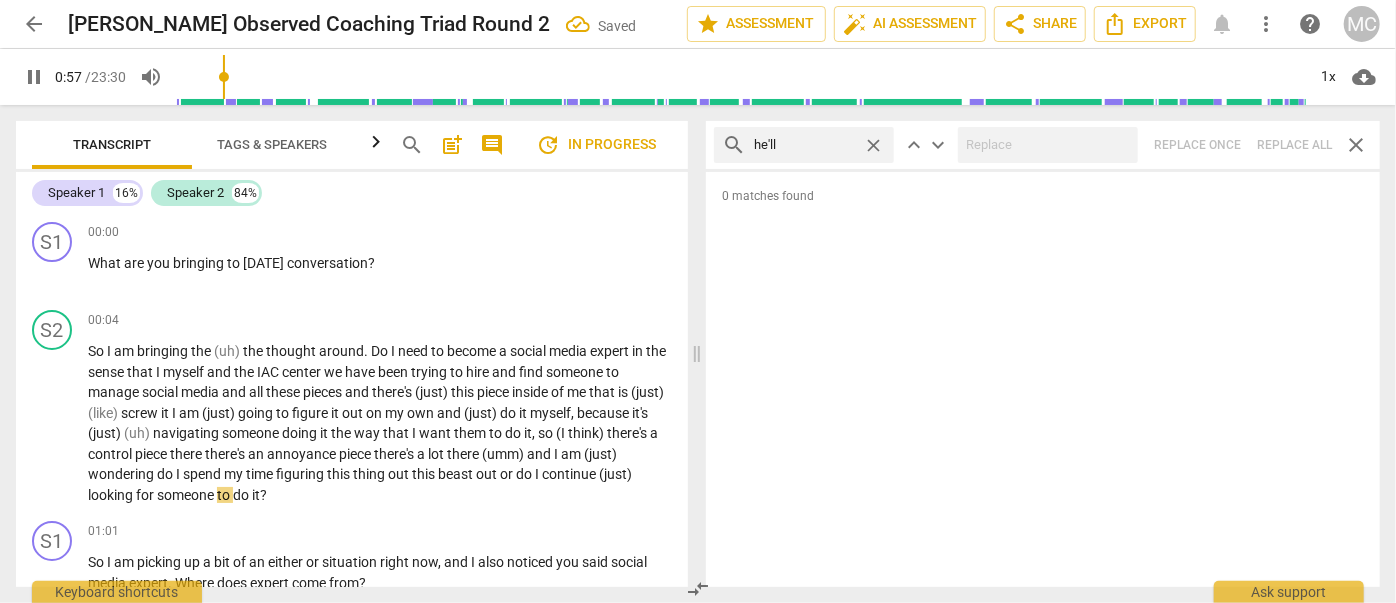 click on "search he'll close keyboard_arrow_up keyboard_arrow_down Replace once Replace all close" at bounding box center (1043, 145) 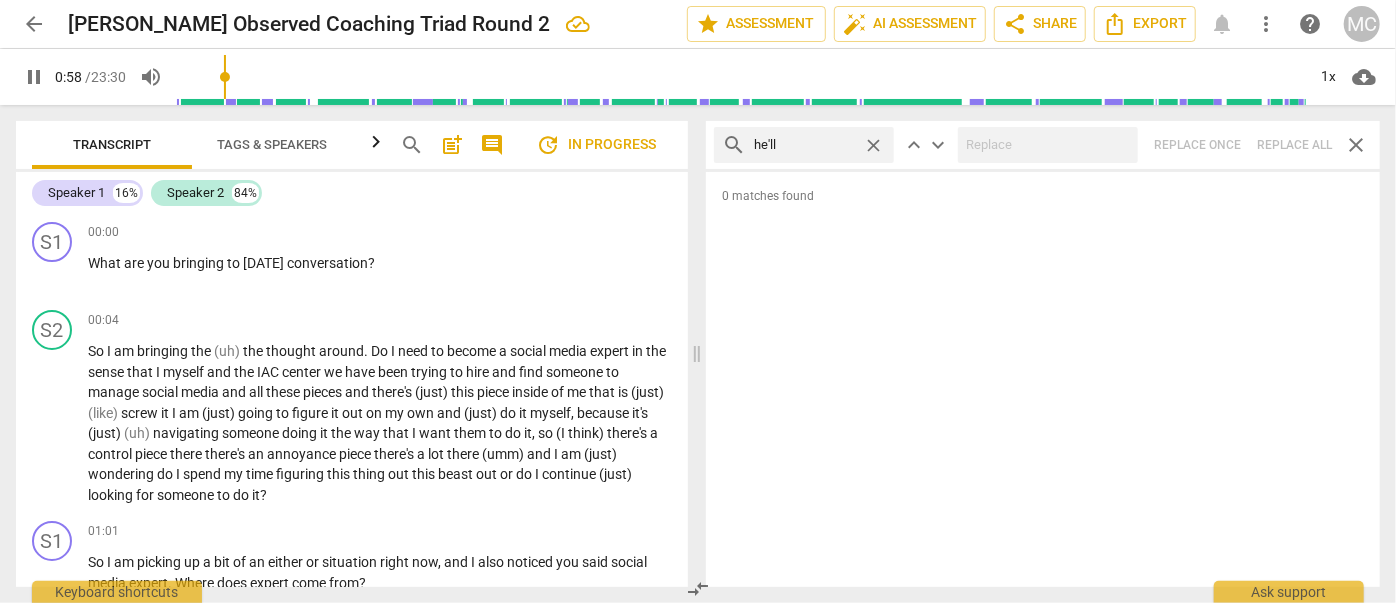 click on "close" at bounding box center [873, 145] 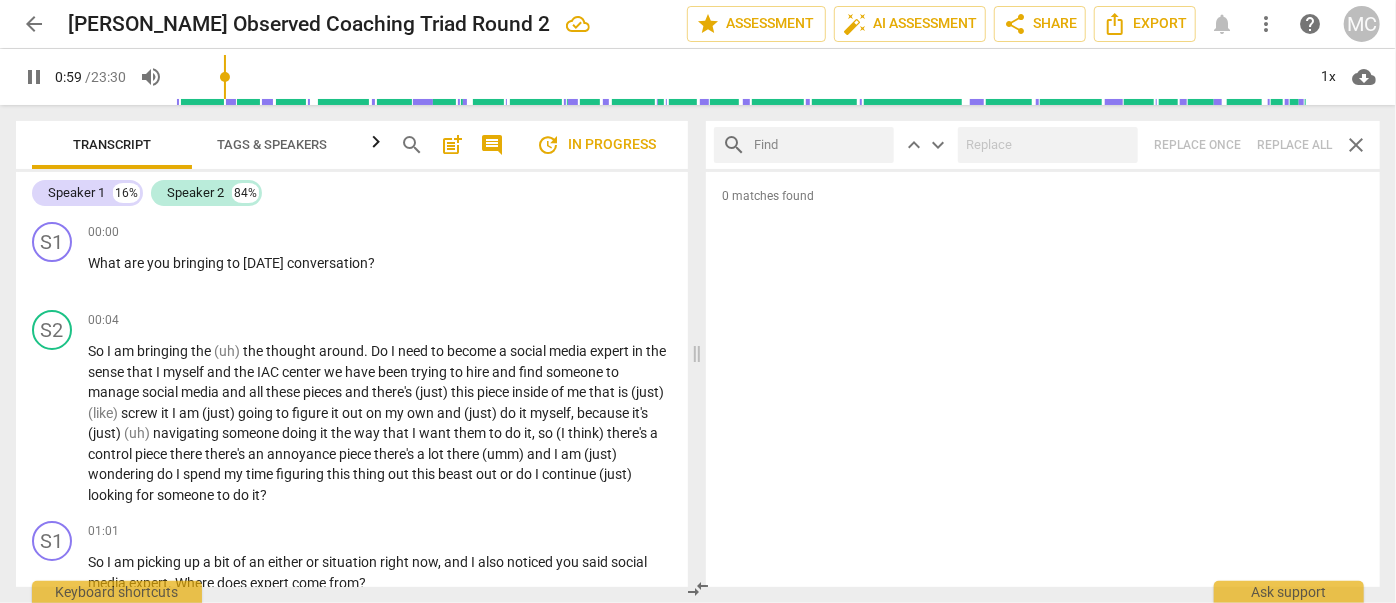 click at bounding box center [820, 145] 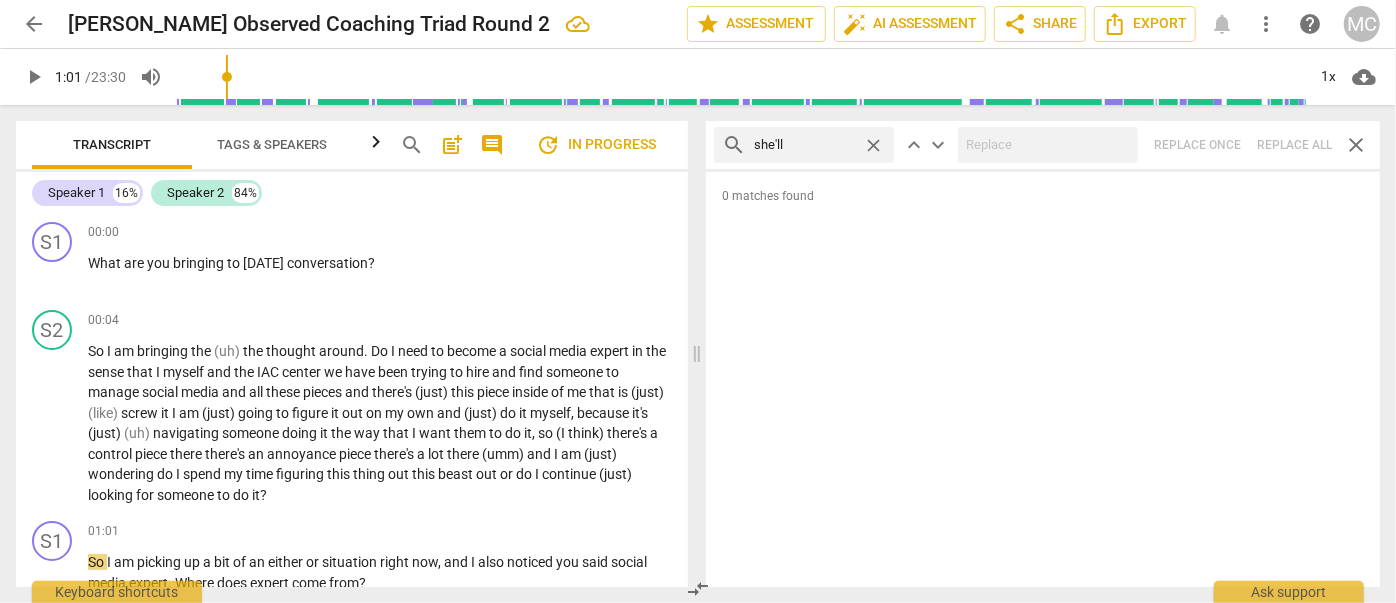 click on "search she'll close keyboard_arrow_up keyboard_arrow_down Replace once Replace all close" at bounding box center [1043, 145] 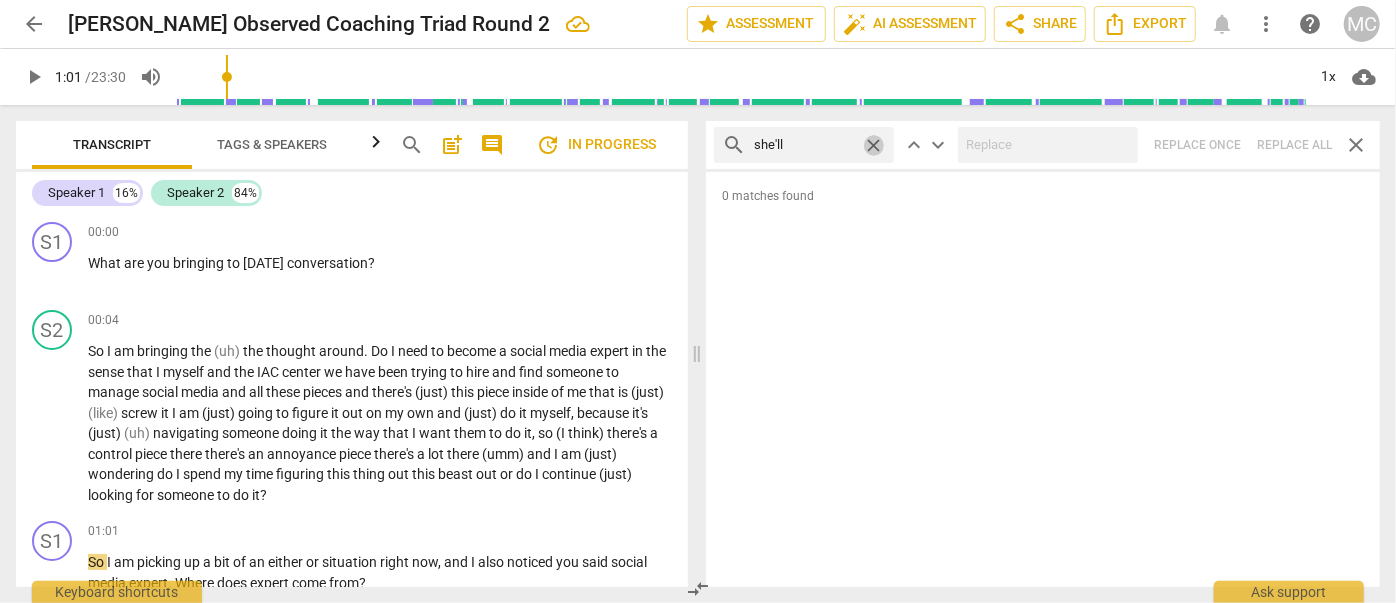 click on "close" at bounding box center [873, 145] 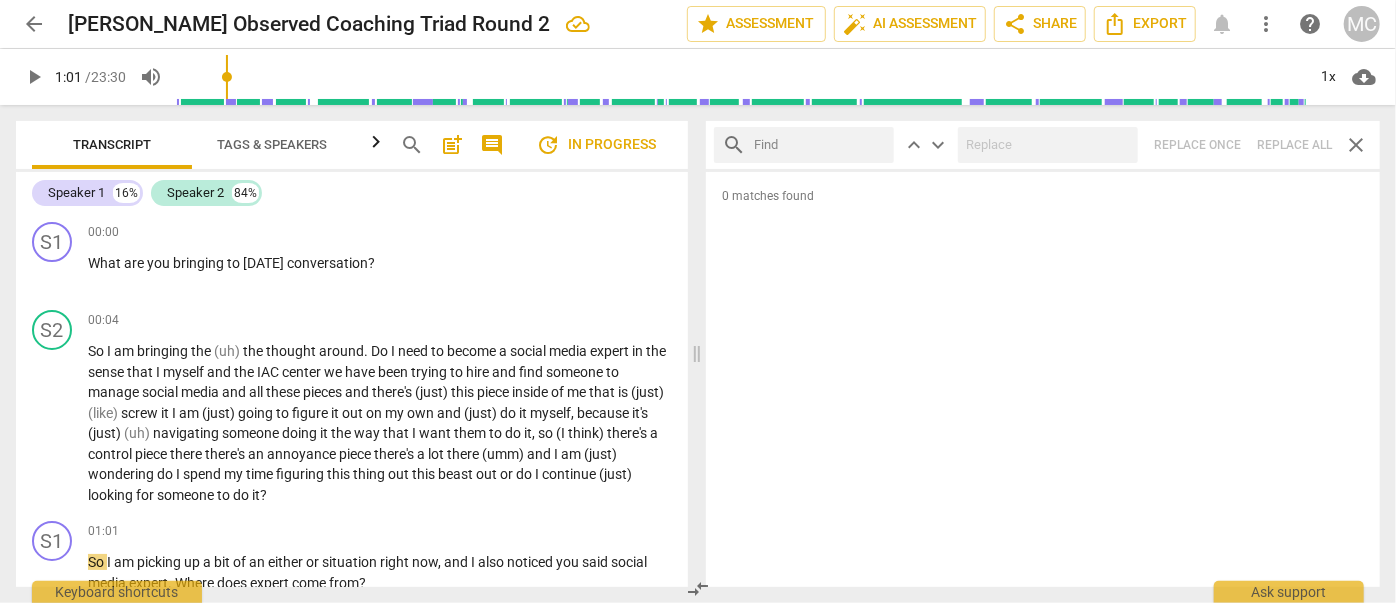 click at bounding box center (820, 145) 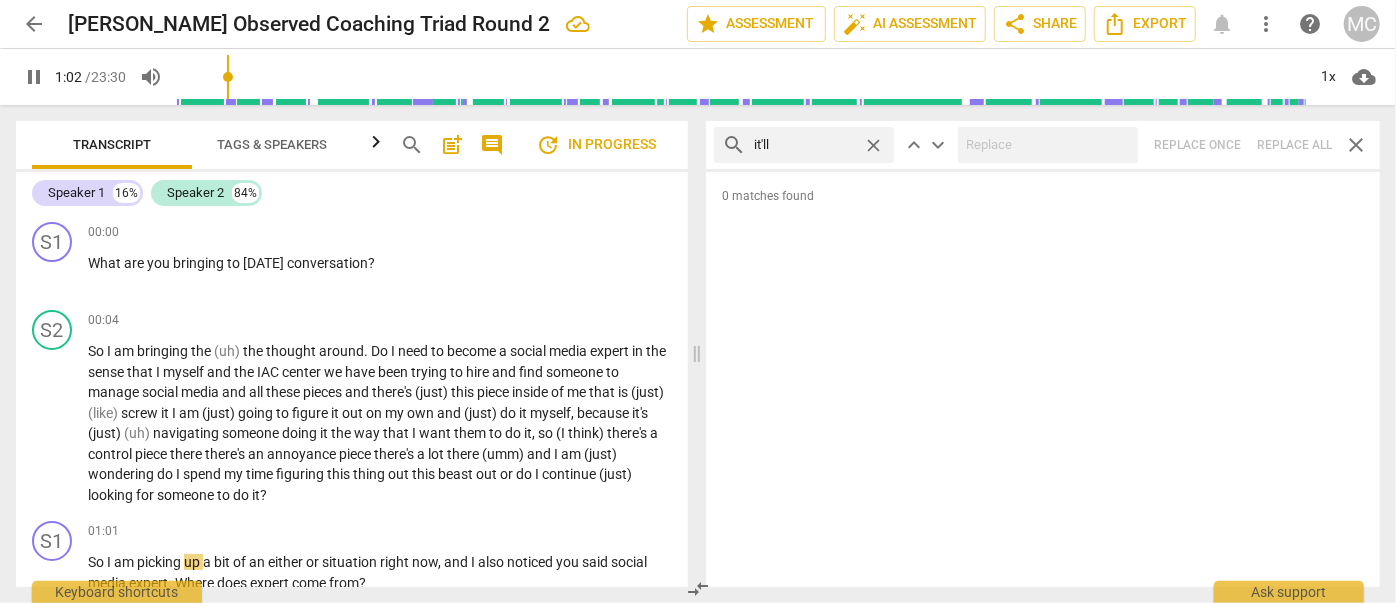click on "search it'll close keyboard_arrow_up keyboard_arrow_down Replace once Replace all close" at bounding box center [1043, 145] 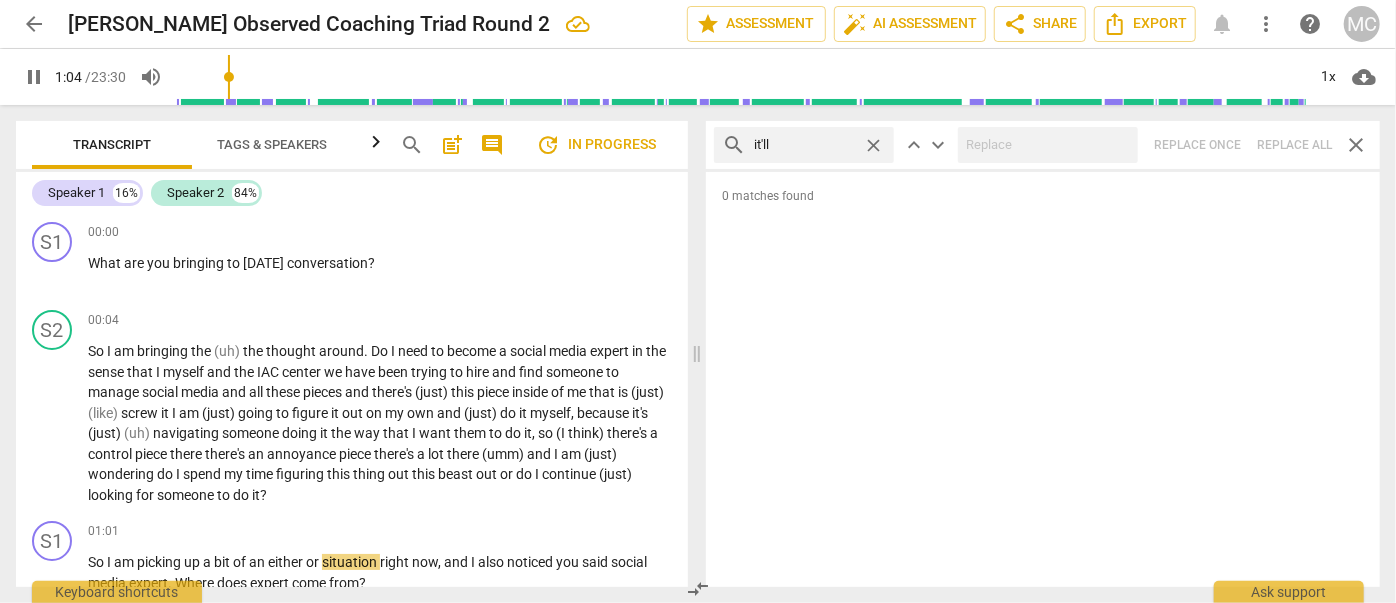 click on "close" at bounding box center (873, 145) 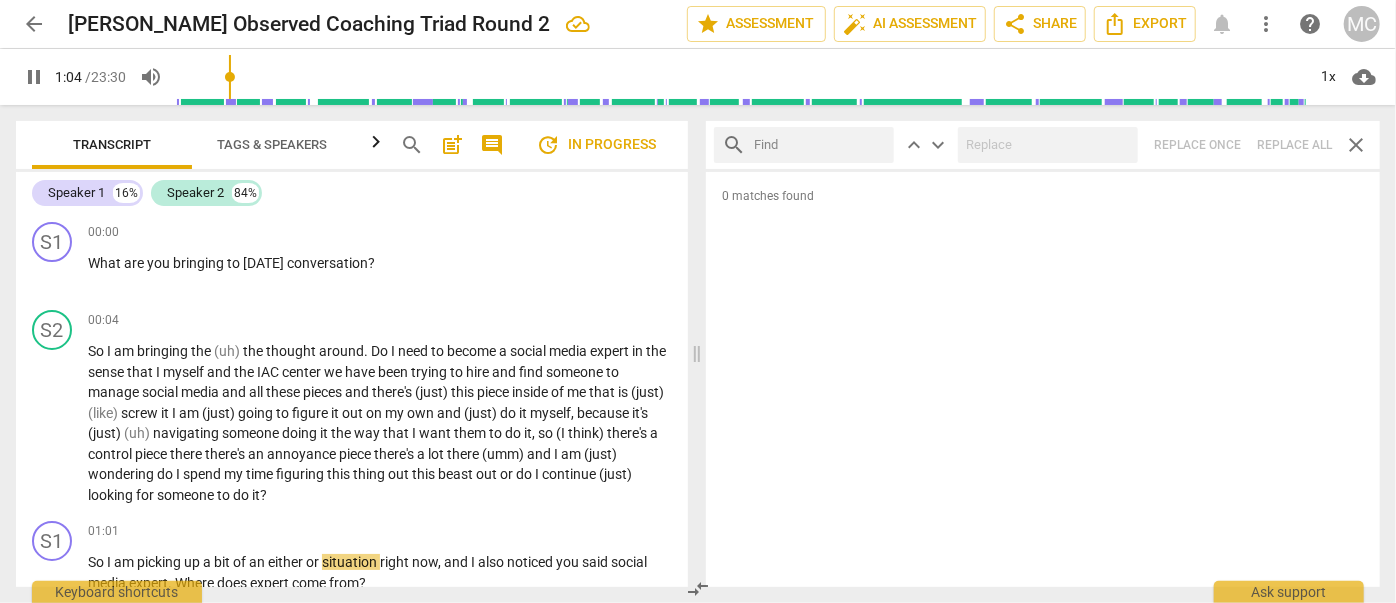 click at bounding box center (820, 145) 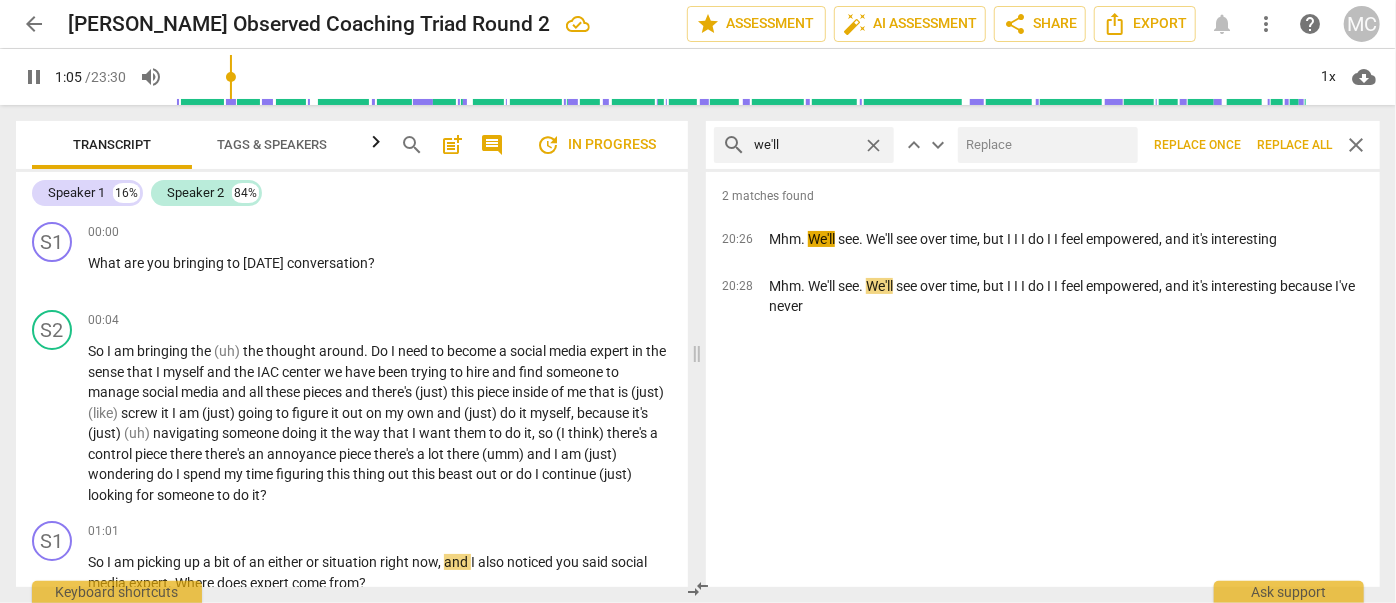 click at bounding box center [1044, 145] 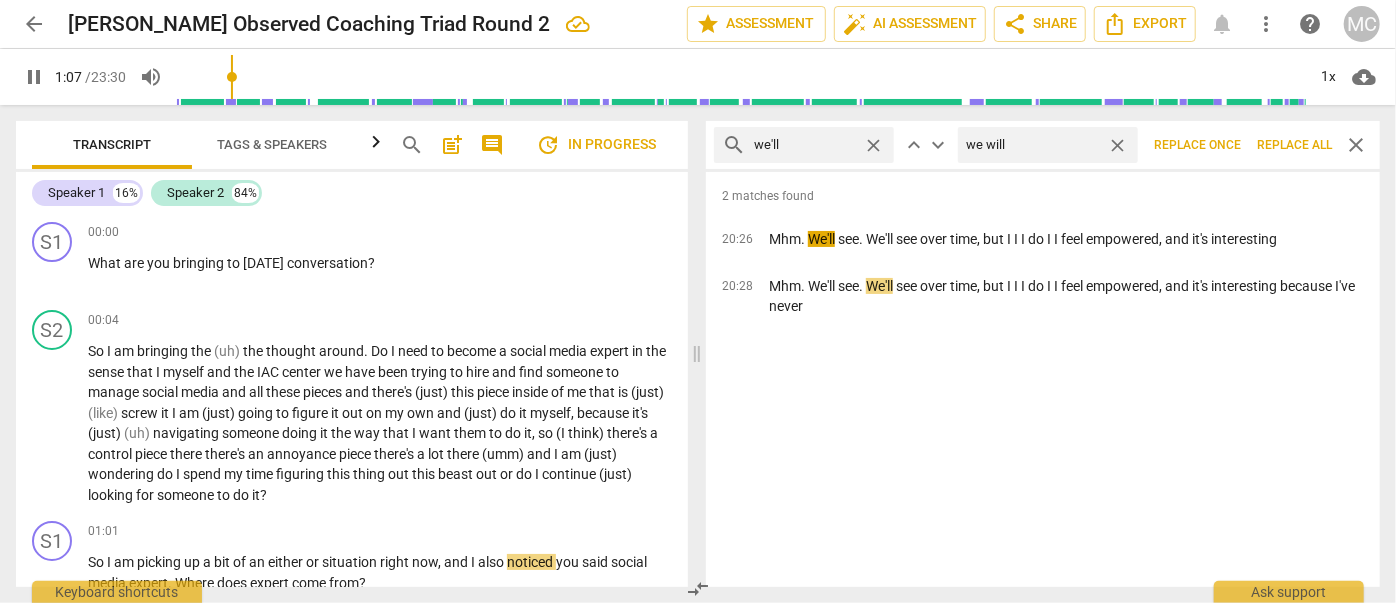 click on "Replace all" at bounding box center [1294, 145] 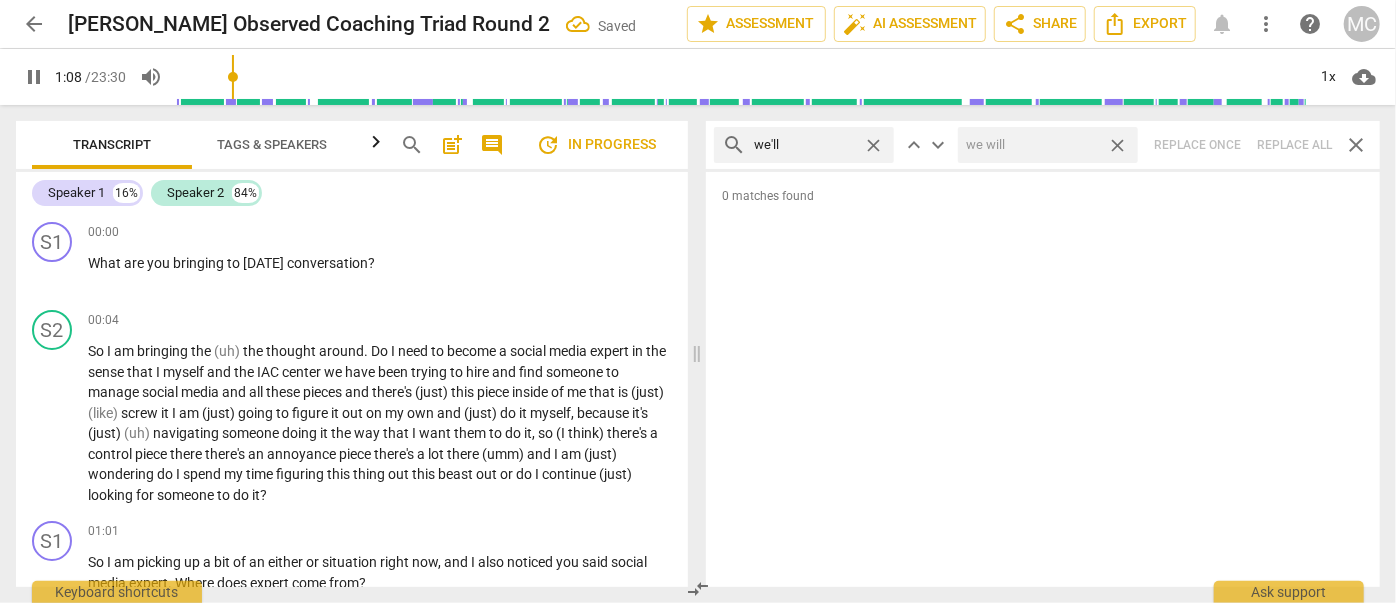 click on "close" at bounding box center (1117, 145) 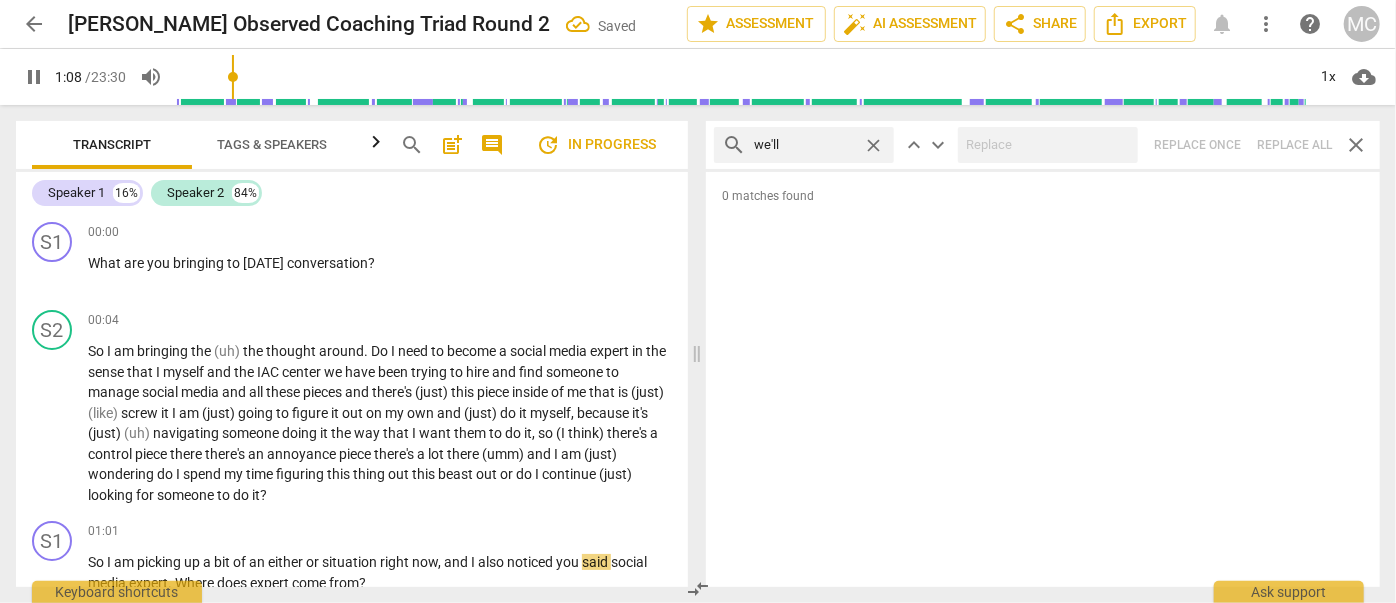 click on "close" at bounding box center [873, 145] 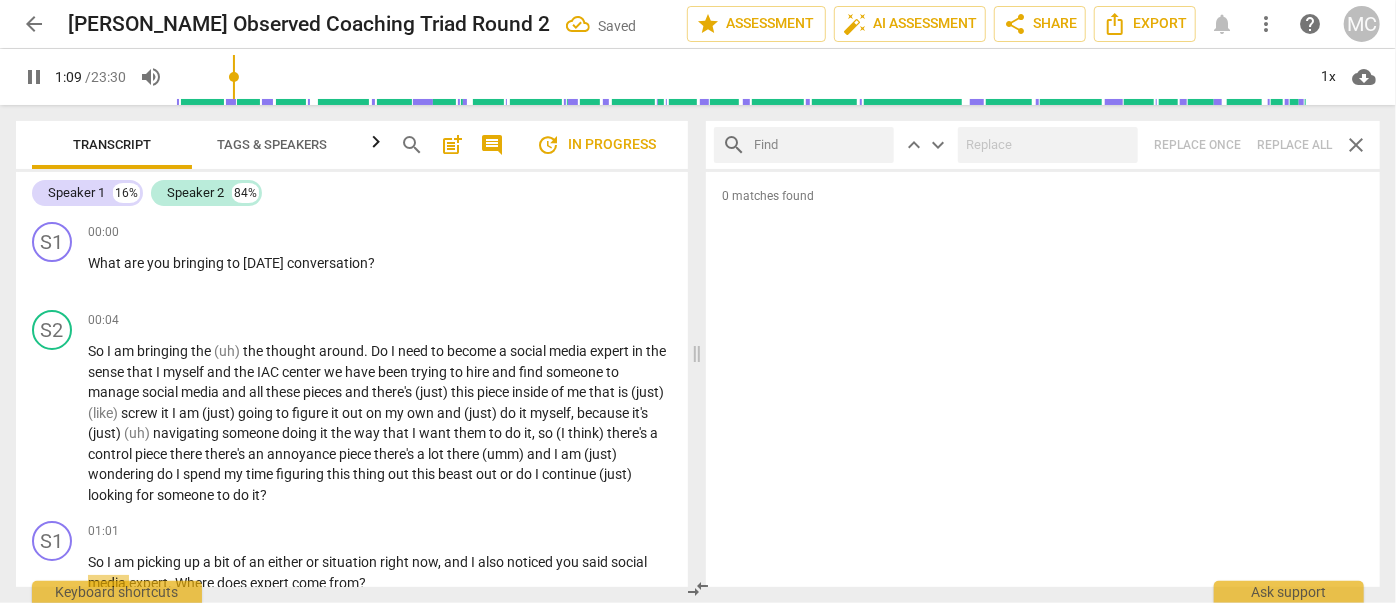 click at bounding box center (820, 145) 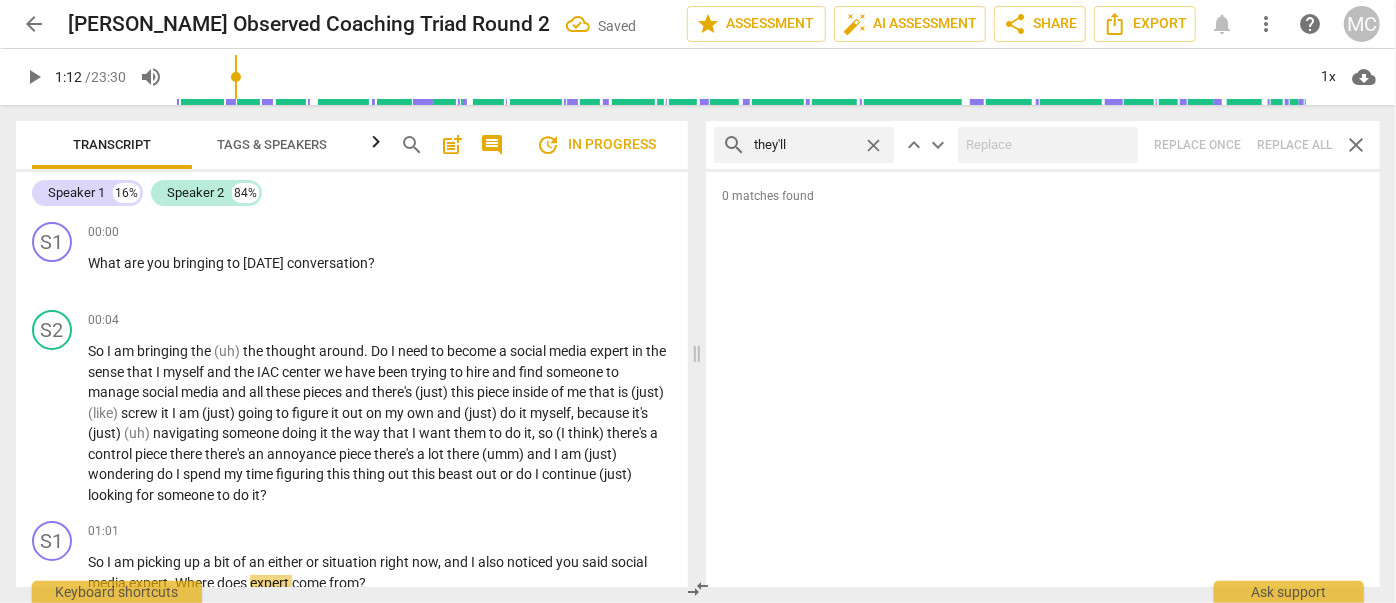 click on "search they'll close keyboard_arrow_up keyboard_arrow_down Replace once Replace all close" at bounding box center (1043, 145) 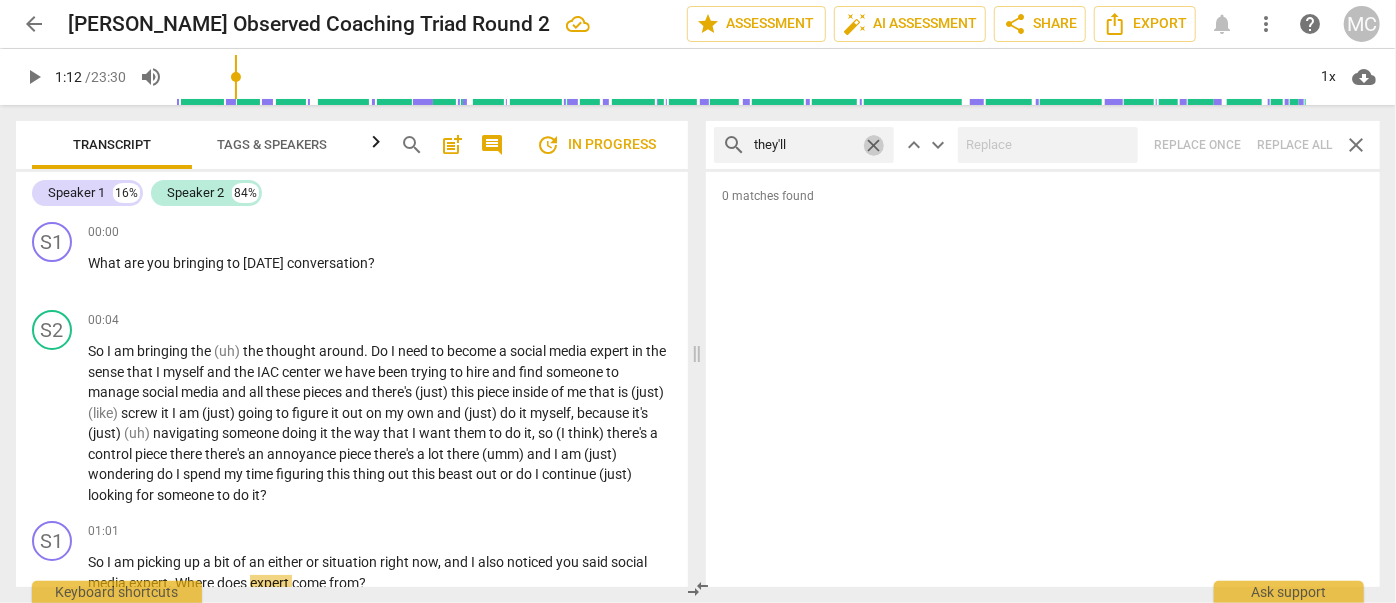 click on "close" at bounding box center (873, 145) 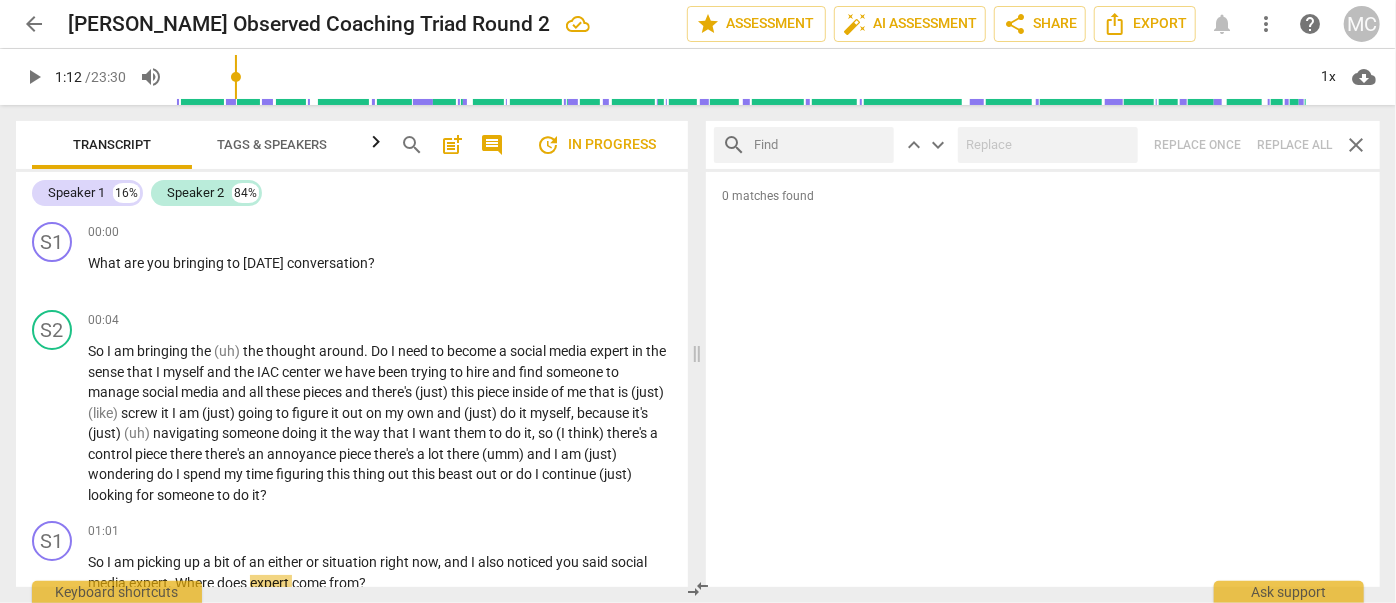 click at bounding box center [820, 145] 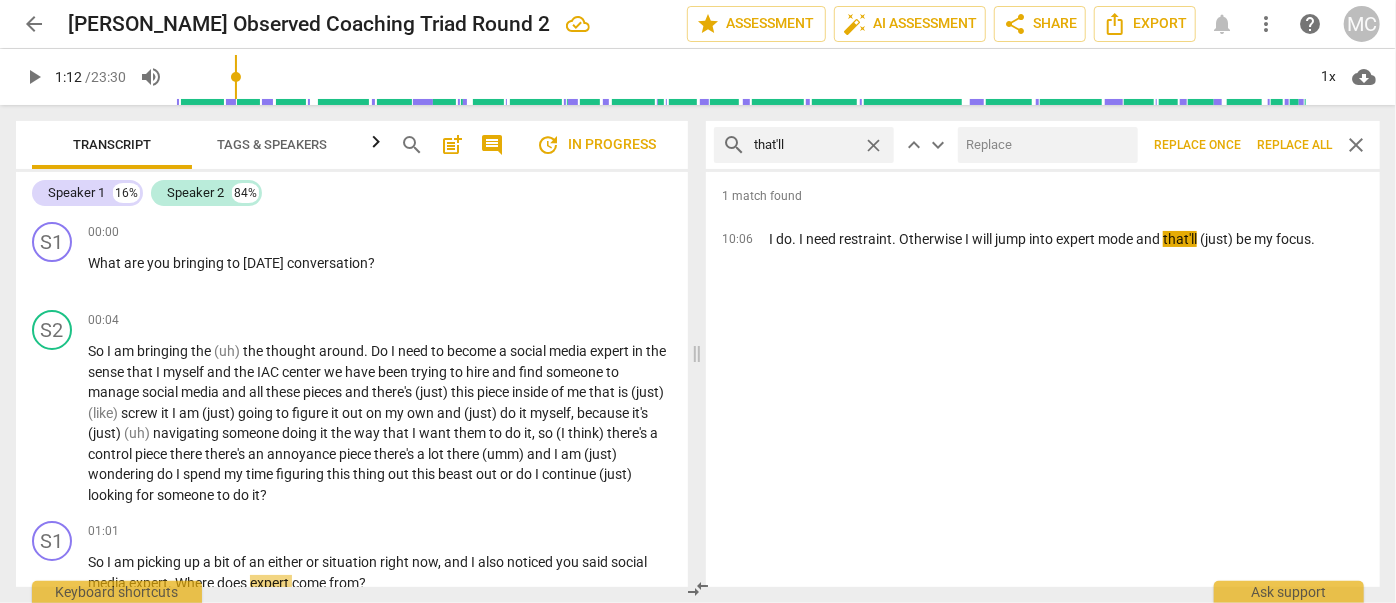 click at bounding box center (1044, 145) 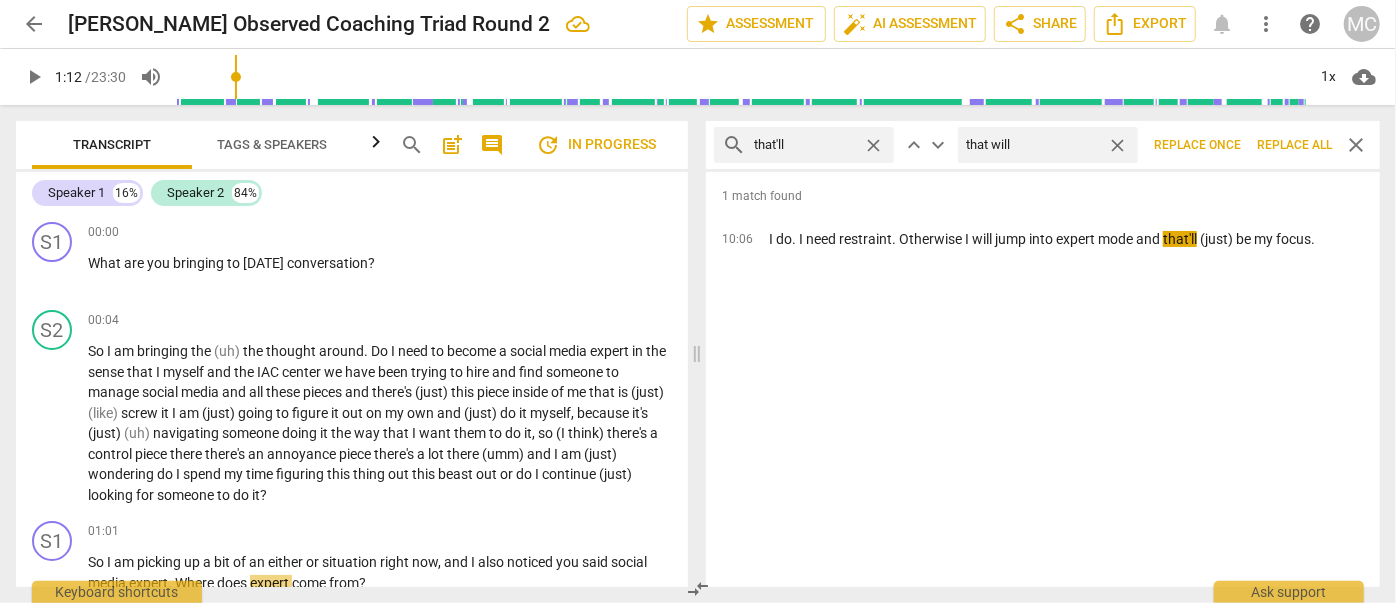 click on "Replace all" at bounding box center [1294, 145] 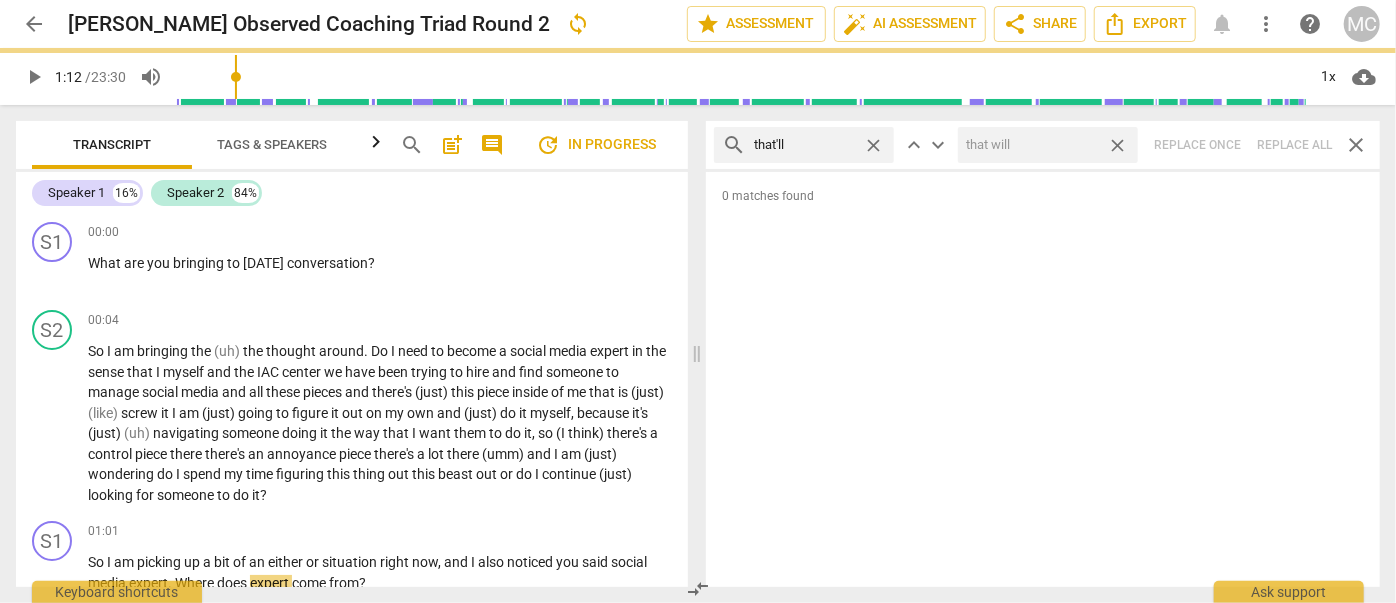 click on "close" at bounding box center (1117, 145) 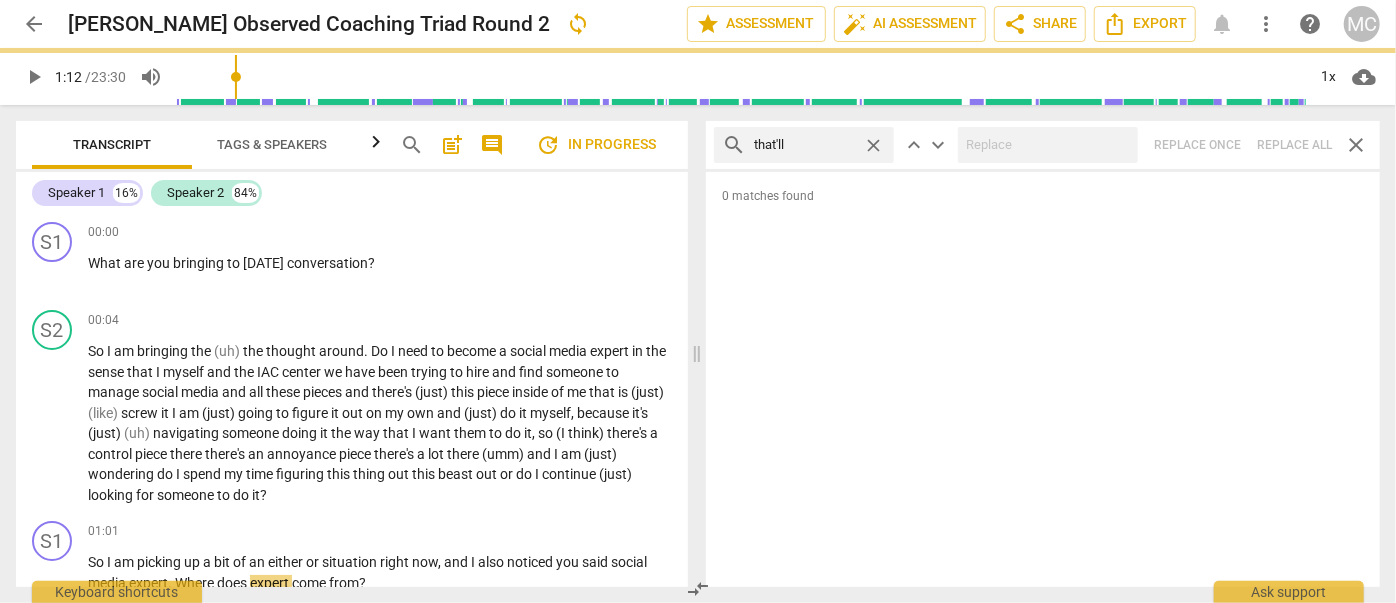 click on "close" at bounding box center (873, 145) 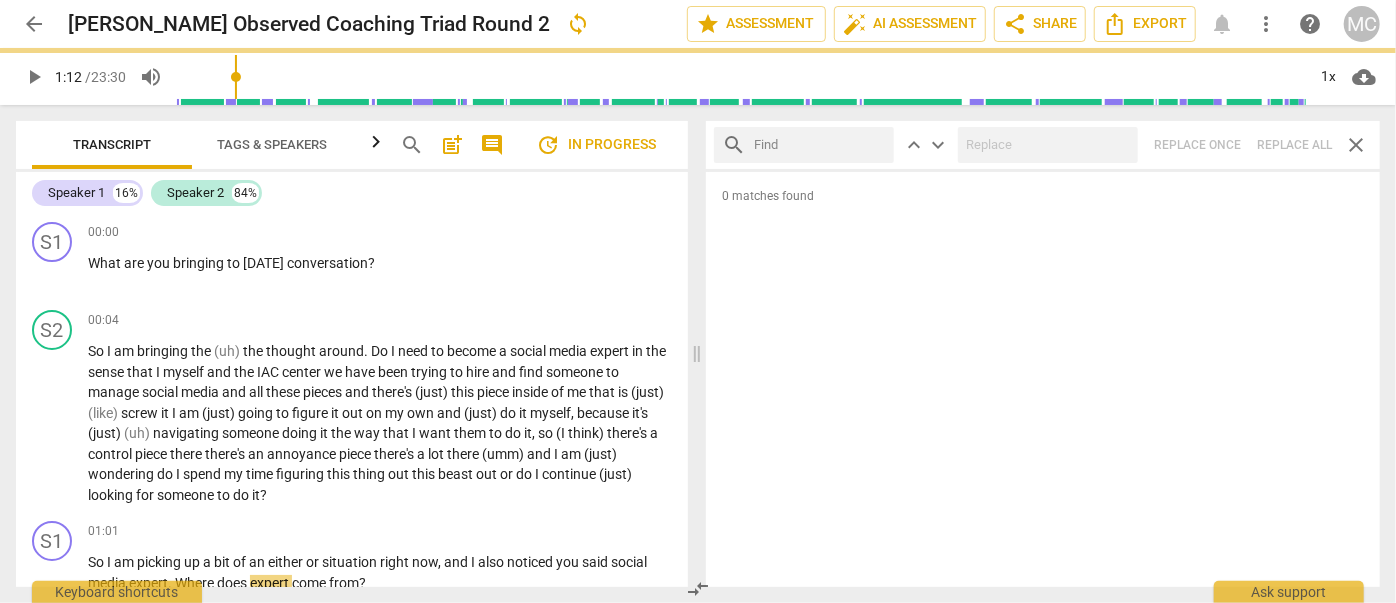 click at bounding box center (820, 145) 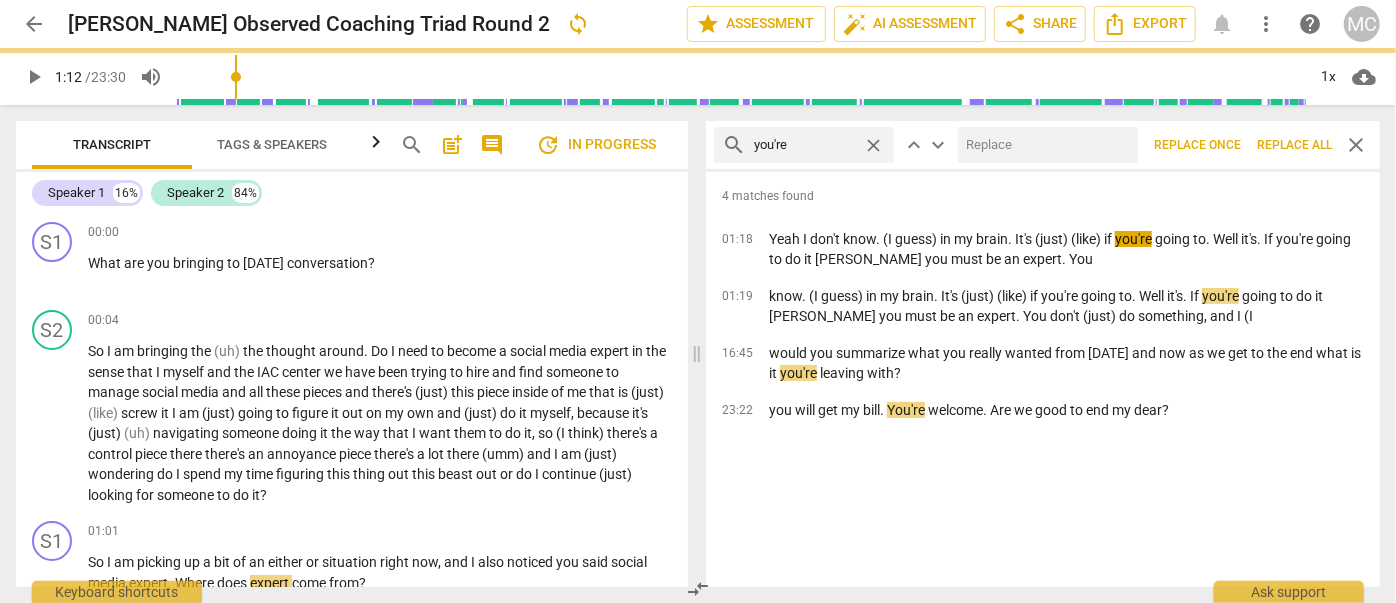 click at bounding box center (1044, 145) 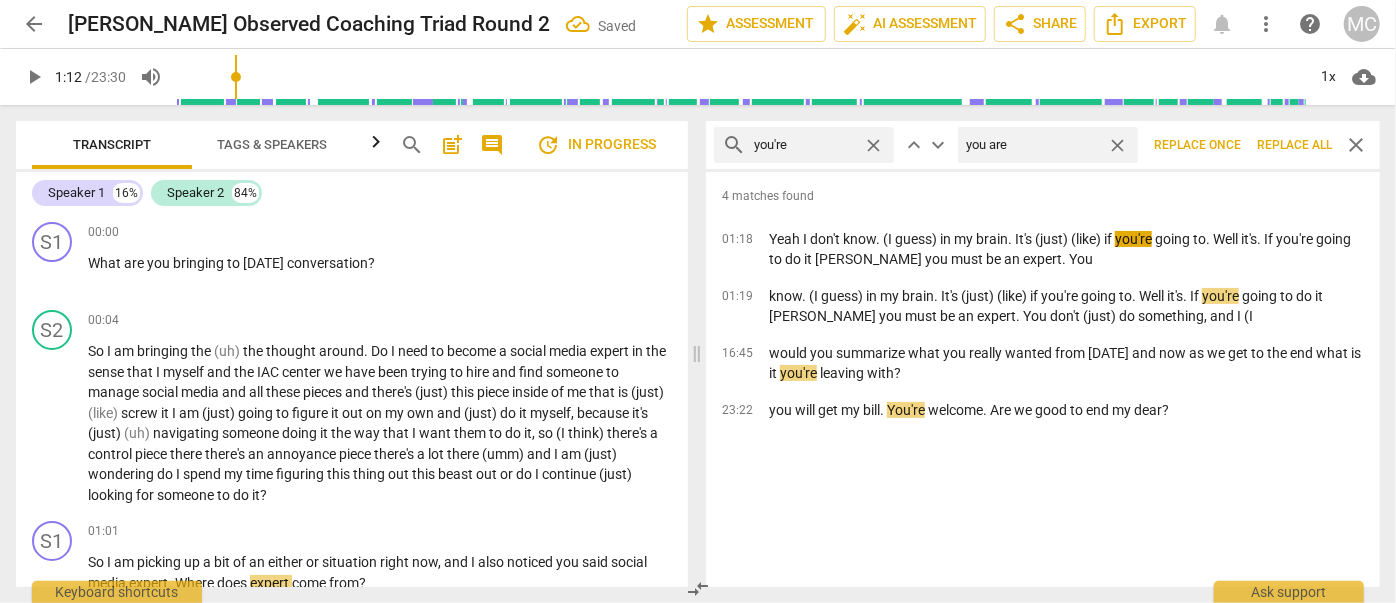 click on "Replace all" at bounding box center [1294, 145] 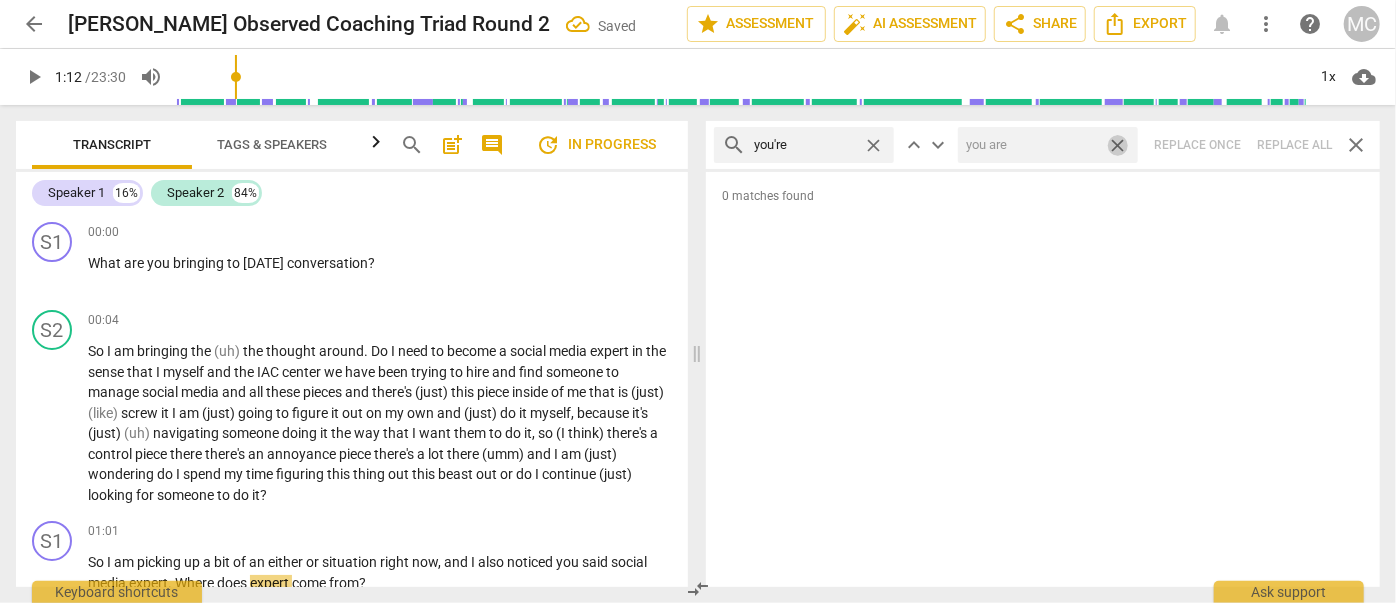 click on "close" at bounding box center [1117, 145] 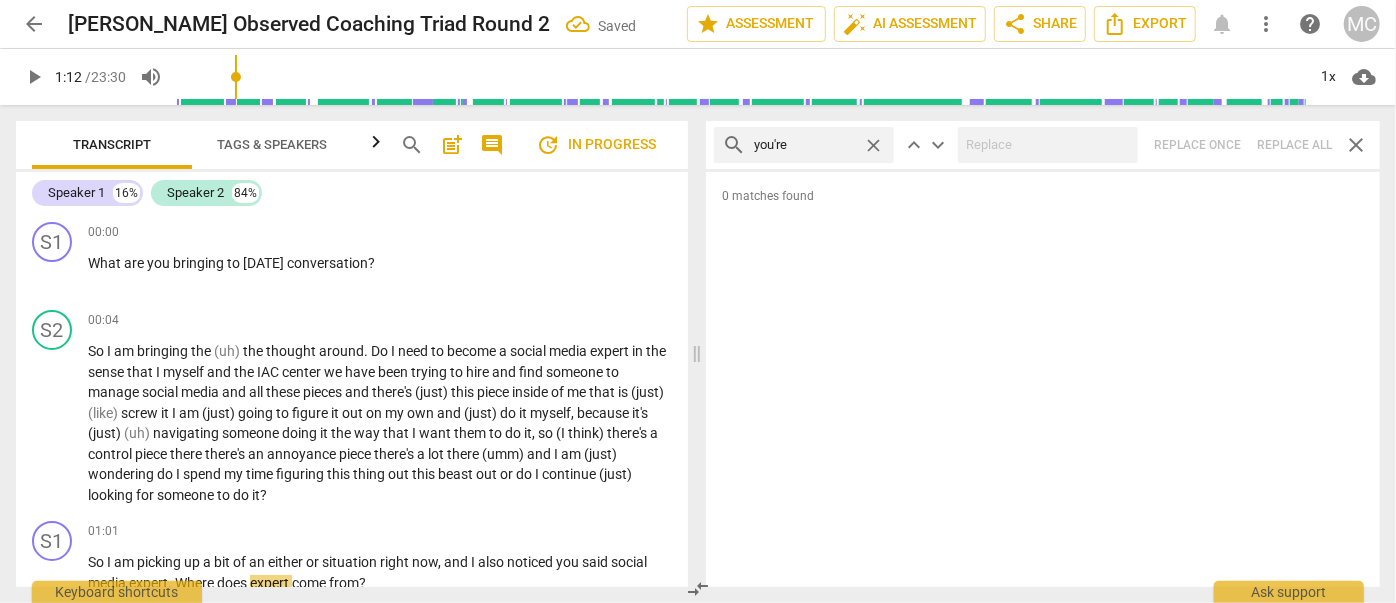 click on "close" at bounding box center [873, 145] 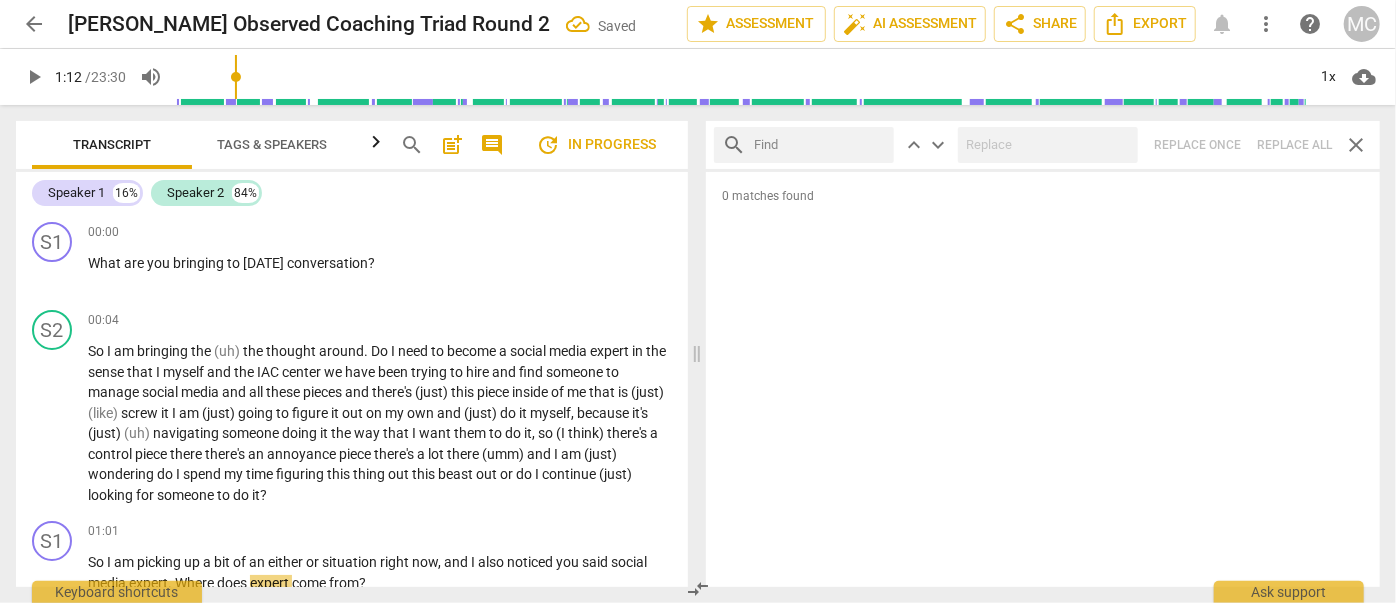 drag, startPoint x: 810, startPoint y: 144, endPoint x: 763, endPoint y: 117, distance: 54.20332 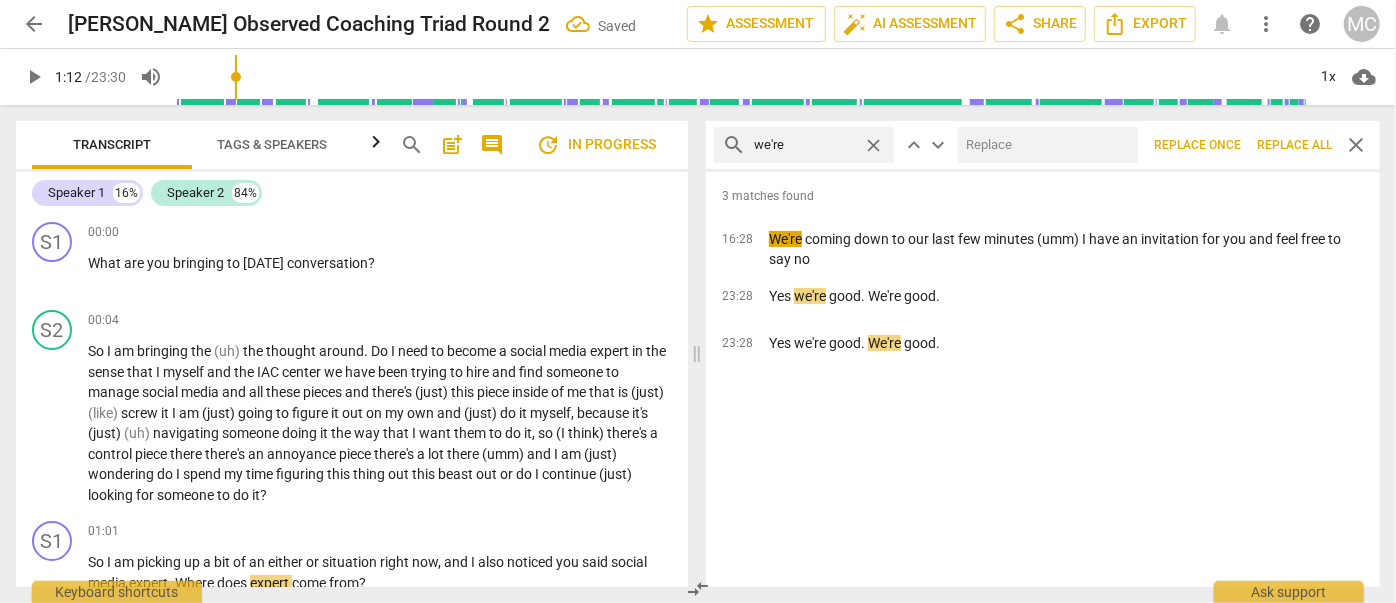 click at bounding box center [1044, 145] 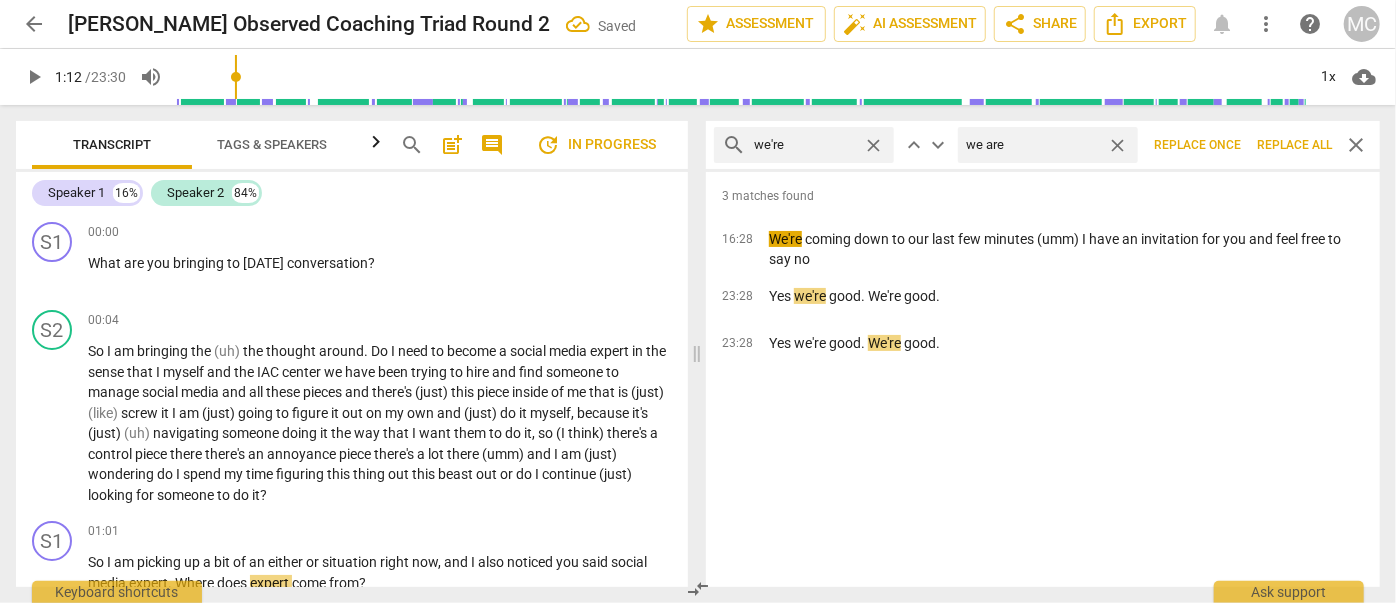 click on "Replace all" at bounding box center [1294, 145] 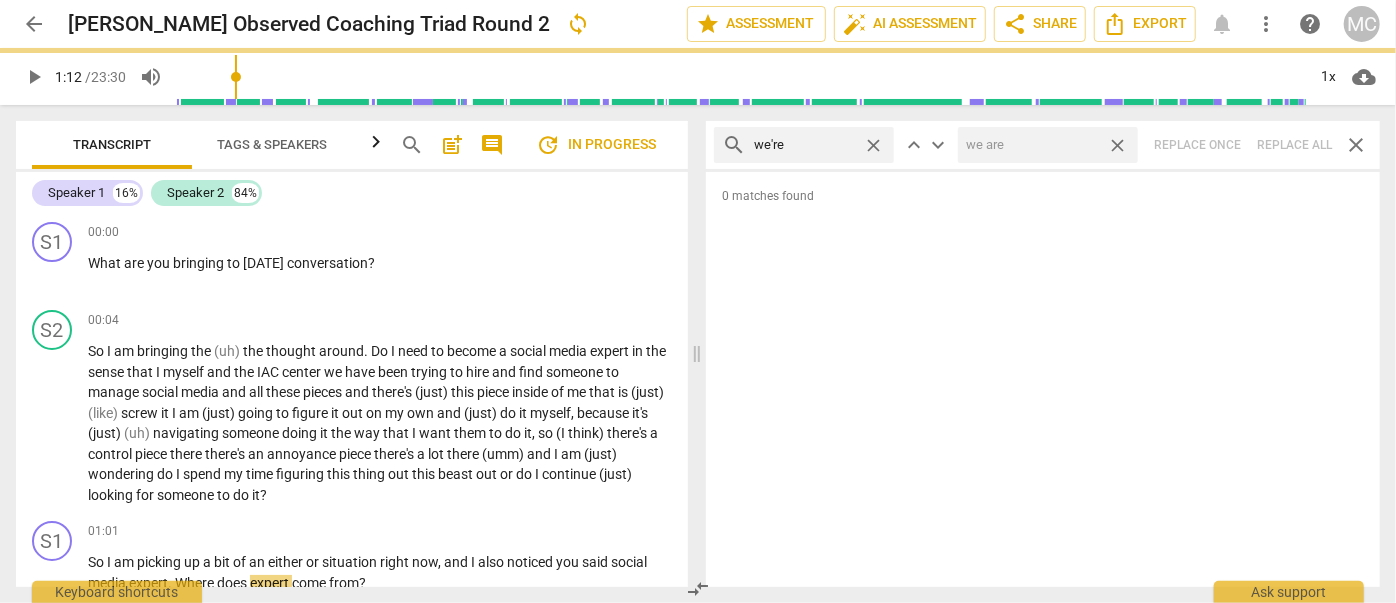 click on "close" at bounding box center (1117, 145) 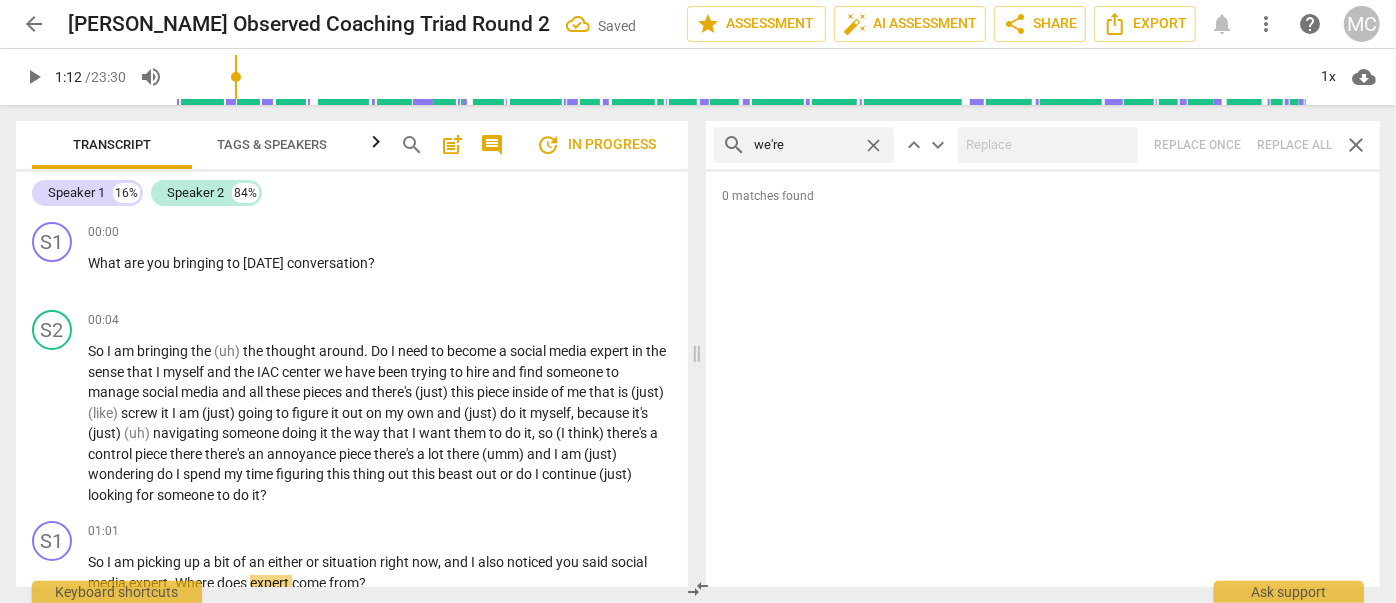 click on "close" at bounding box center [873, 145] 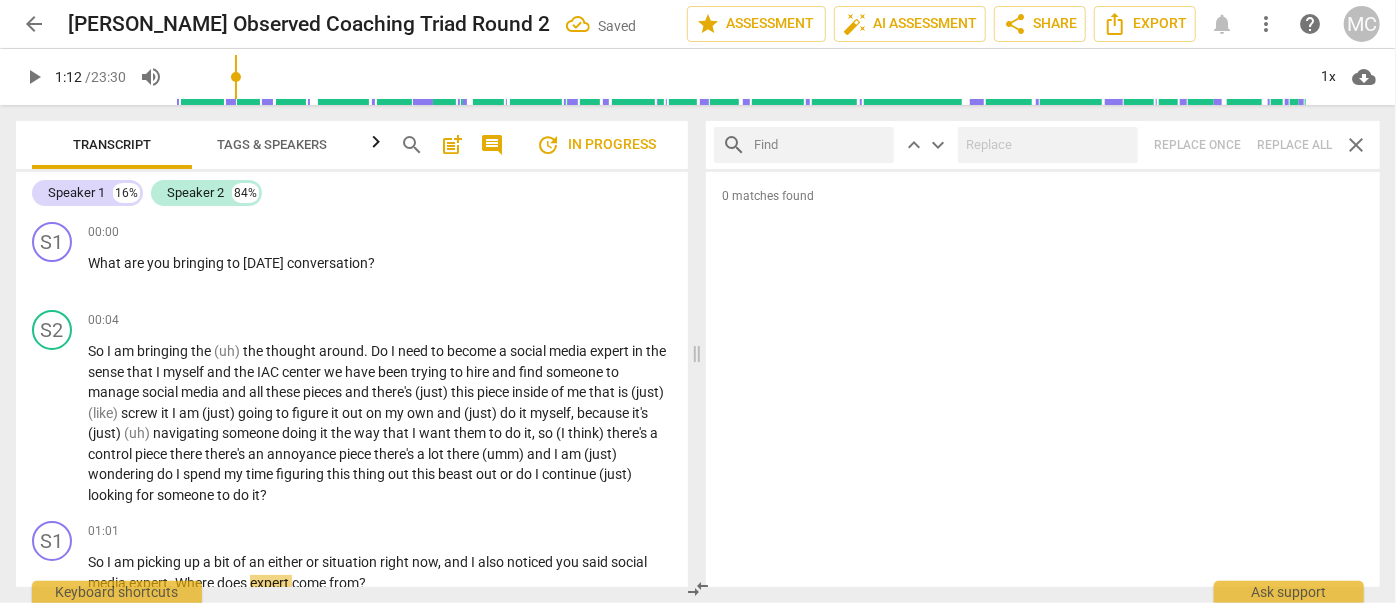 click at bounding box center [820, 145] 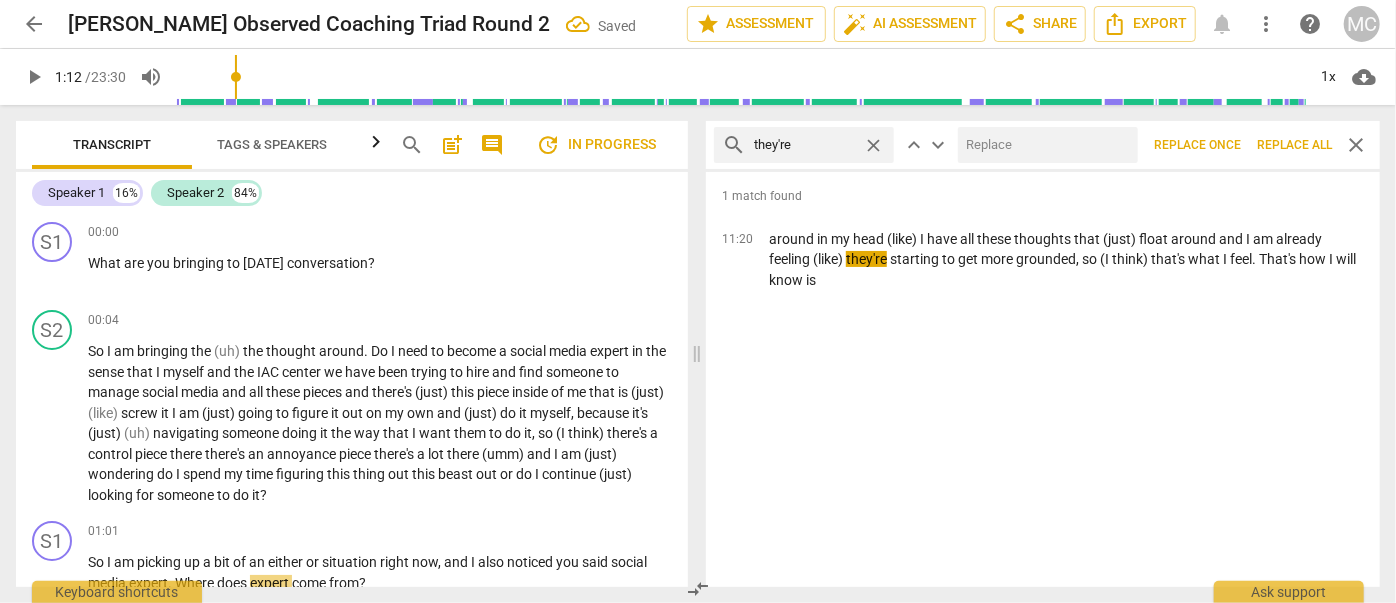 click at bounding box center (1044, 145) 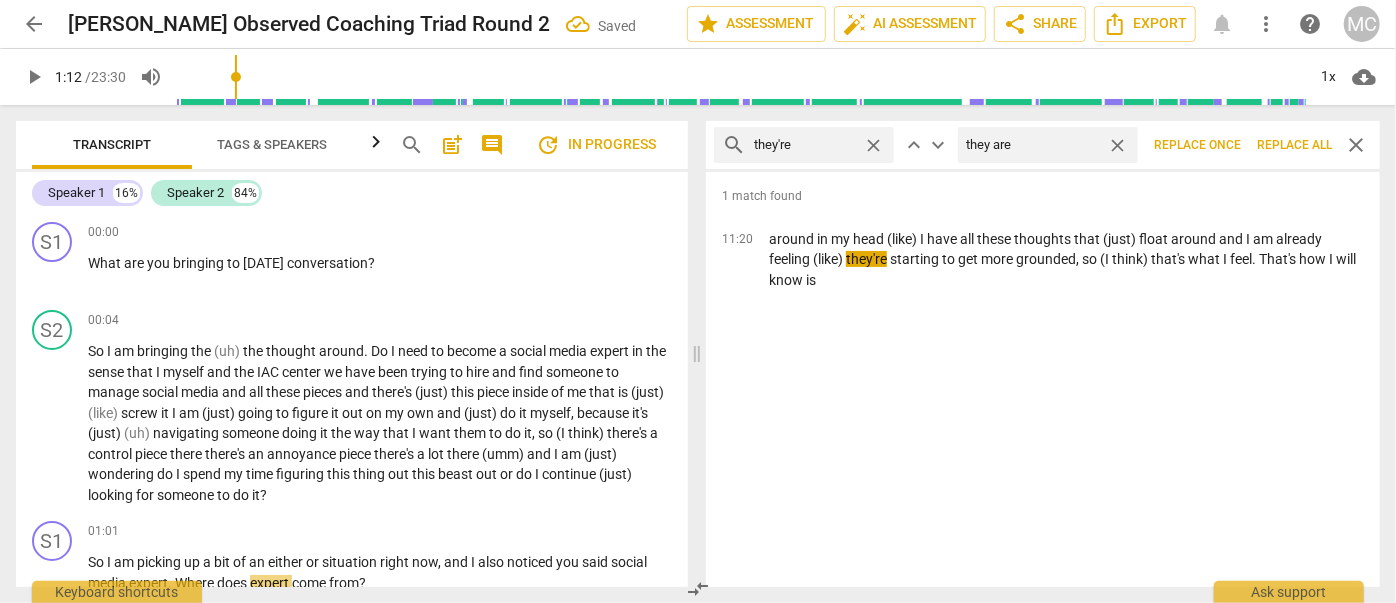 click on "Replace all" at bounding box center [1294, 145] 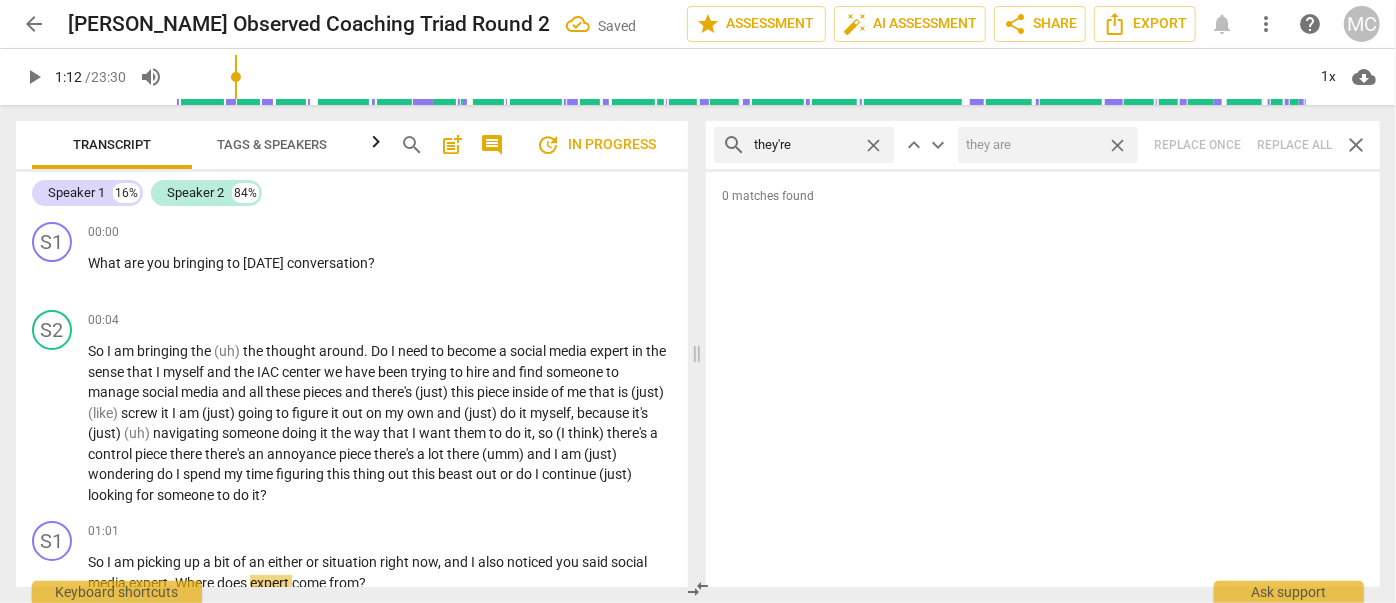 drag, startPoint x: 1122, startPoint y: 145, endPoint x: 944, endPoint y: 170, distance: 179.74704 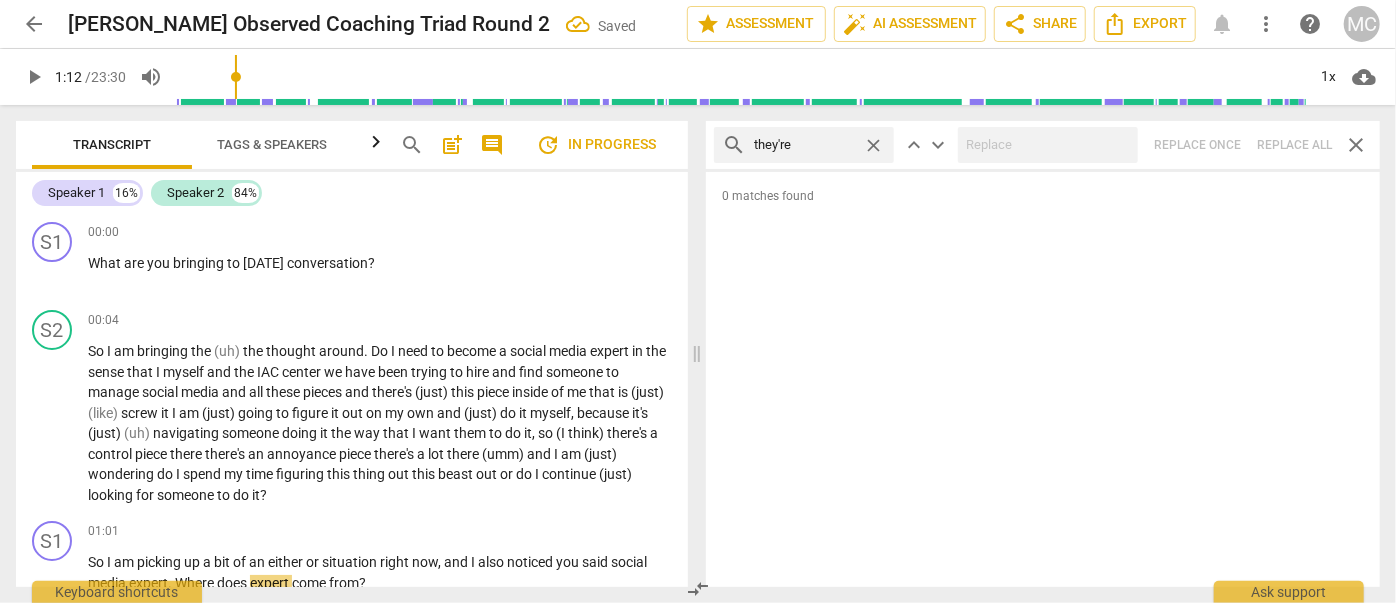 click on "close" at bounding box center (873, 145) 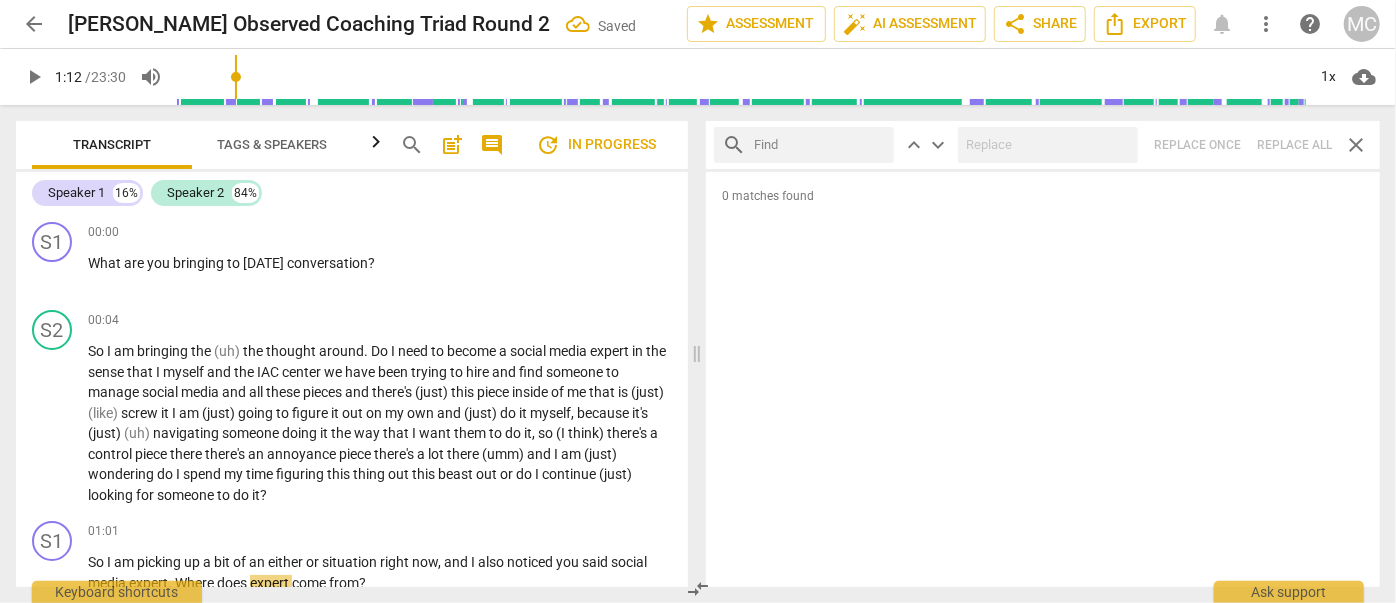 click at bounding box center (820, 145) 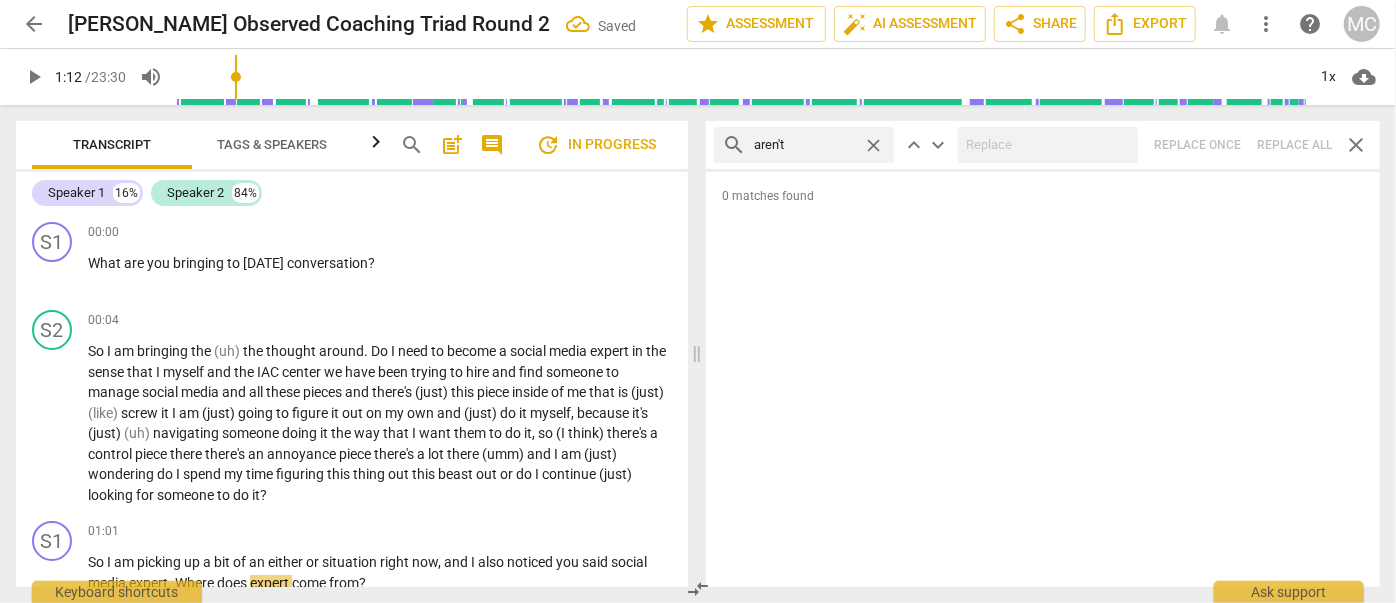 click on "search aren't close keyboard_arrow_up keyboard_arrow_down Replace once Replace all close" at bounding box center [1043, 145] 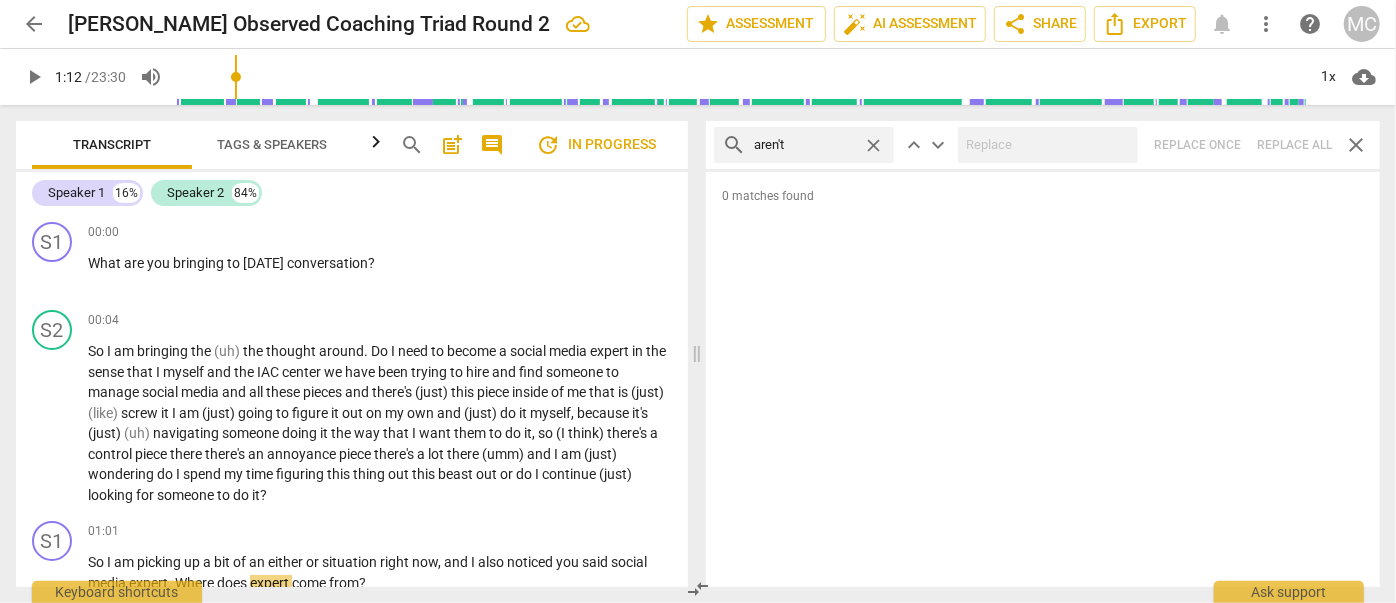 click on "close" at bounding box center [873, 145] 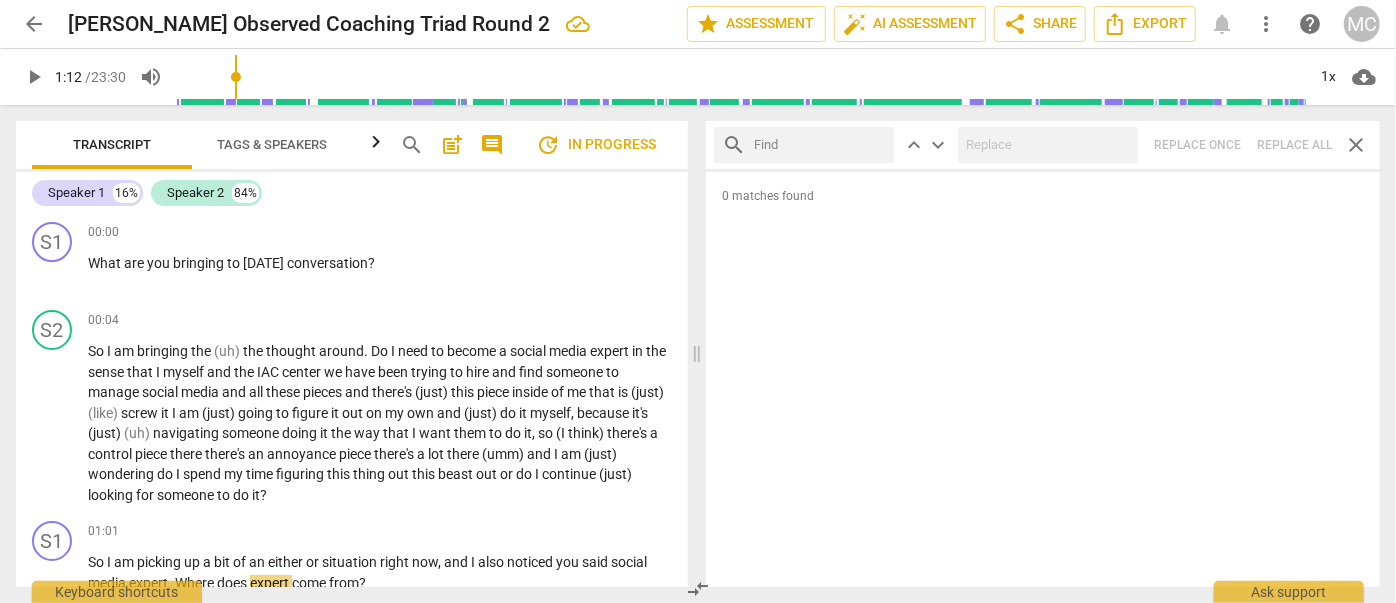 click at bounding box center (820, 145) 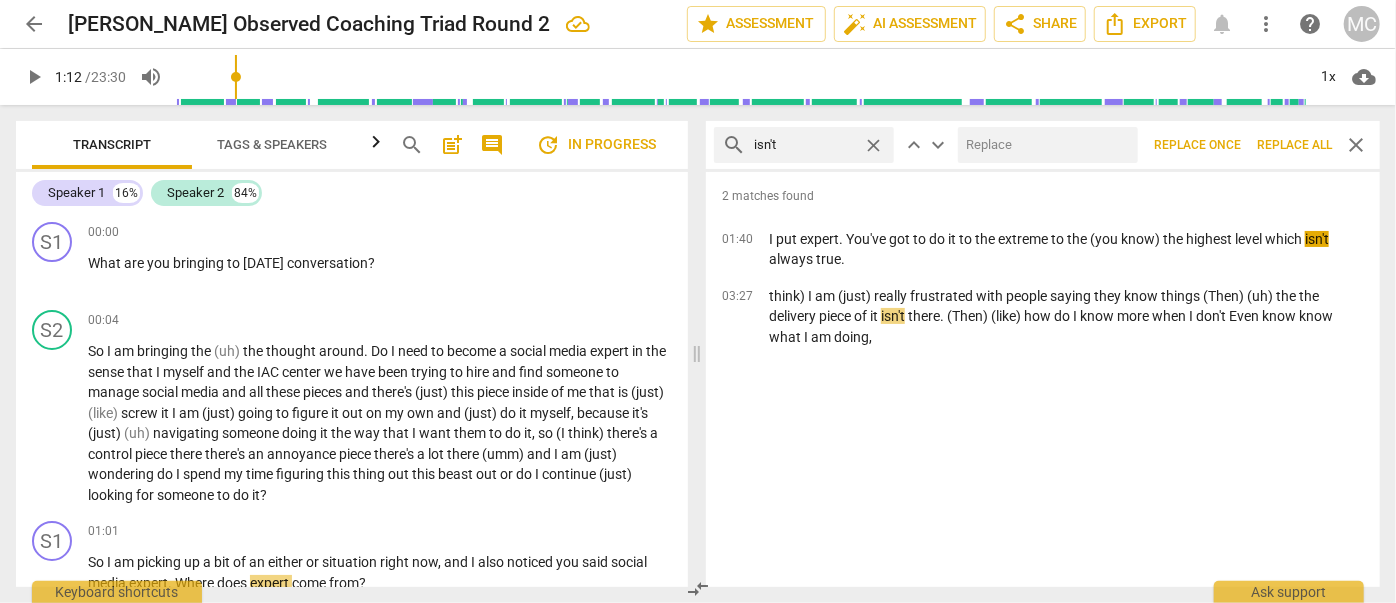 click at bounding box center [1044, 145] 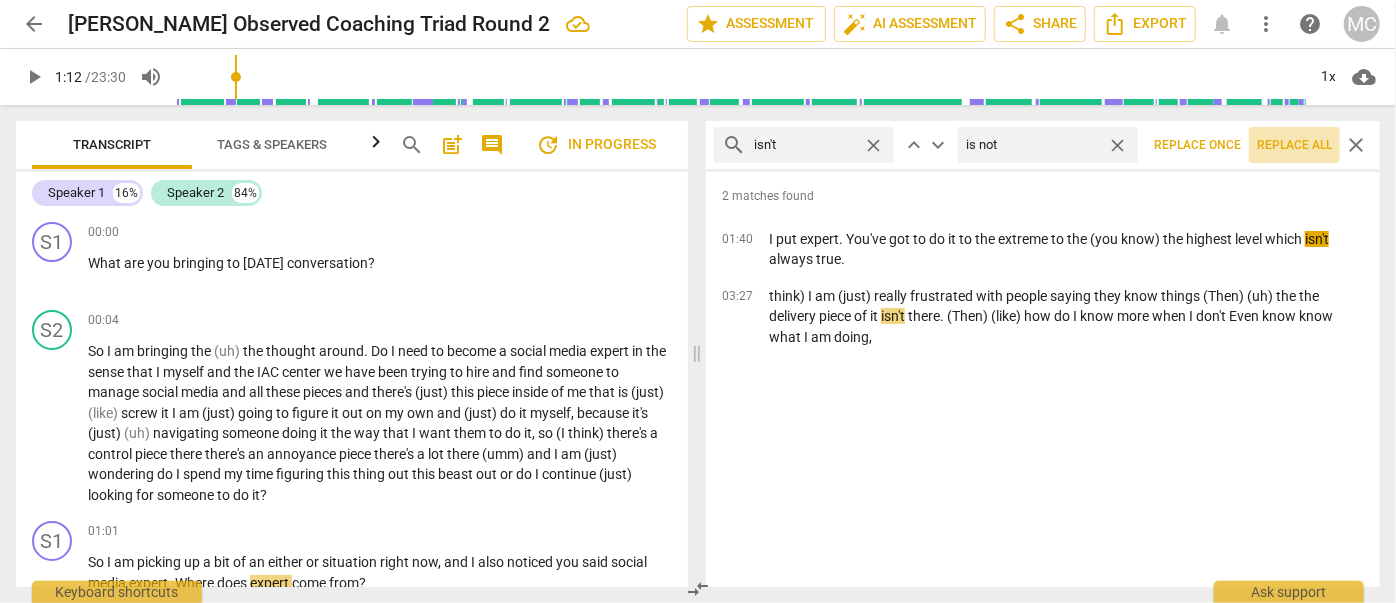 click on "Replace all" at bounding box center (1294, 145) 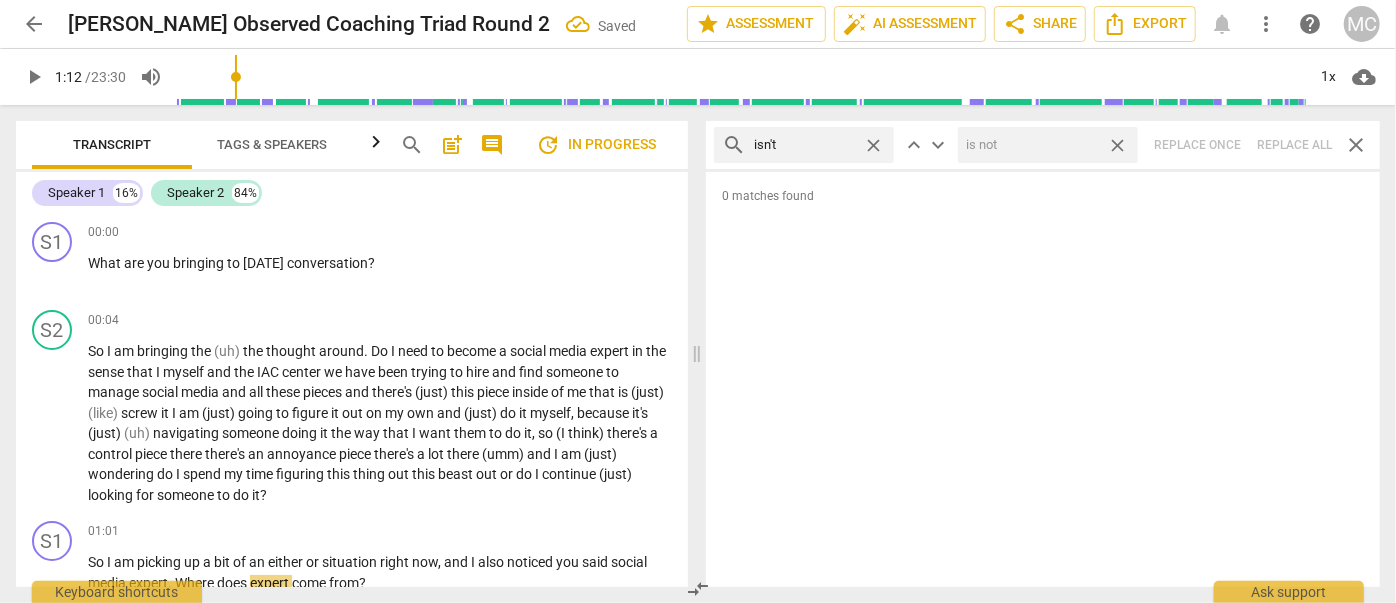 click on "close" at bounding box center (1117, 145) 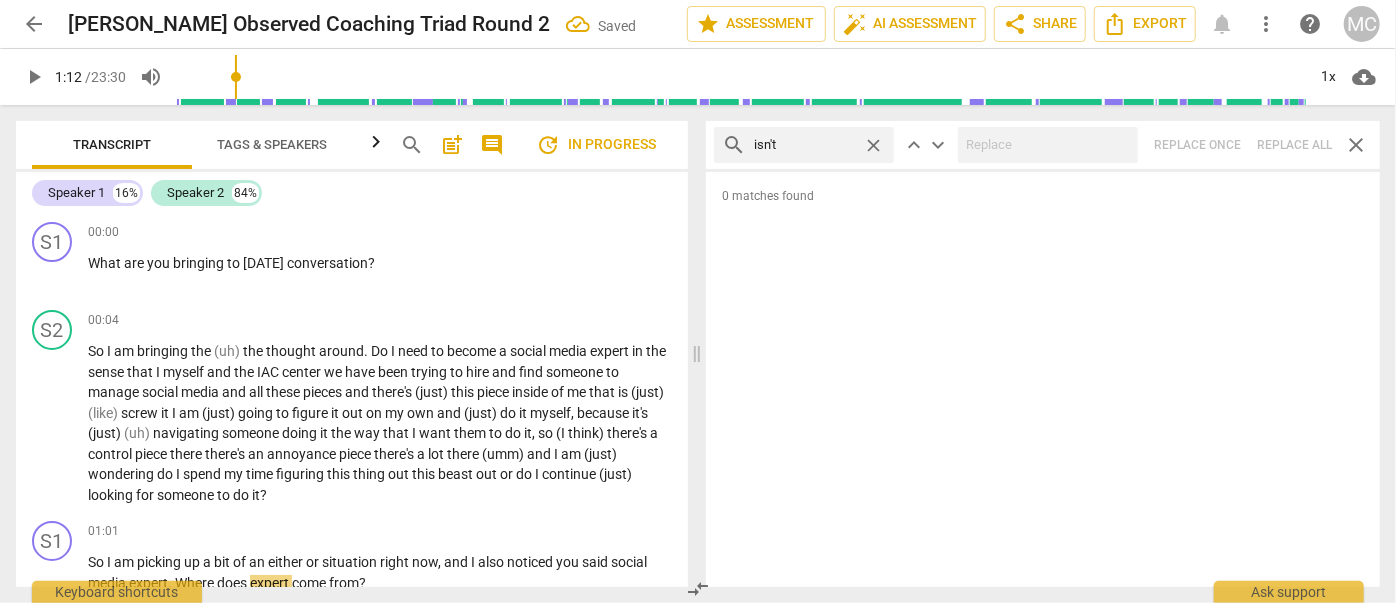 drag, startPoint x: 872, startPoint y: 145, endPoint x: 829, endPoint y: 145, distance: 43 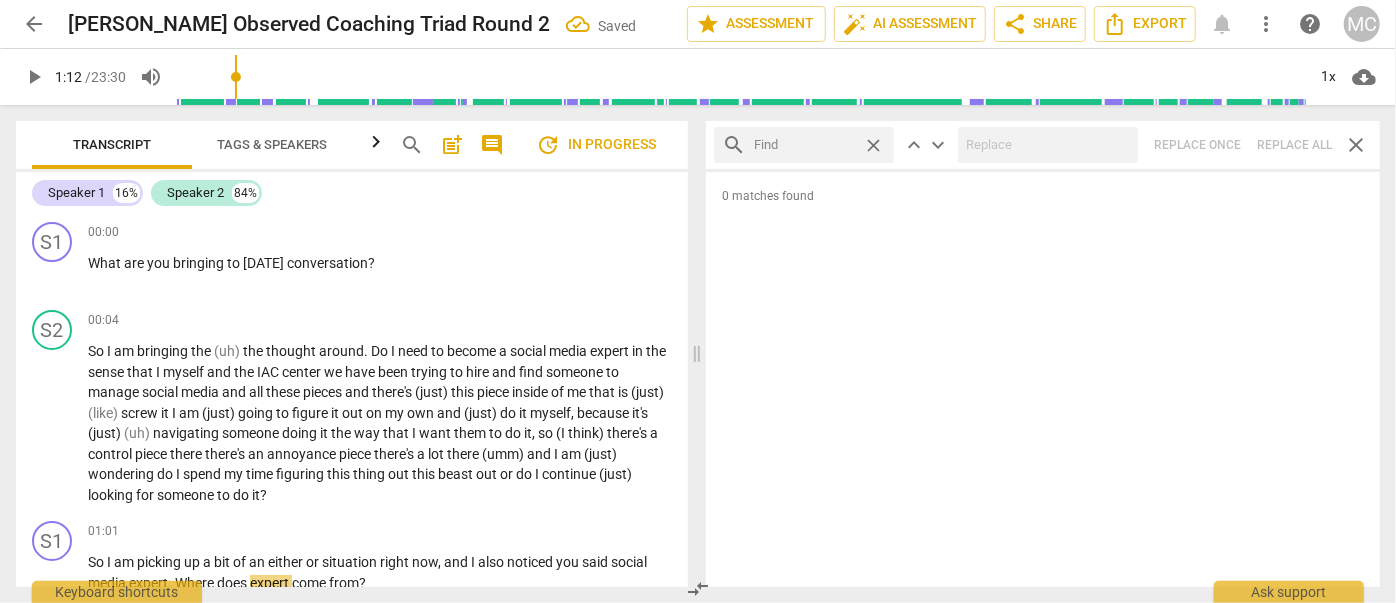 click at bounding box center (804, 145) 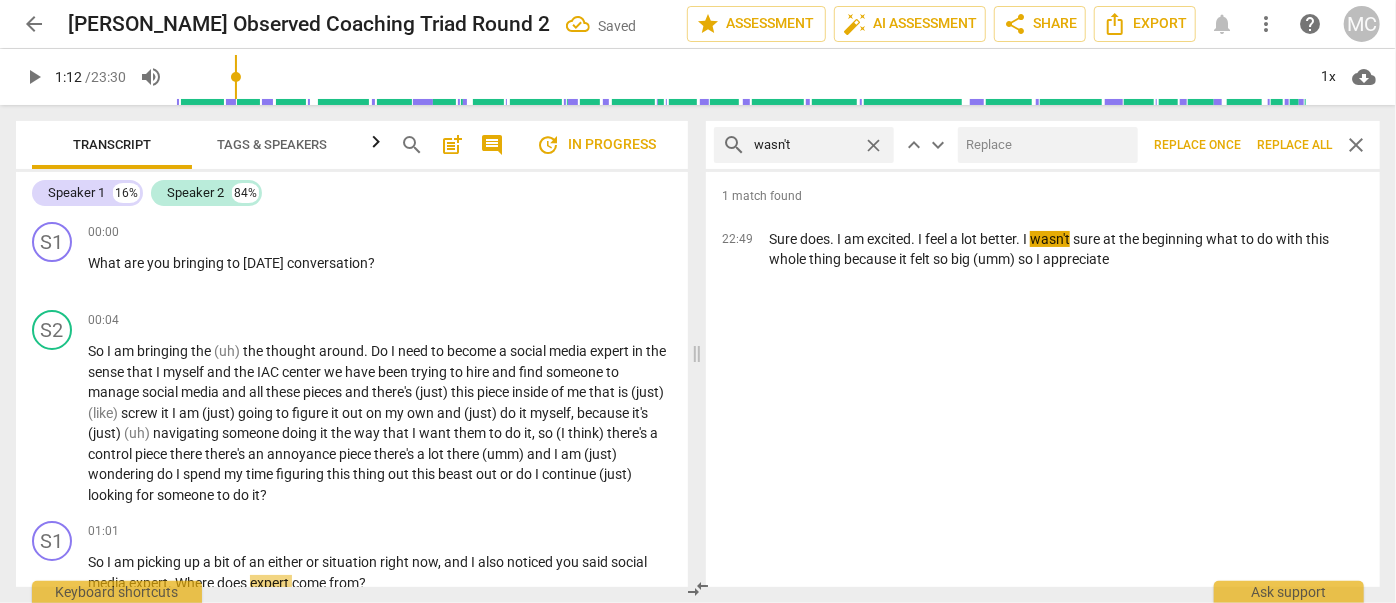 click at bounding box center (1044, 145) 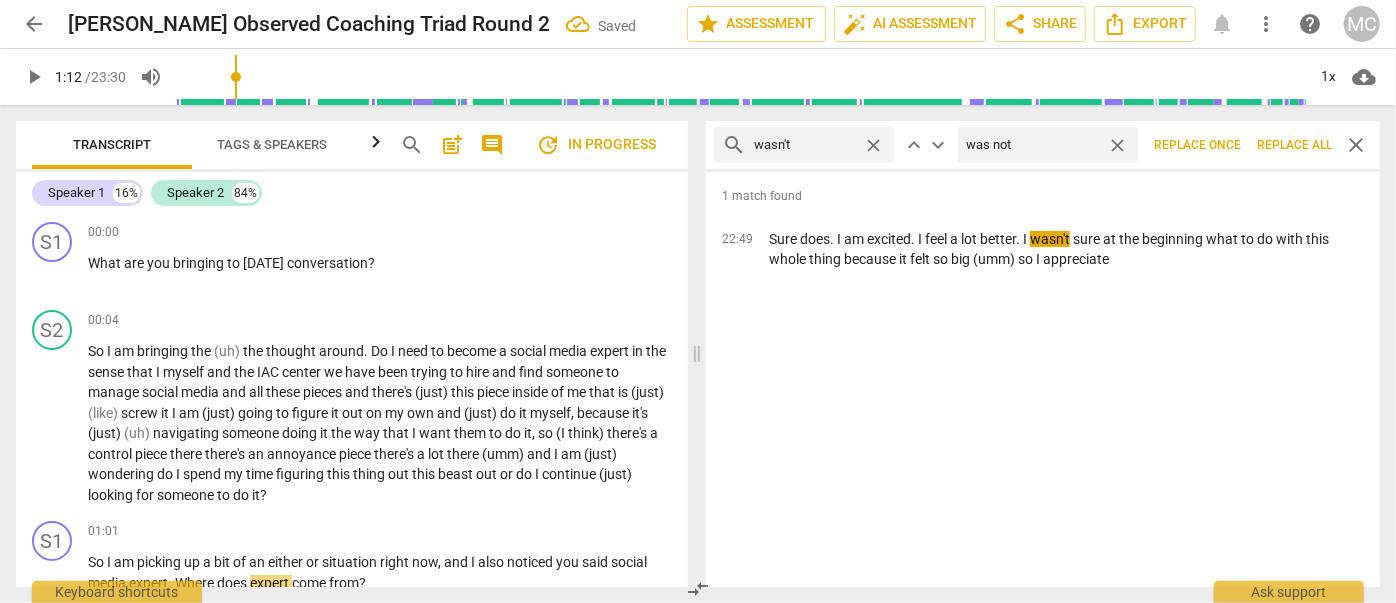click on "Replace all" at bounding box center [1294, 145] 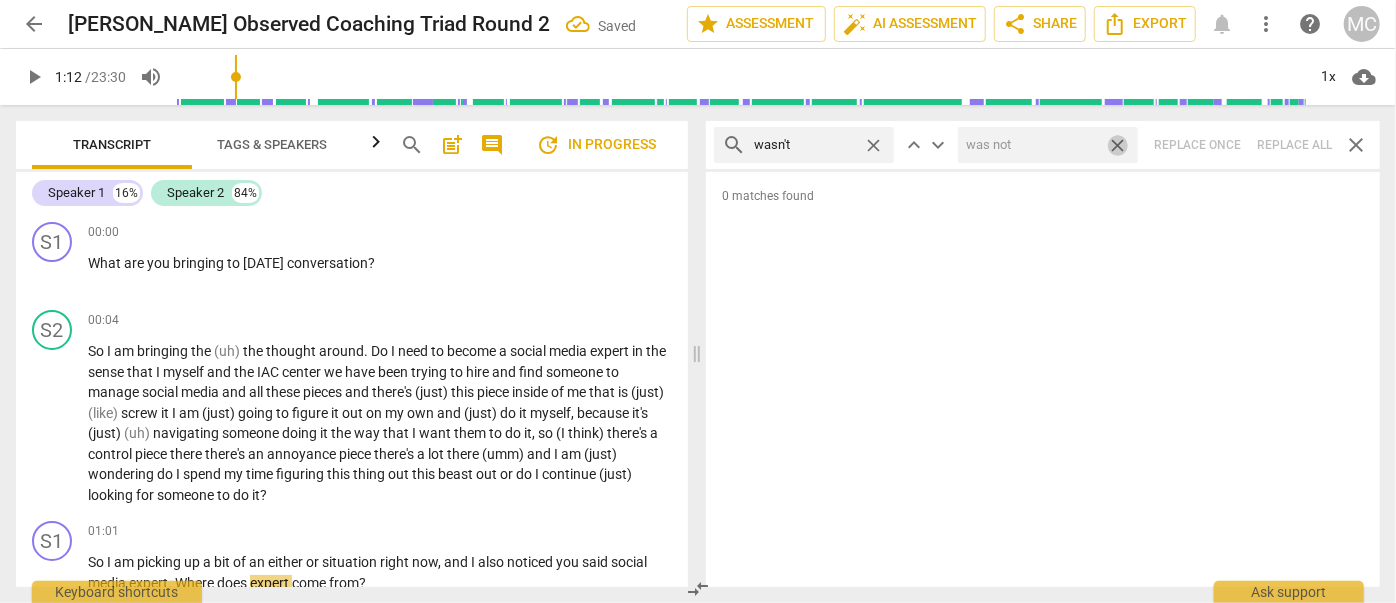 click on "close" at bounding box center (1117, 145) 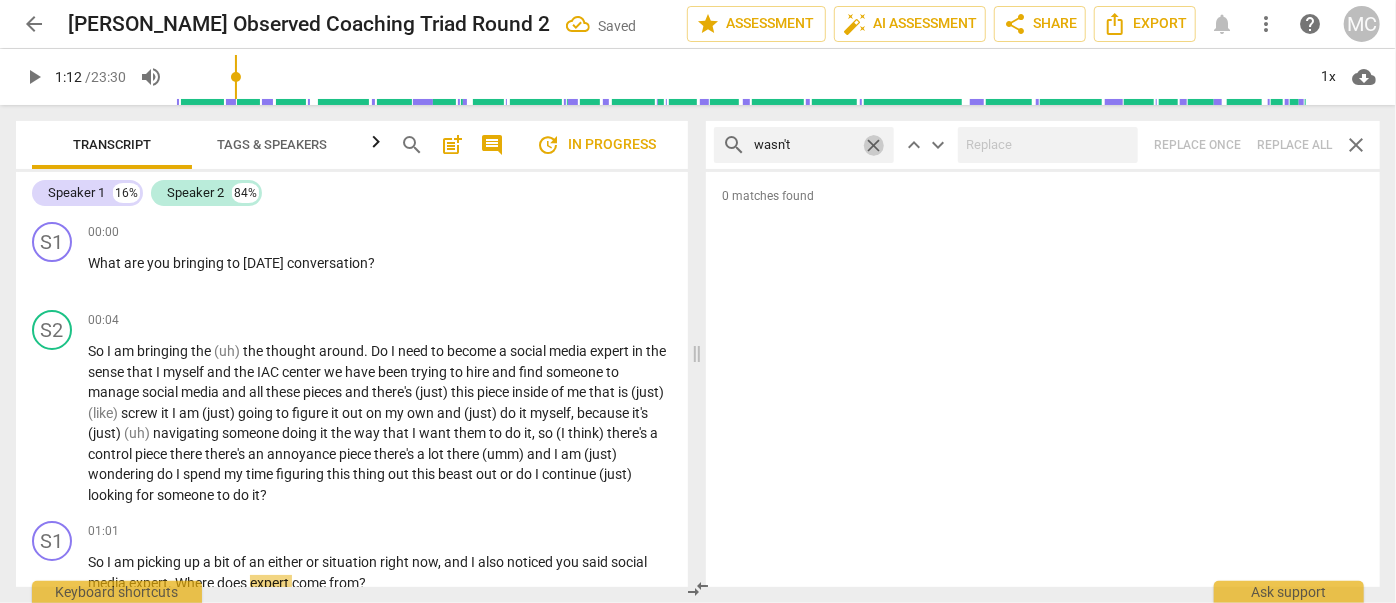 drag, startPoint x: 876, startPoint y: 140, endPoint x: 808, endPoint y: 153, distance: 69.2315 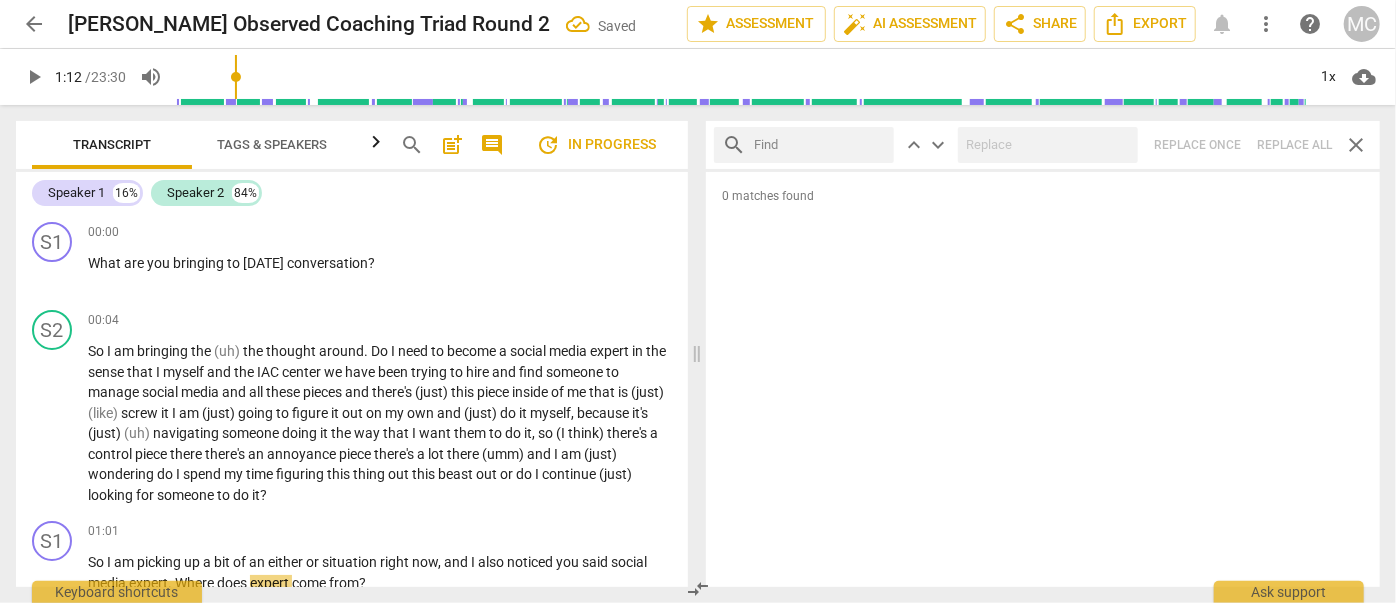 click at bounding box center (820, 145) 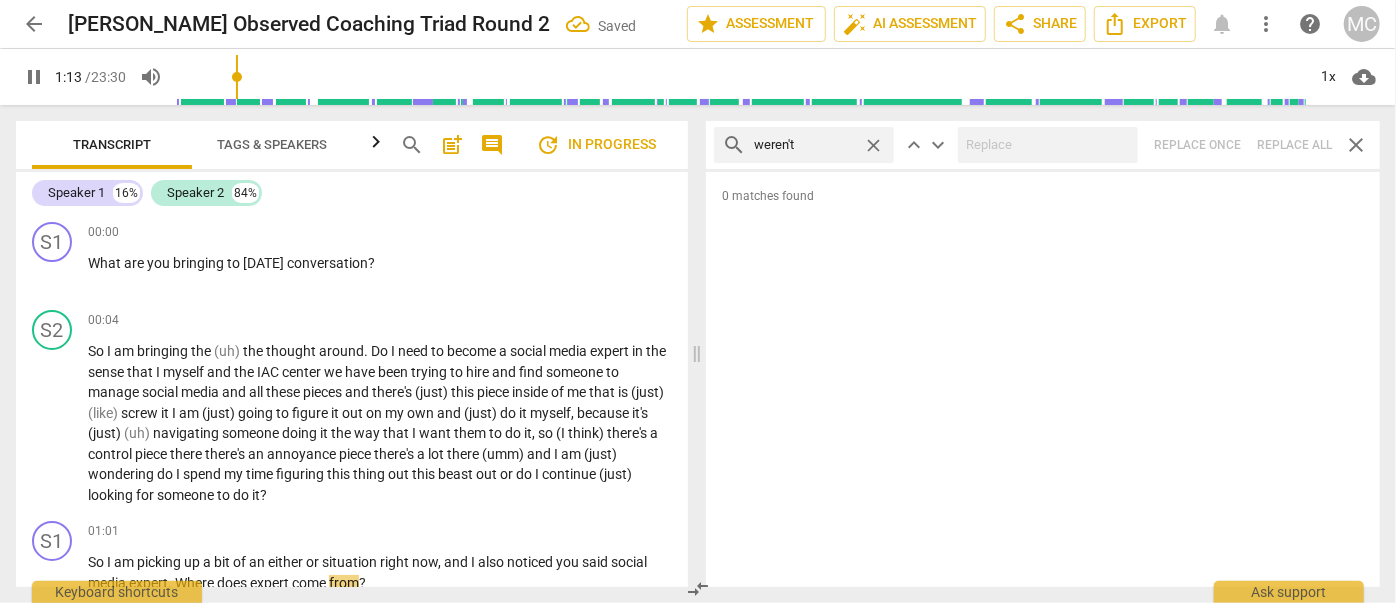click on "search weren't close keyboard_arrow_up keyboard_arrow_down Replace once Replace all close" at bounding box center [1043, 145] 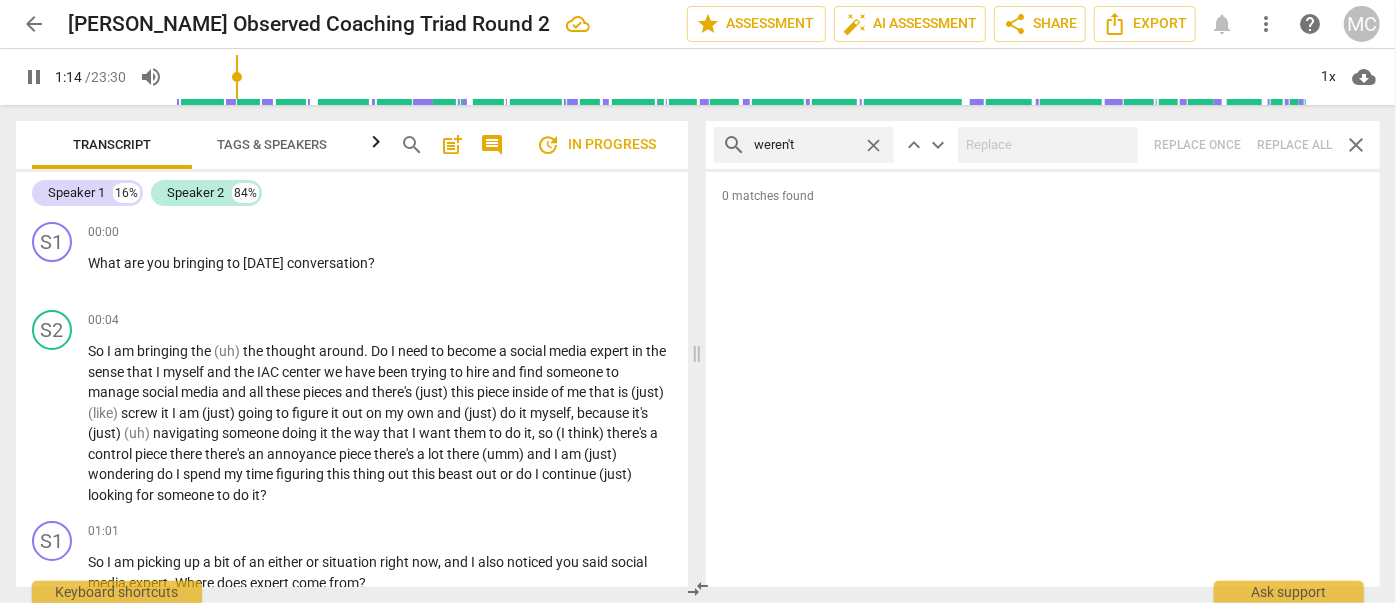 click on "close" at bounding box center (873, 145) 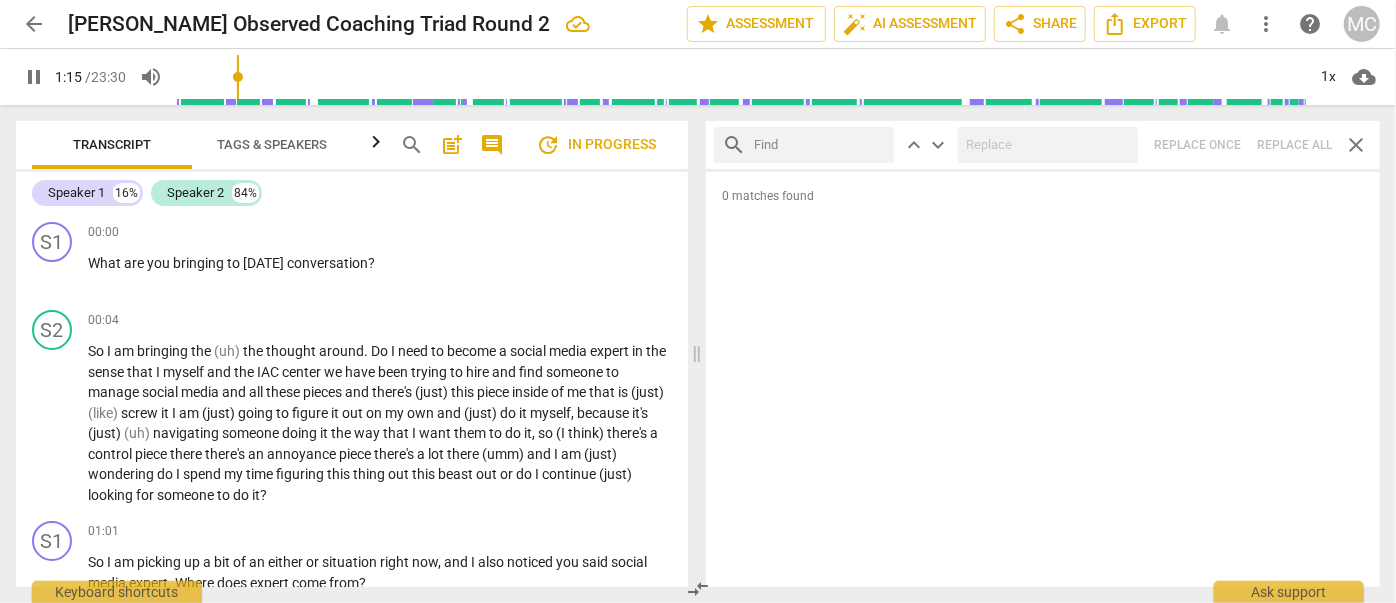 click at bounding box center (820, 145) 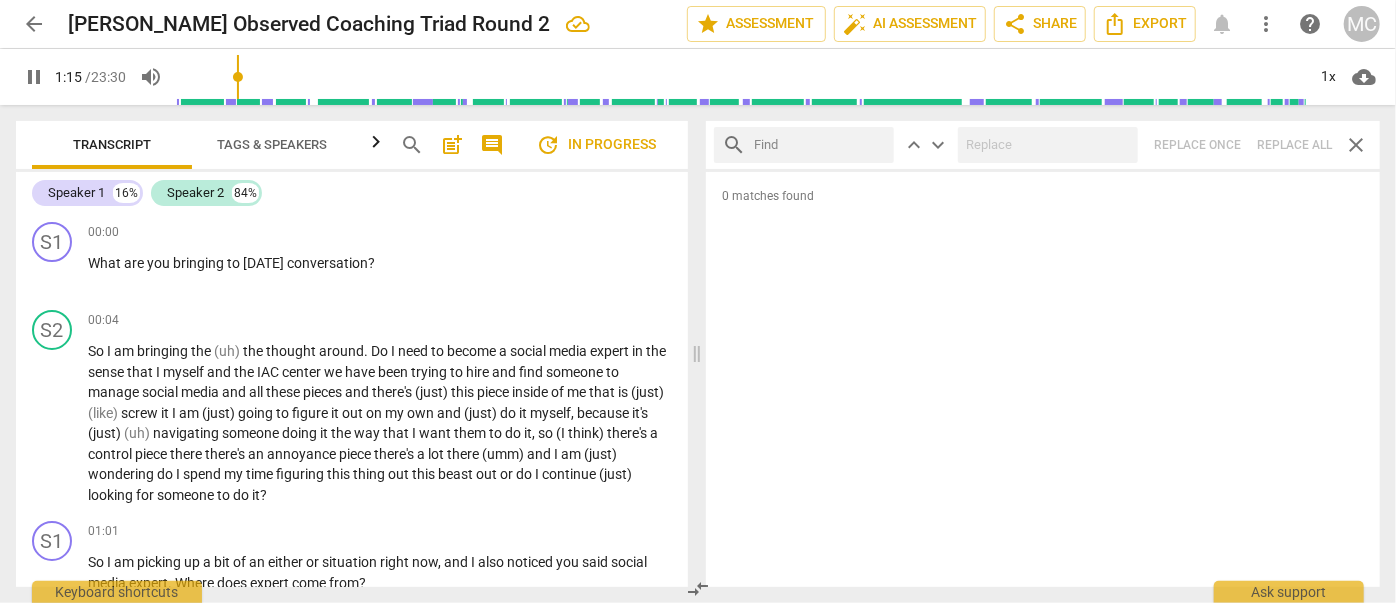 scroll, scrollTop: 426, scrollLeft: 0, axis: vertical 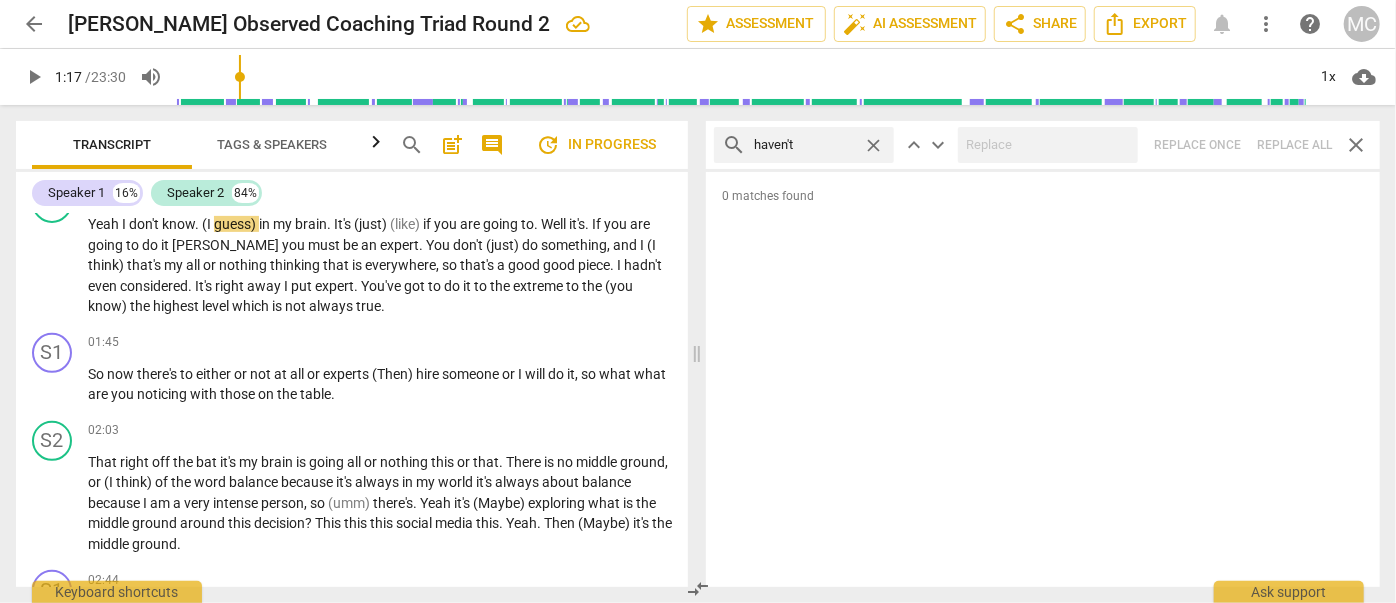 drag, startPoint x: 1304, startPoint y: 140, endPoint x: 1269, endPoint y: 149, distance: 36.138622 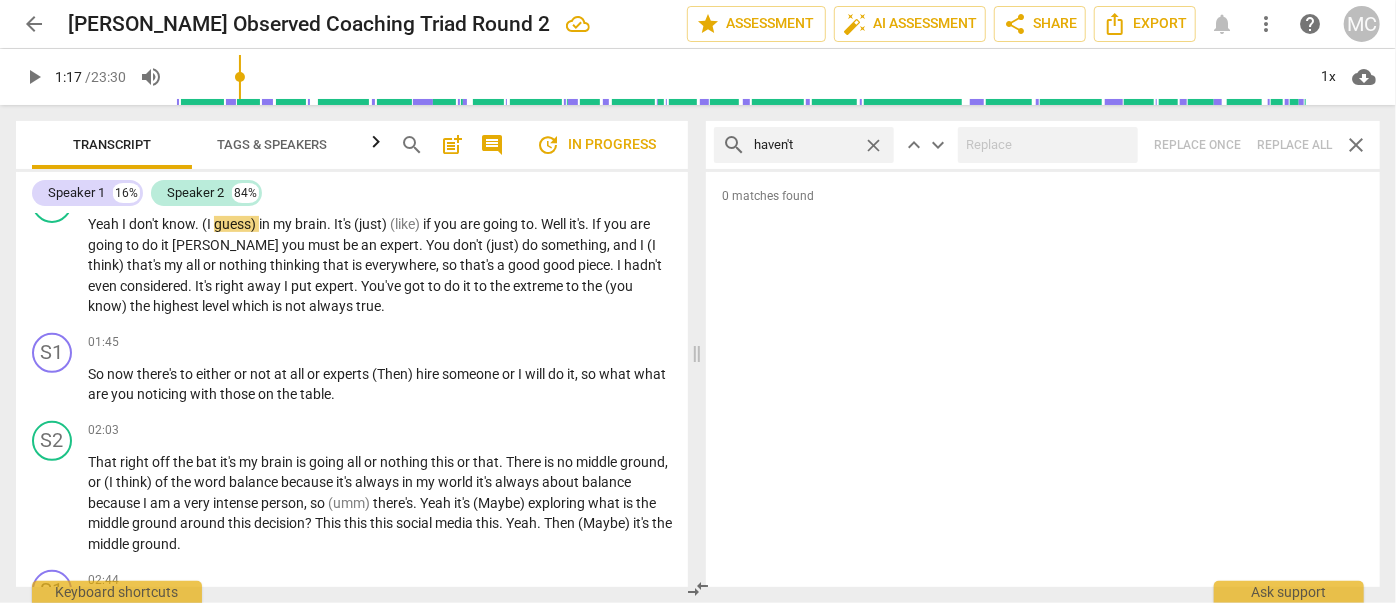 click on "search haven't close keyboard_arrow_up keyboard_arrow_down Replace once Replace all close" at bounding box center (1043, 145) 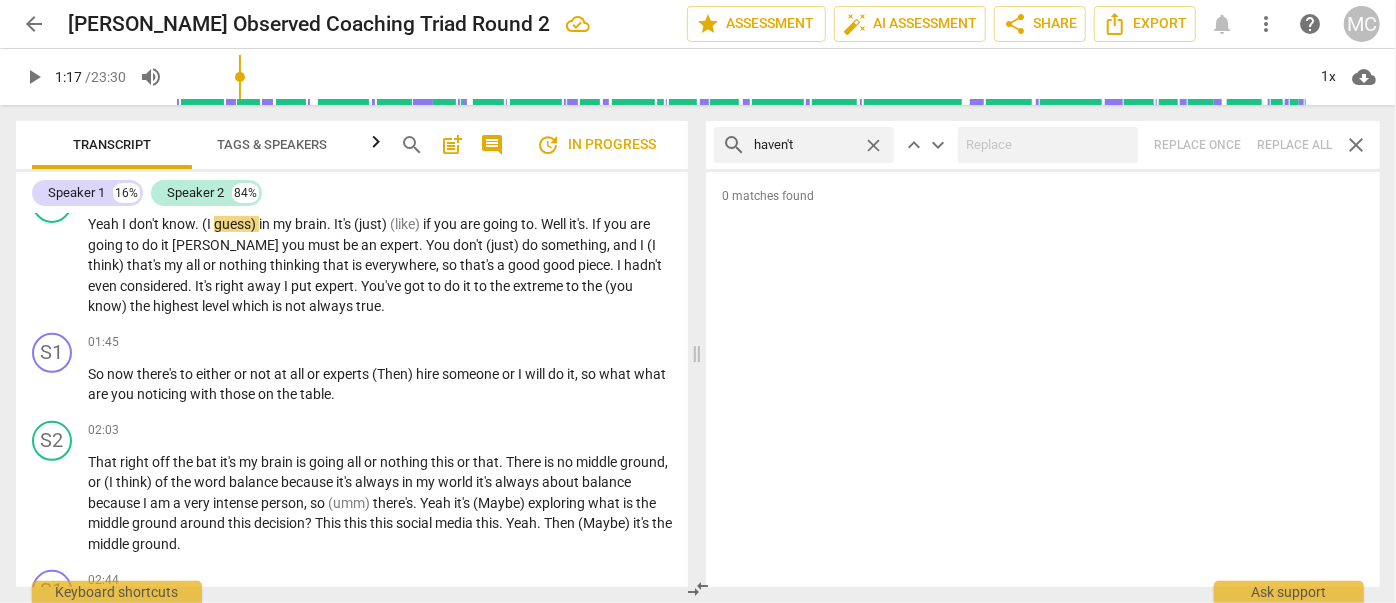 click on "close" at bounding box center (873, 145) 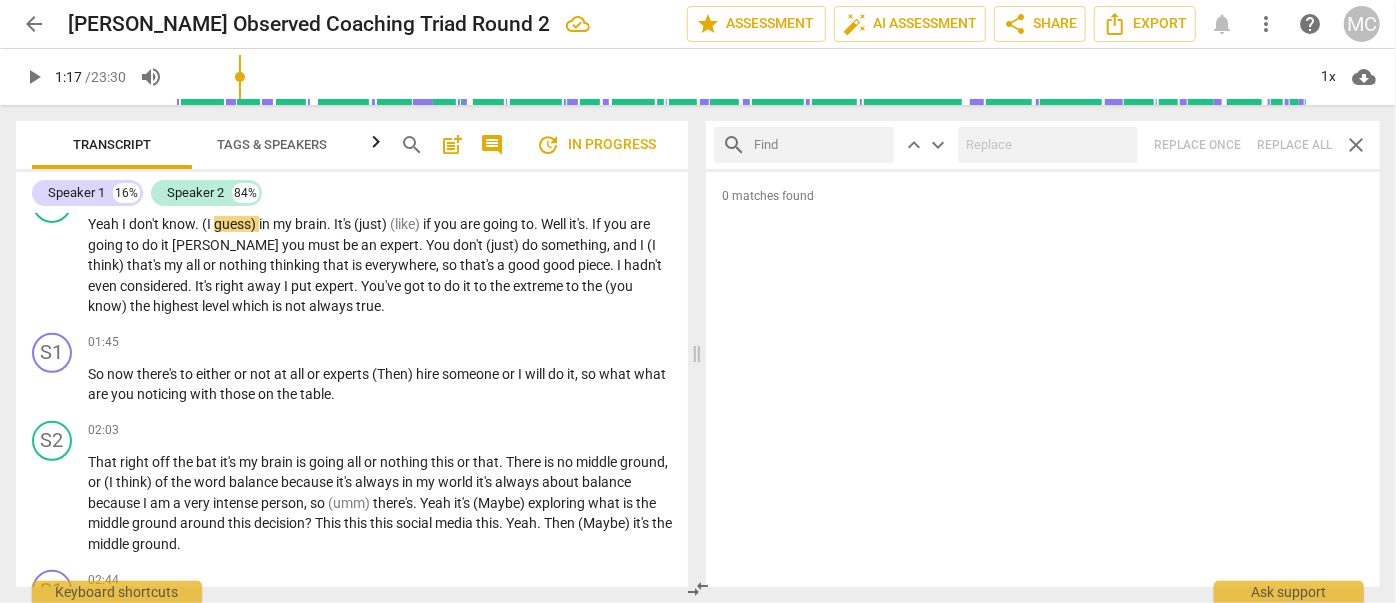 click at bounding box center (820, 145) 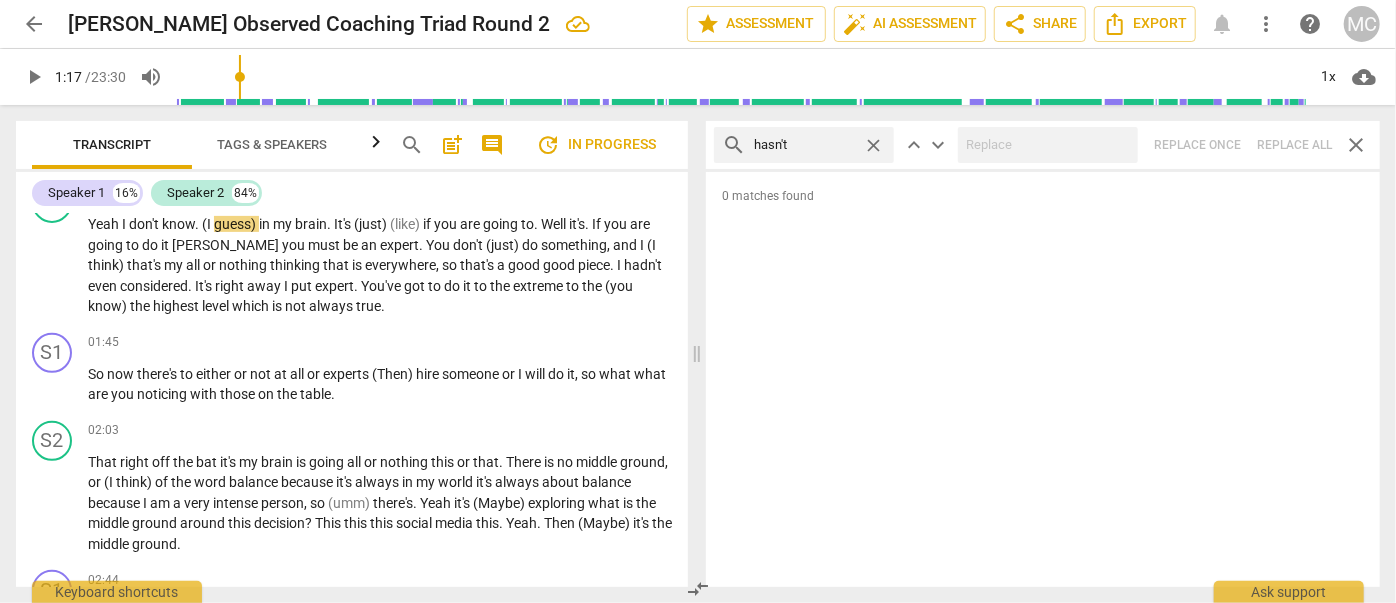 click at bounding box center (1048, 145) 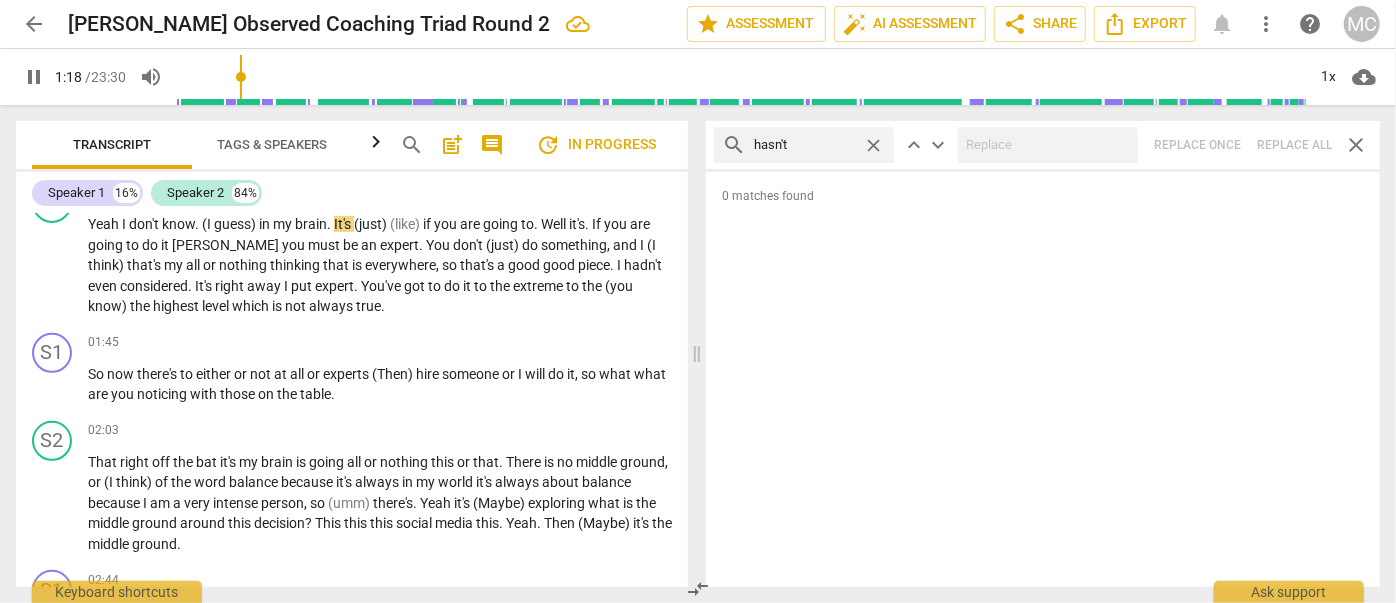 click on "search hasn't close keyboard_arrow_up keyboard_arrow_down Replace once Replace all close" at bounding box center (1043, 145) 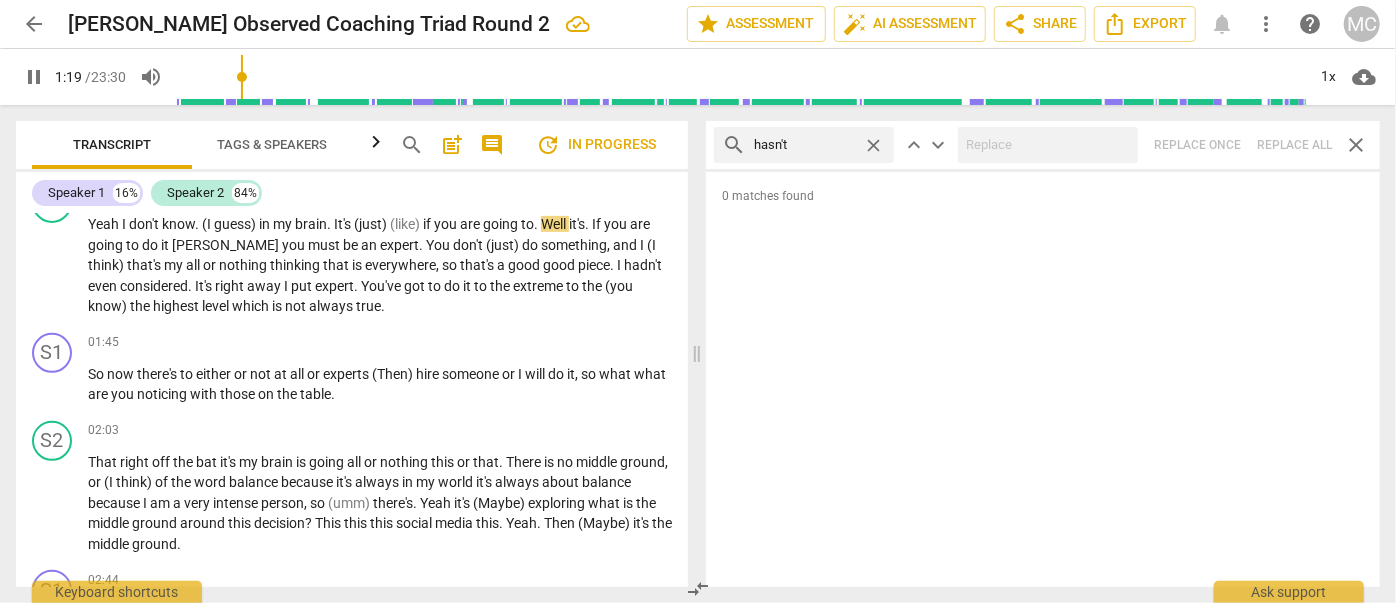 click on "close" at bounding box center [873, 145] 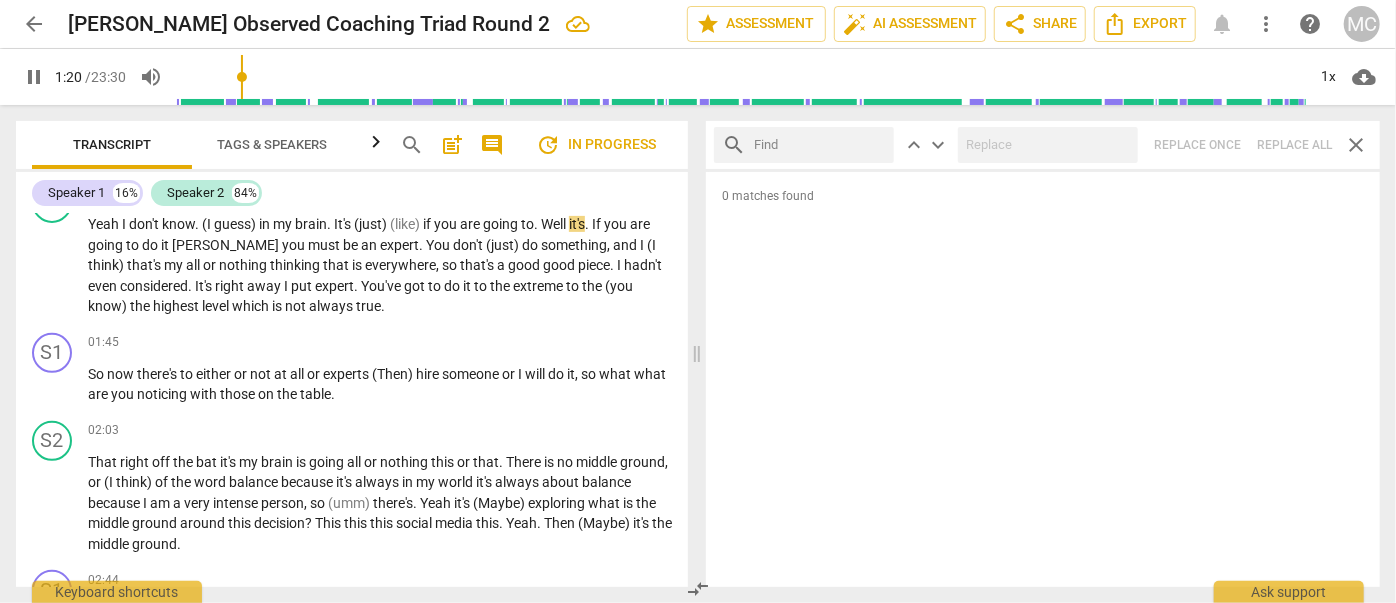 click at bounding box center (820, 145) 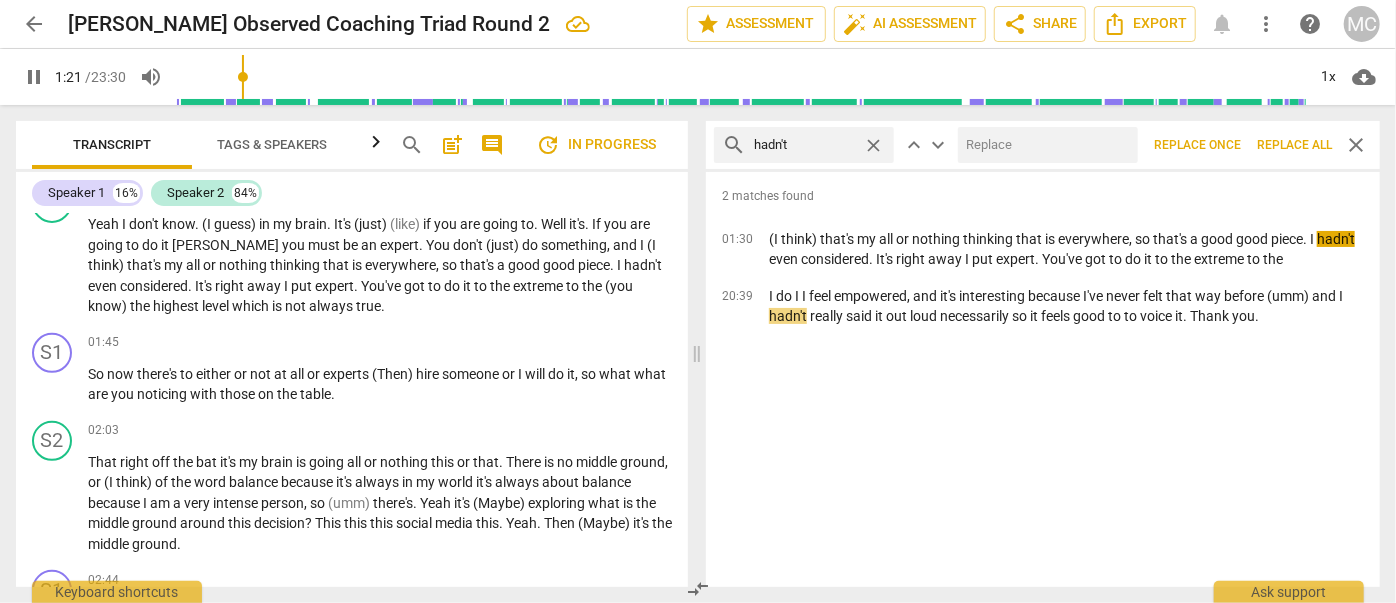 click at bounding box center (1044, 145) 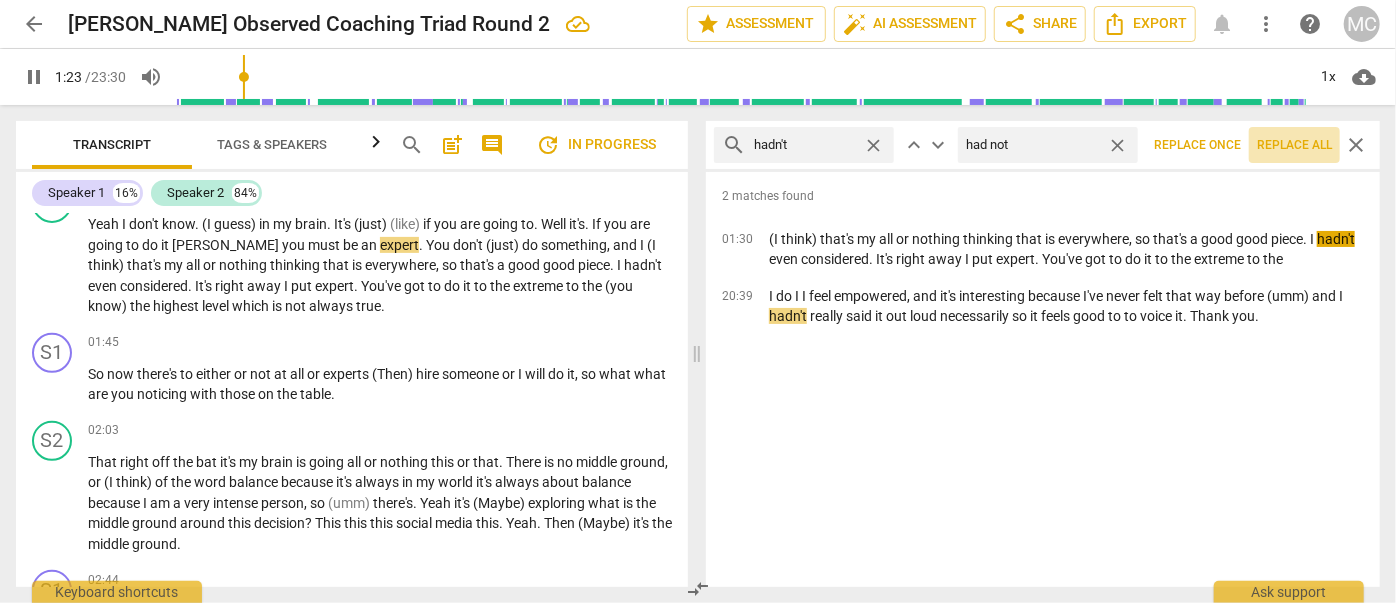 click on "Replace all" at bounding box center [1294, 145] 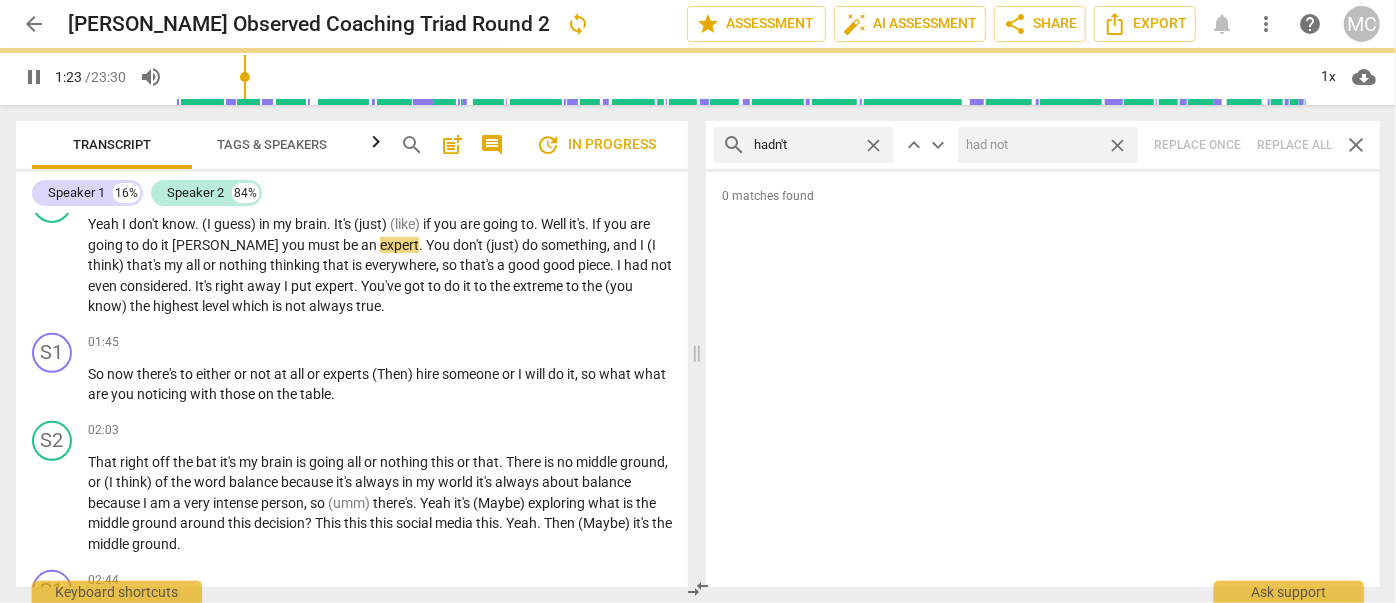 click on "close" at bounding box center (1117, 145) 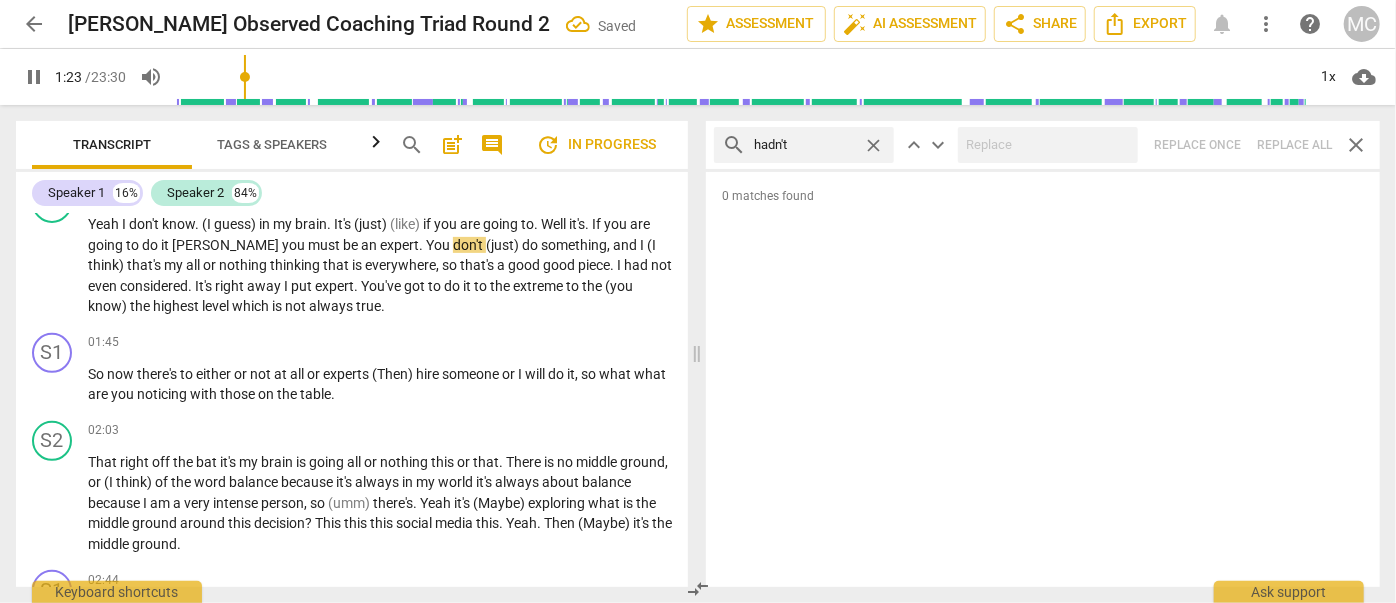 click on "close" at bounding box center [873, 145] 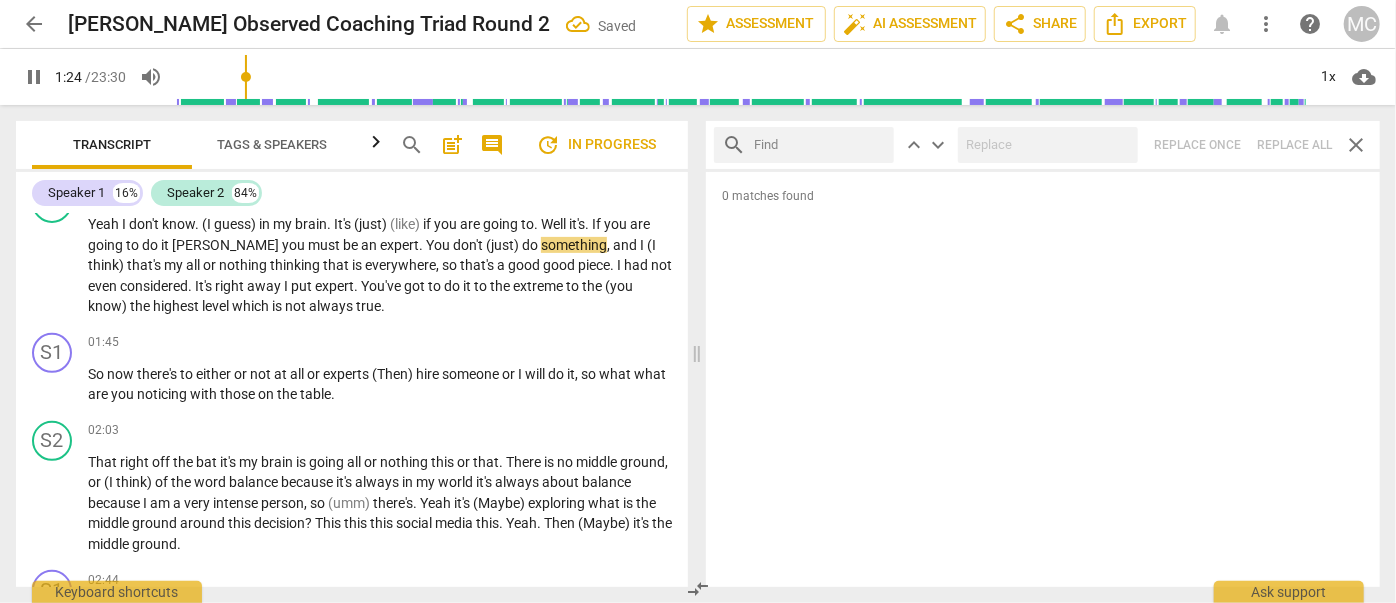 click at bounding box center [820, 145] 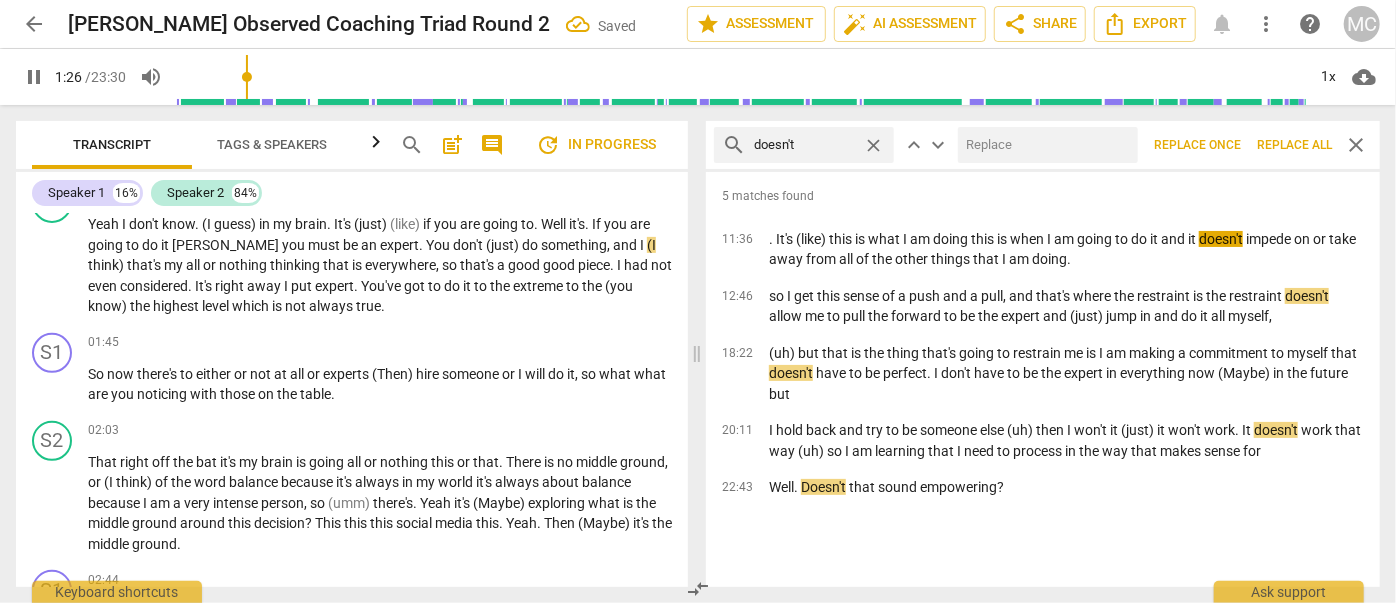 click at bounding box center (1044, 145) 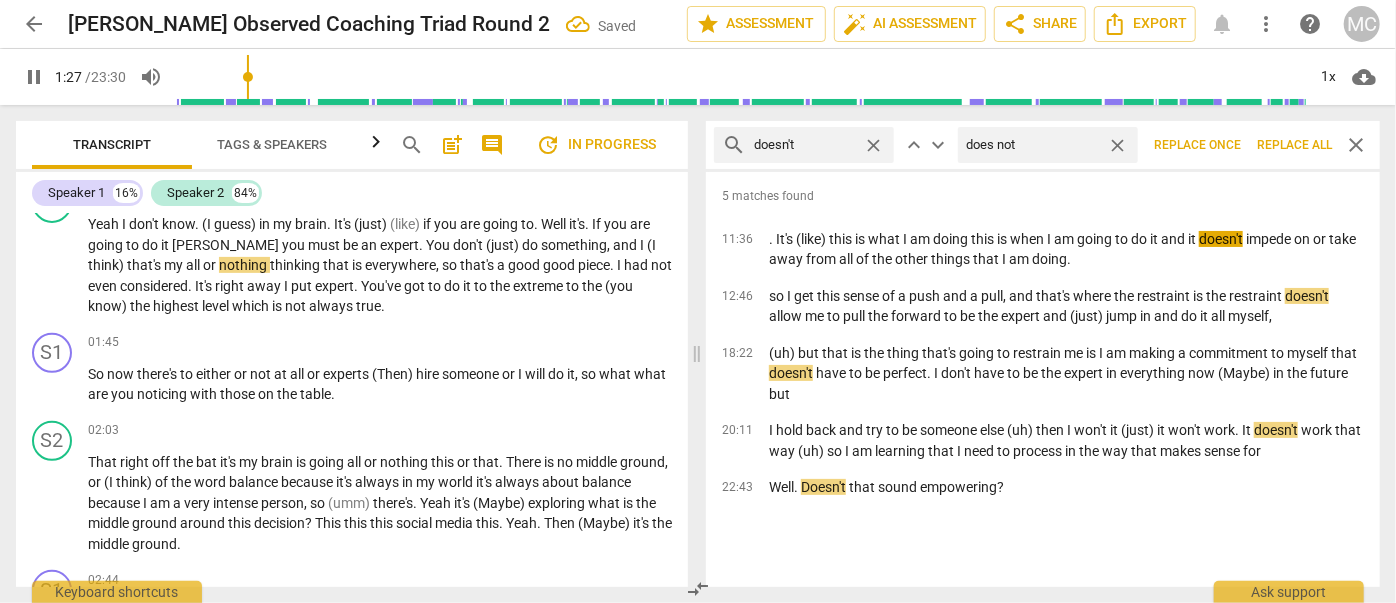 click on "Replace all" at bounding box center (1294, 145) 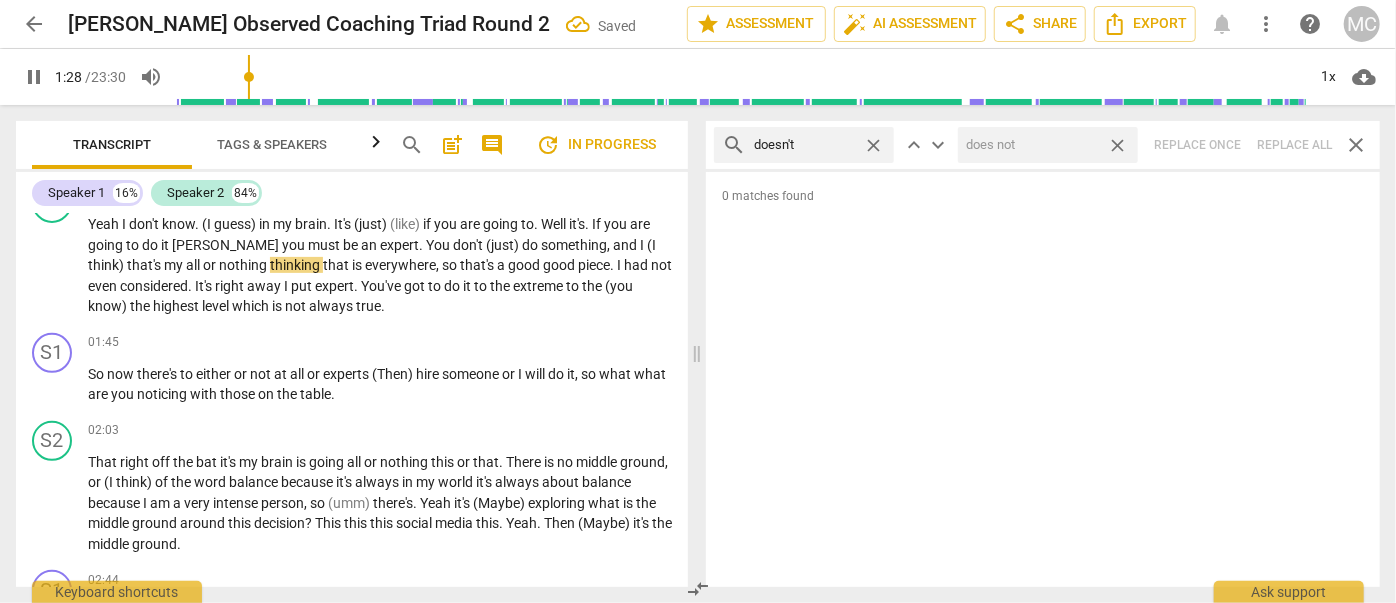 click on "close" at bounding box center (1117, 145) 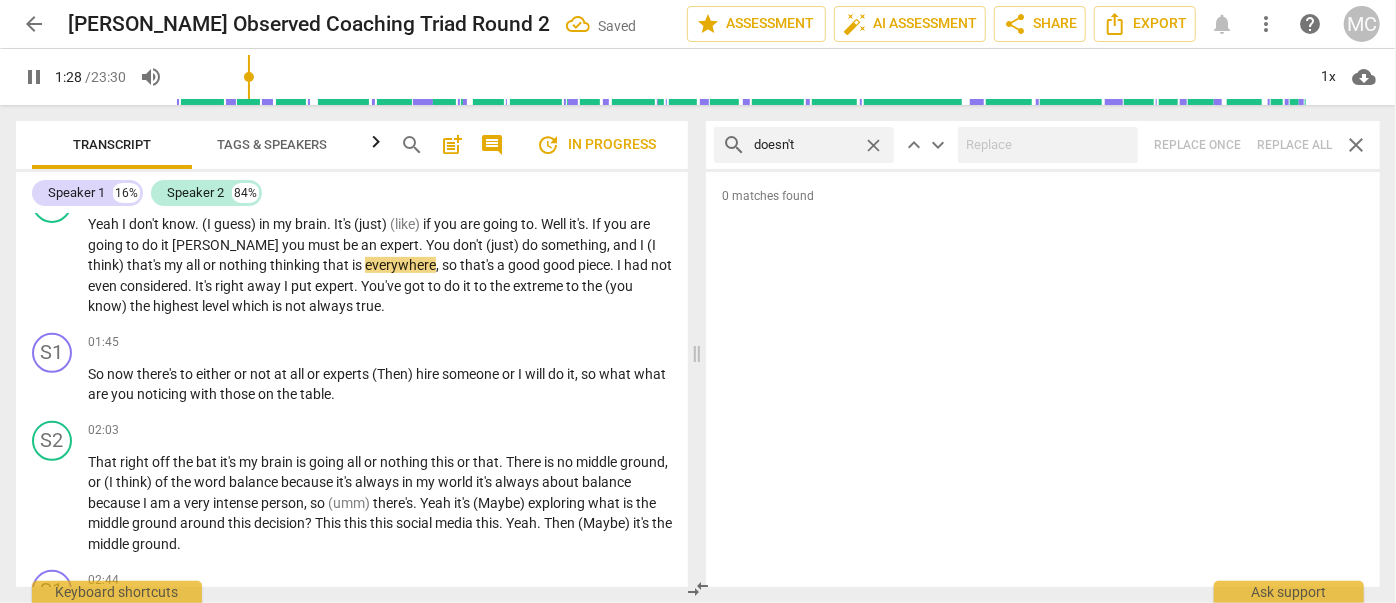 click on "close" at bounding box center (873, 145) 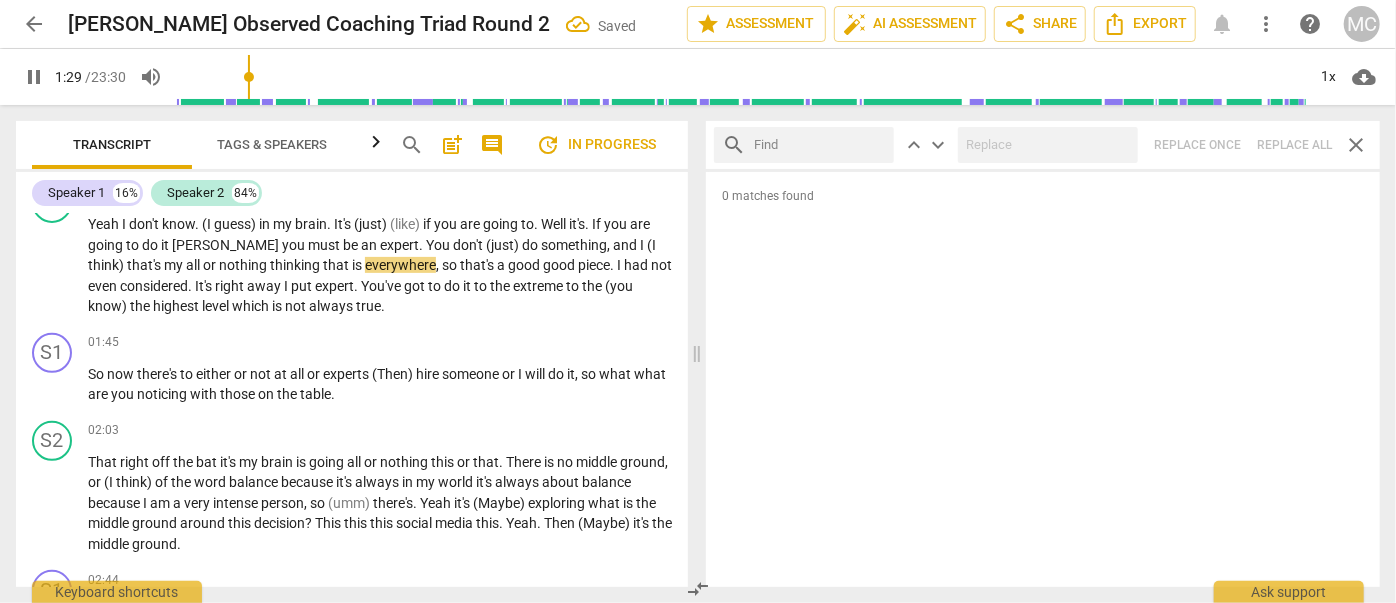 click at bounding box center (820, 145) 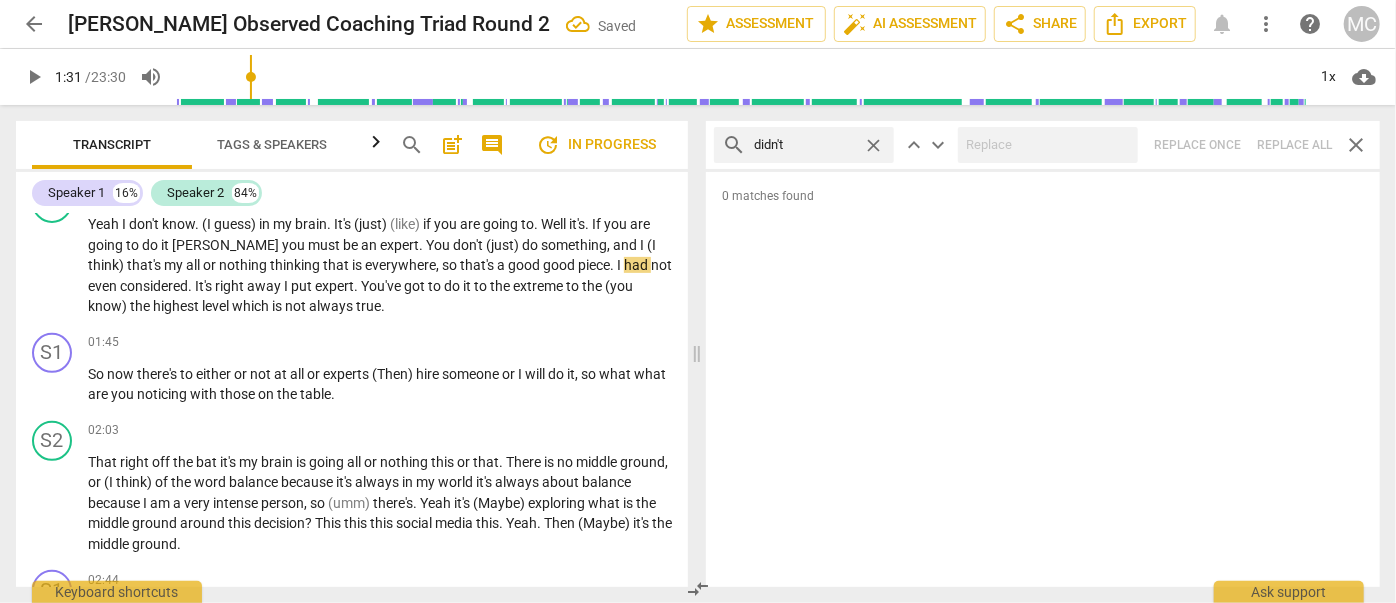 click on "search didn't close keyboard_arrow_up keyboard_arrow_down Replace once Replace all close" at bounding box center [1043, 145] 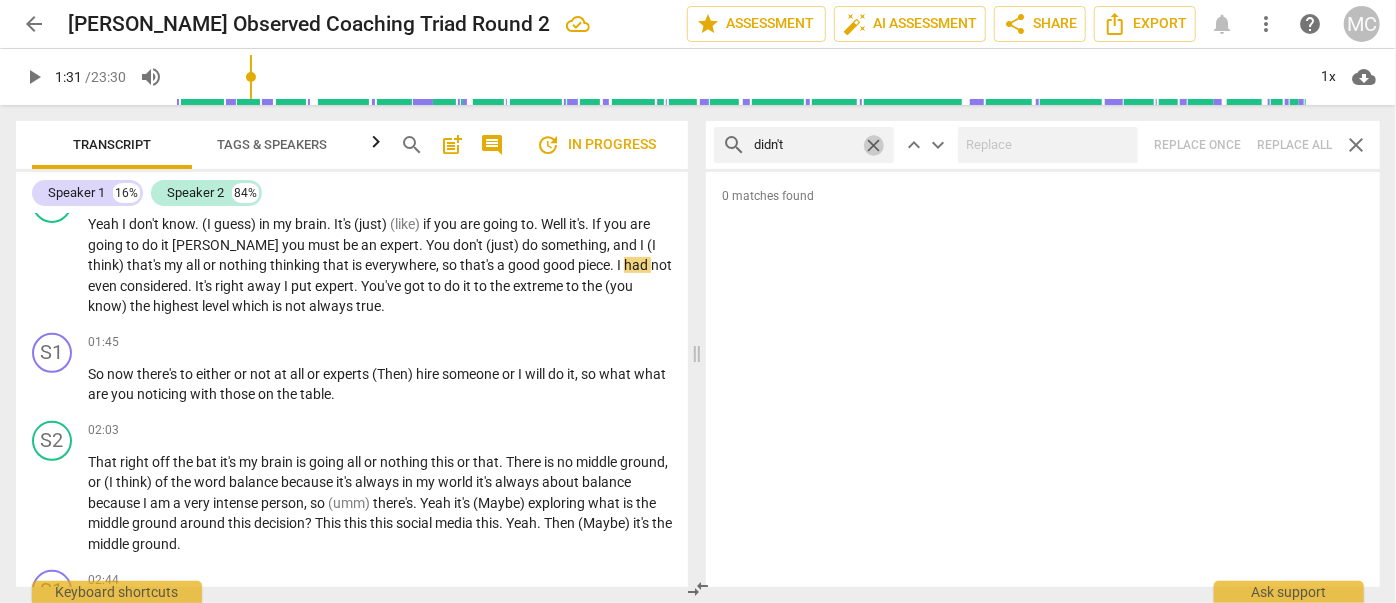 click on "close" at bounding box center (873, 145) 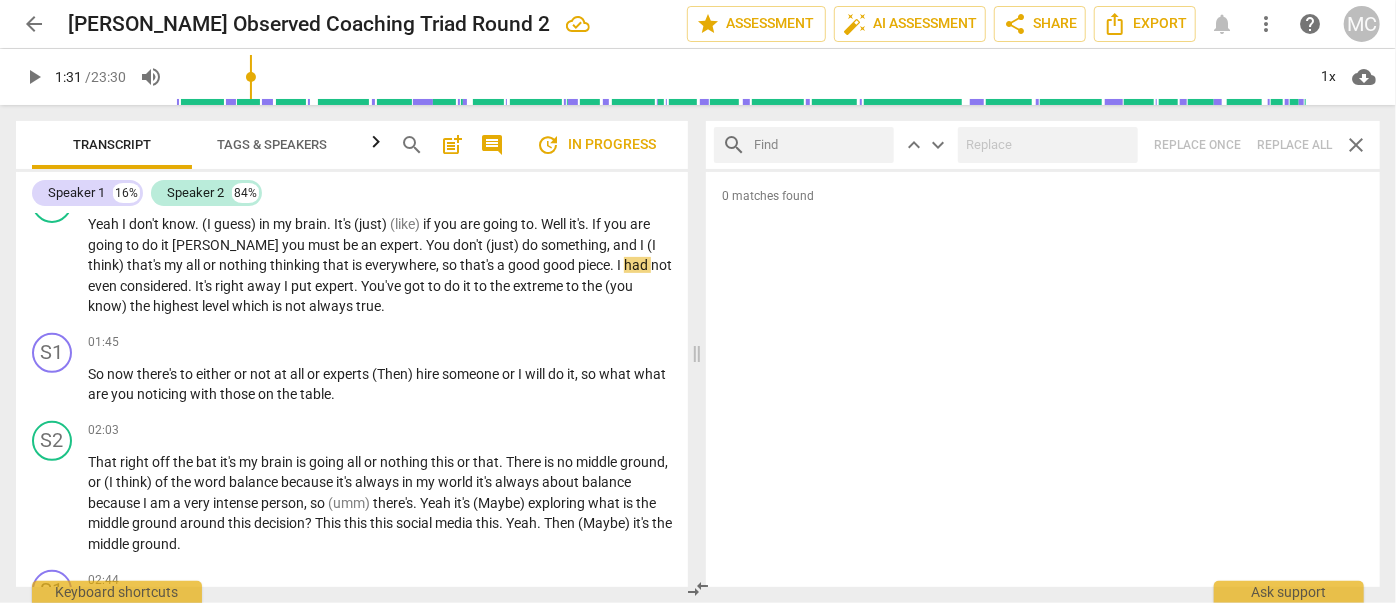 click at bounding box center (820, 145) 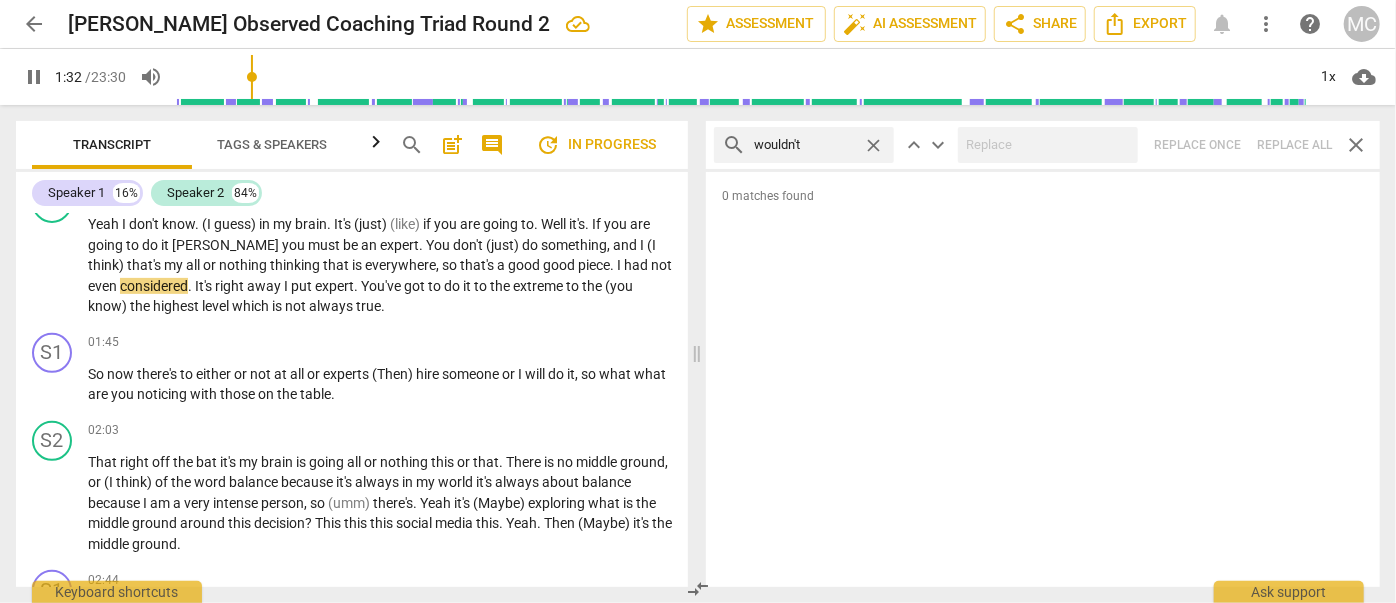 click on "search wouldn't close keyboard_arrow_up keyboard_arrow_down Replace once Replace all close" at bounding box center [1043, 145] 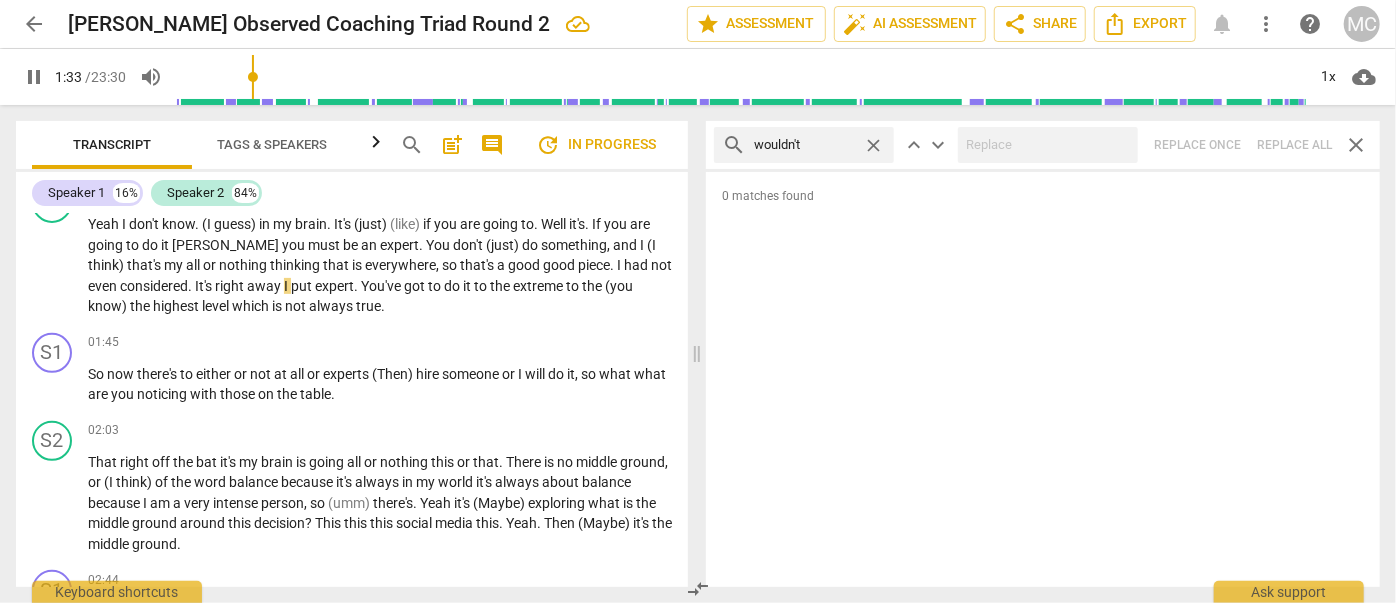 click on "close" at bounding box center (873, 145) 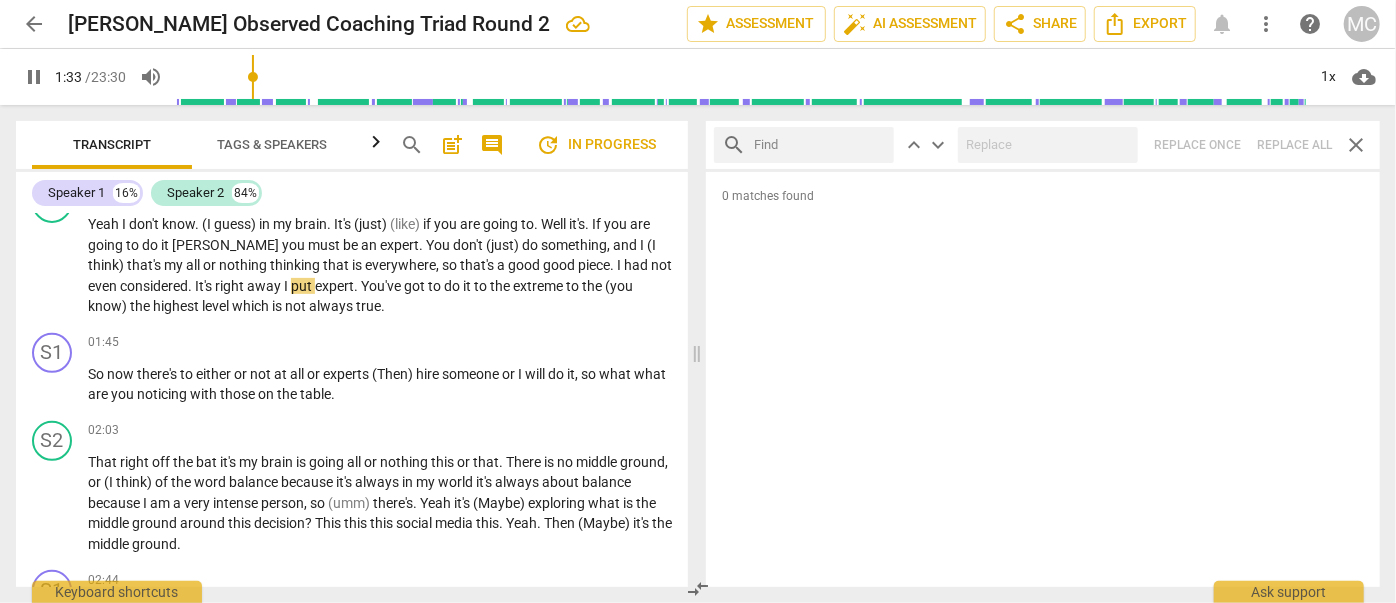 click at bounding box center [820, 145] 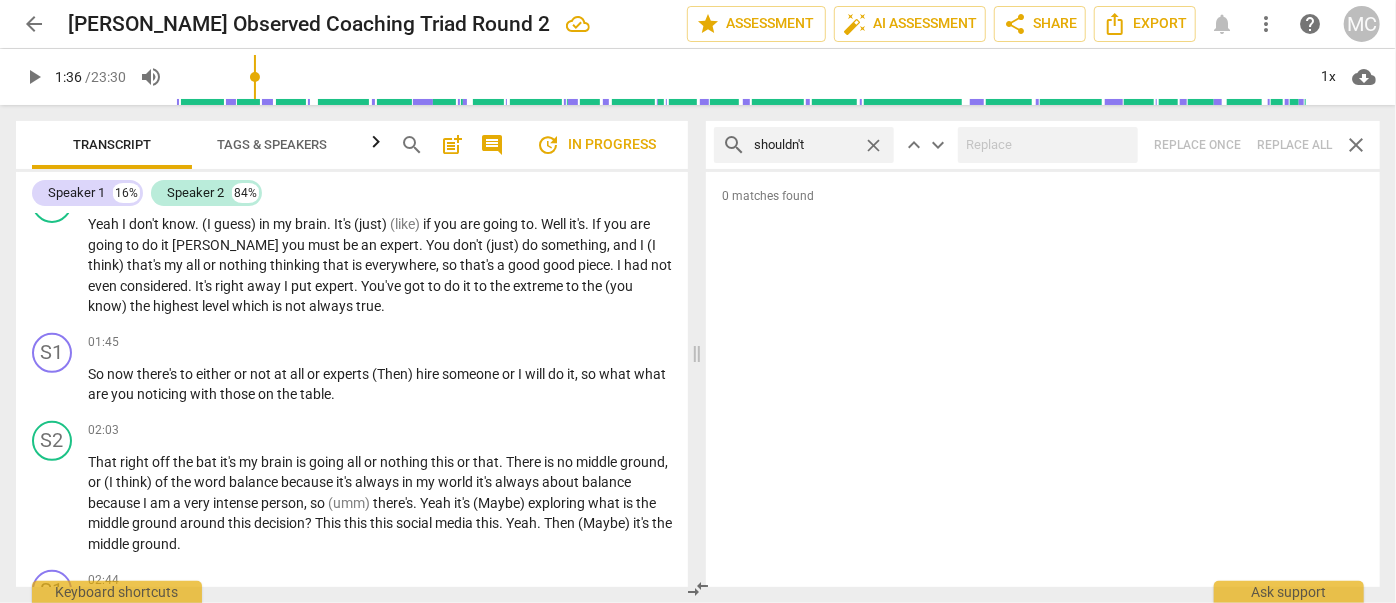 click on "search shouldn't close keyboard_arrow_up keyboard_arrow_down Replace once Replace all close" at bounding box center [1043, 145] 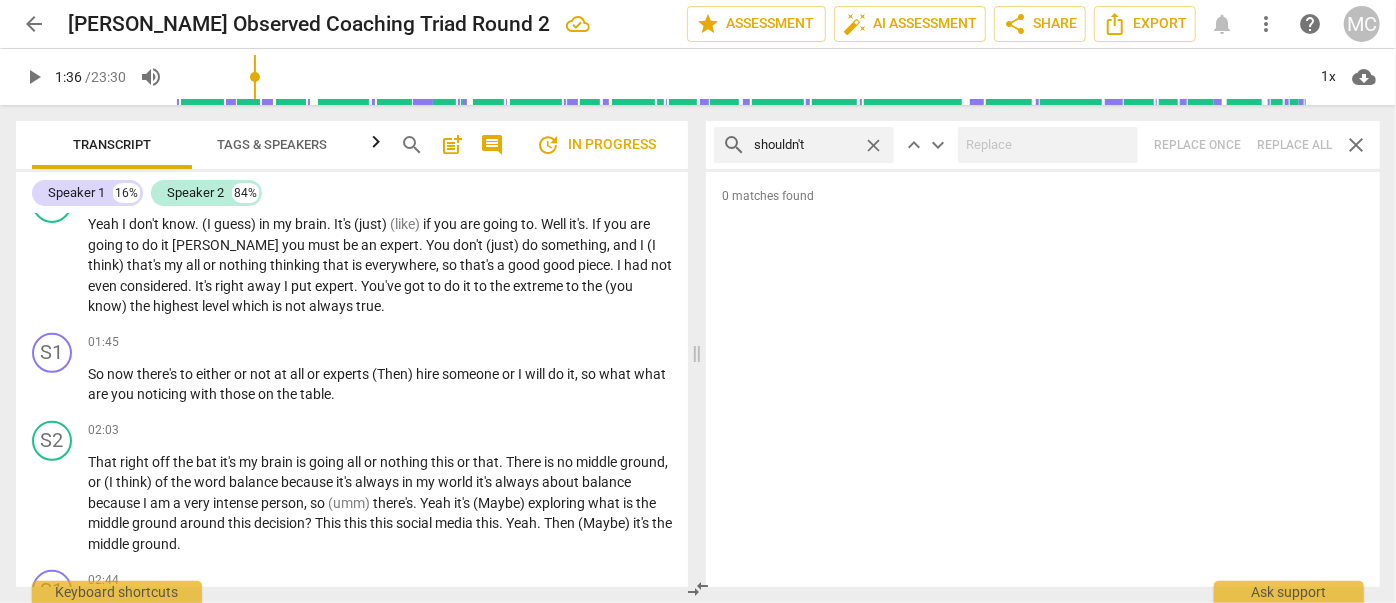 click on "close" at bounding box center [873, 145] 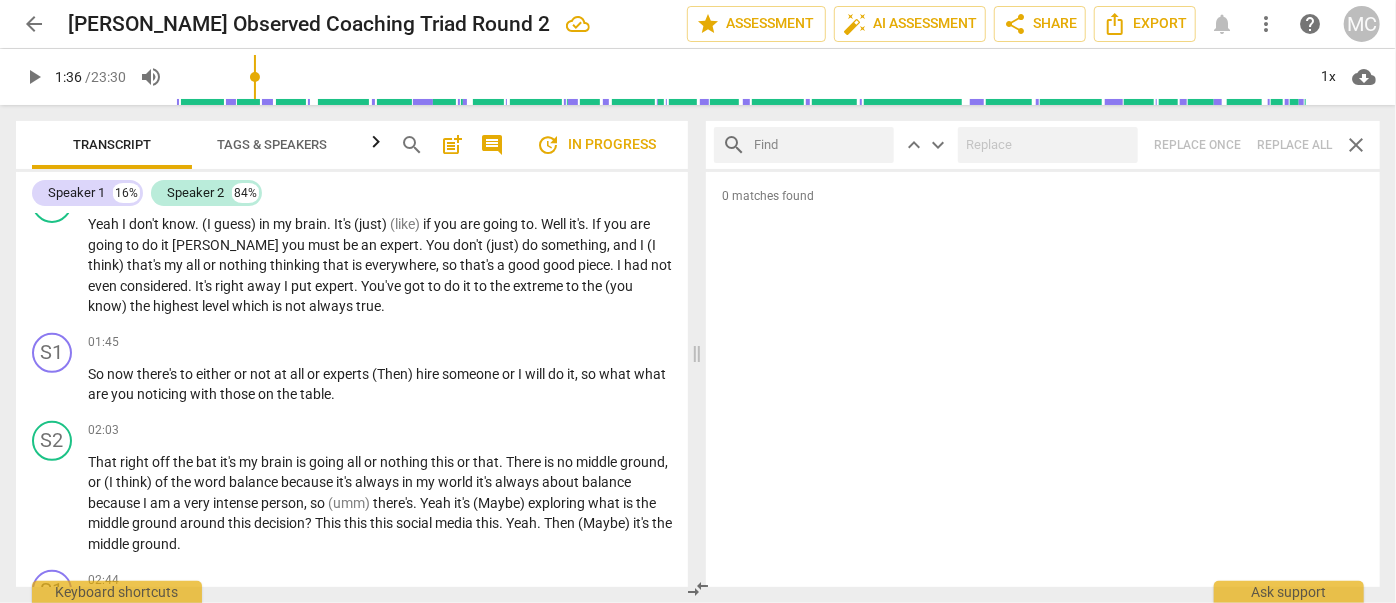 click at bounding box center [820, 145] 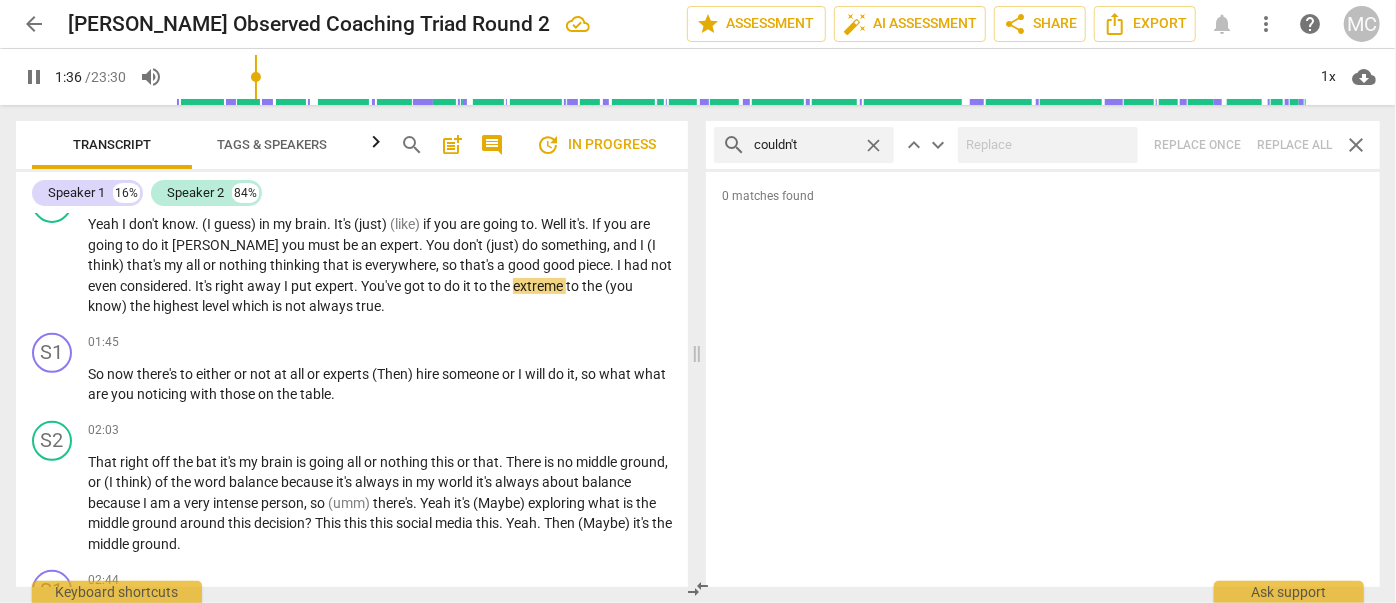 click on "search couldn't close keyboard_arrow_up keyboard_arrow_down Replace once Replace all close" at bounding box center (1043, 145) 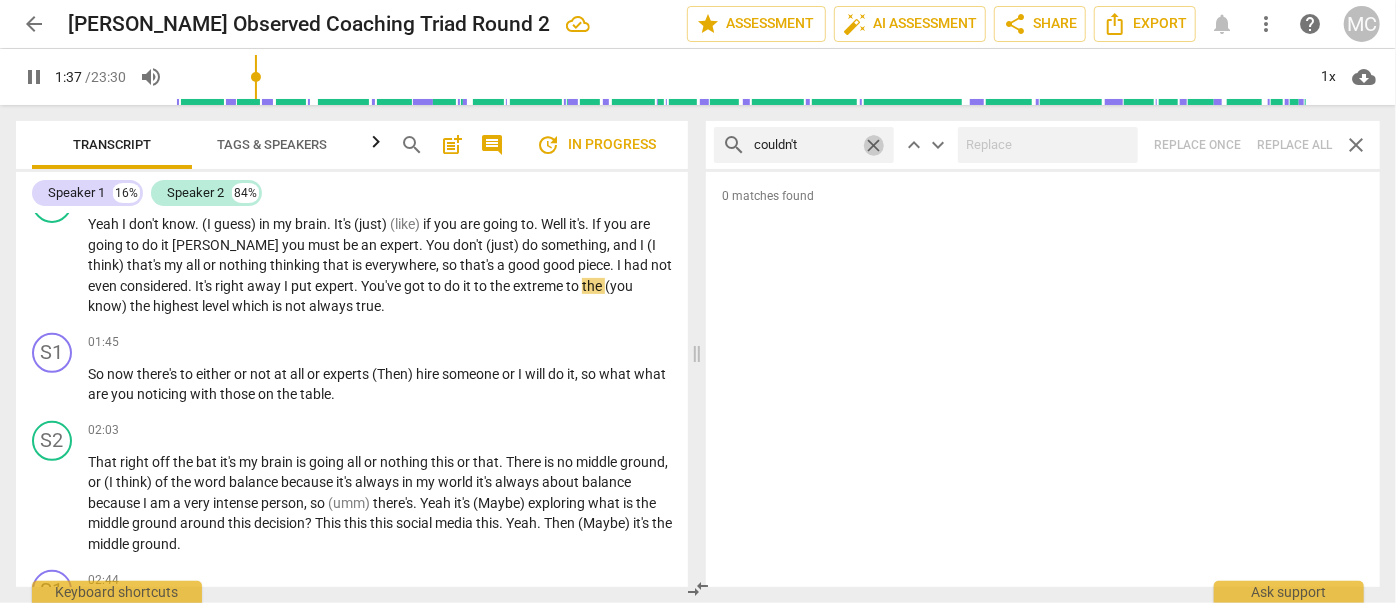 click on "close" at bounding box center [873, 145] 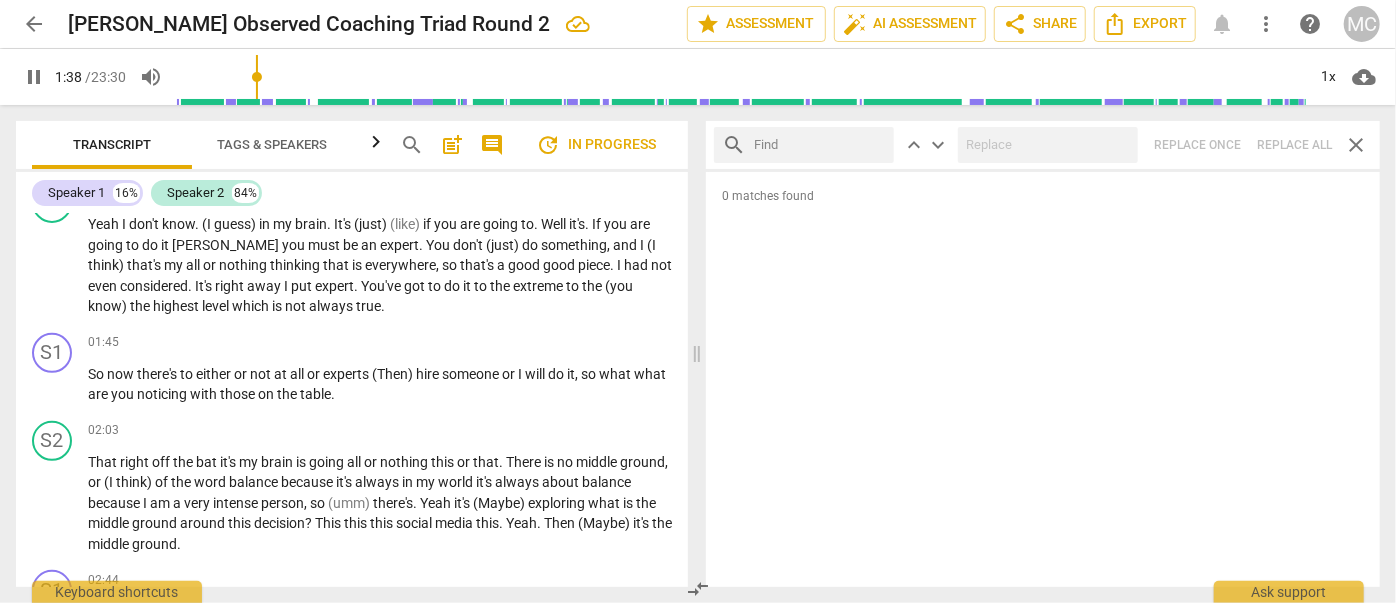 drag, startPoint x: 839, startPoint y: 146, endPoint x: 816, endPoint y: 147, distance: 23.021729 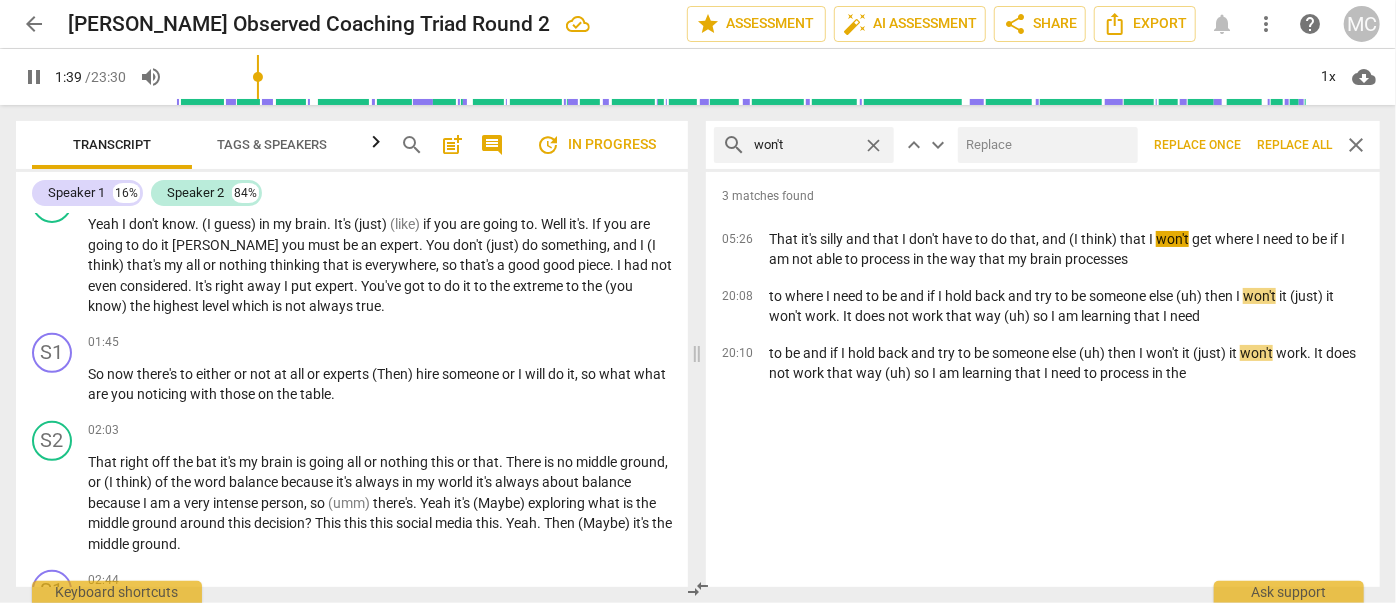 click at bounding box center [1044, 145] 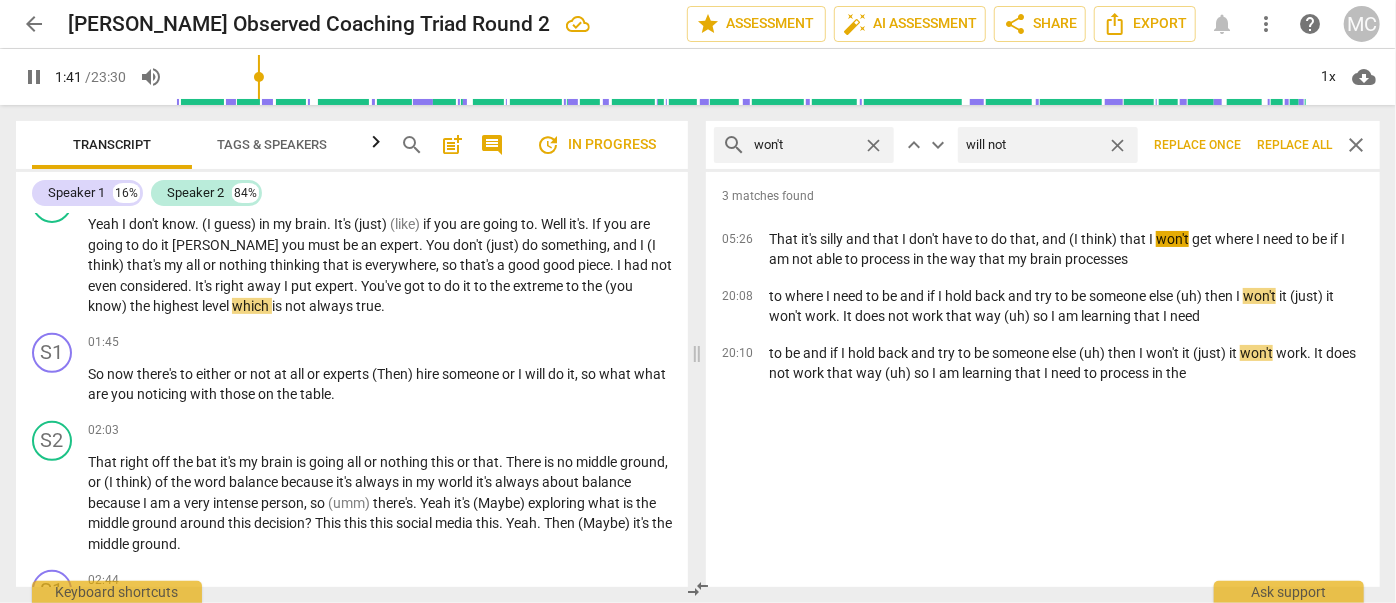 click on "Replace all" at bounding box center [1294, 145] 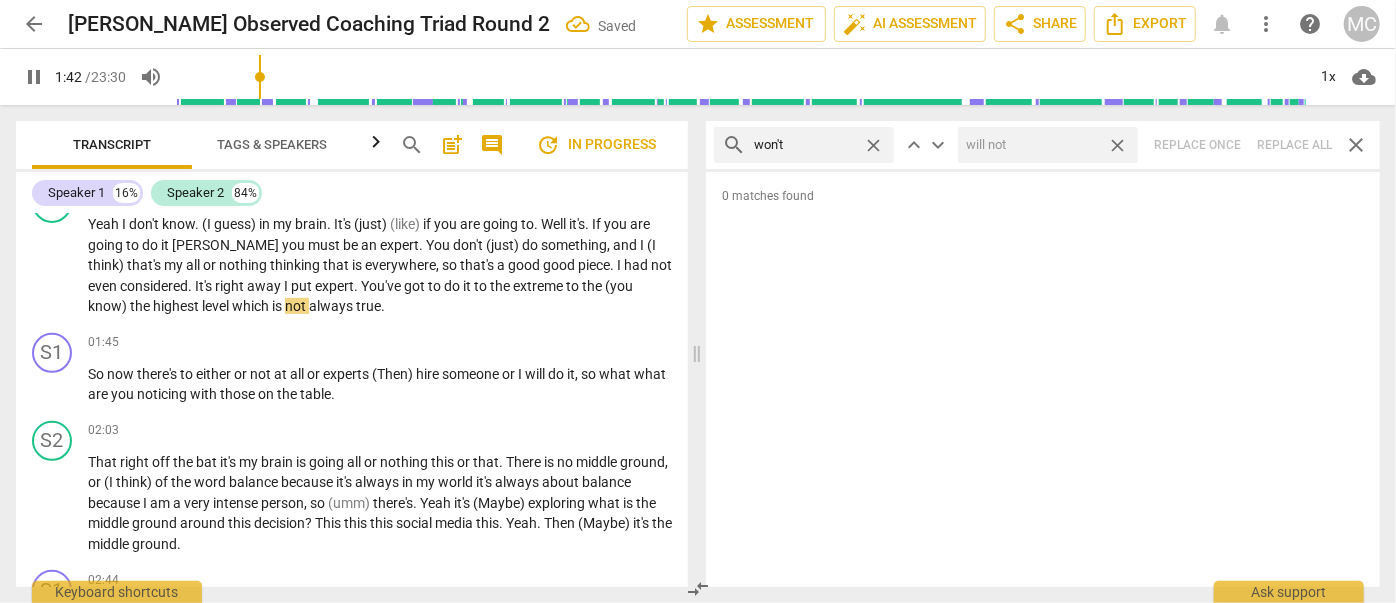 click on "close" at bounding box center (1117, 145) 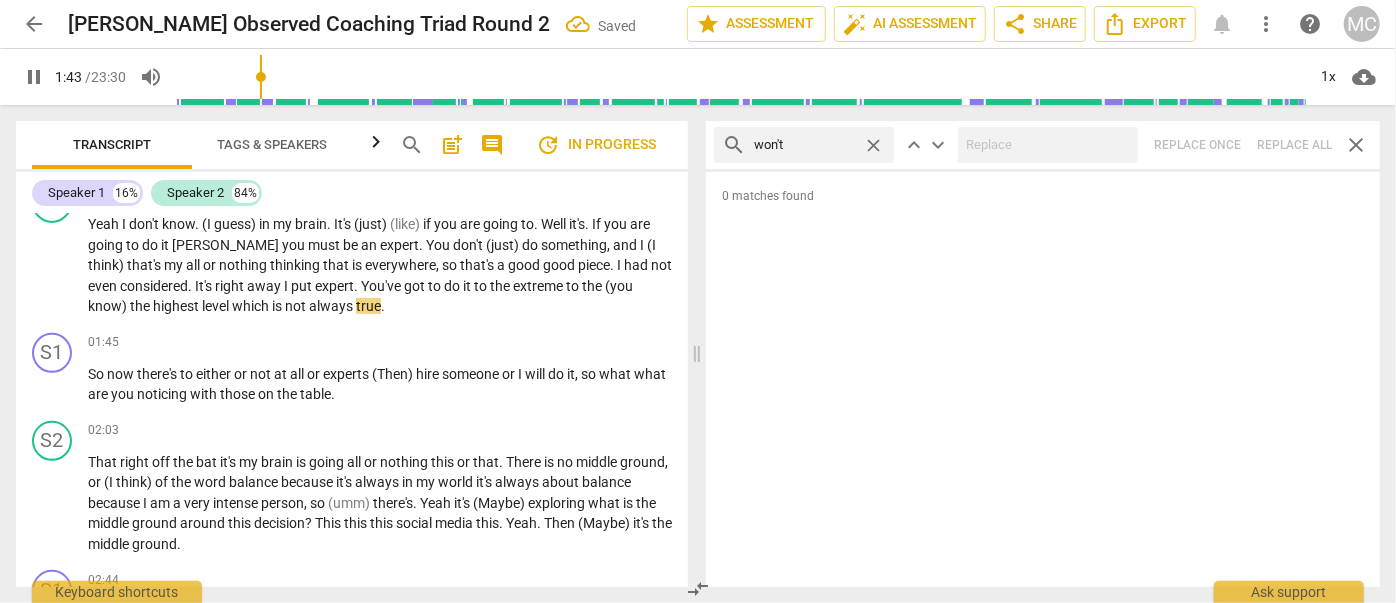 click on "close" at bounding box center (873, 145) 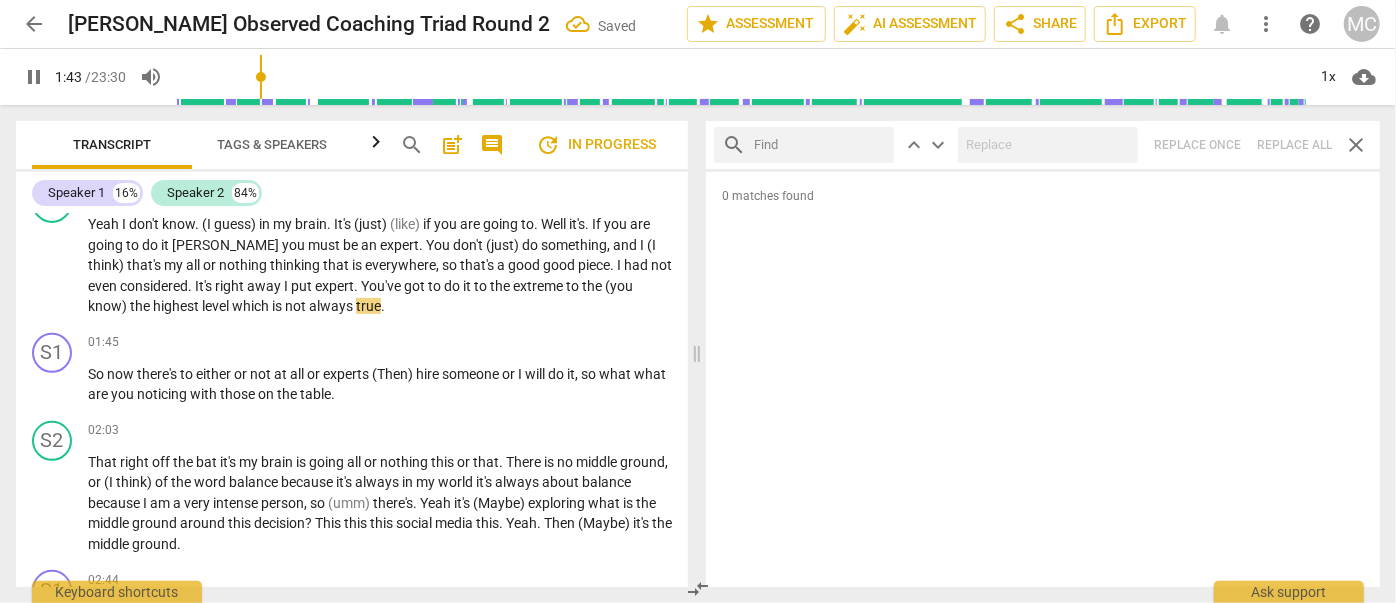 click at bounding box center [820, 145] 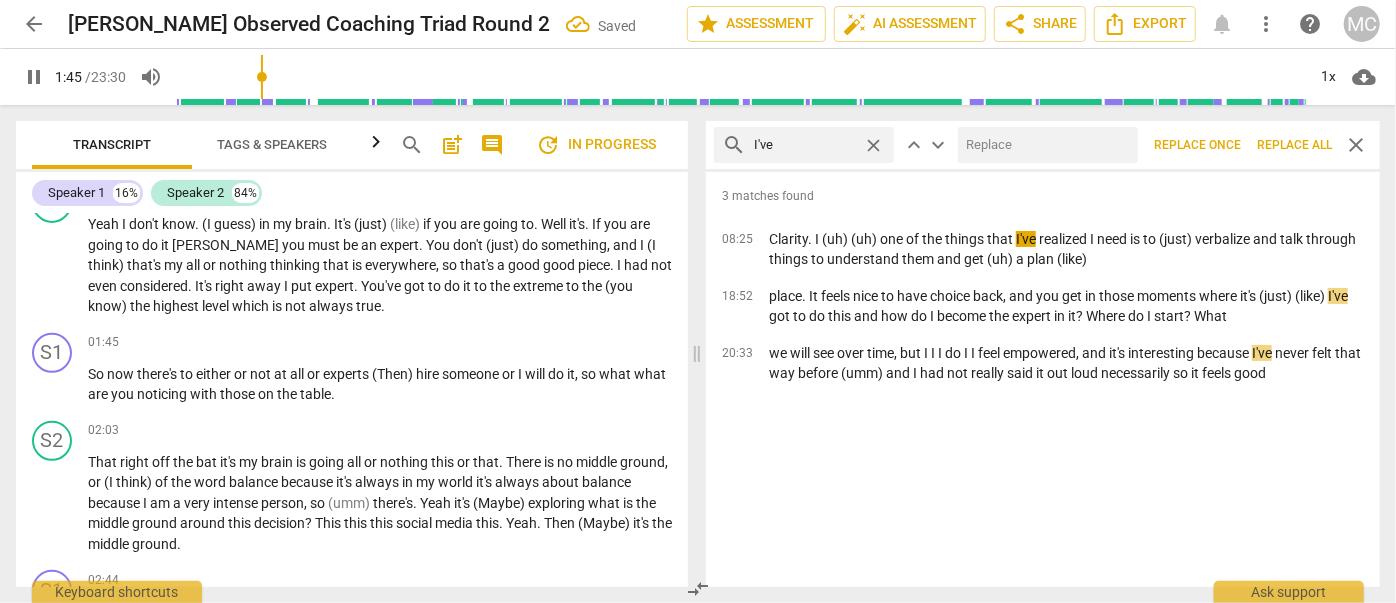 click at bounding box center [1044, 145] 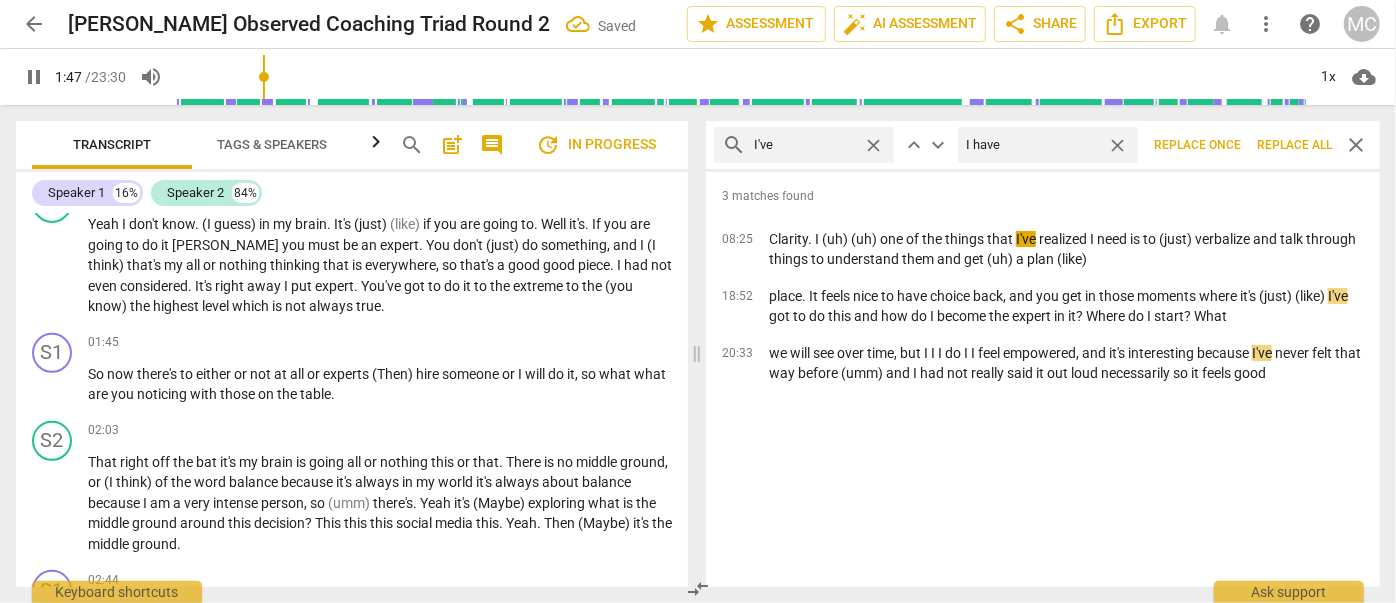 click on "Replace all" at bounding box center [1294, 145] 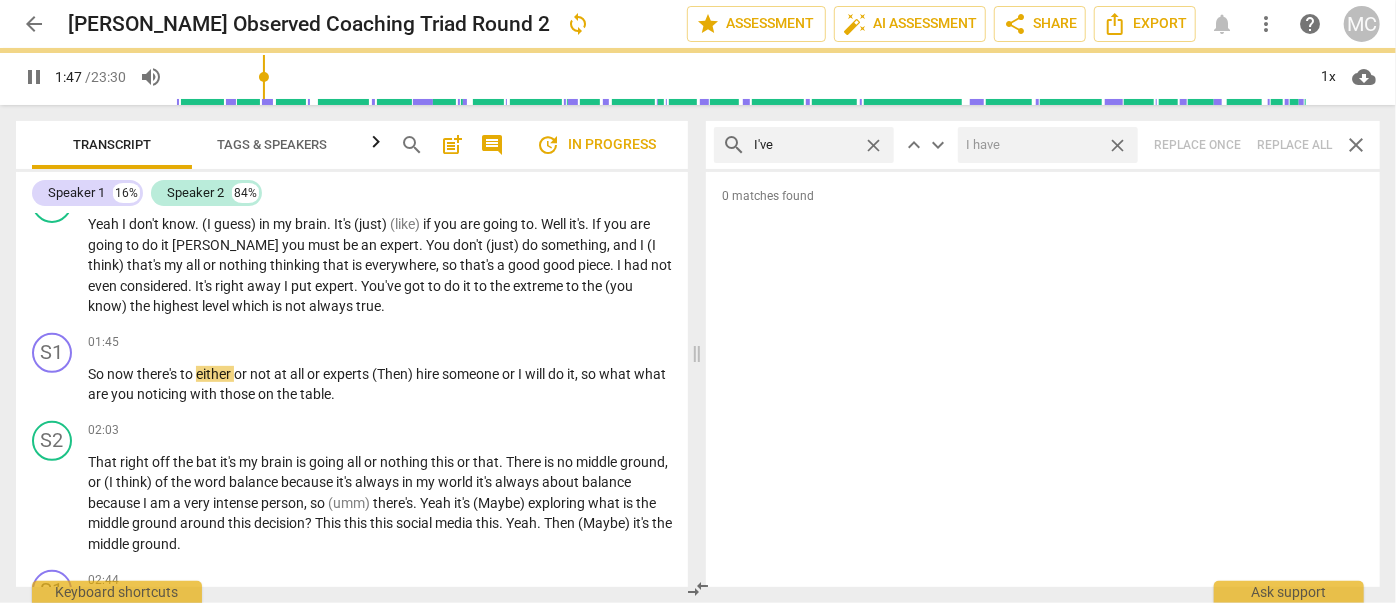 click on "close" at bounding box center [1117, 145] 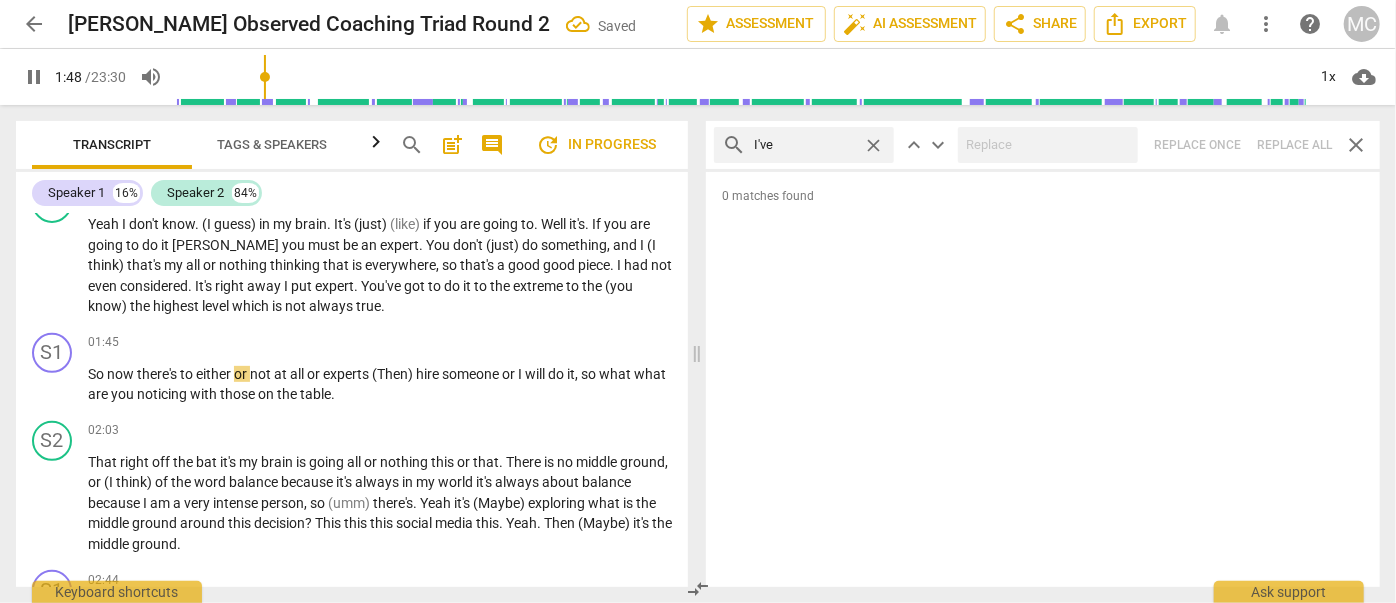 click on "close" at bounding box center (873, 145) 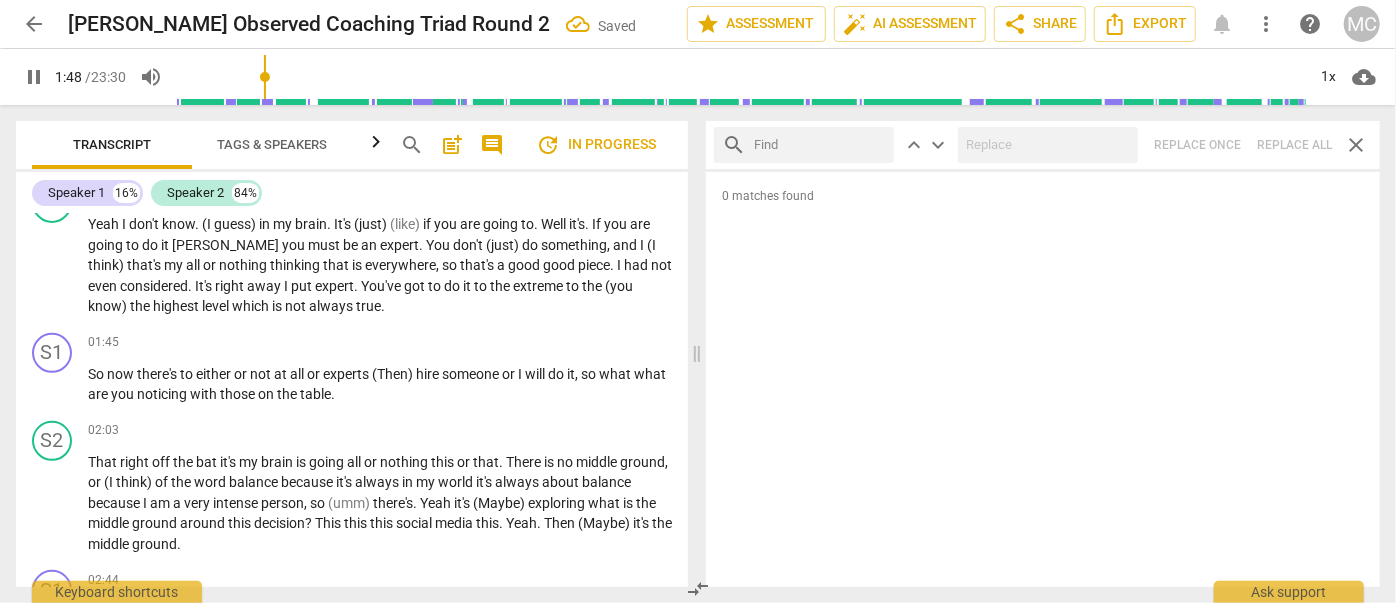 click at bounding box center (820, 145) 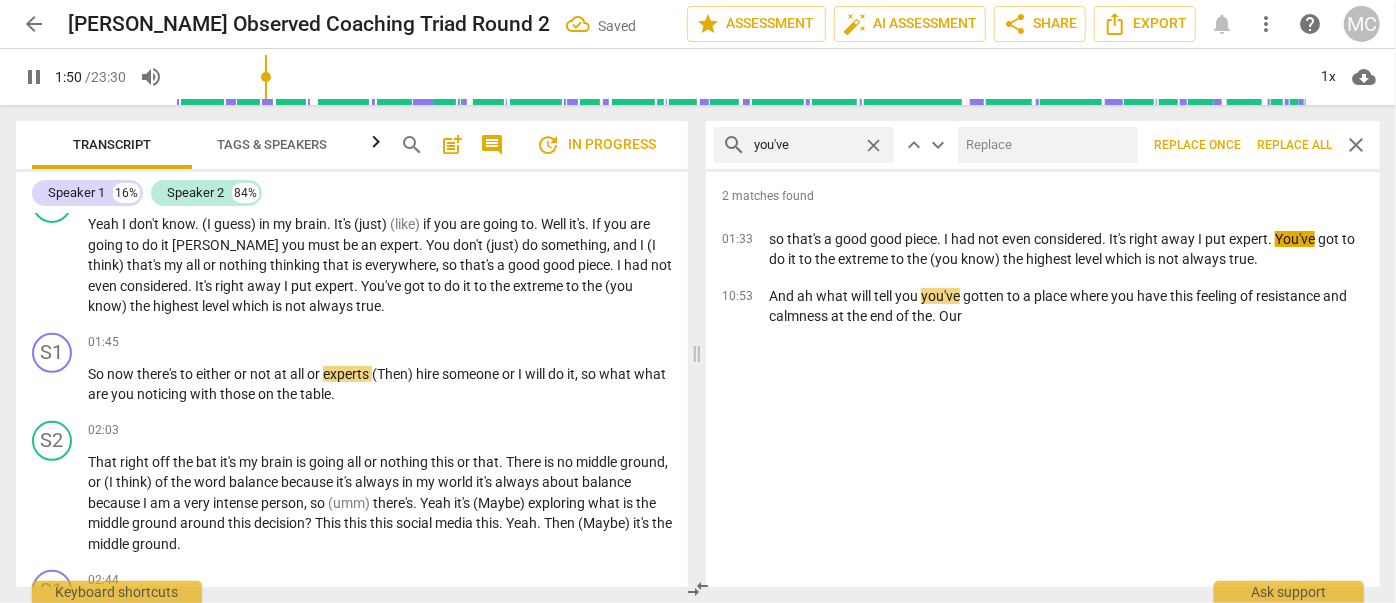 click at bounding box center [1044, 145] 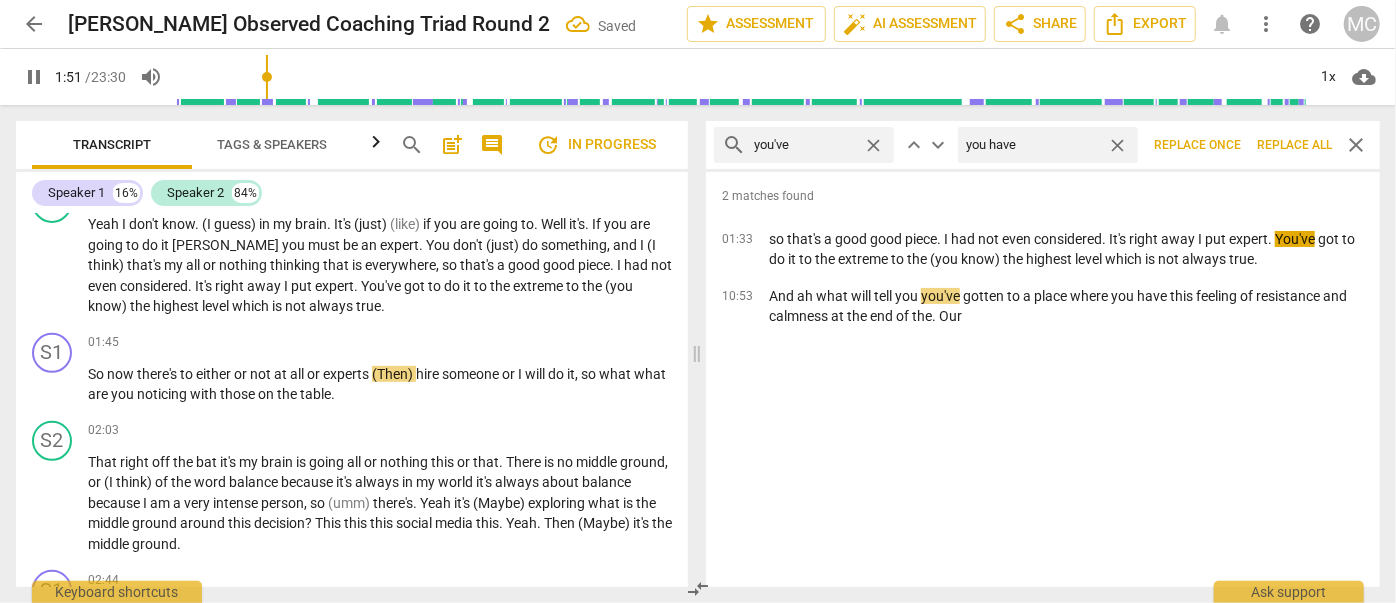 click on "Replace all" at bounding box center [1294, 145] 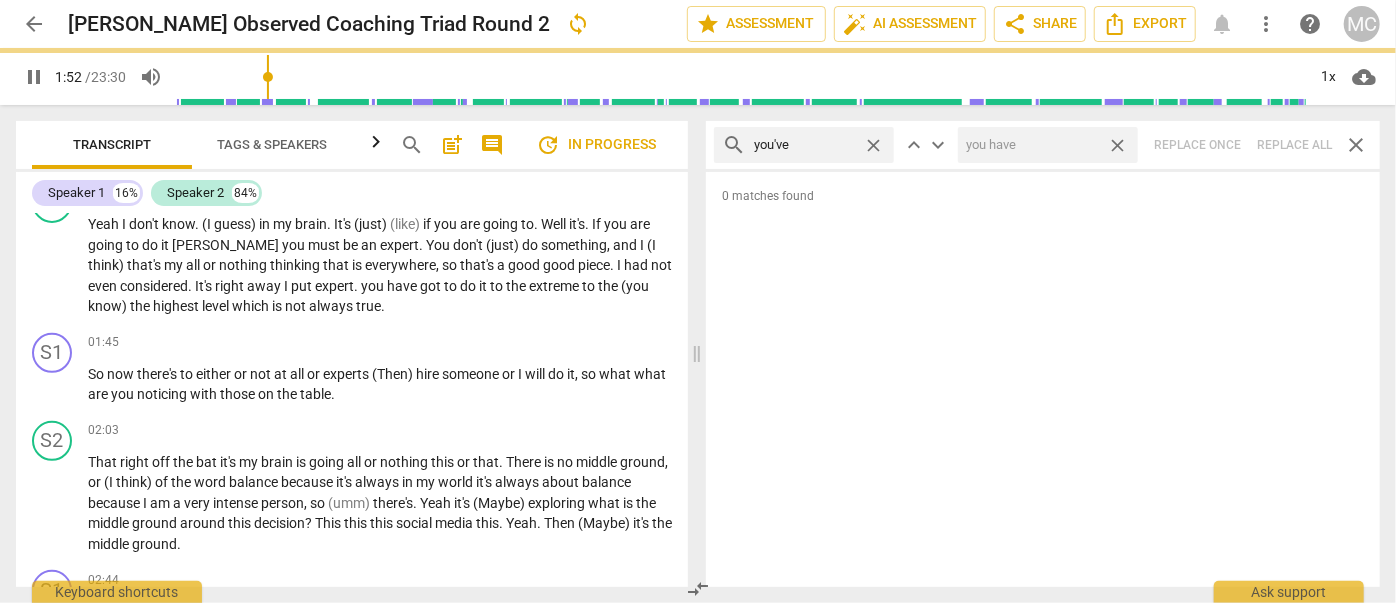 click on "close" at bounding box center (1117, 145) 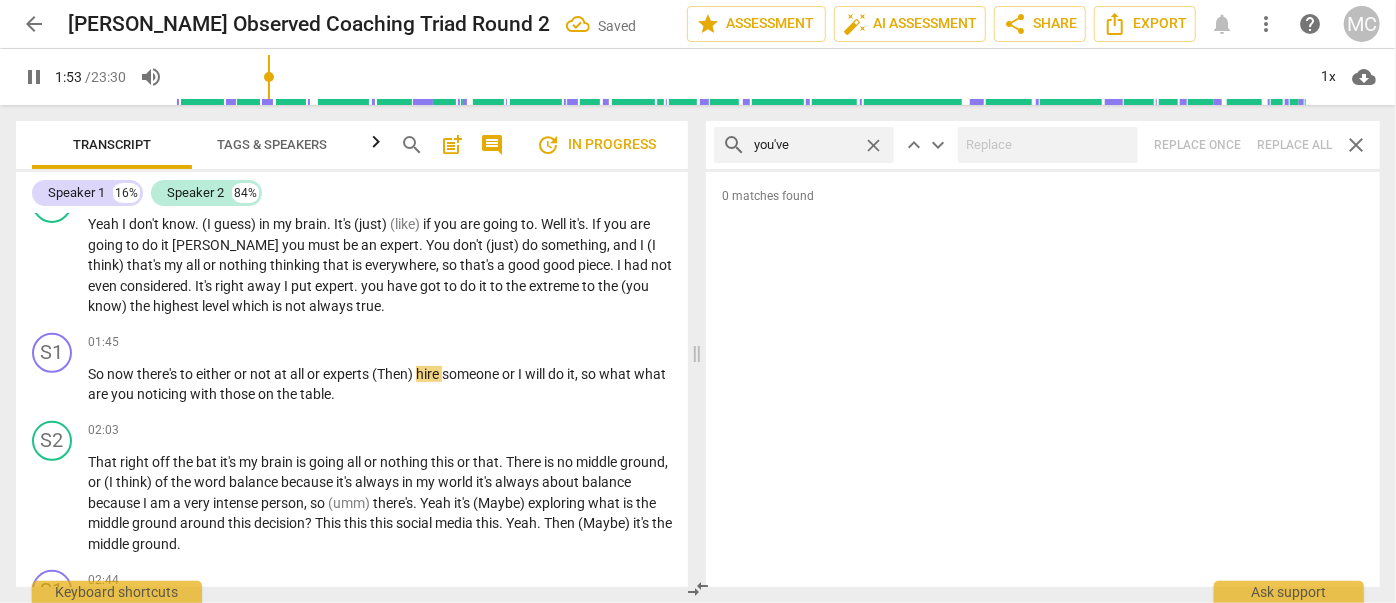 drag, startPoint x: 876, startPoint y: 144, endPoint x: 864, endPoint y: 144, distance: 12 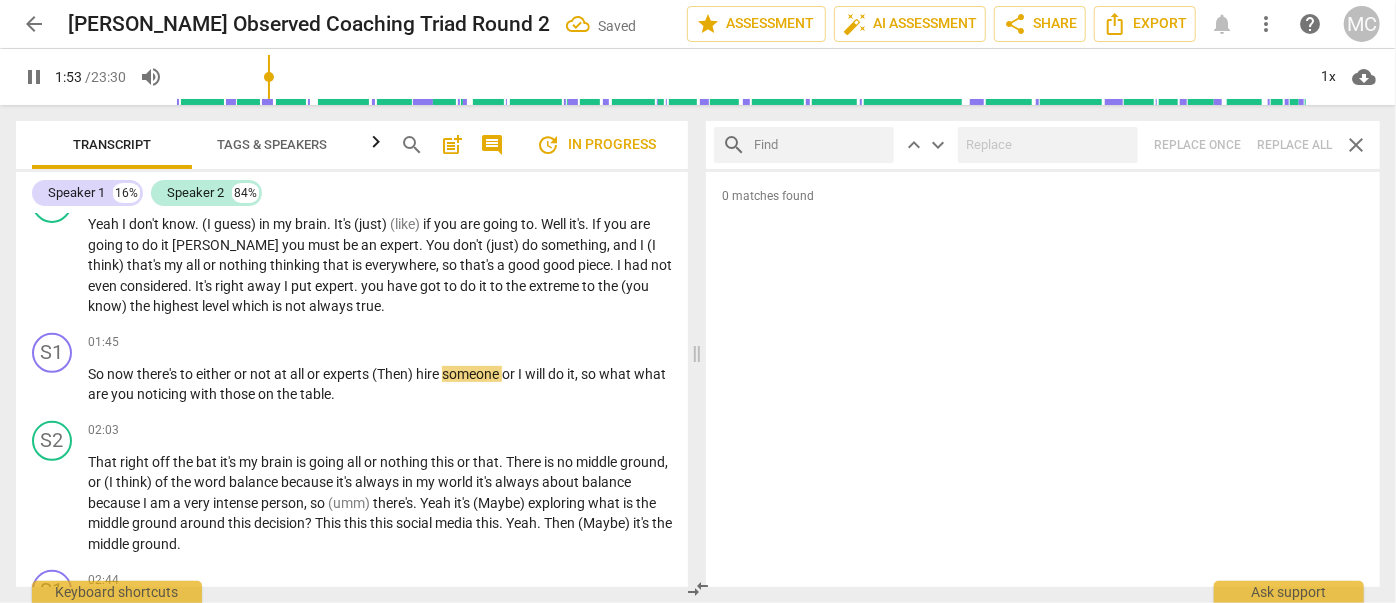 click at bounding box center [820, 145] 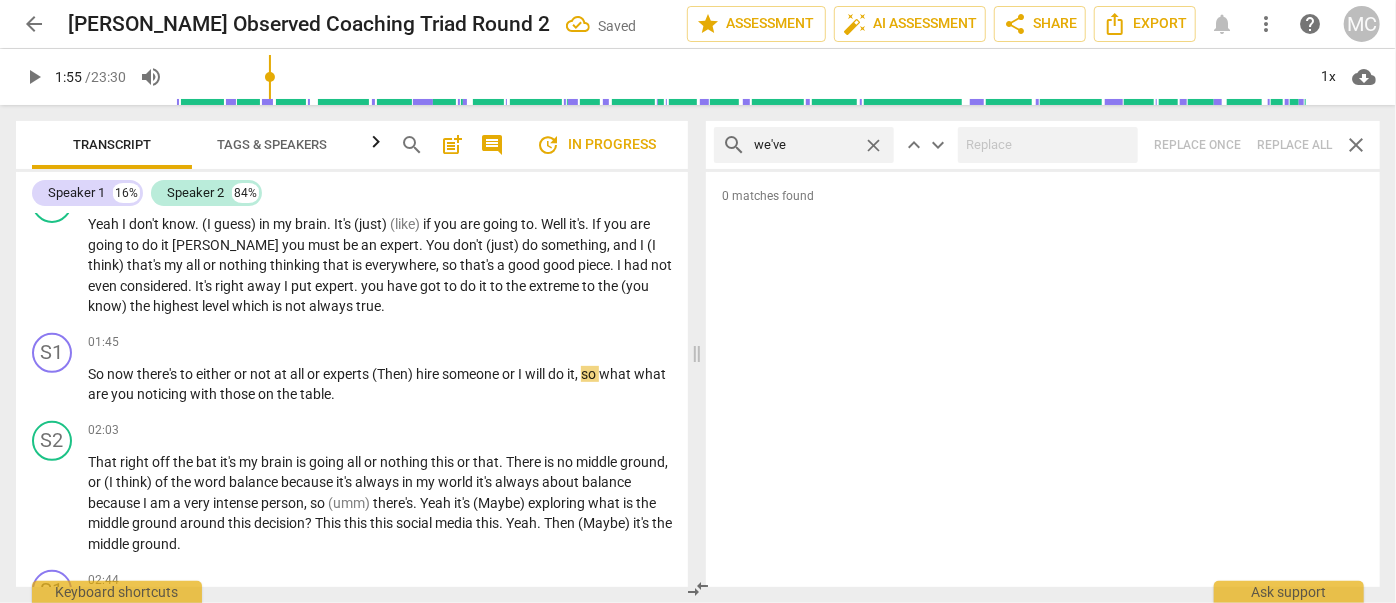 click on "search we've close keyboard_arrow_up keyboard_arrow_down Replace once Replace all close" at bounding box center (1043, 145) 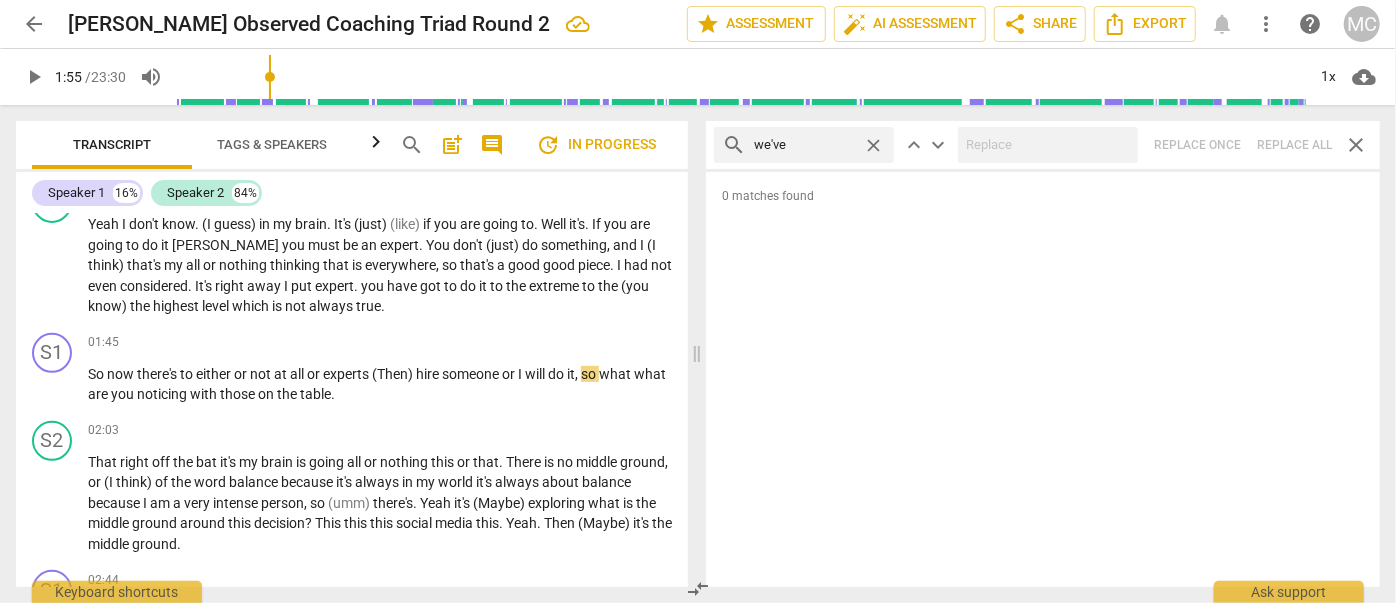 click on "close" at bounding box center (873, 145) 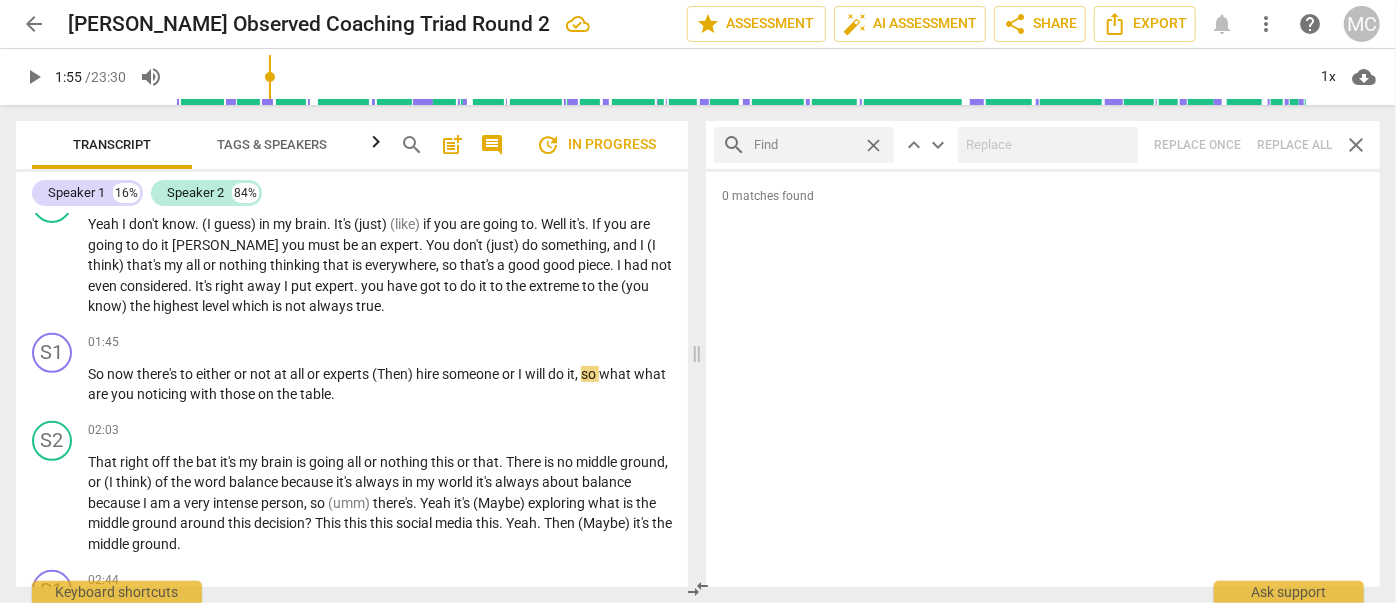 click at bounding box center [804, 145] 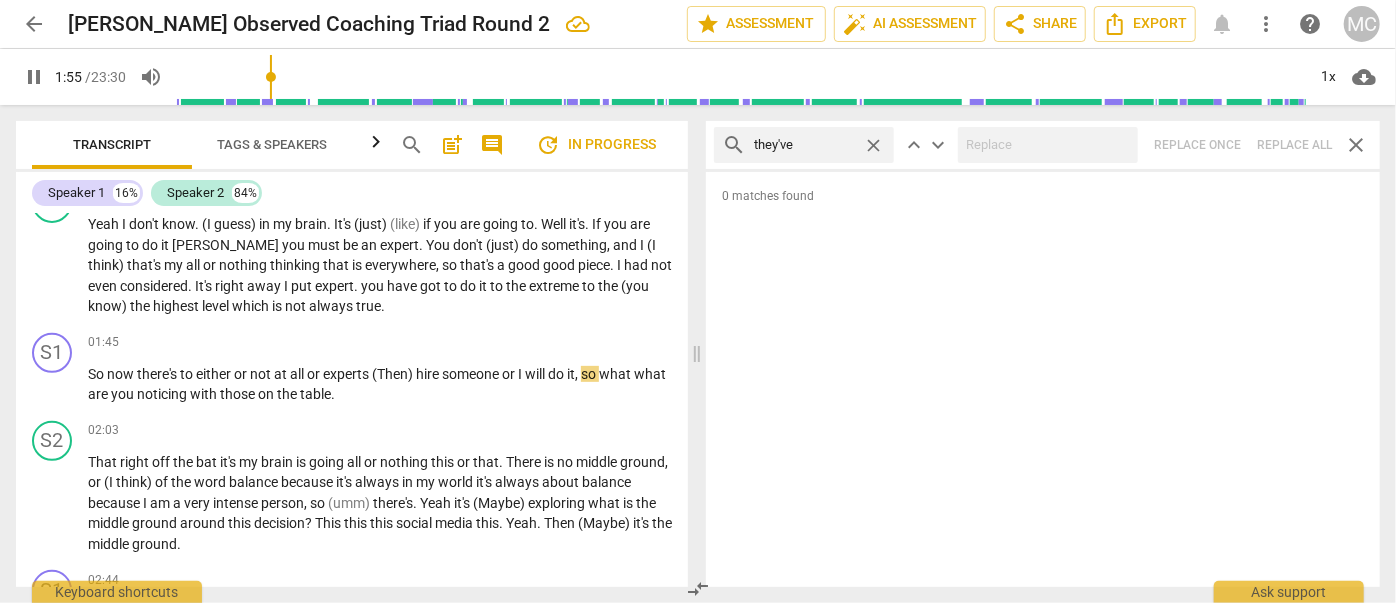 click on "search they've close keyboard_arrow_up keyboard_arrow_down Replace once Replace all close" at bounding box center [1043, 145] 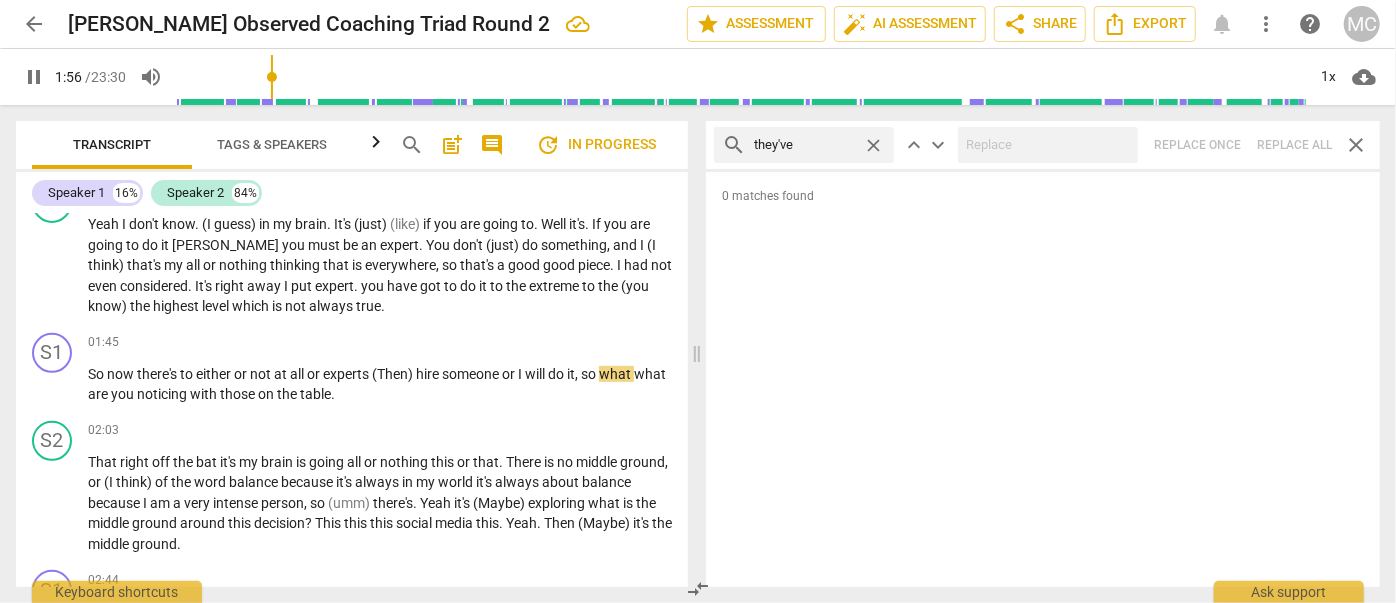 click on "close" at bounding box center [873, 145] 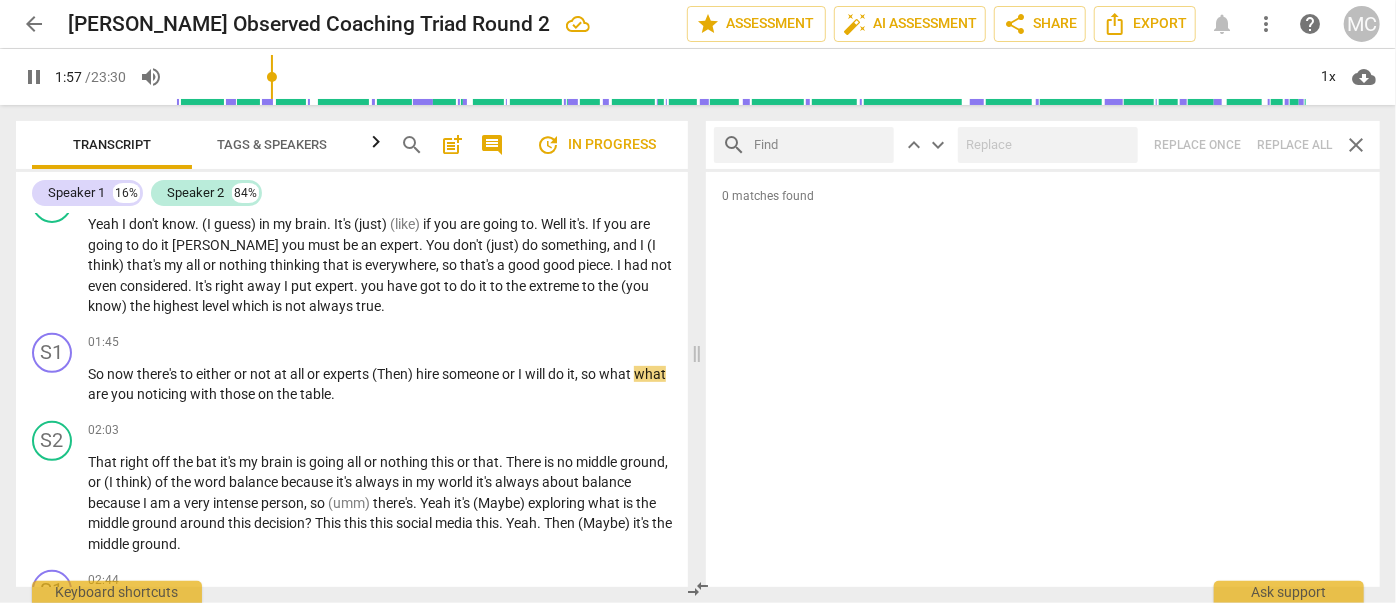 click at bounding box center [820, 145] 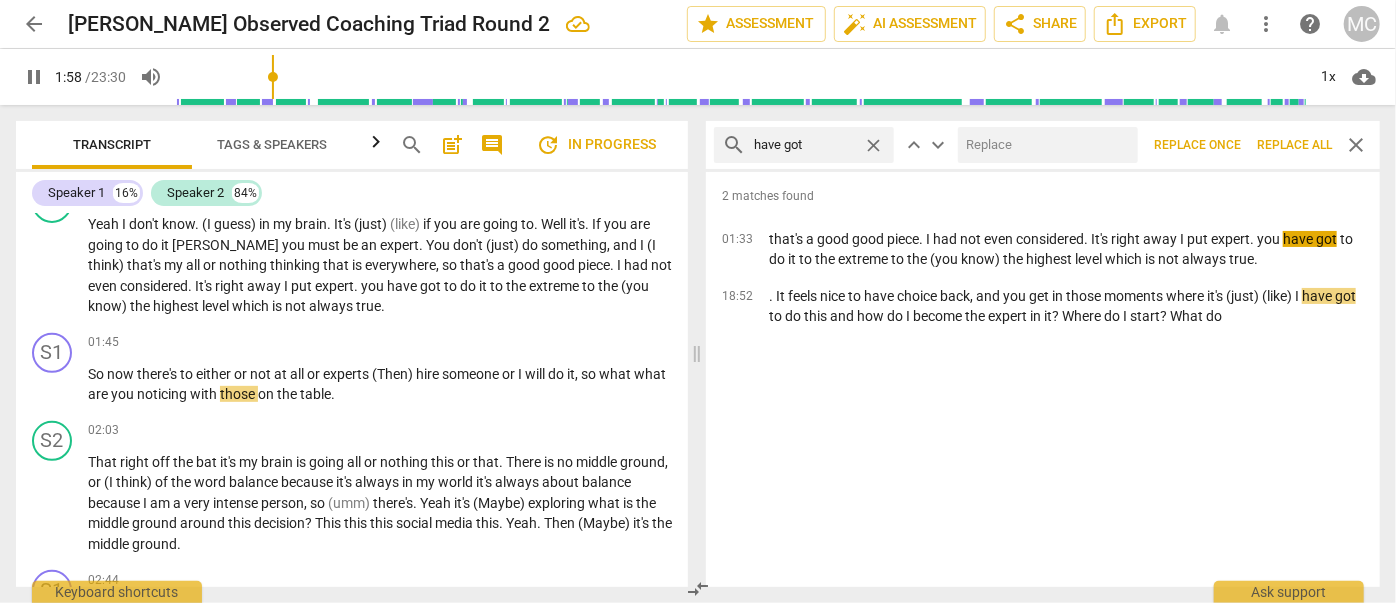 click at bounding box center [1044, 145] 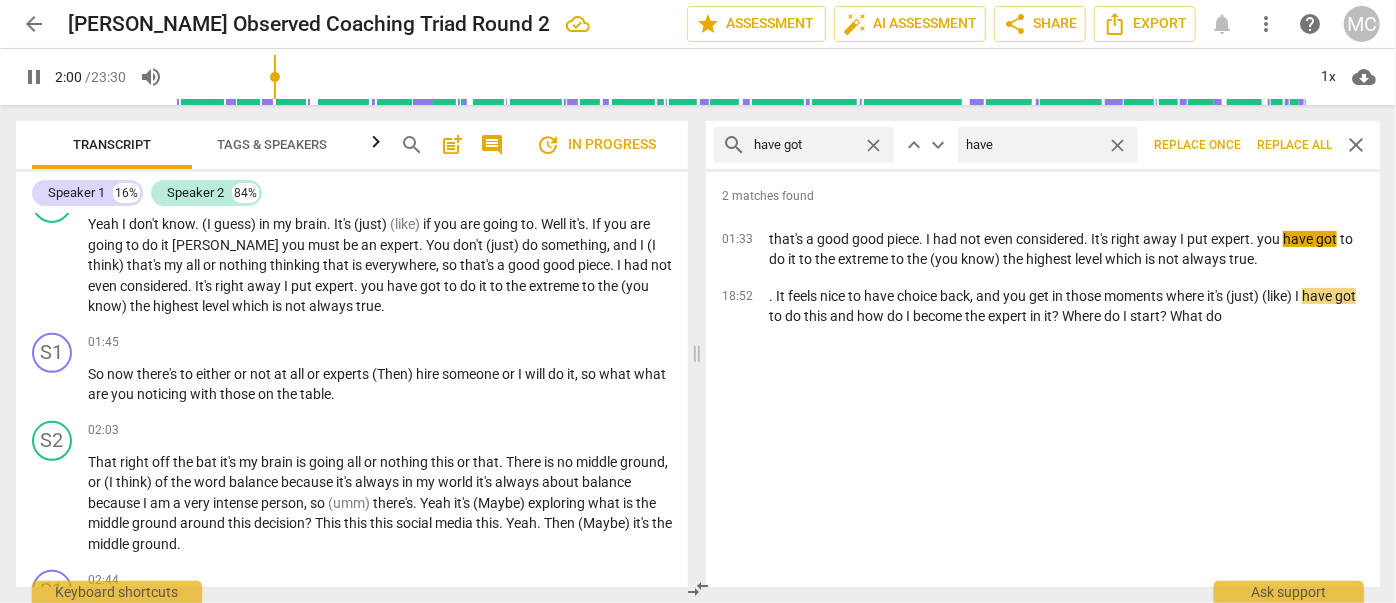 click on "Replace all" at bounding box center [1294, 145] 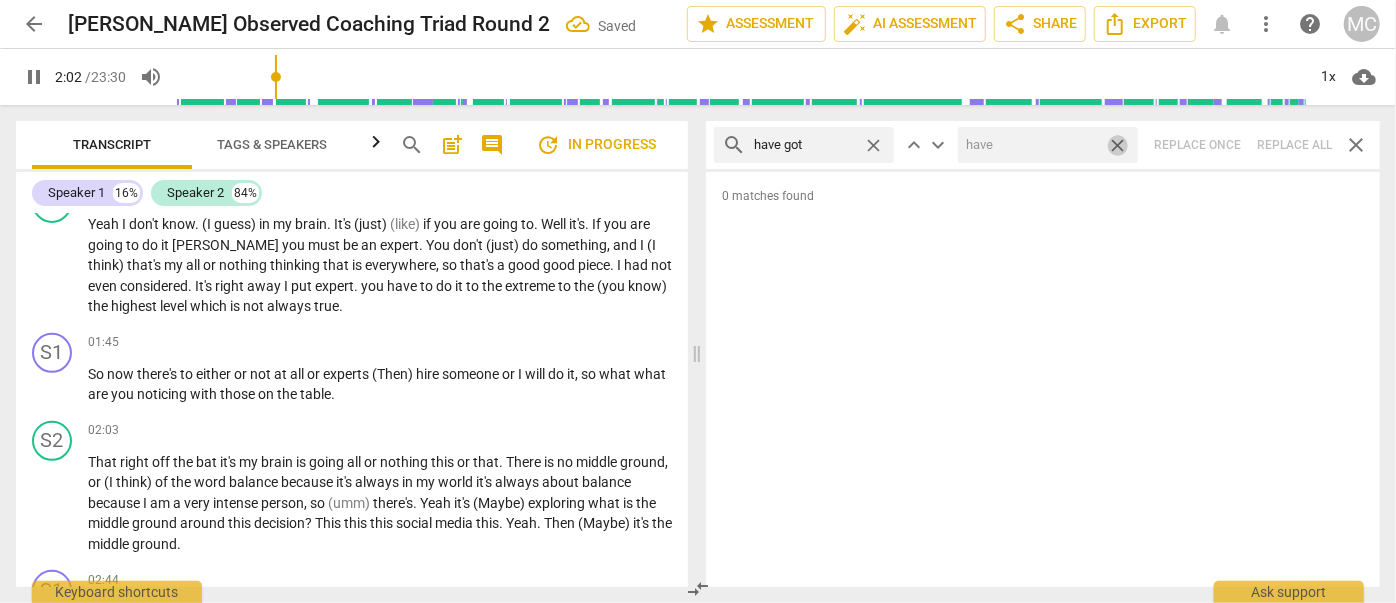 click on "close" at bounding box center [1117, 145] 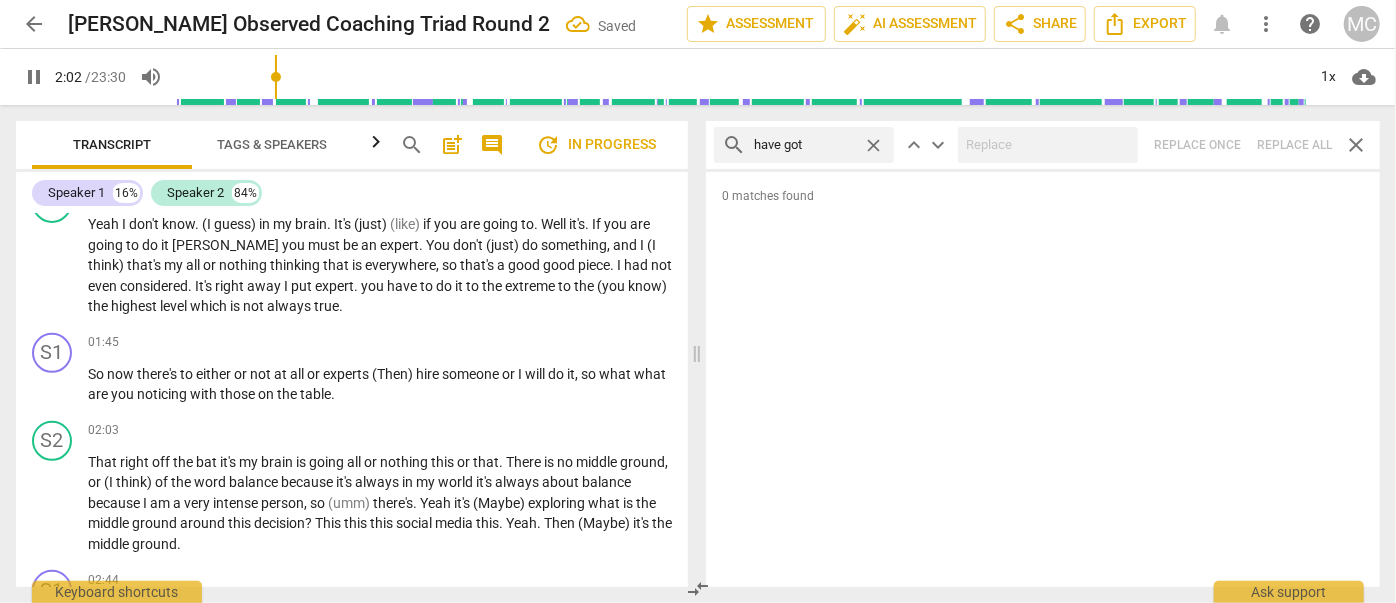 drag, startPoint x: 876, startPoint y: 143, endPoint x: 862, endPoint y: 145, distance: 14.142136 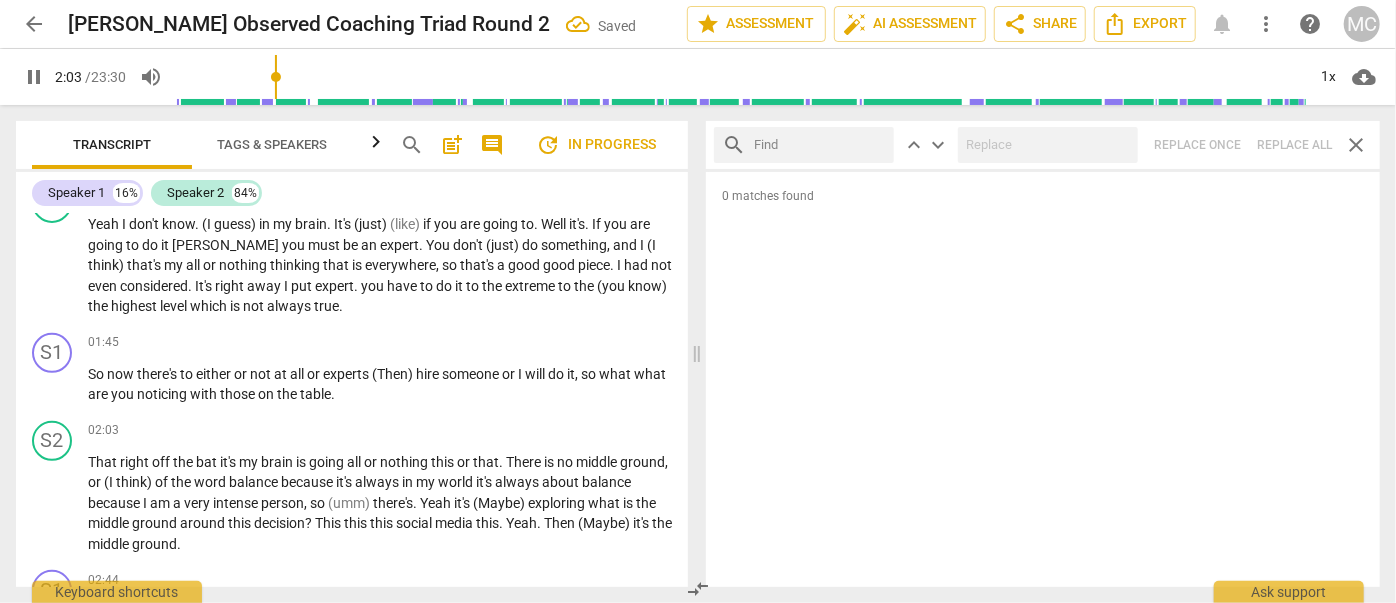 click at bounding box center (820, 145) 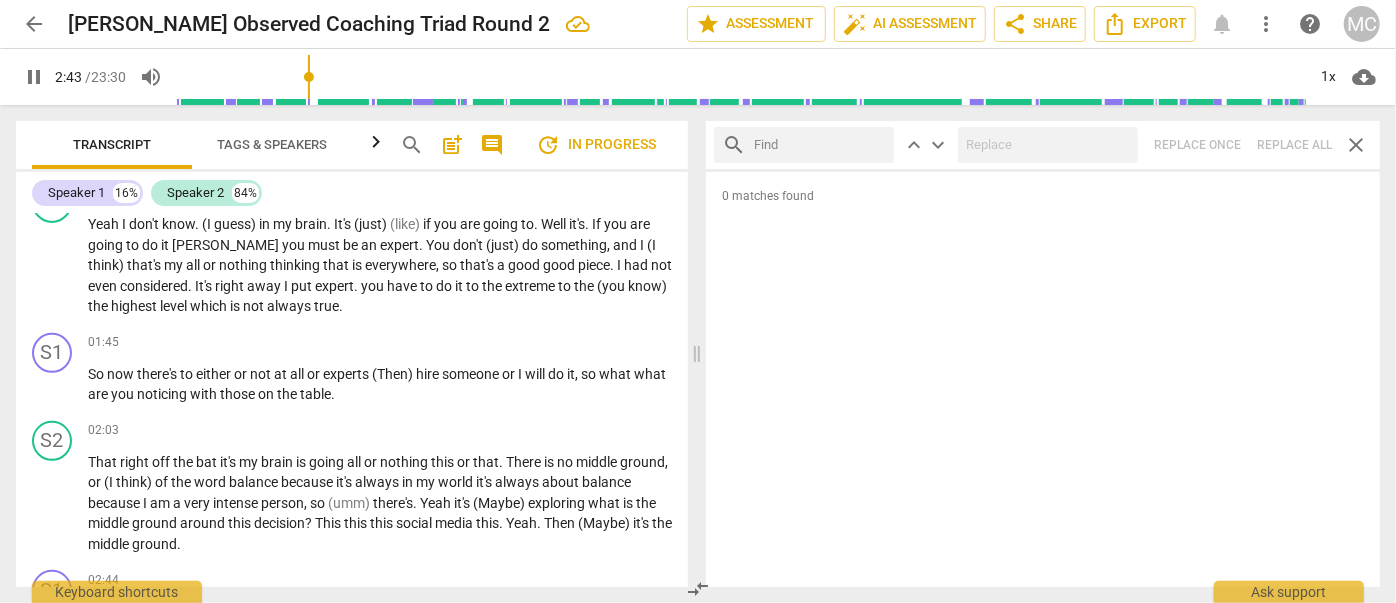 scroll, scrollTop: 813, scrollLeft: 0, axis: vertical 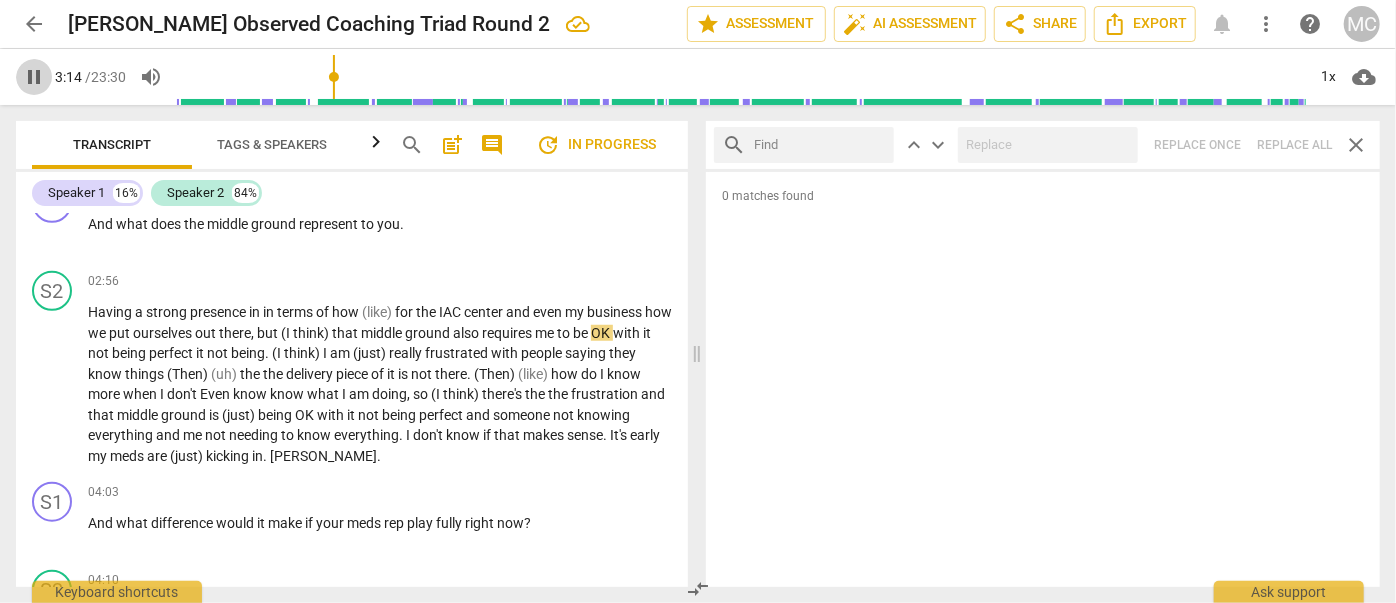 click on "pause" at bounding box center [34, 77] 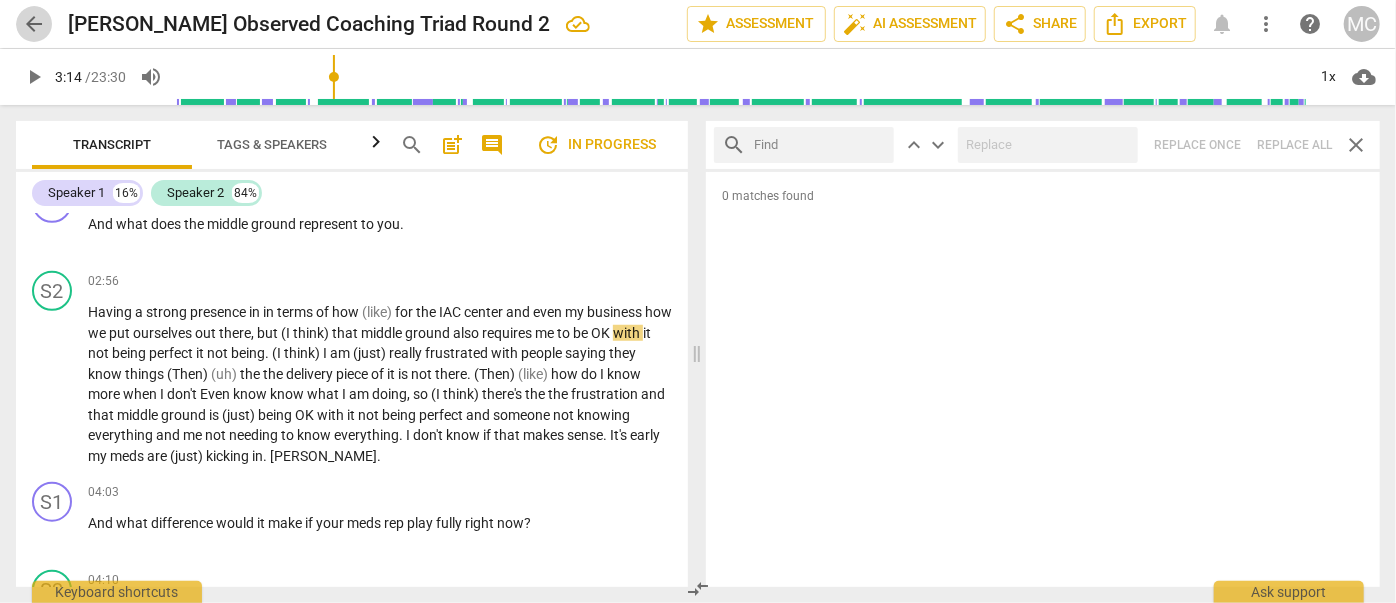 click on "arrow_back" at bounding box center (34, 24) 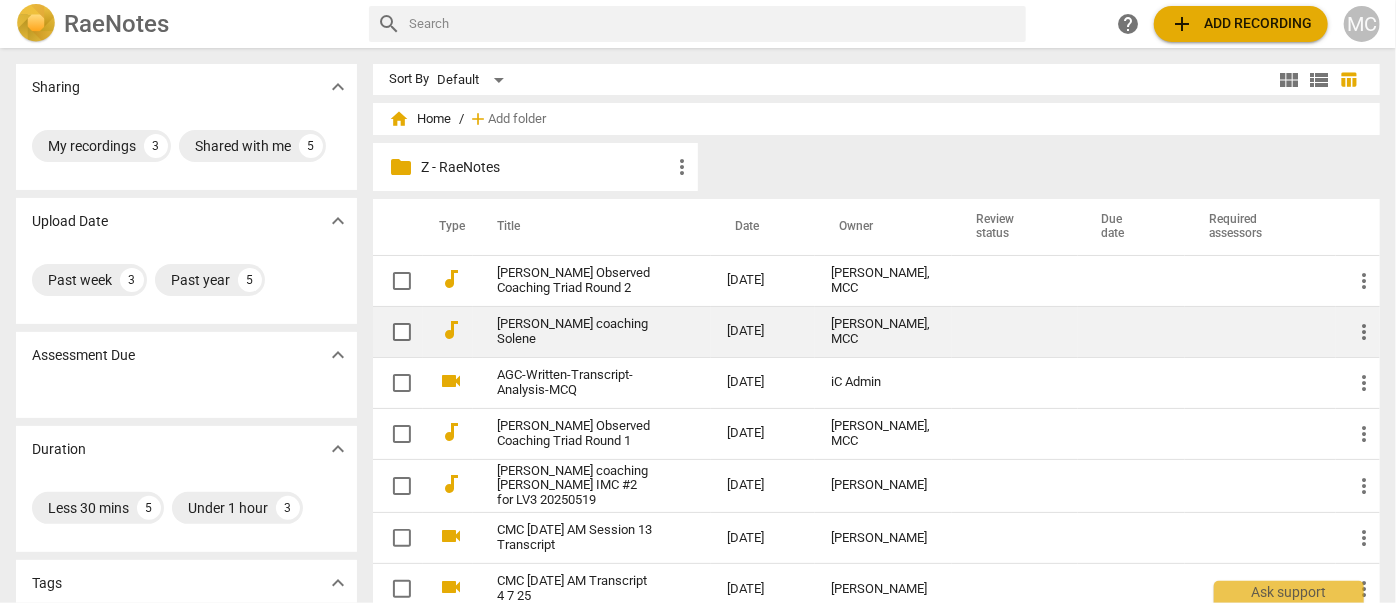 click on "[PERSON_NAME] coaching Solene" at bounding box center (576, 332) 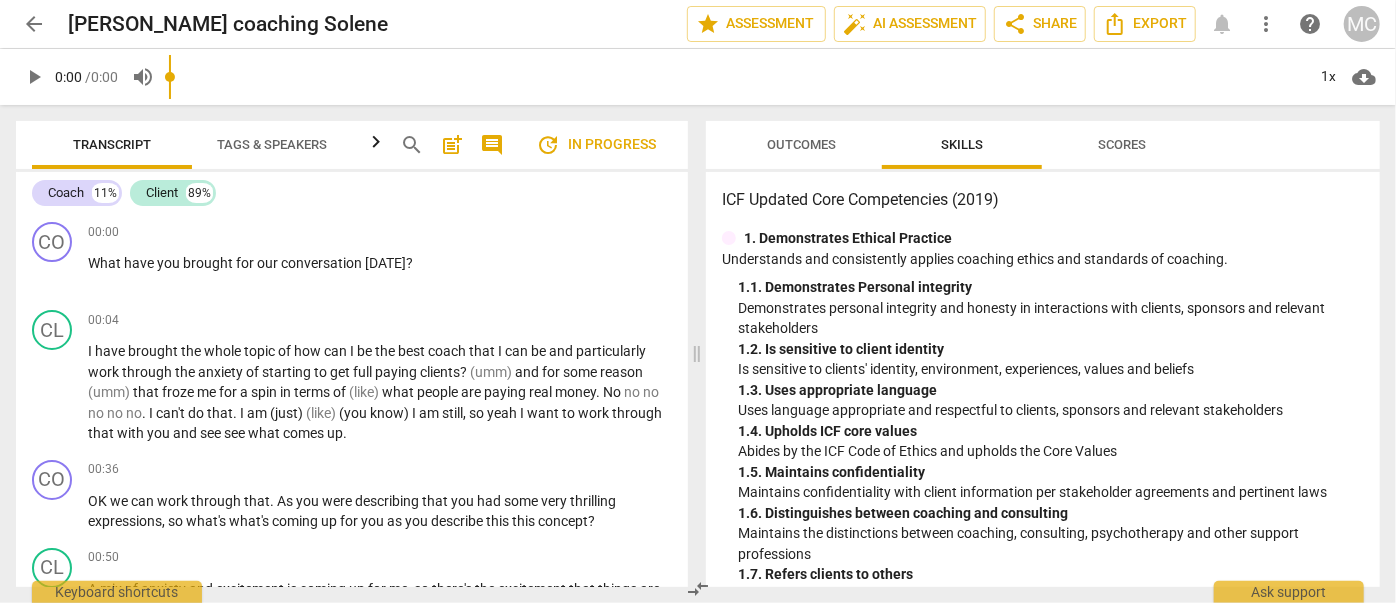 click on "arrow_back" at bounding box center [34, 24] 